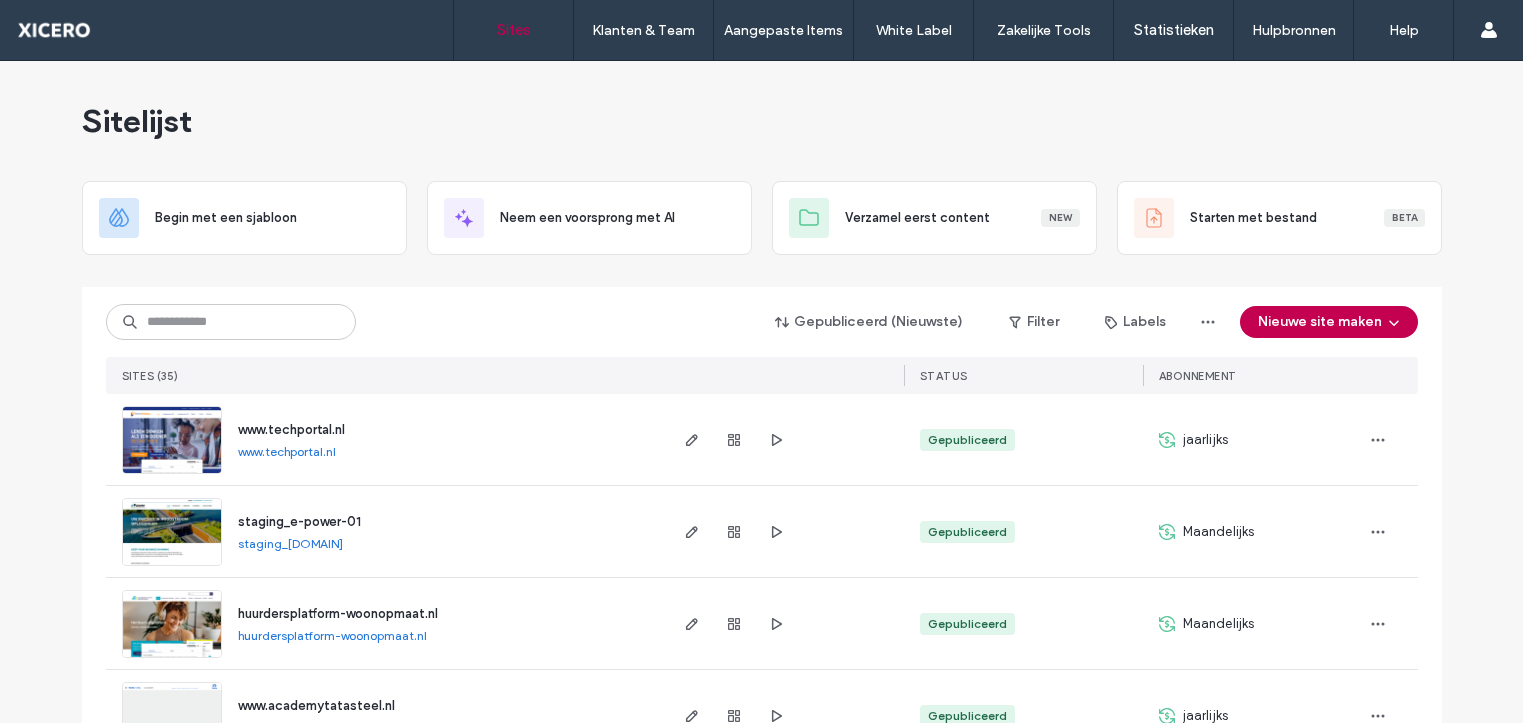 scroll, scrollTop: 0, scrollLeft: 0, axis: both 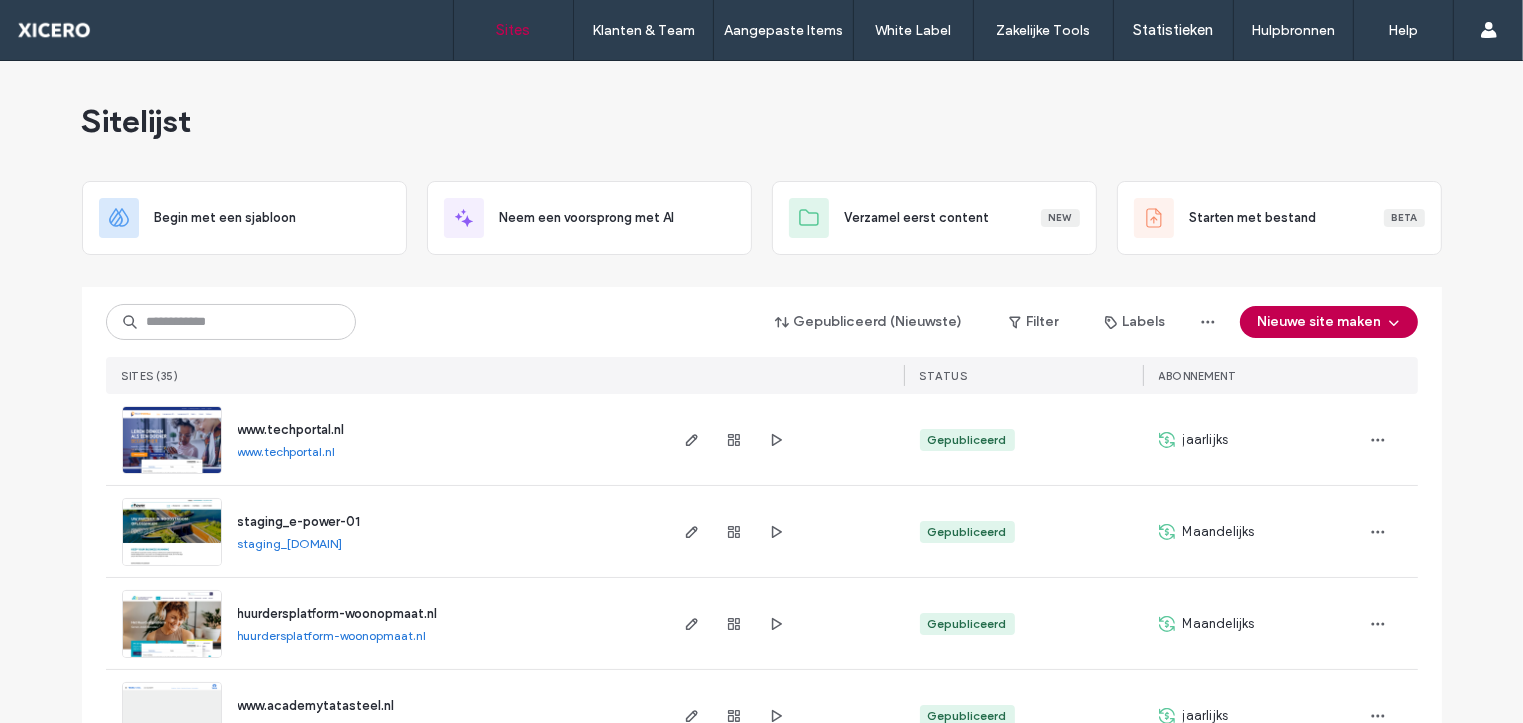 click on "Sitelijst" at bounding box center (762, 121) 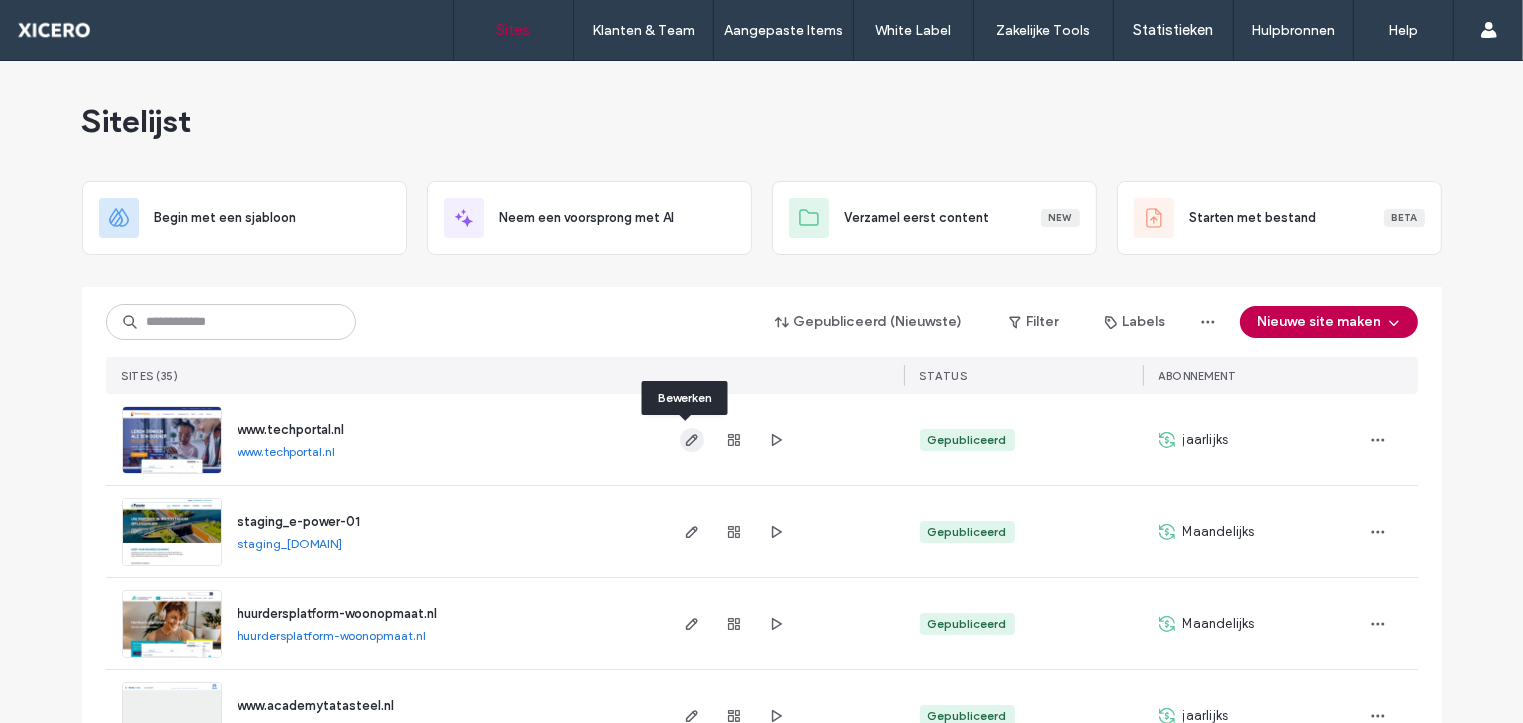 click 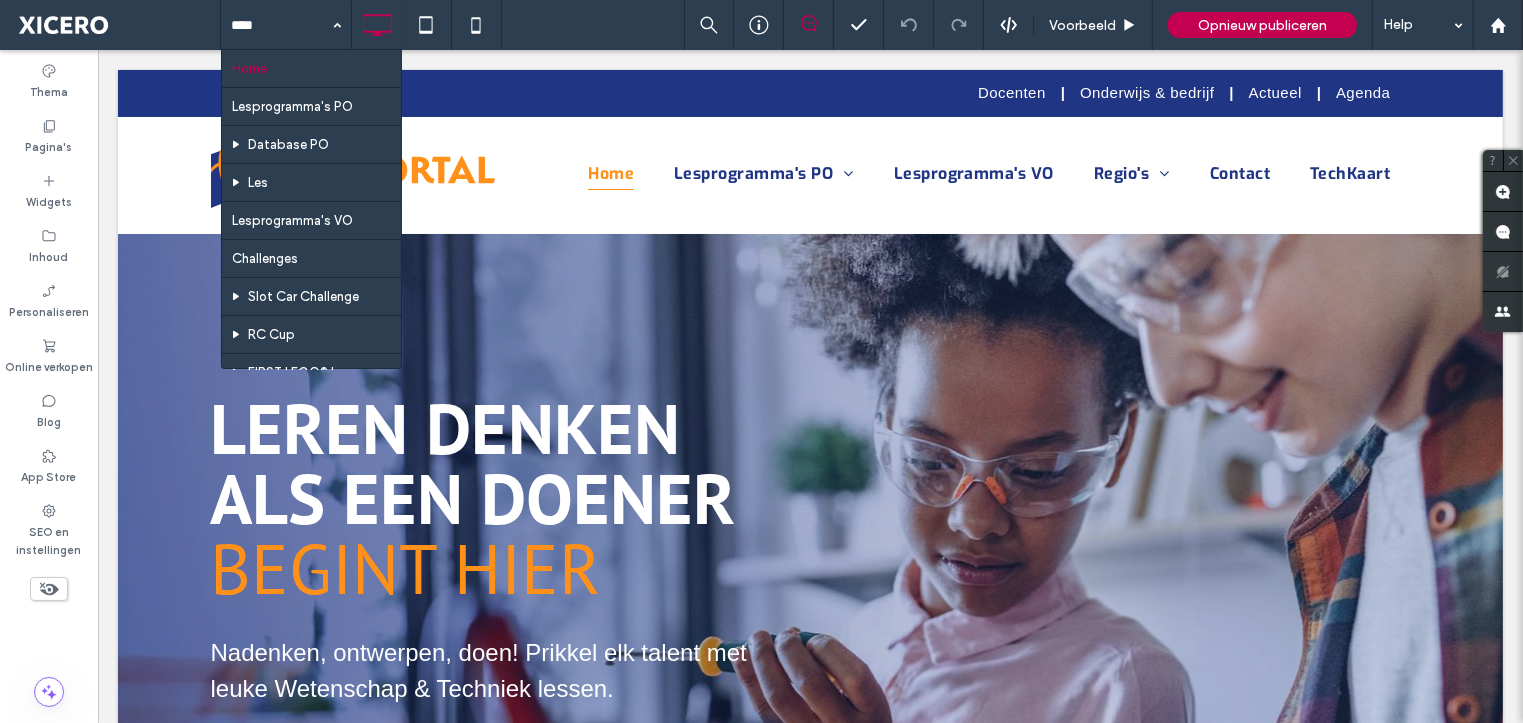 scroll, scrollTop: 0, scrollLeft: 0, axis: both 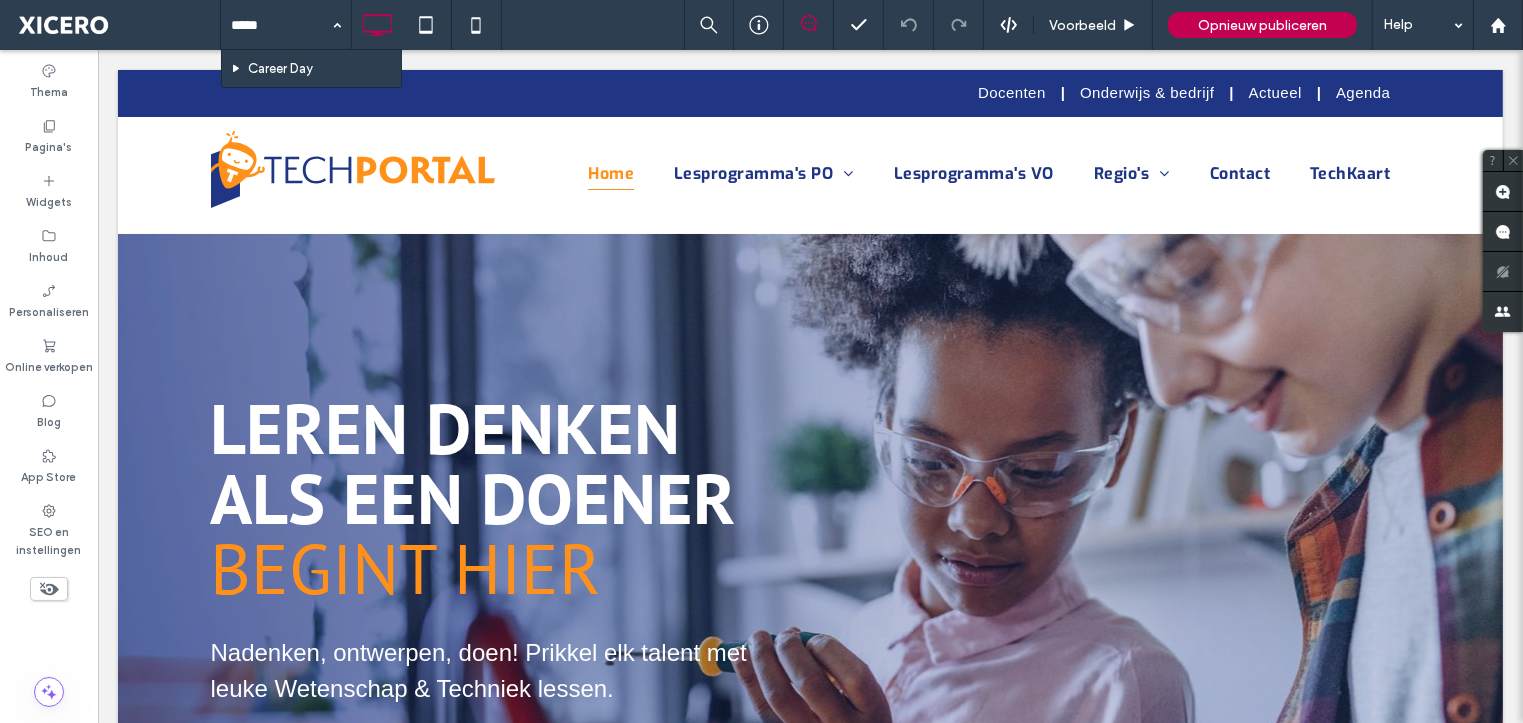 type on "******" 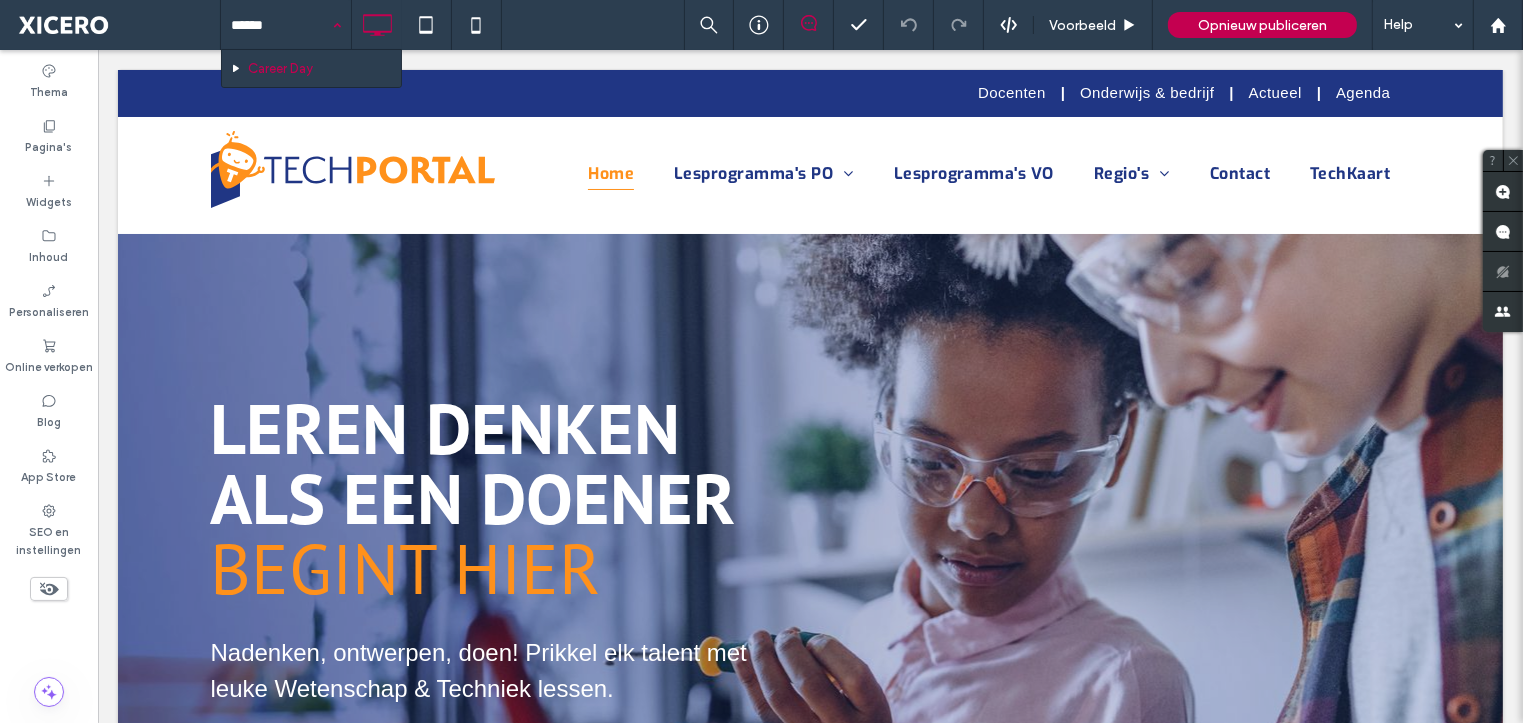 type 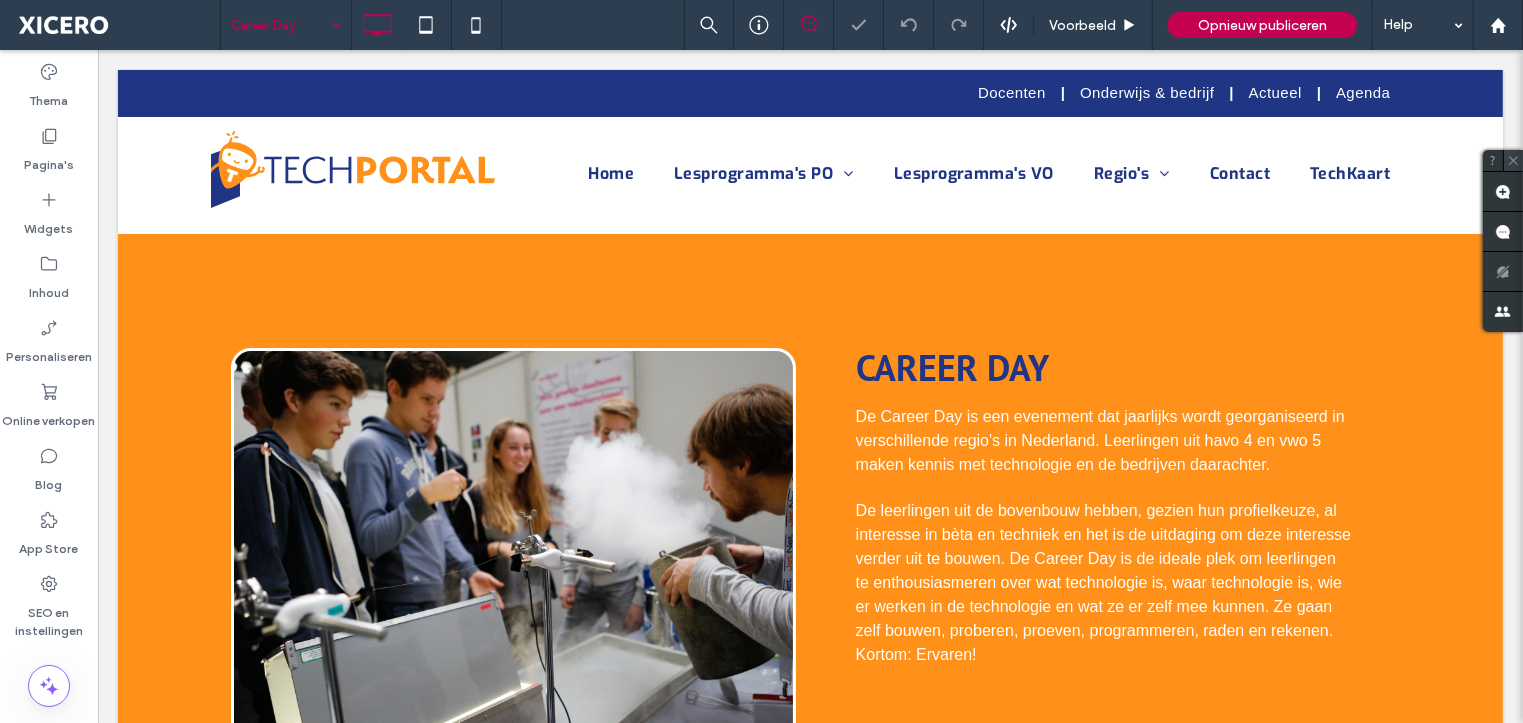 scroll, scrollTop: 0, scrollLeft: 0, axis: both 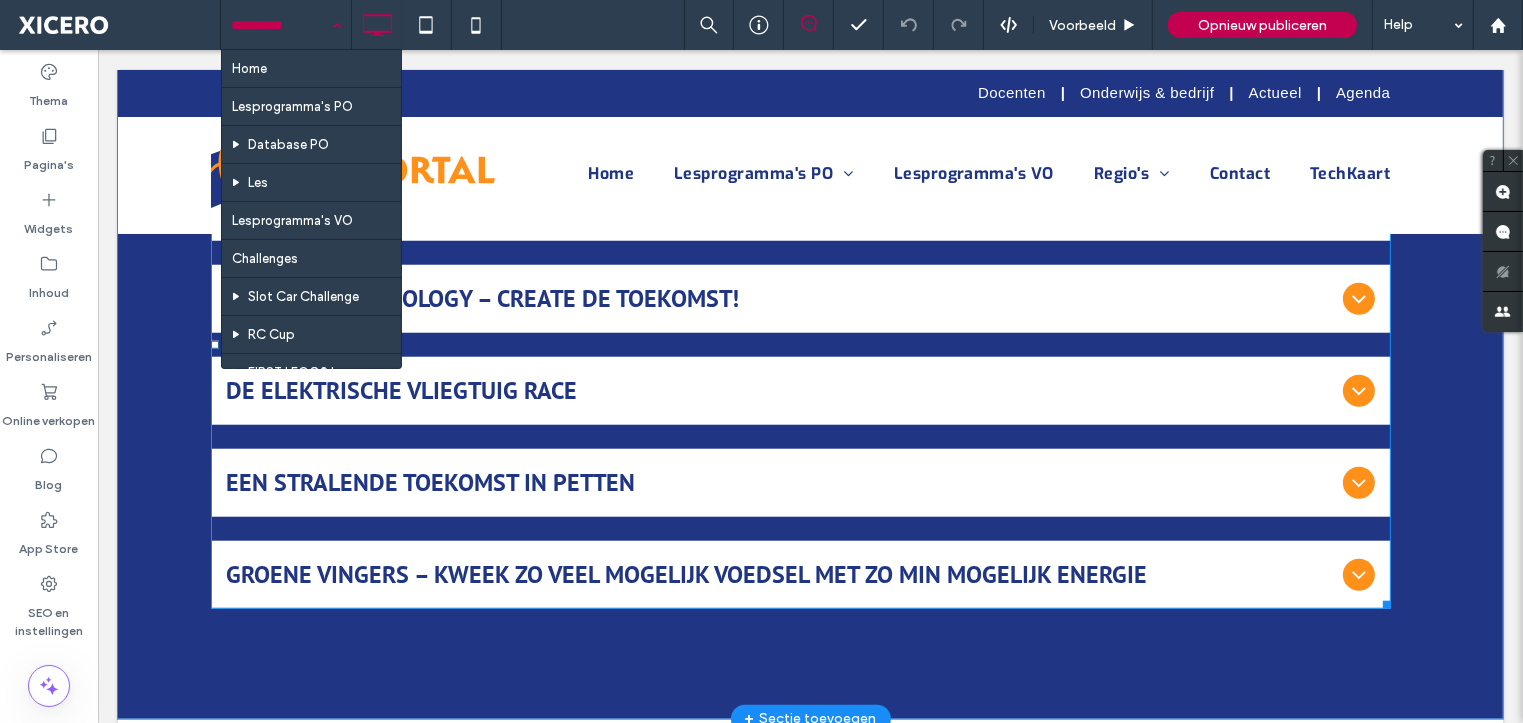 click on "Groene Vingers – kweek zo veel mogelijk voedsel met zo min mogelijk energie" at bounding box center (780, 575) 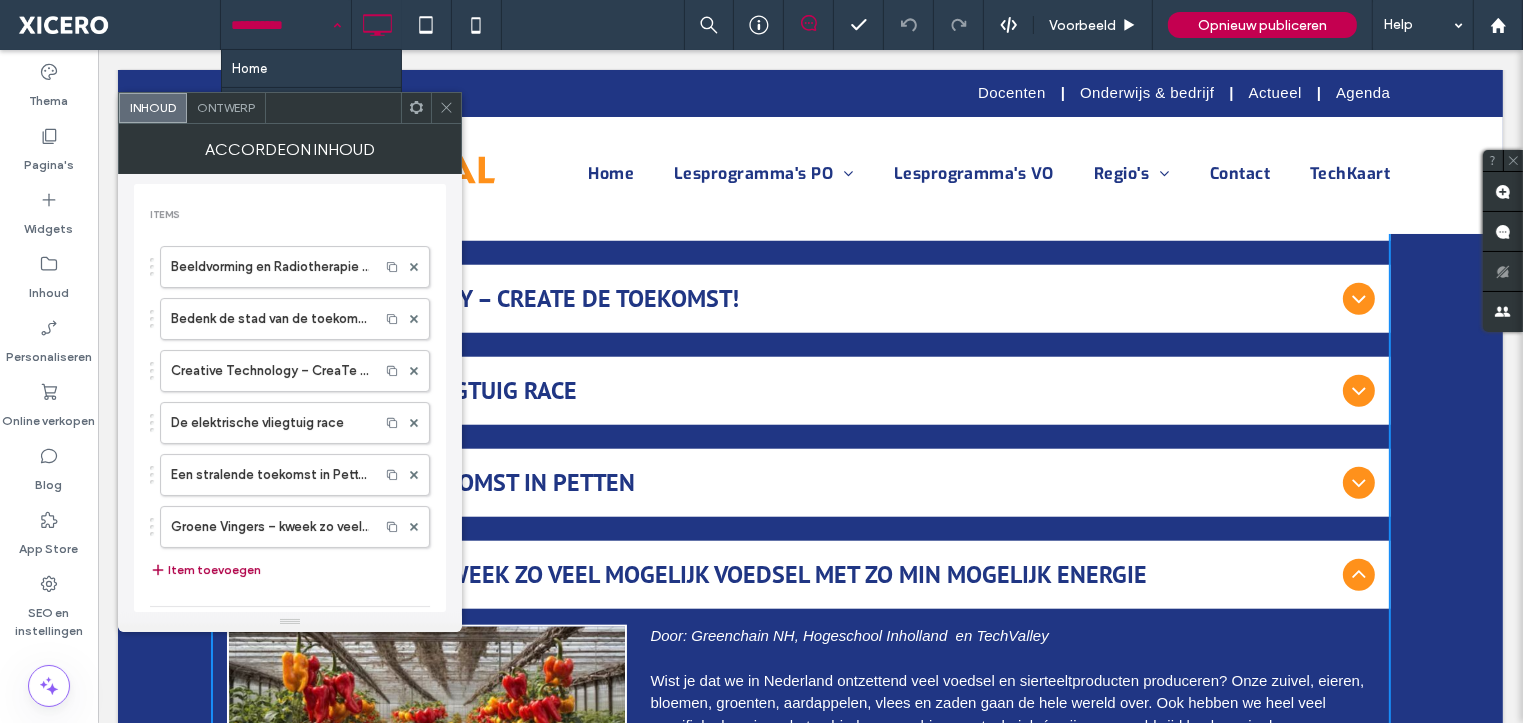 click on "Item toevoegen" at bounding box center (205, 570) 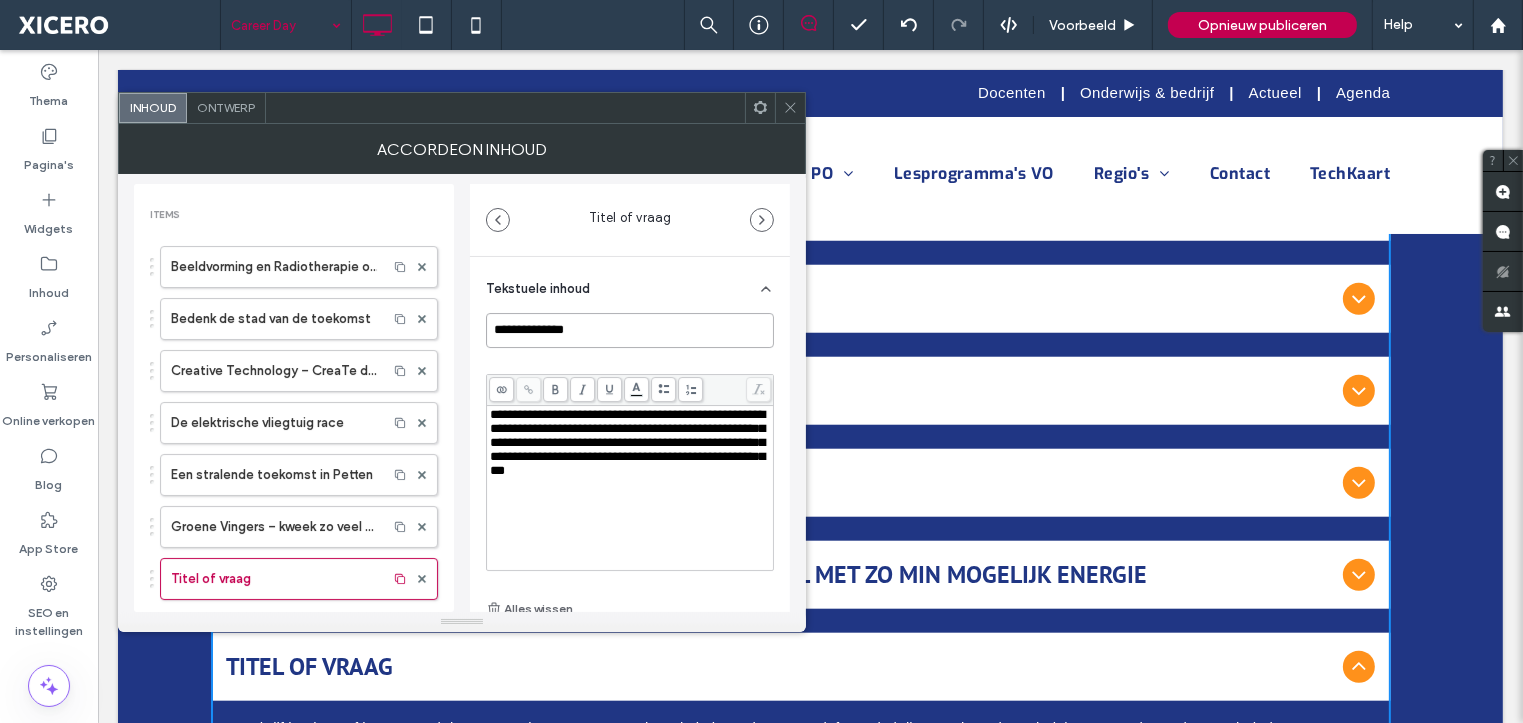 click on "**********" at bounding box center (630, 330) 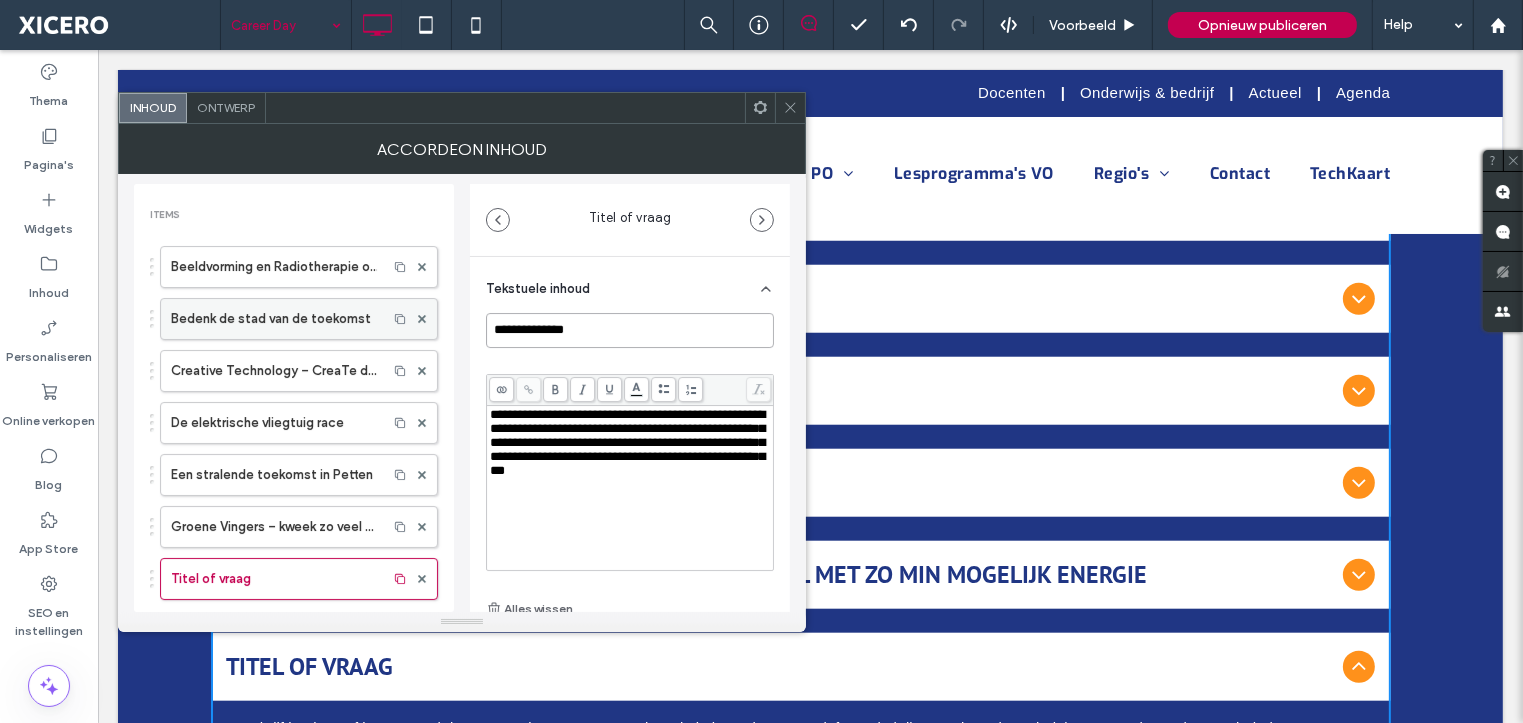 drag, startPoint x: 595, startPoint y: 335, endPoint x: 416, endPoint y: 323, distance: 179.40178 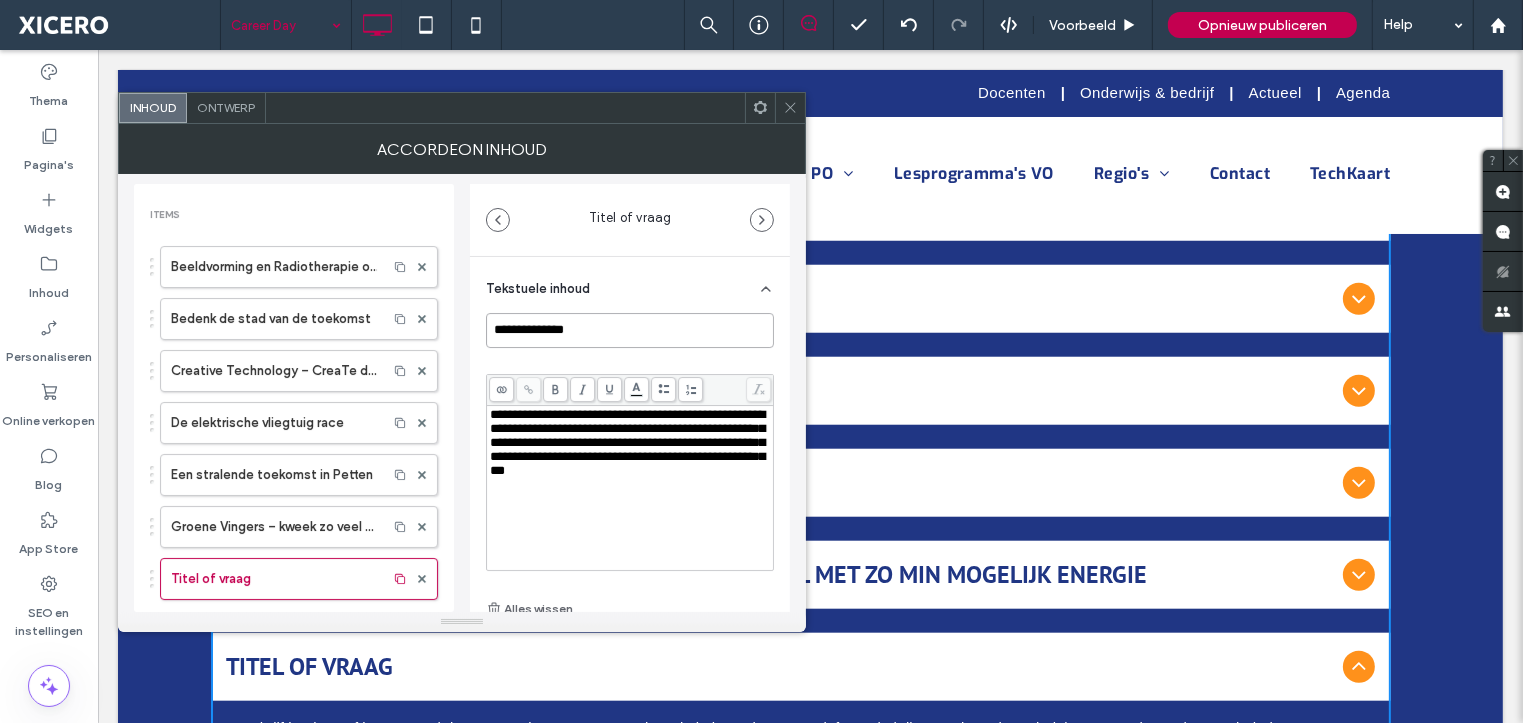 paste on "**********" 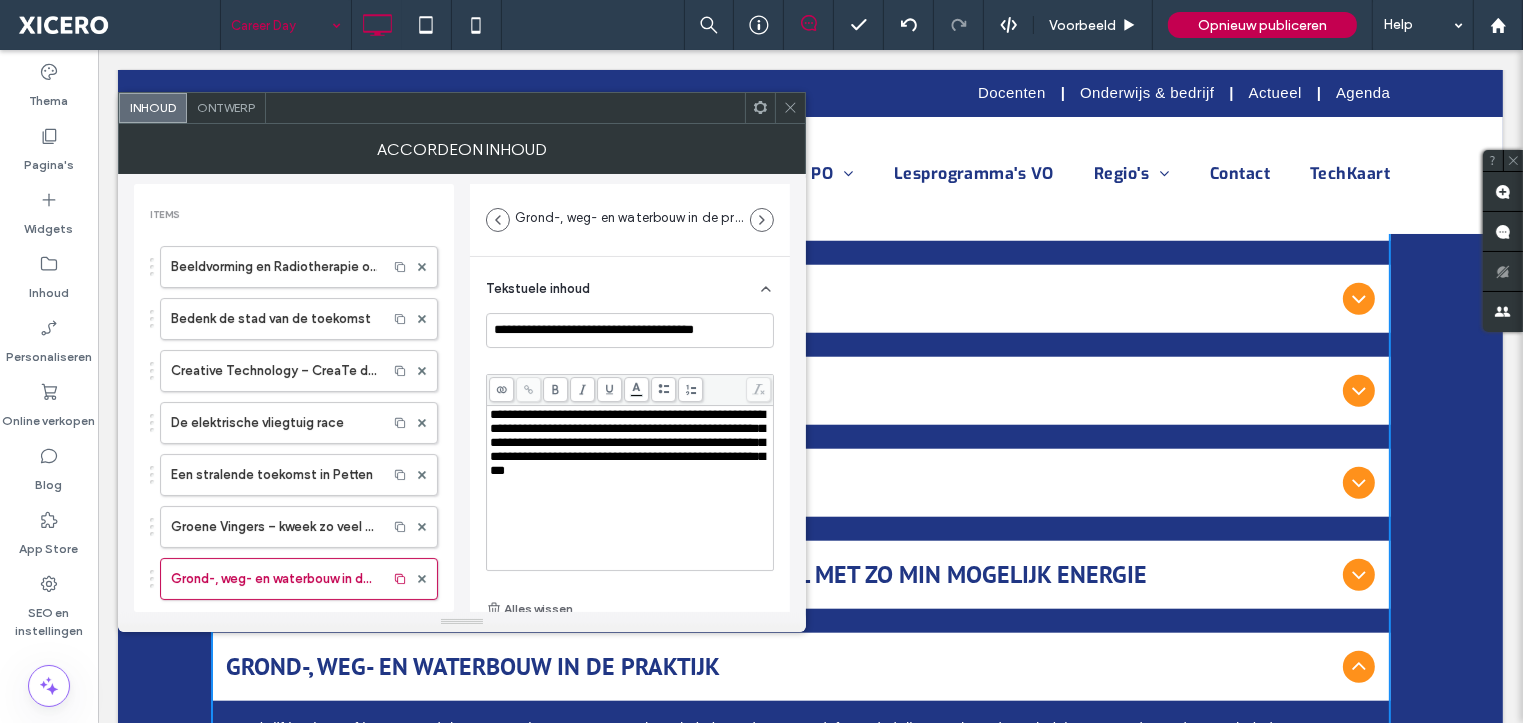 click on "**********" at bounding box center [627, 442] 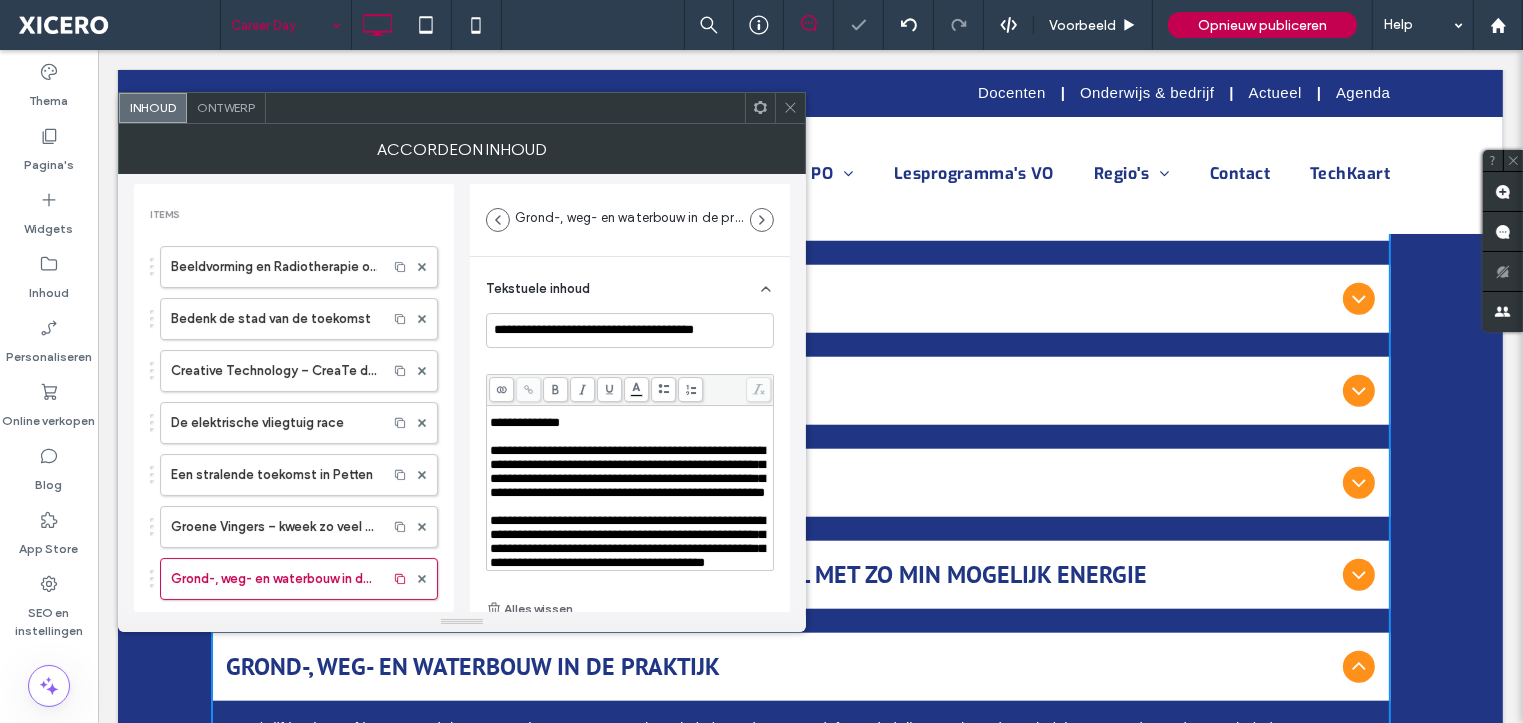 scroll, scrollTop: 0, scrollLeft: 0, axis: both 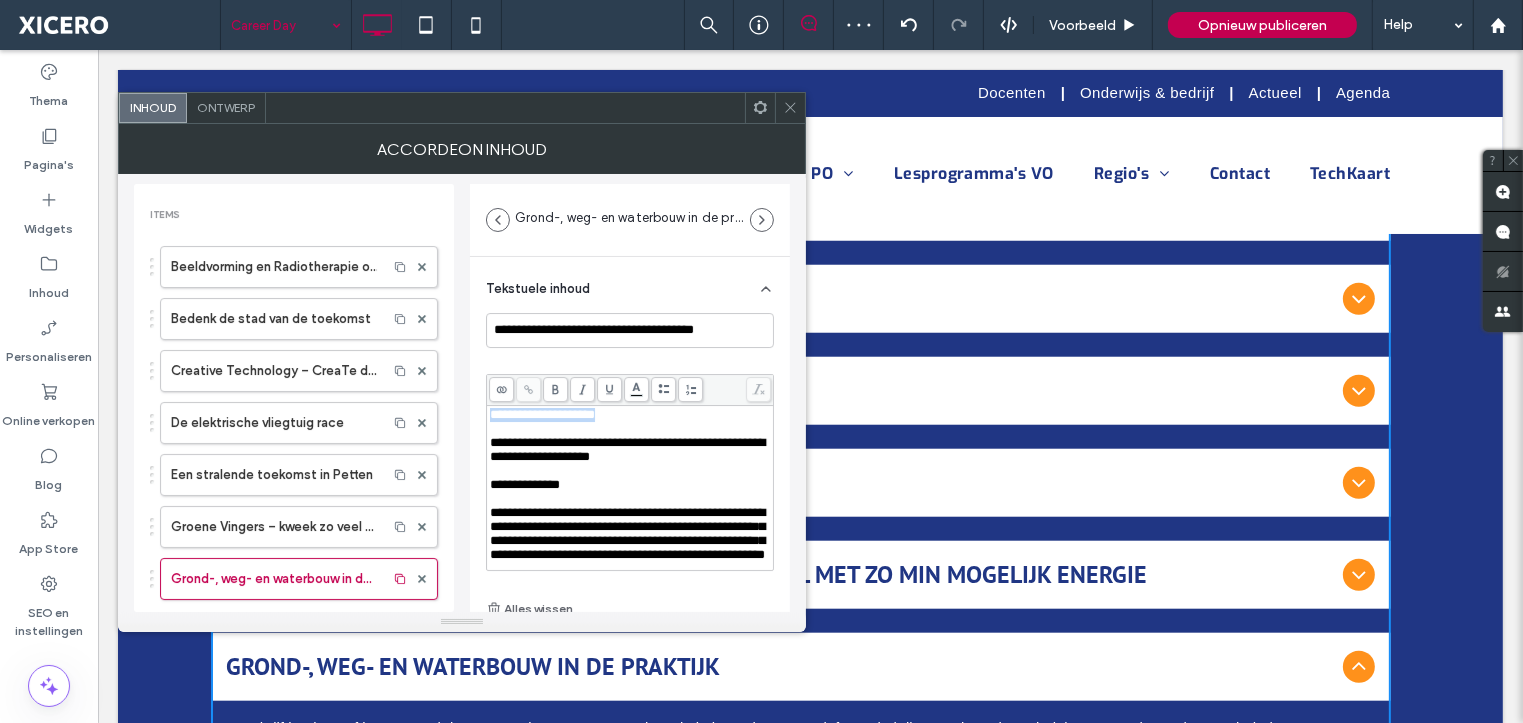 drag, startPoint x: 629, startPoint y: 414, endPoint x: 477, endPoint y: 414, distance: 152 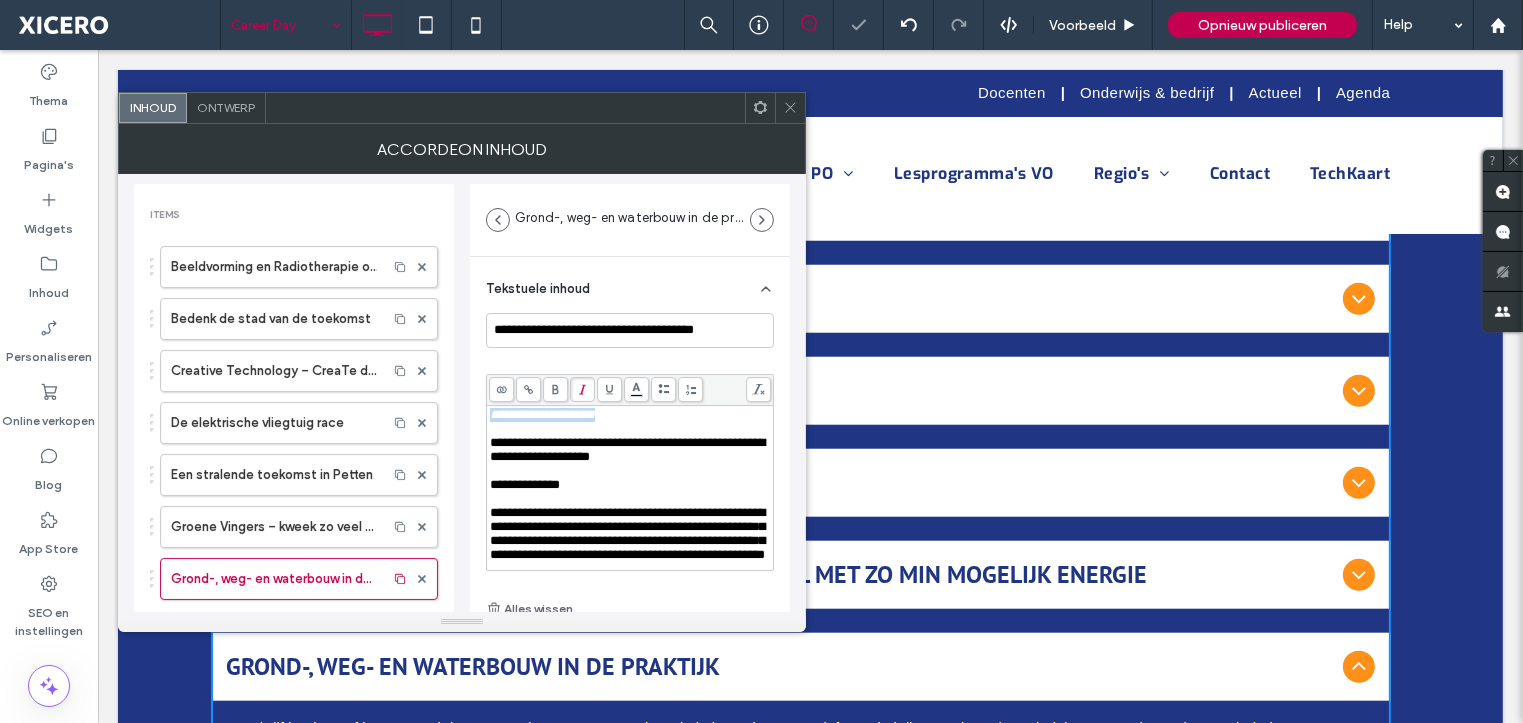 click 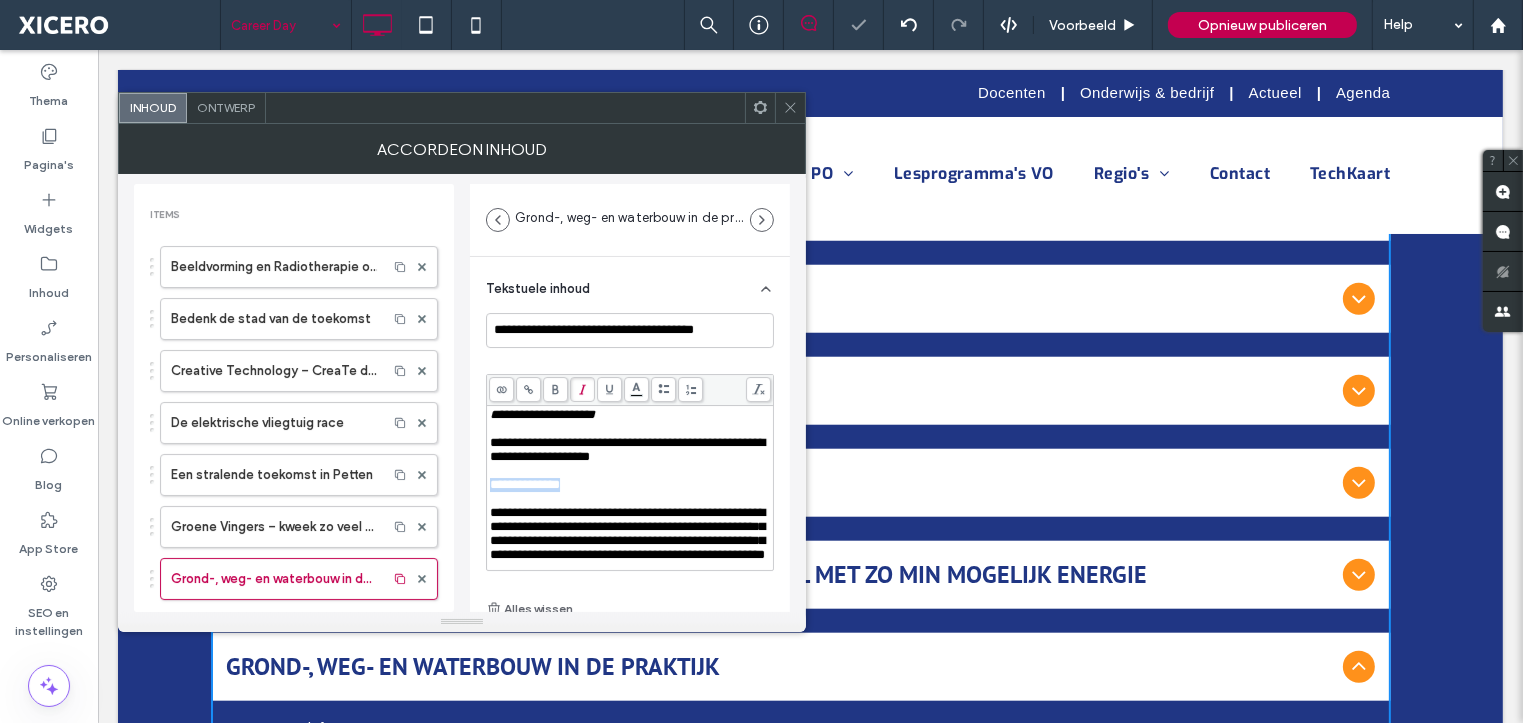 drag, startPoint x: 584, startPoint y: 493, endPoint x: 484, endPoint y: 494, distance: 100.005 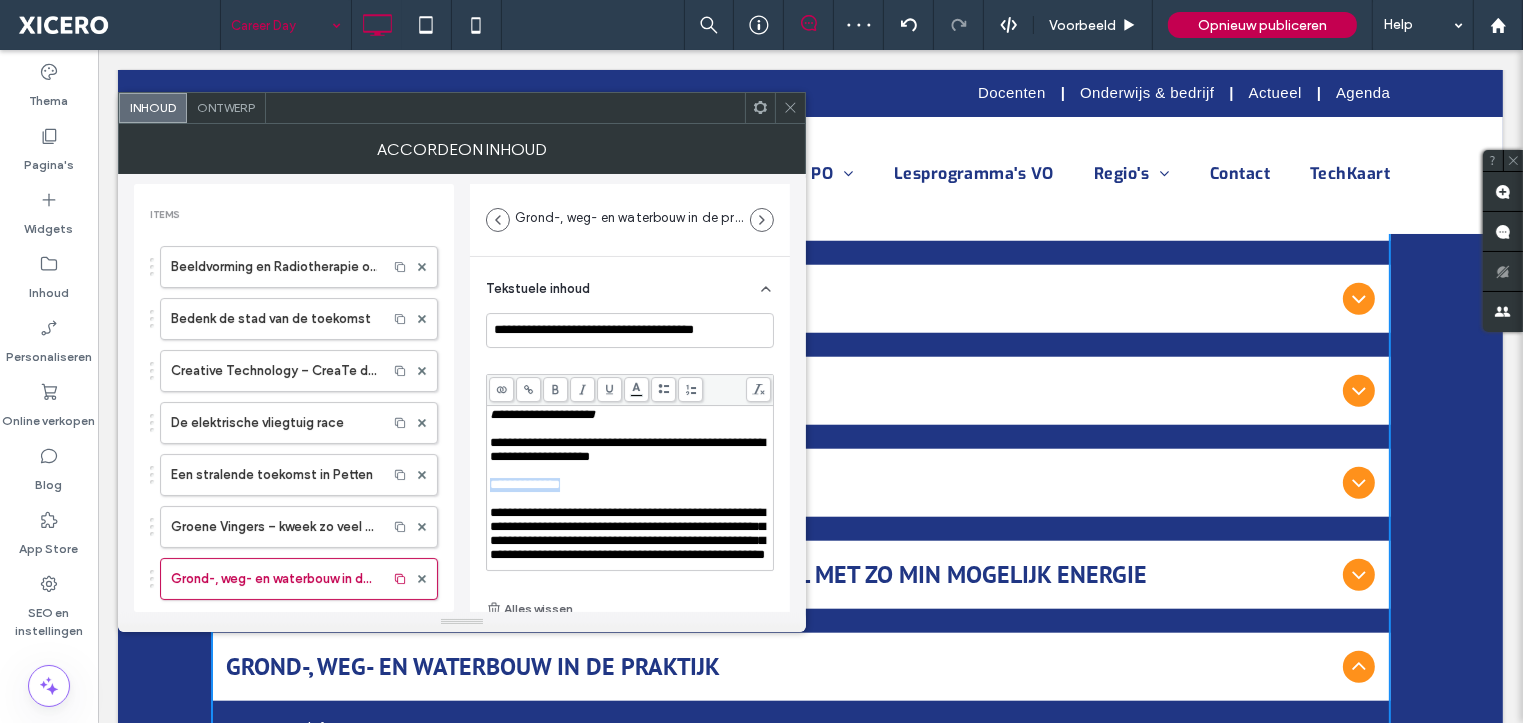 click 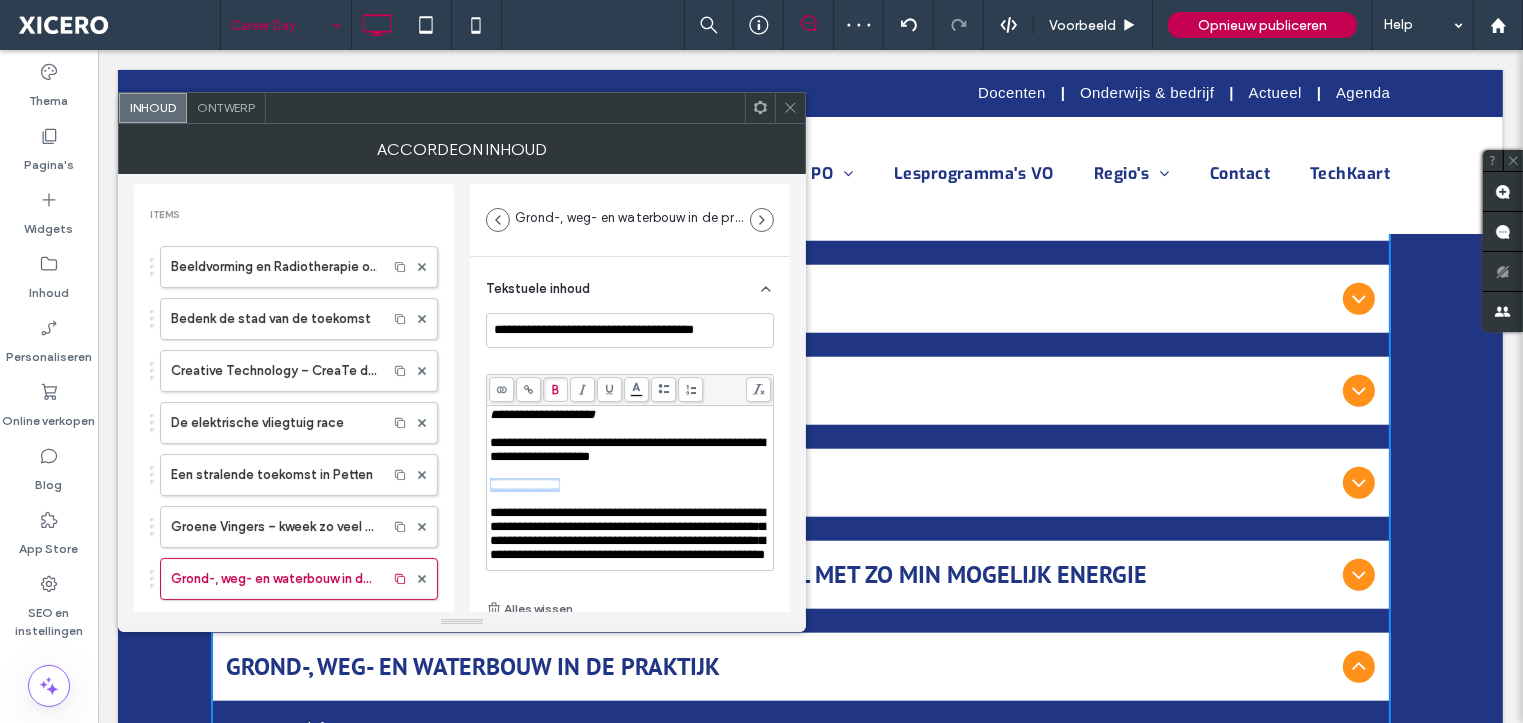 scroll, scrollTop: 172, scrollLeft: 0, axis: vertical 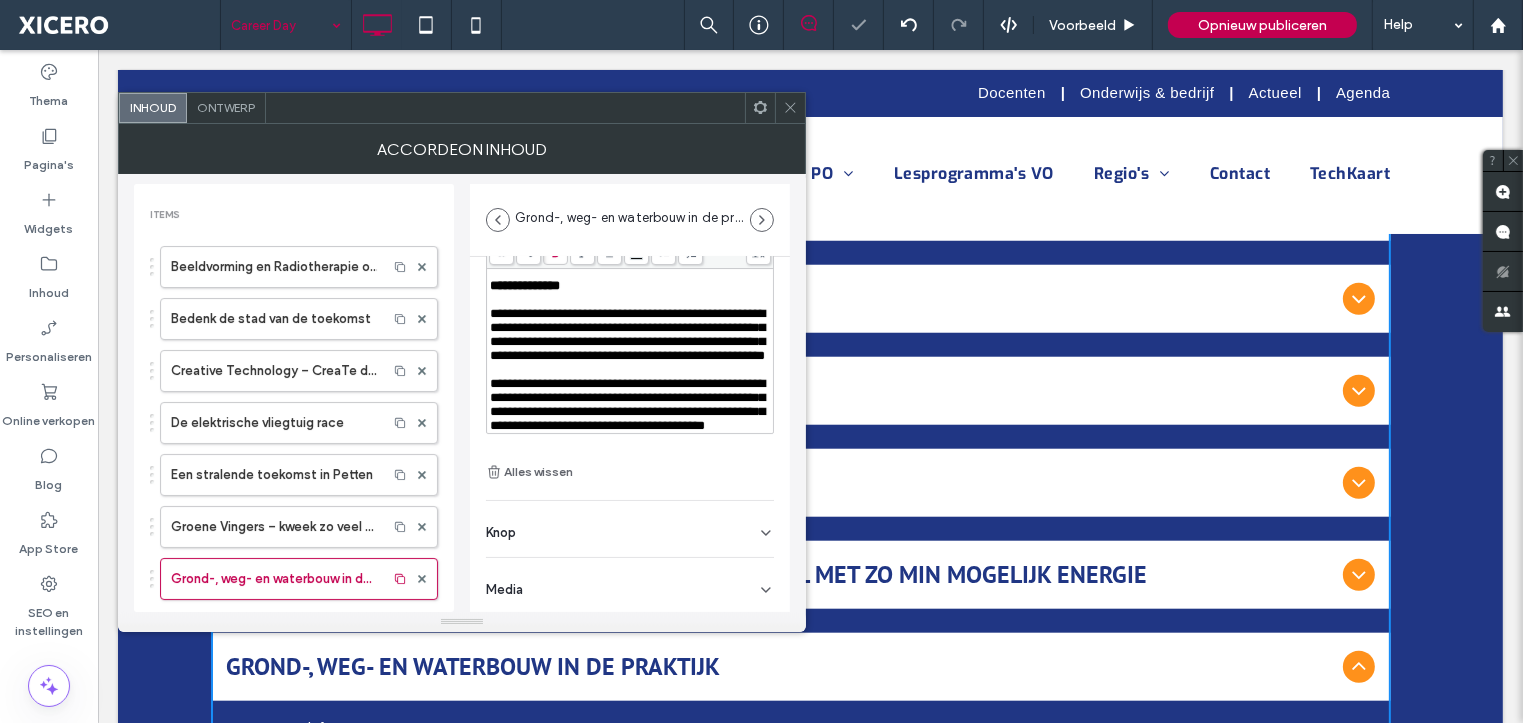 click on "Media" at bounding box center (630, 586) 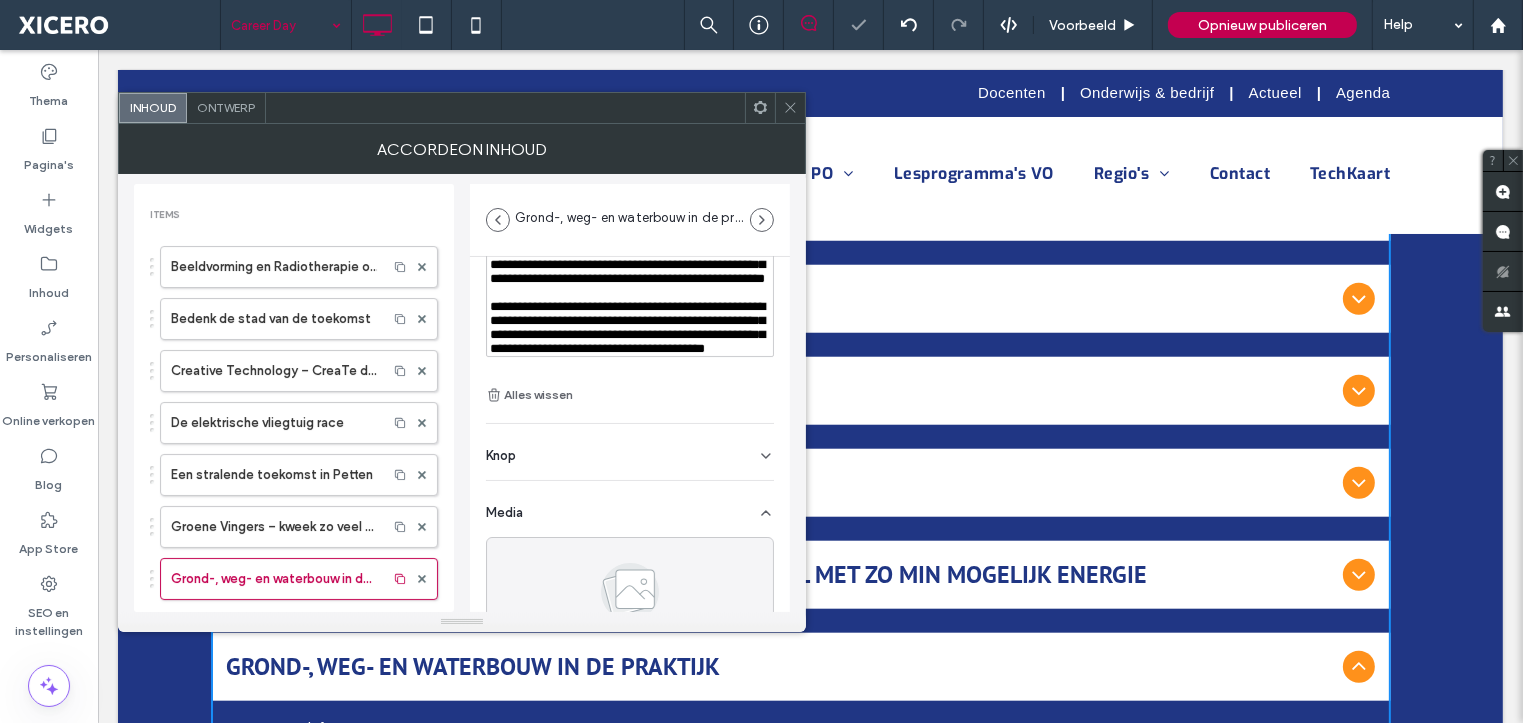 scroll, scrollTop: 291, scrollLeft: 0, axis: vertical 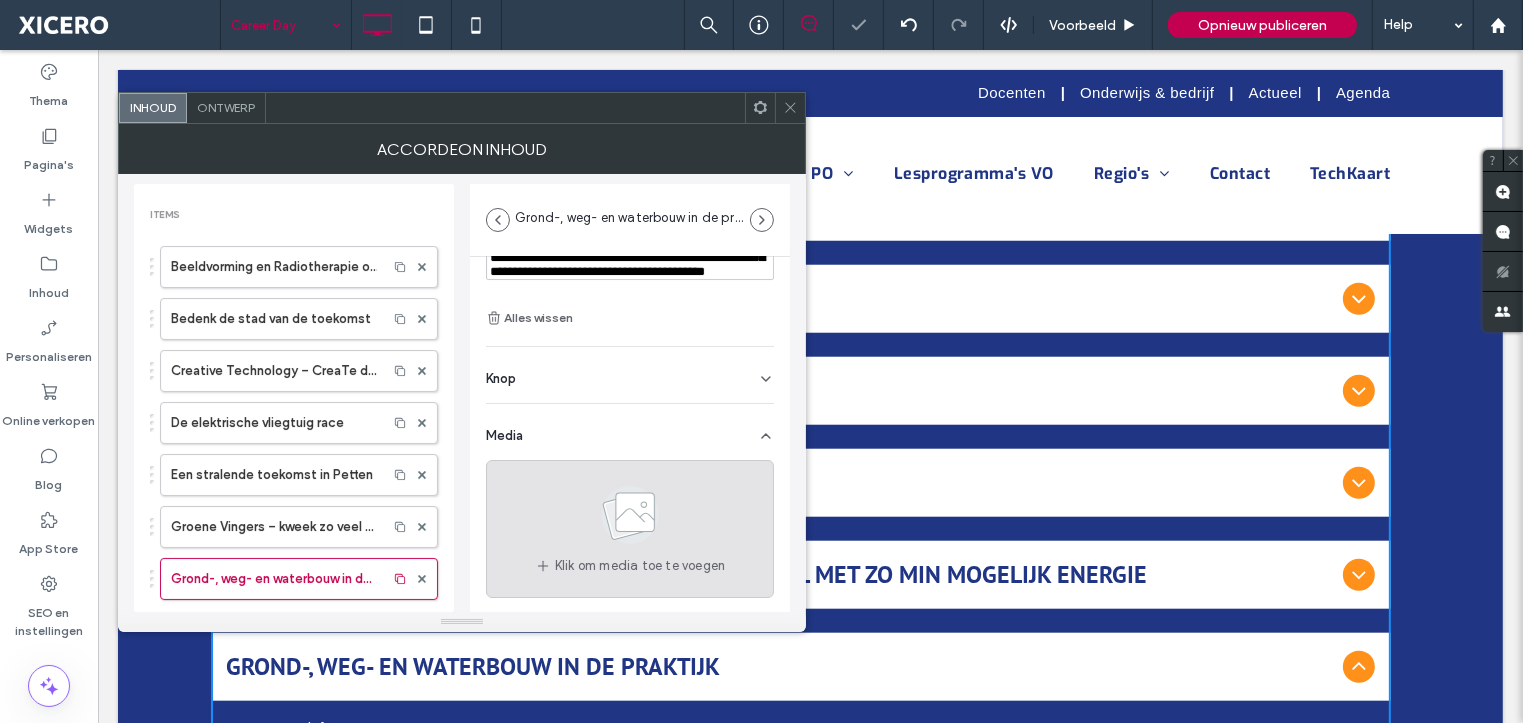 click 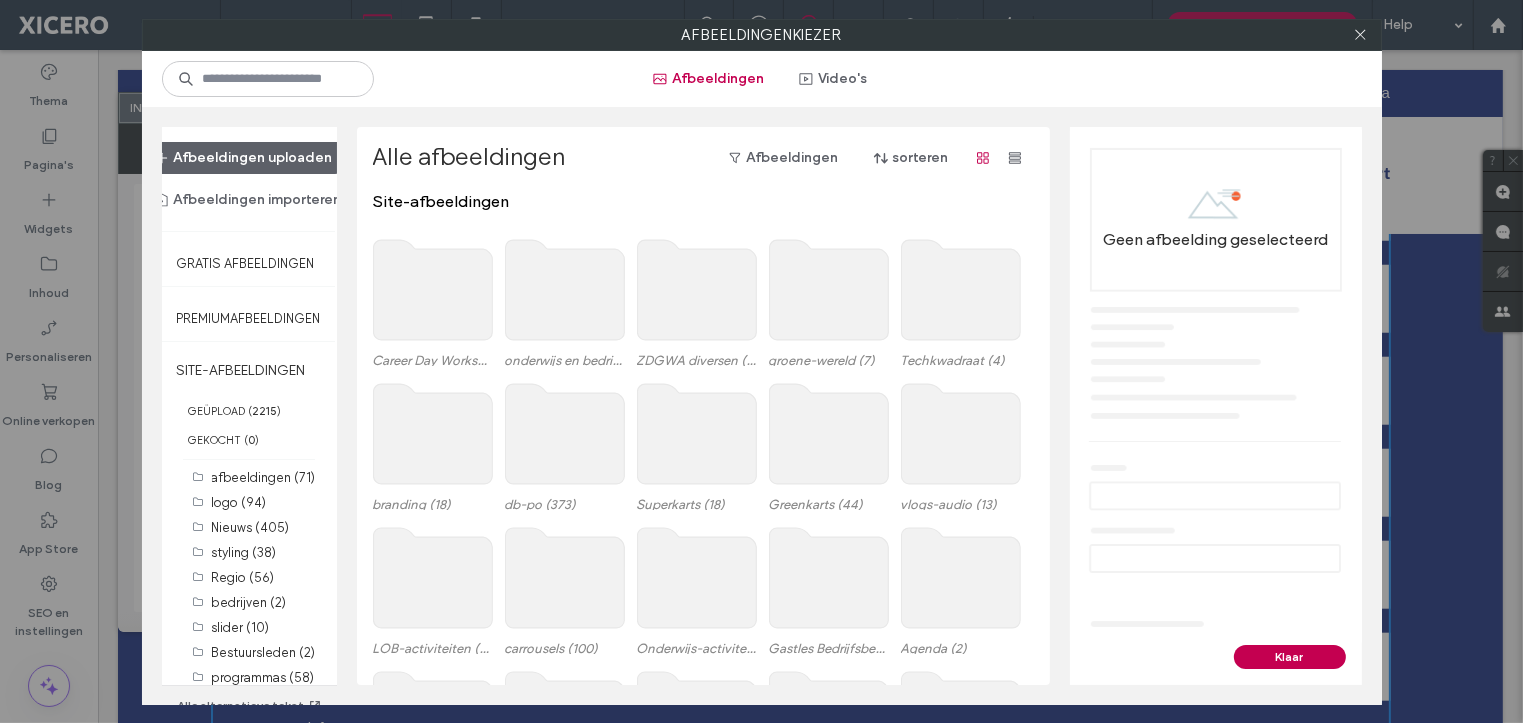 click 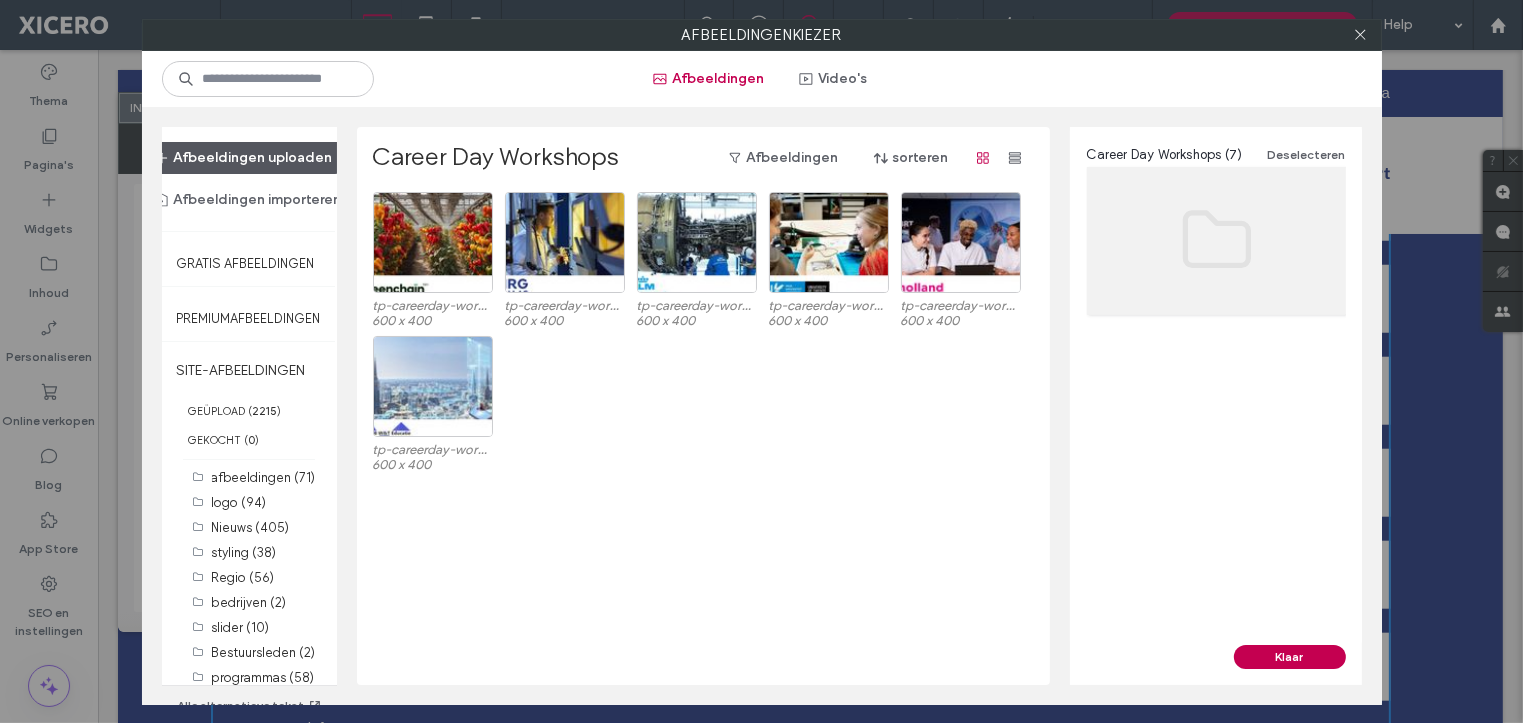 click on "Afbeeldingen uploaden" at bounding box center (244, 158) 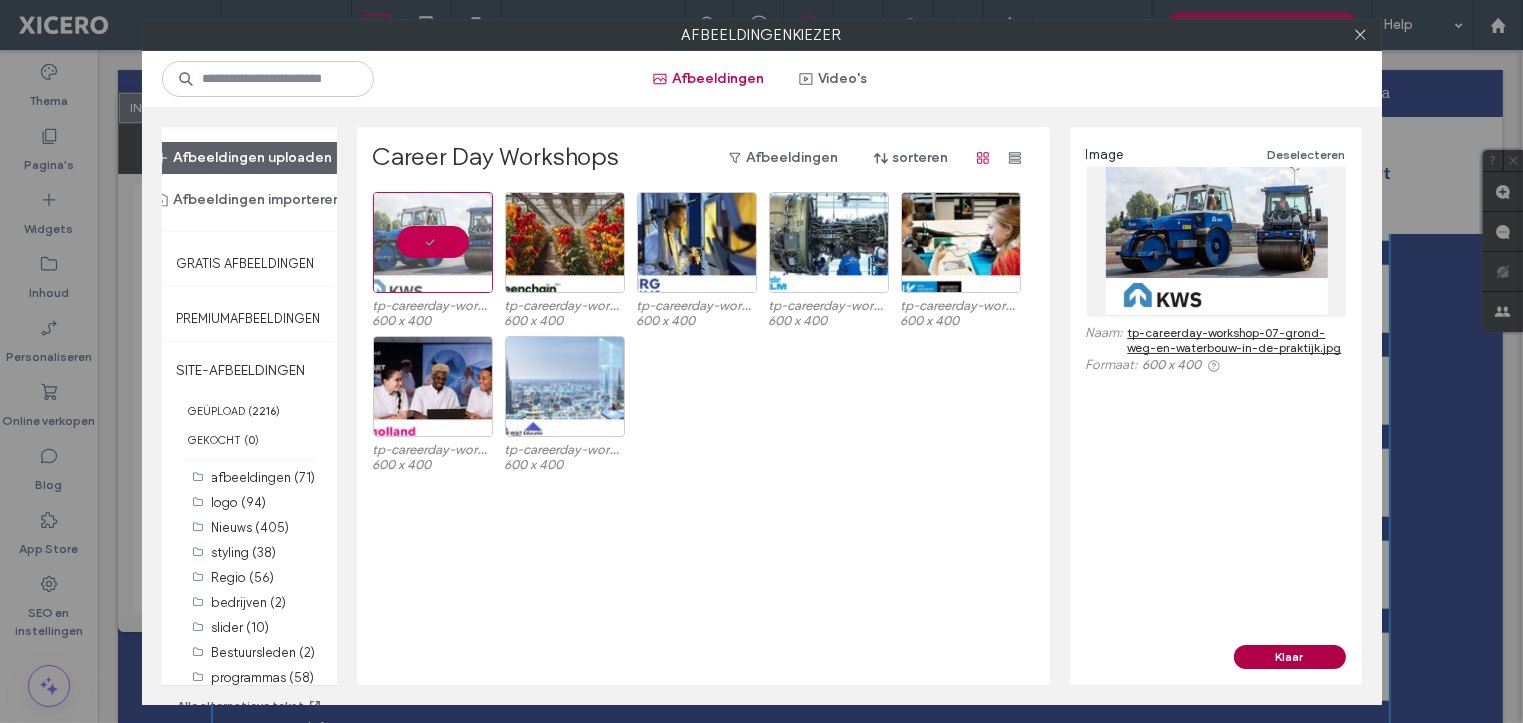 click on "Klaar" at bounding box center [1290, 657] 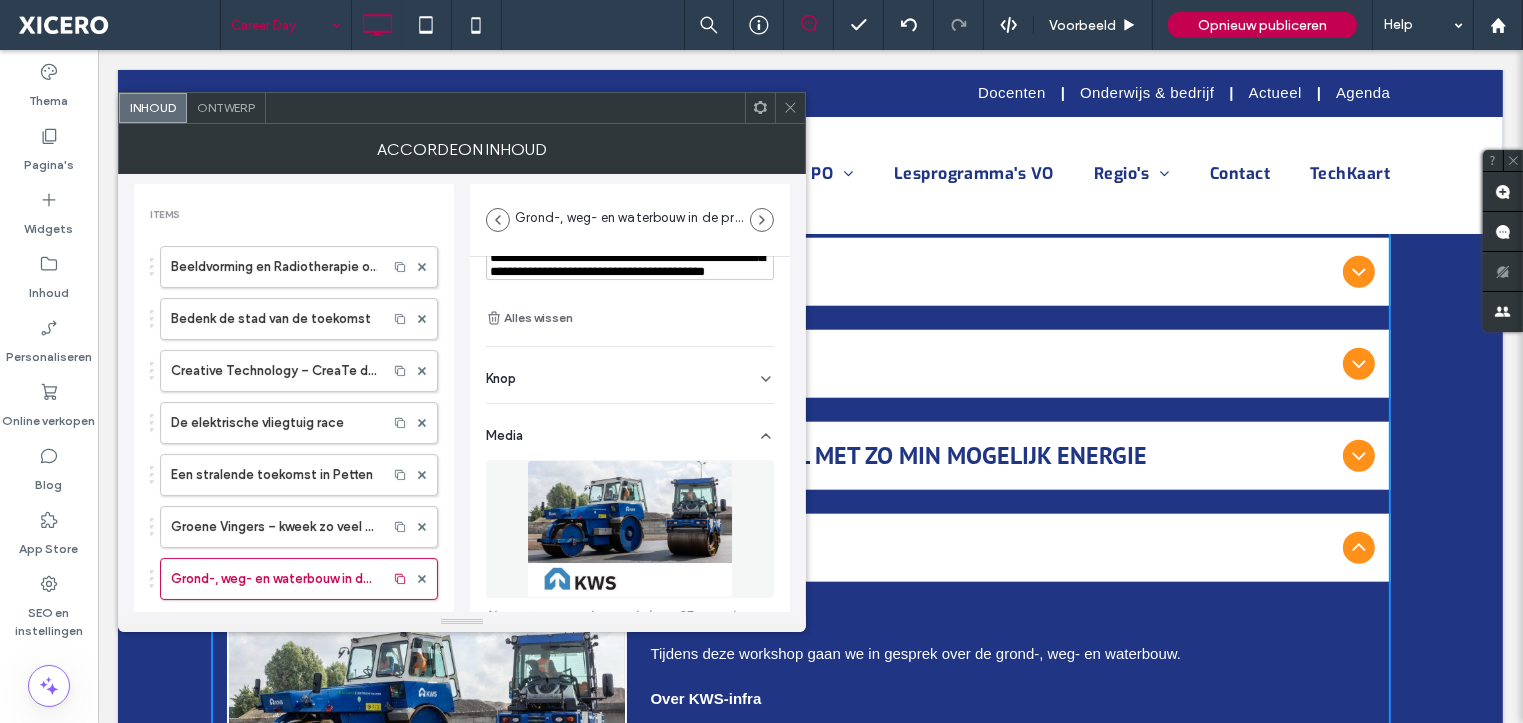 scroll, scrollTop: 1838, scrollLeft: 0, axis: vertical 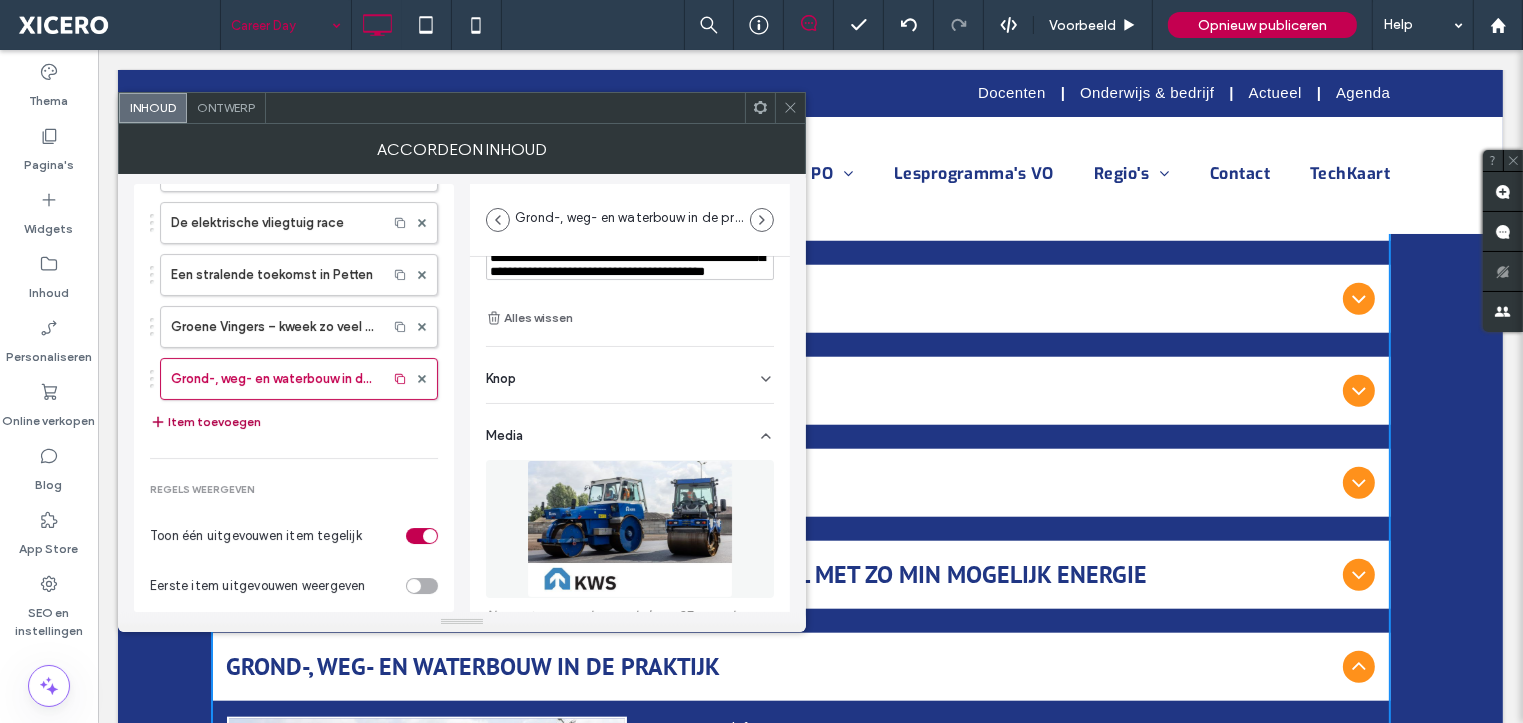 click on "Item toevoegen" at bounding box center (205, 422) 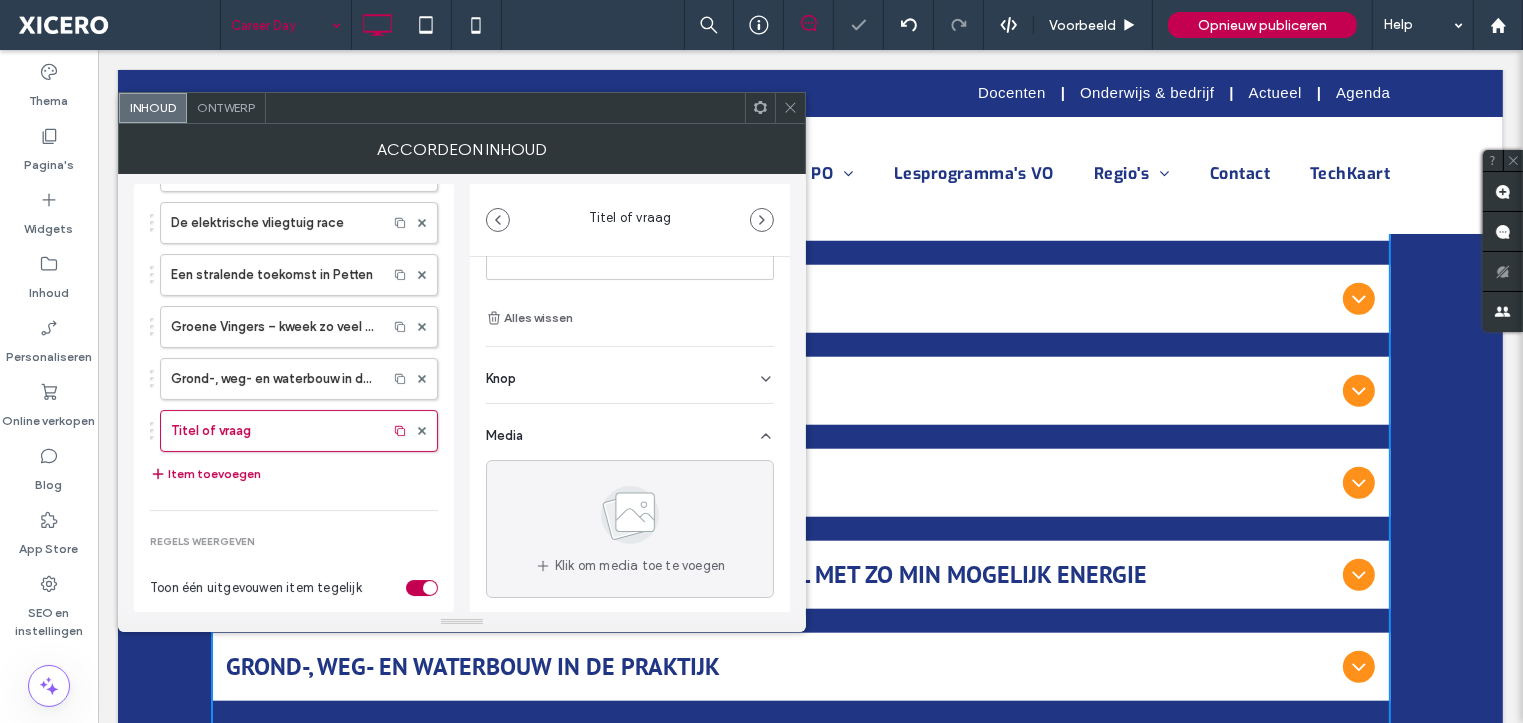 scroll, scrollTop: 0, scrollLeft: 0, axis: both 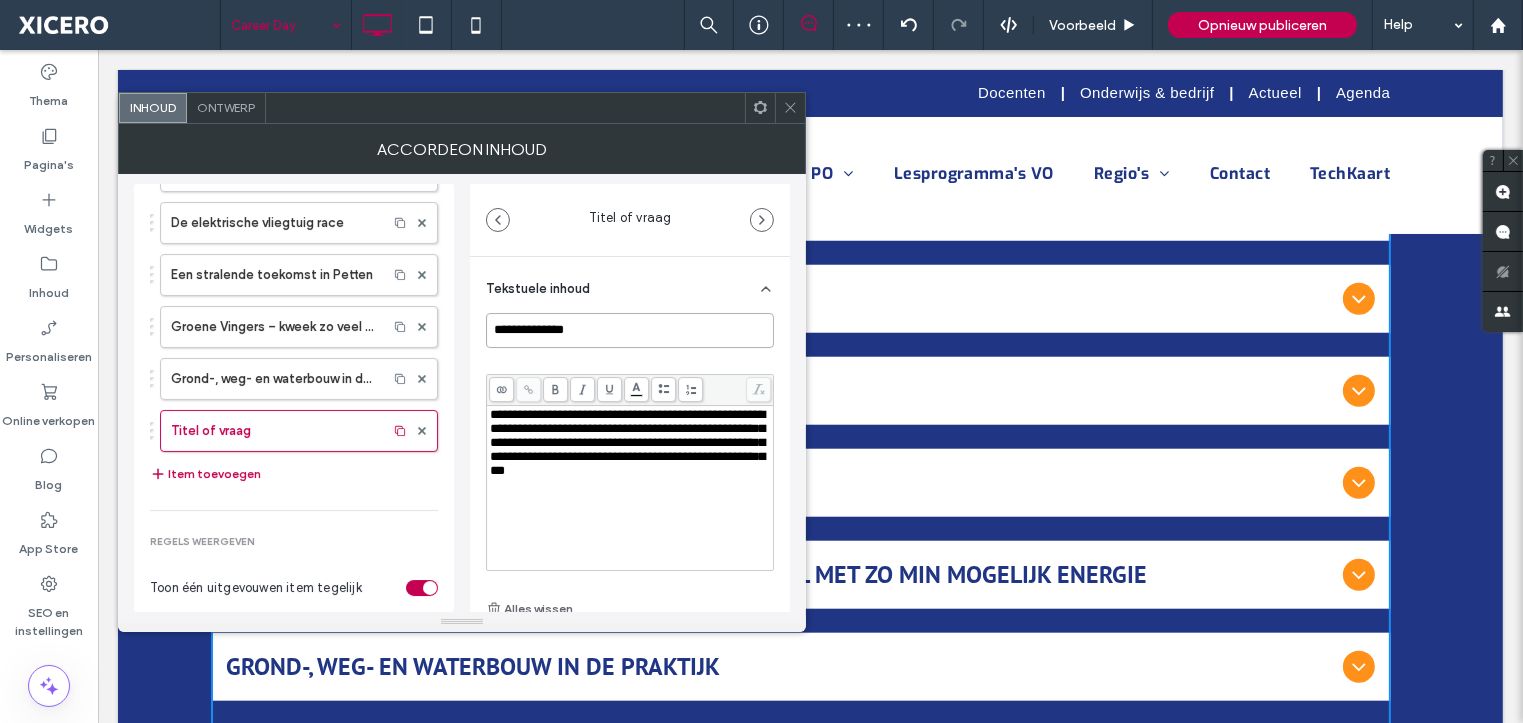 drag, startPoint x: 577, startPoint y: 328, endPoint x: 467, endPoint y: 328, distance: 110 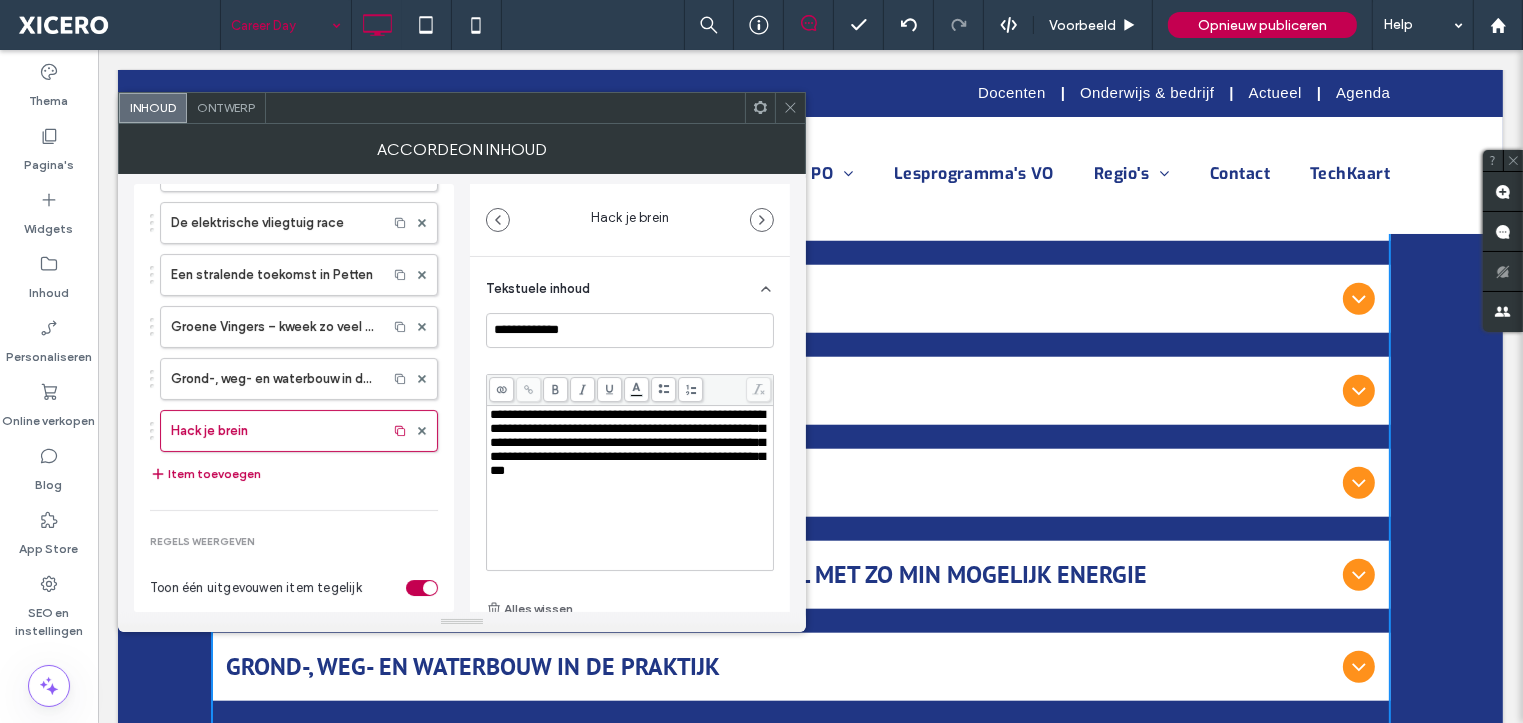 click on "**********" at bounding box center (627, 442) 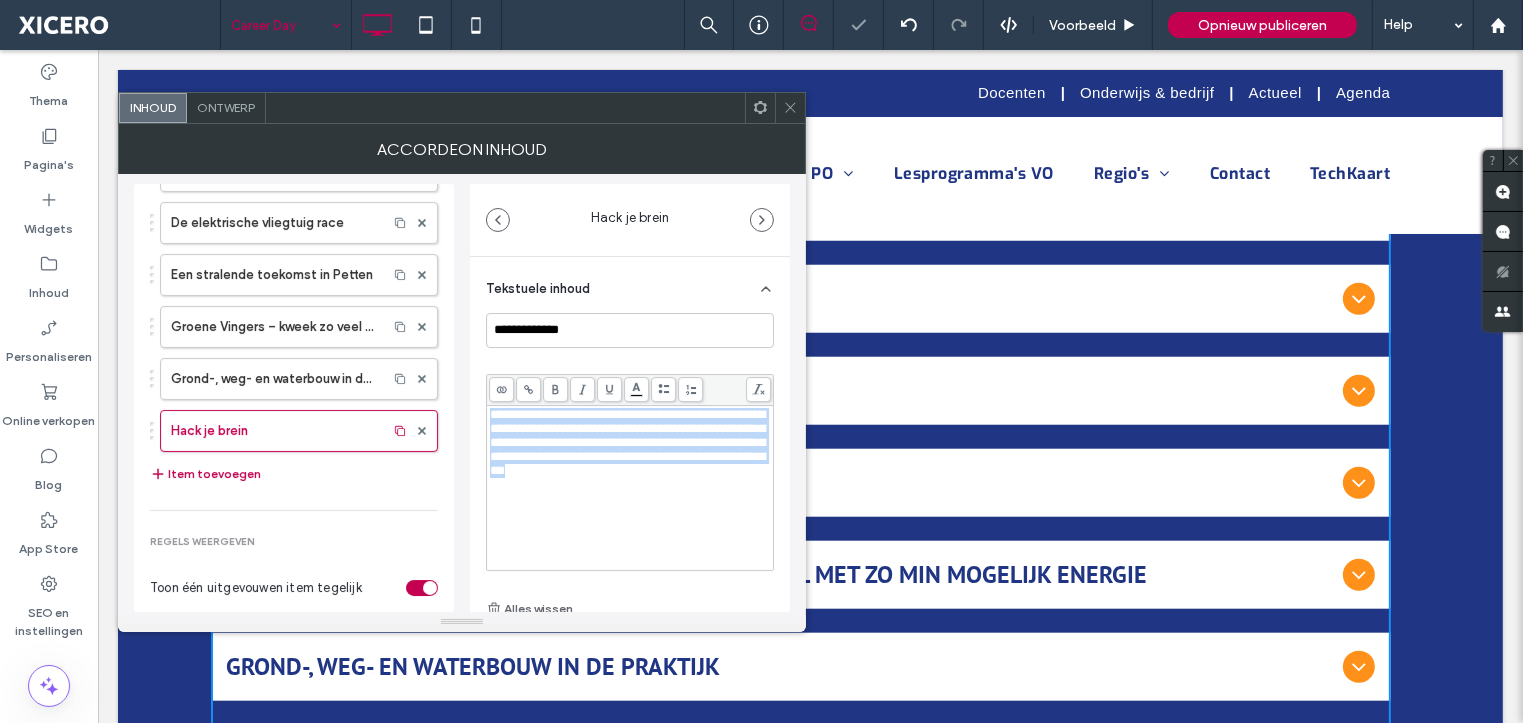 copy on "**********" 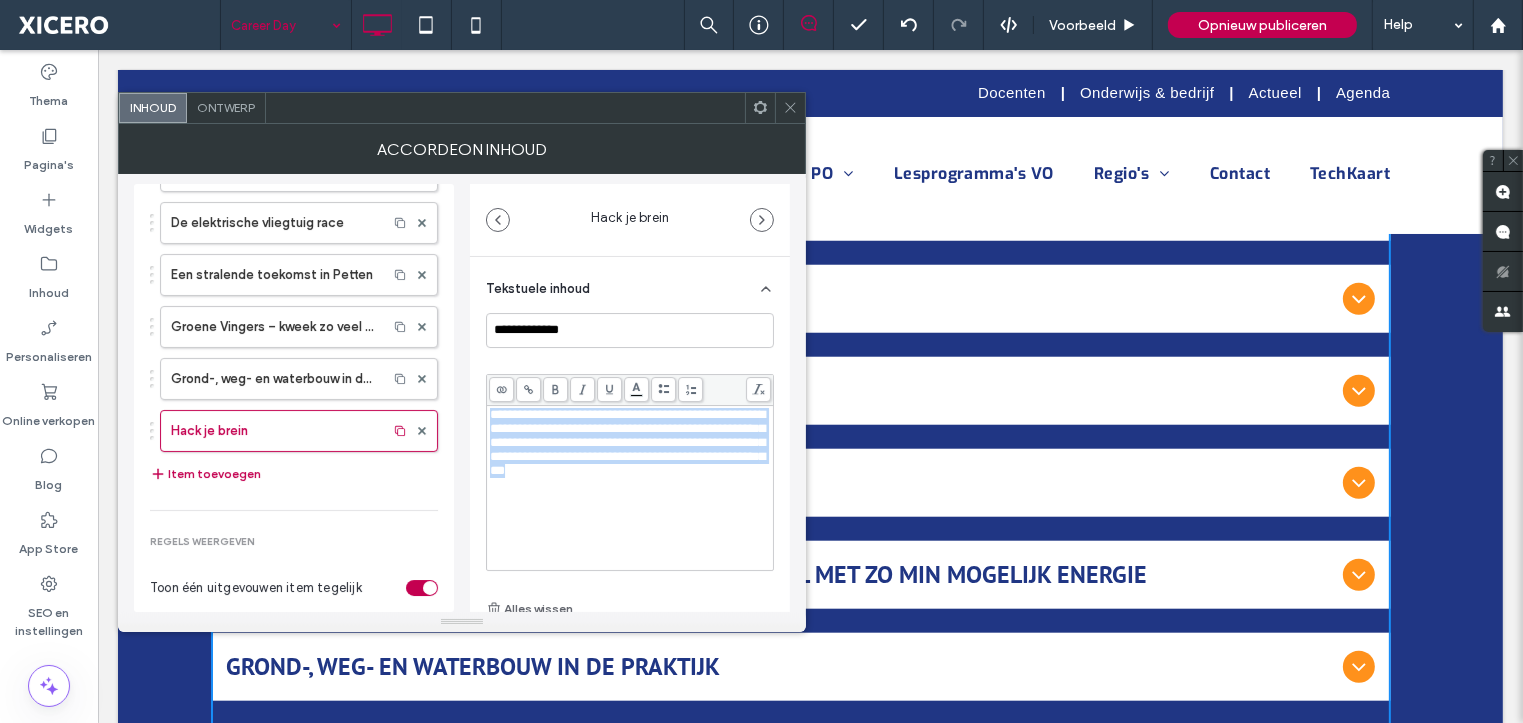 click on "**********" at bounding box center [627, 442] 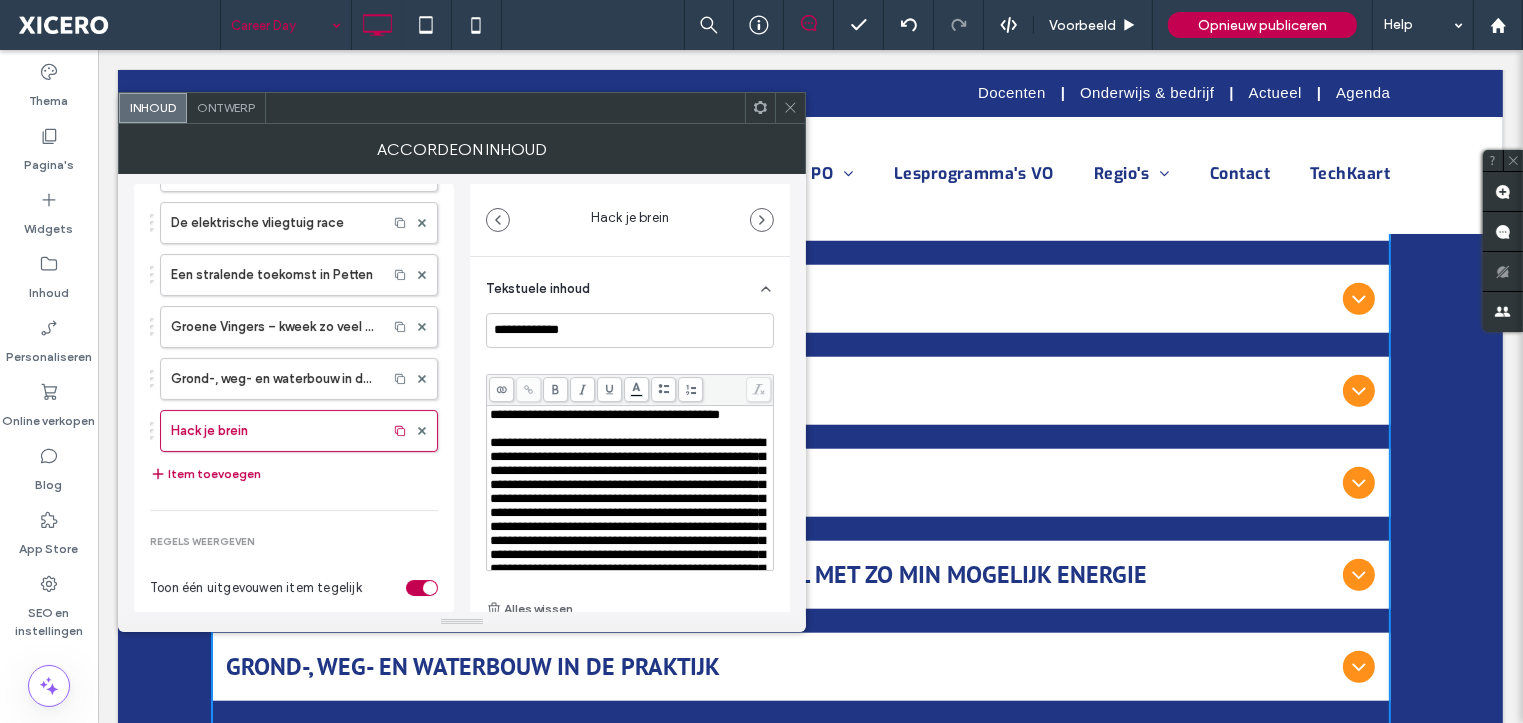 scroll, scrollTop: 758, scrollLeft: 0, axis: vertical 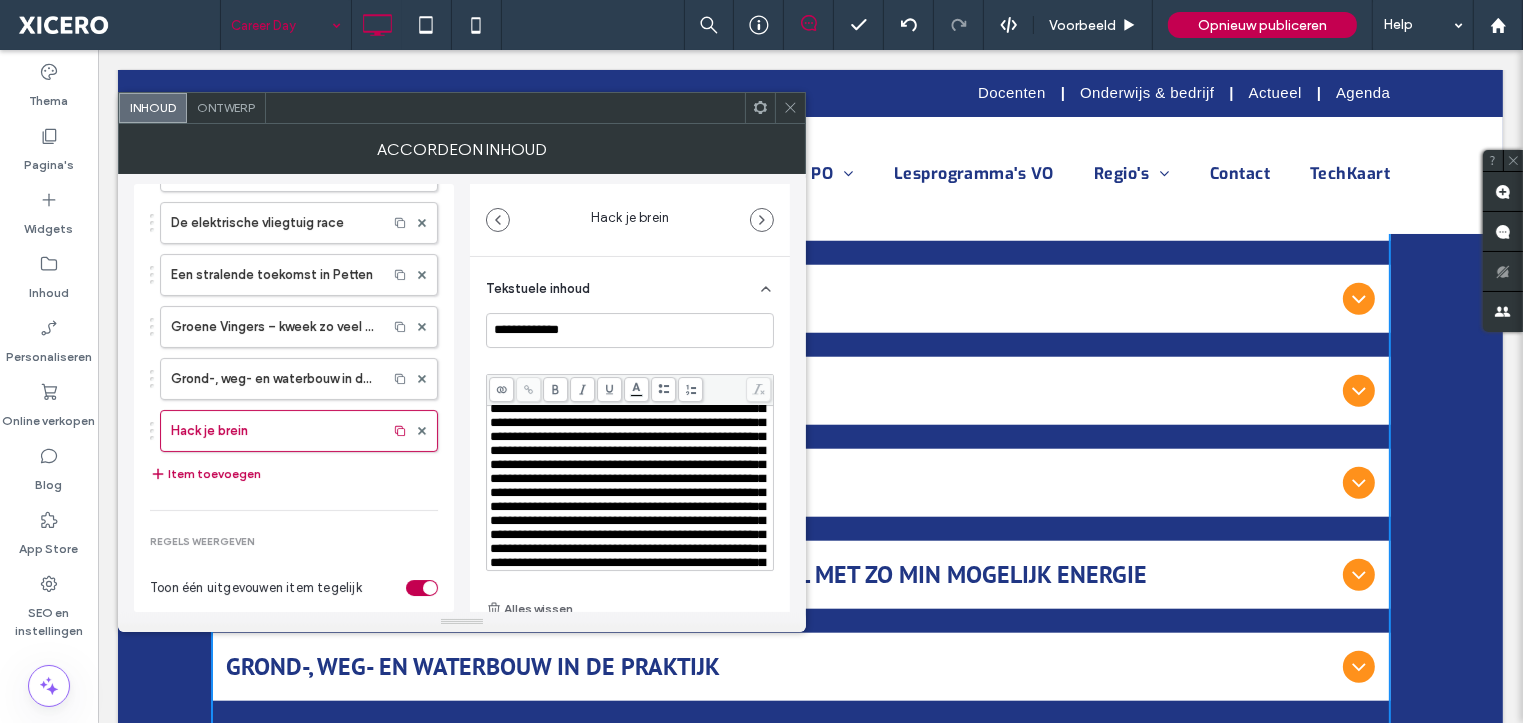 drag, startPoint x: 674, startPoint y: 493, endPoint x: 480, endPoint y: 475, distance: 194.83327 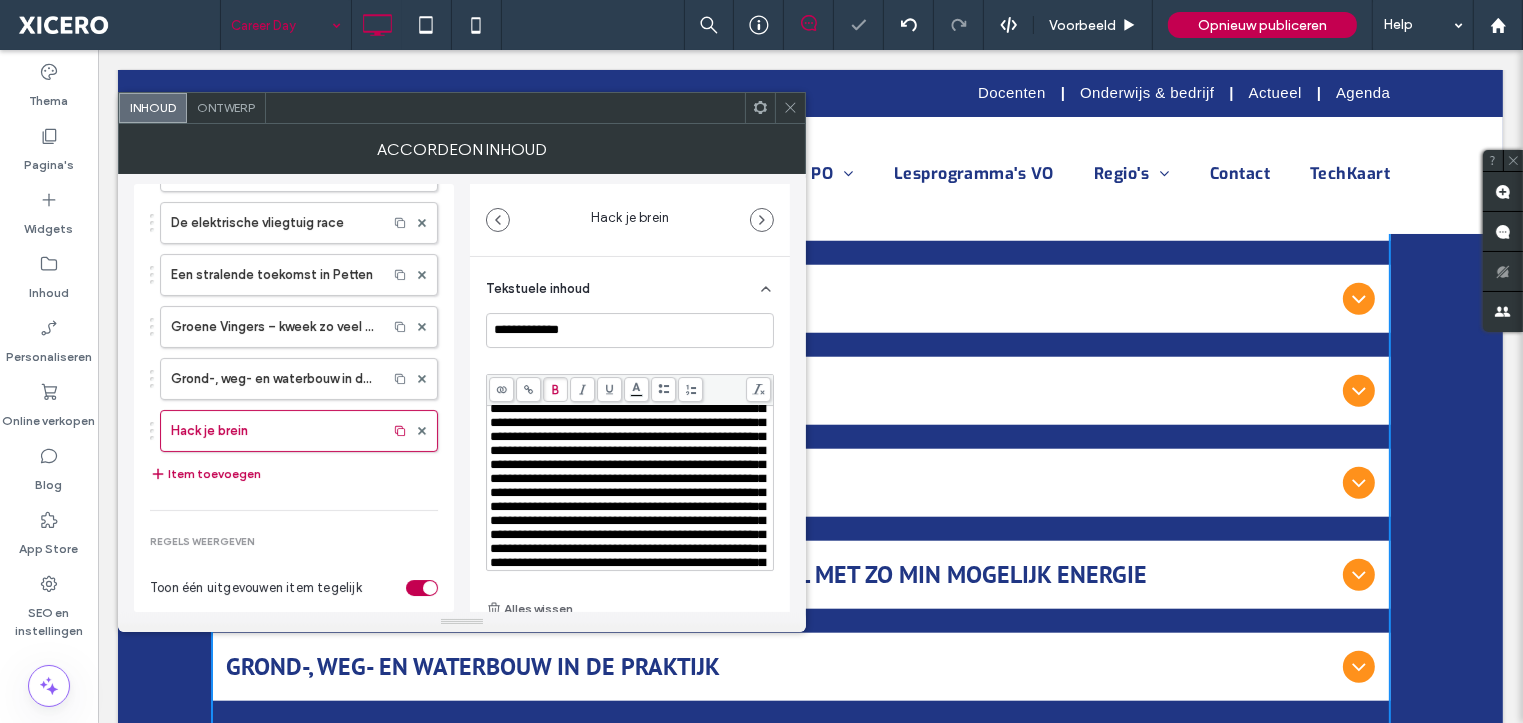 click 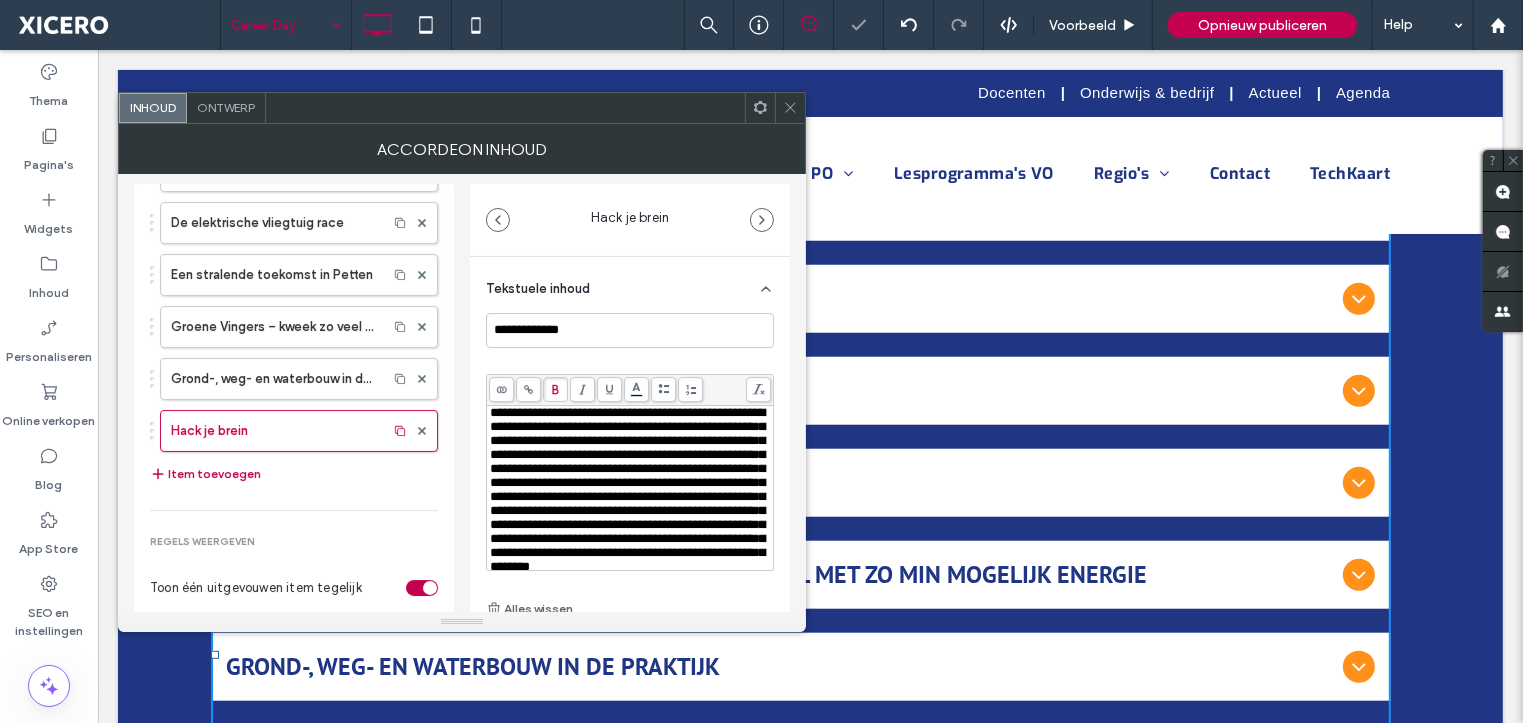 scroll, scrollTop: 0, scrollLeft: 0, axis: both 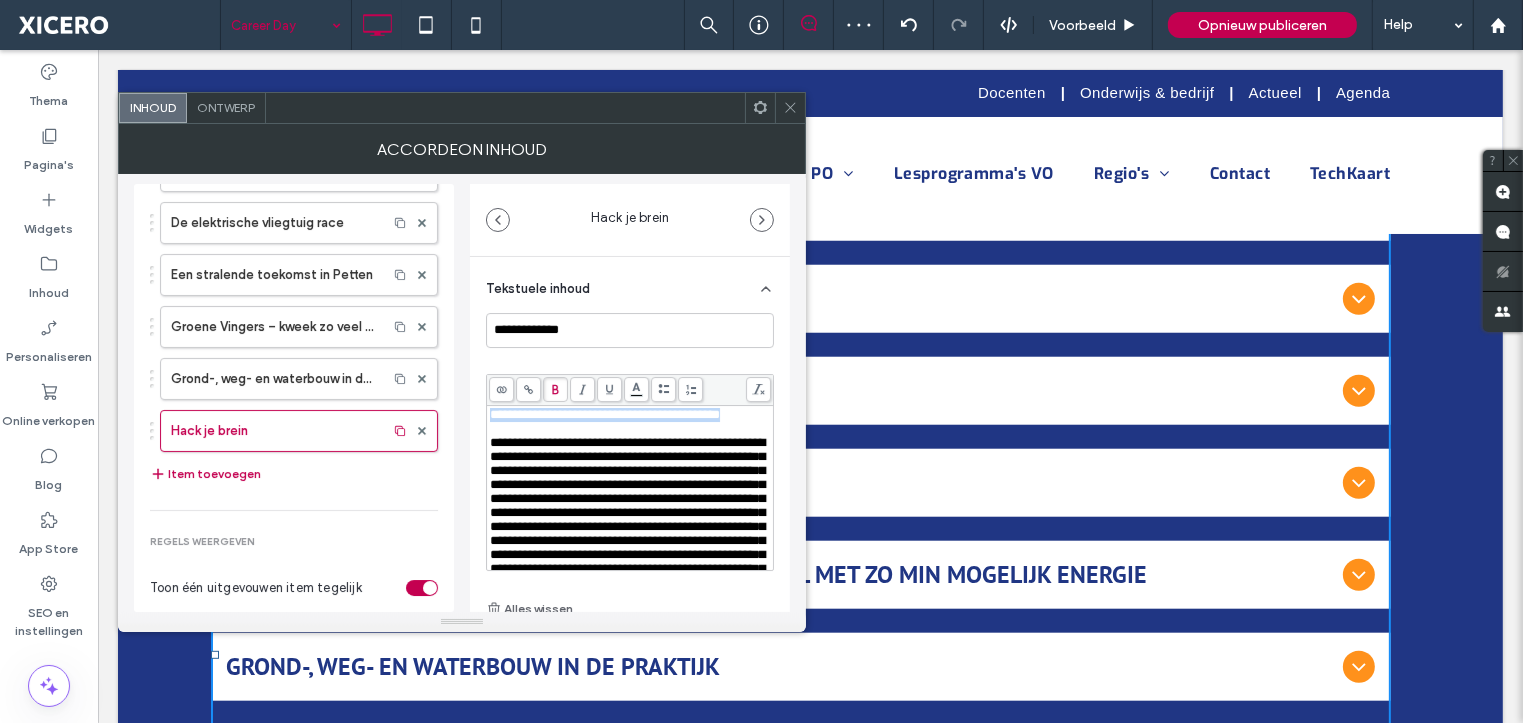 drag, startPoint x: 537, startPoint y: 433, endPoint x: 484, endPoint y: 415, distance: 55.97321 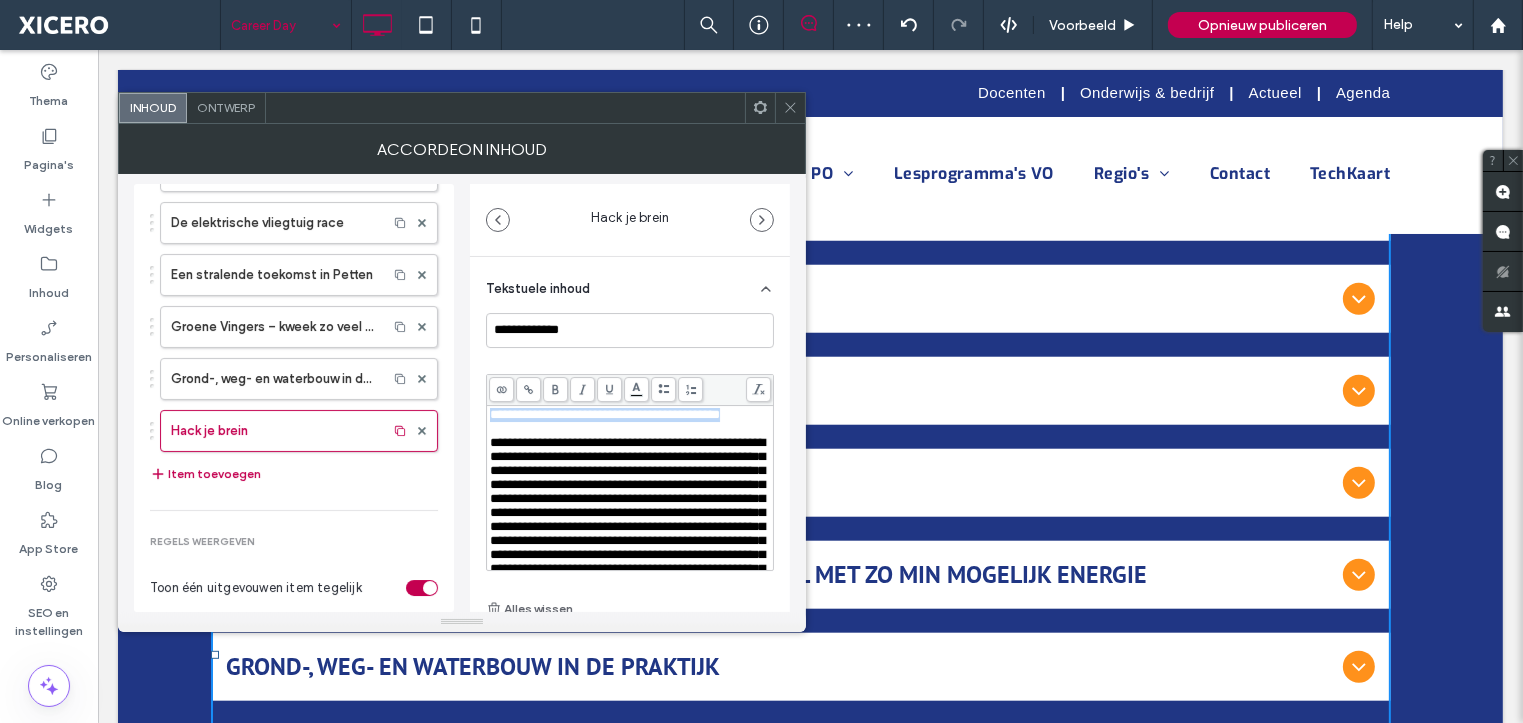 drag, startPoint x: 519, startPoint y: 422, endPoint x: 508, endPoint y: 421, distance: 11.045361 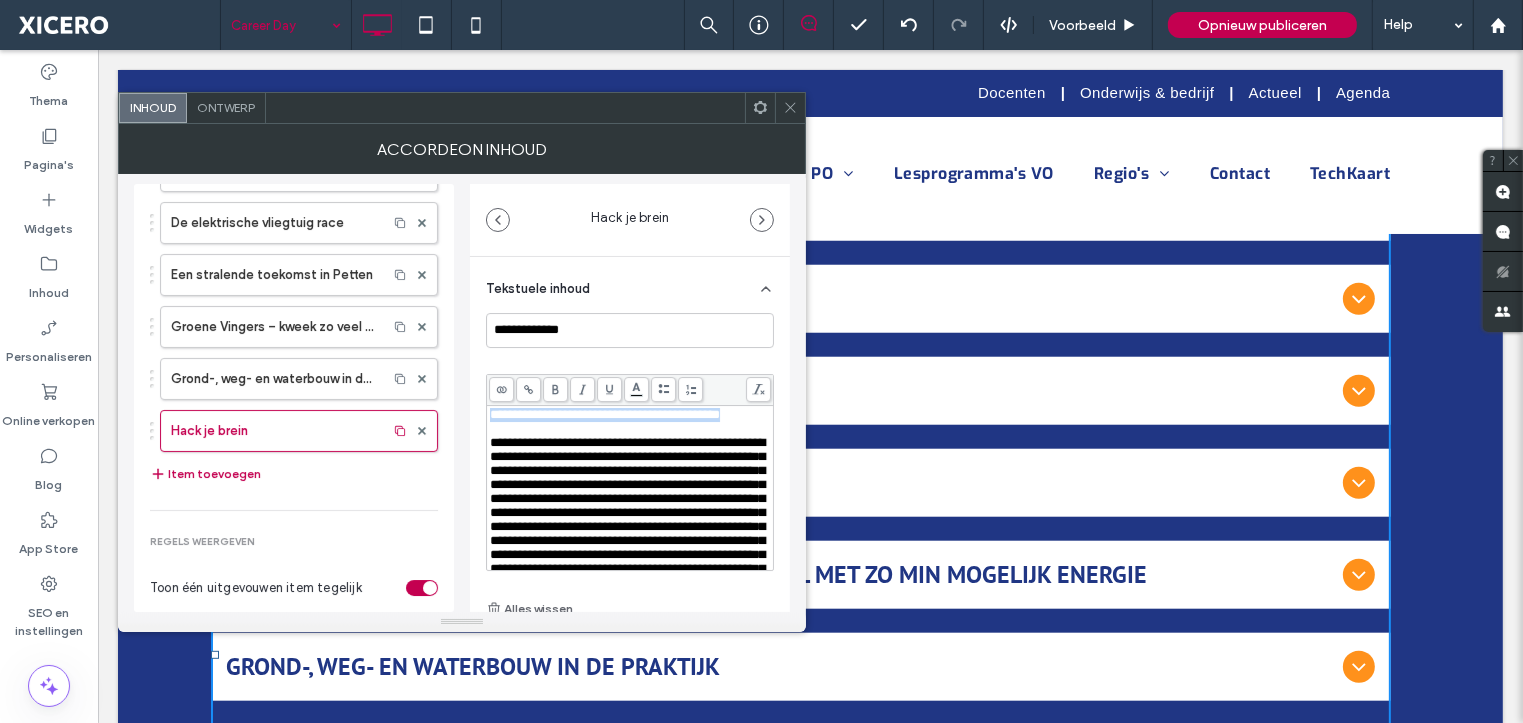 click on "**********" at bounding box center [605, 414] 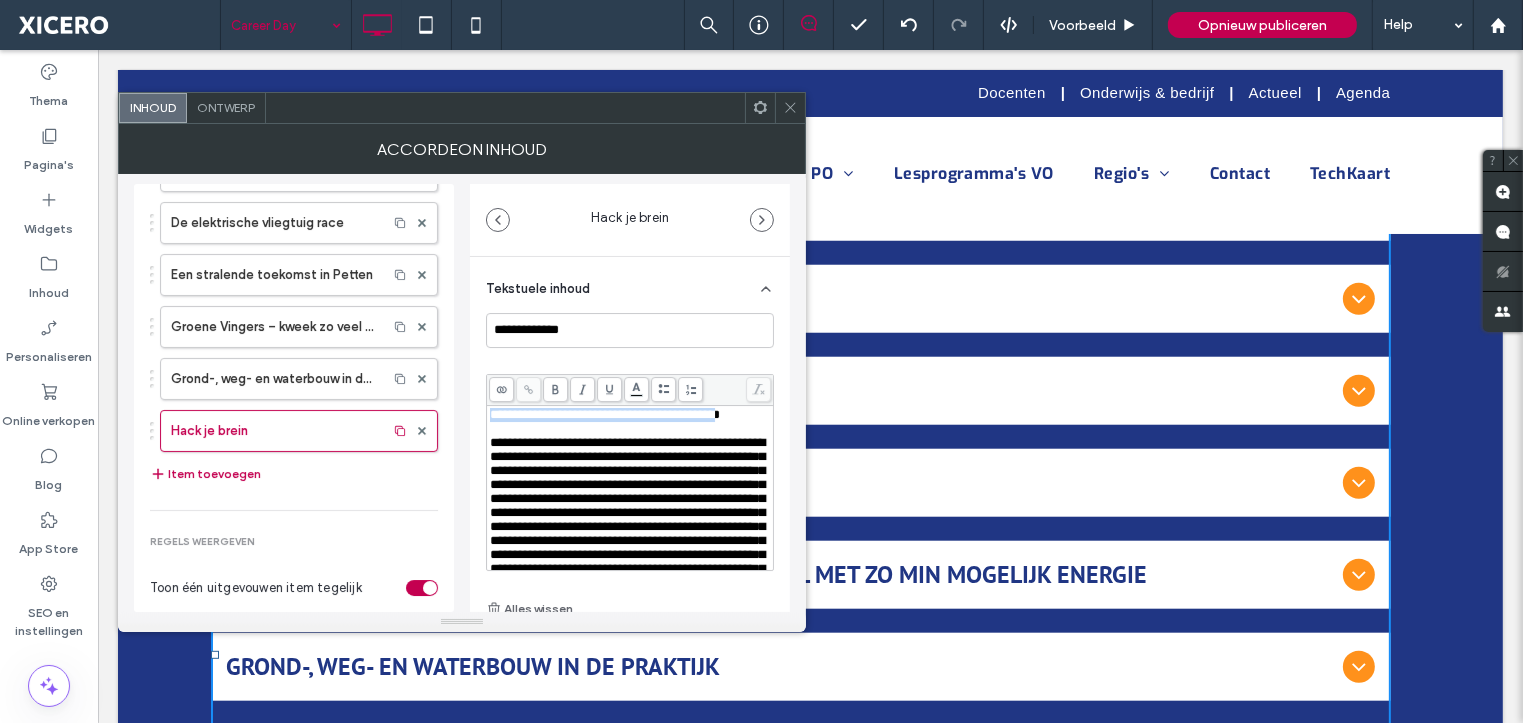 drag, startPoint x: 490, startPoint y: 416, endPoint x: 532, endPoint y: 430, distance: 44.27189 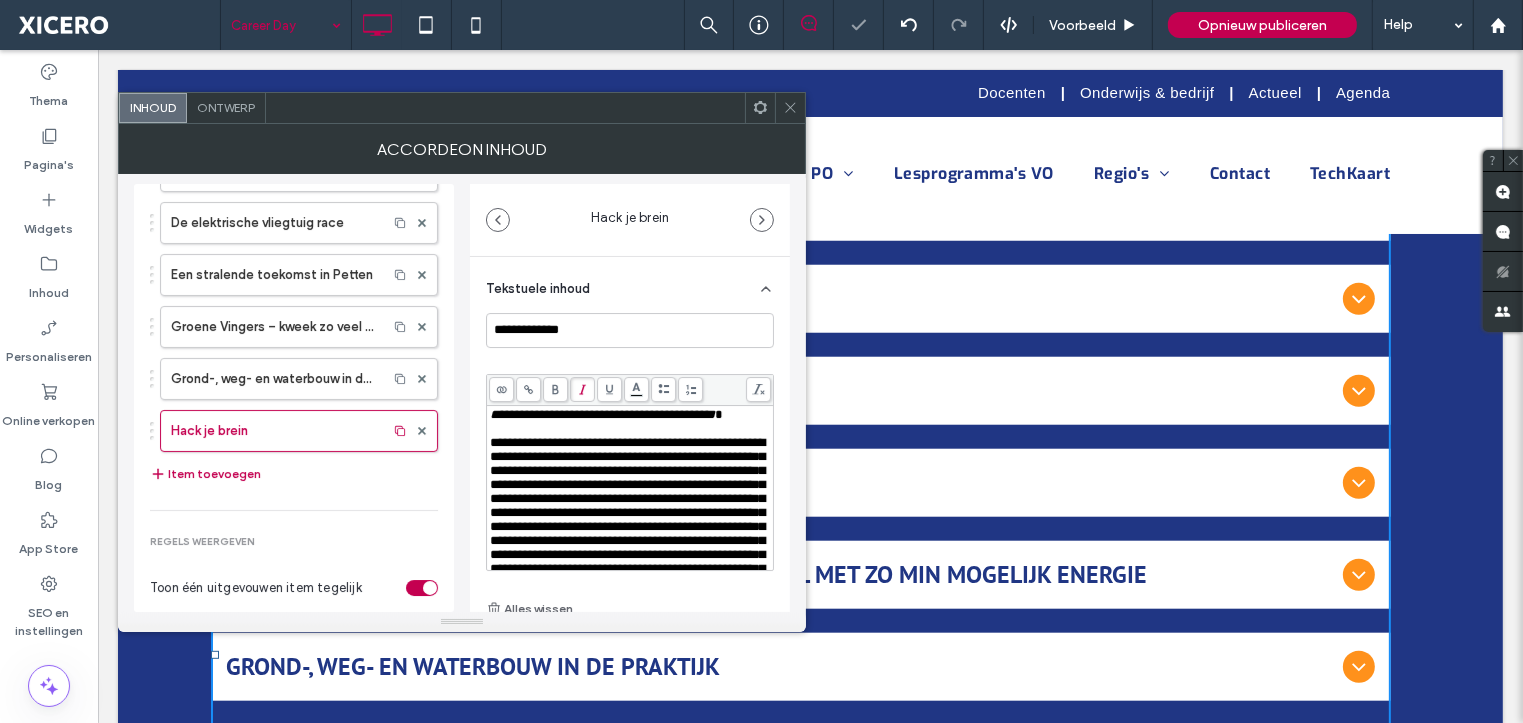 click 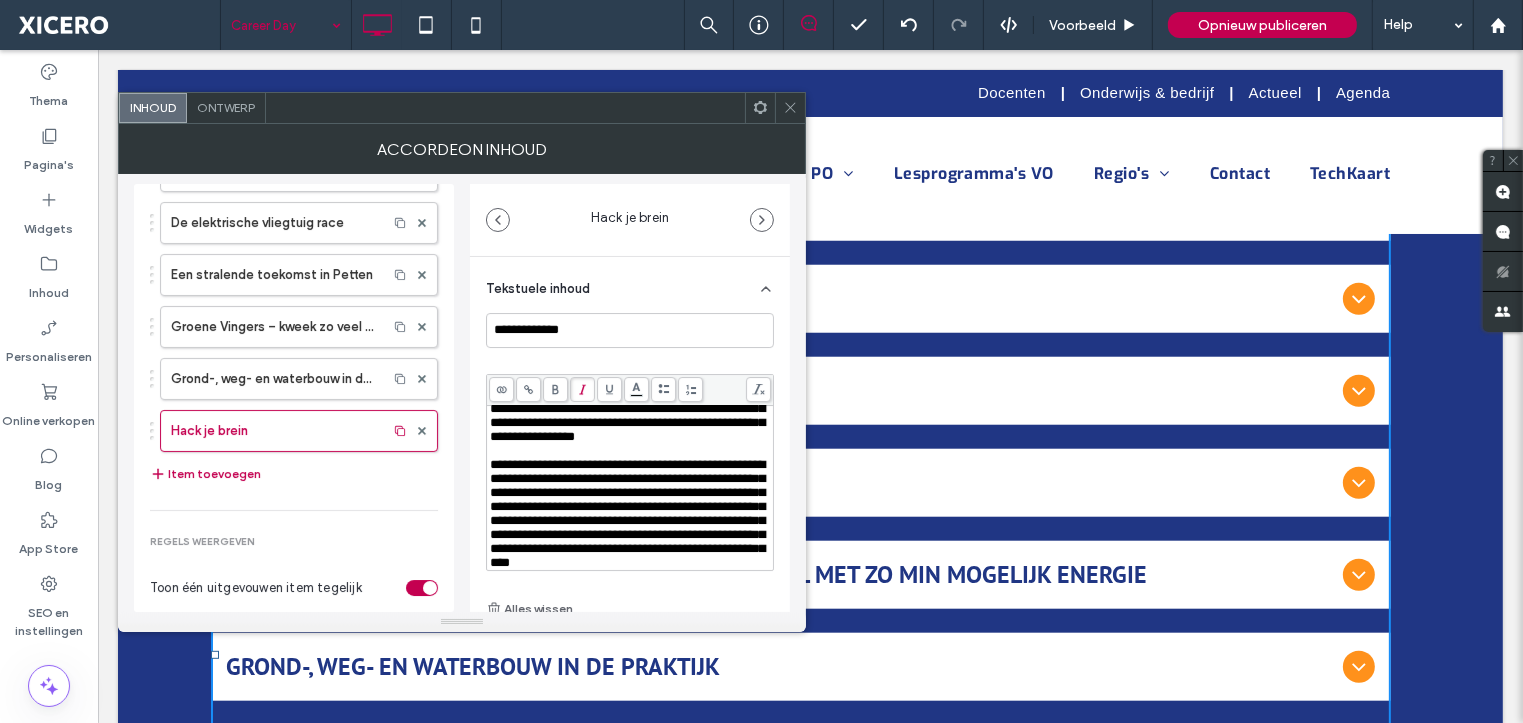 scroll, scrollTop: 764, scrollLeft: 0, axis: vertical 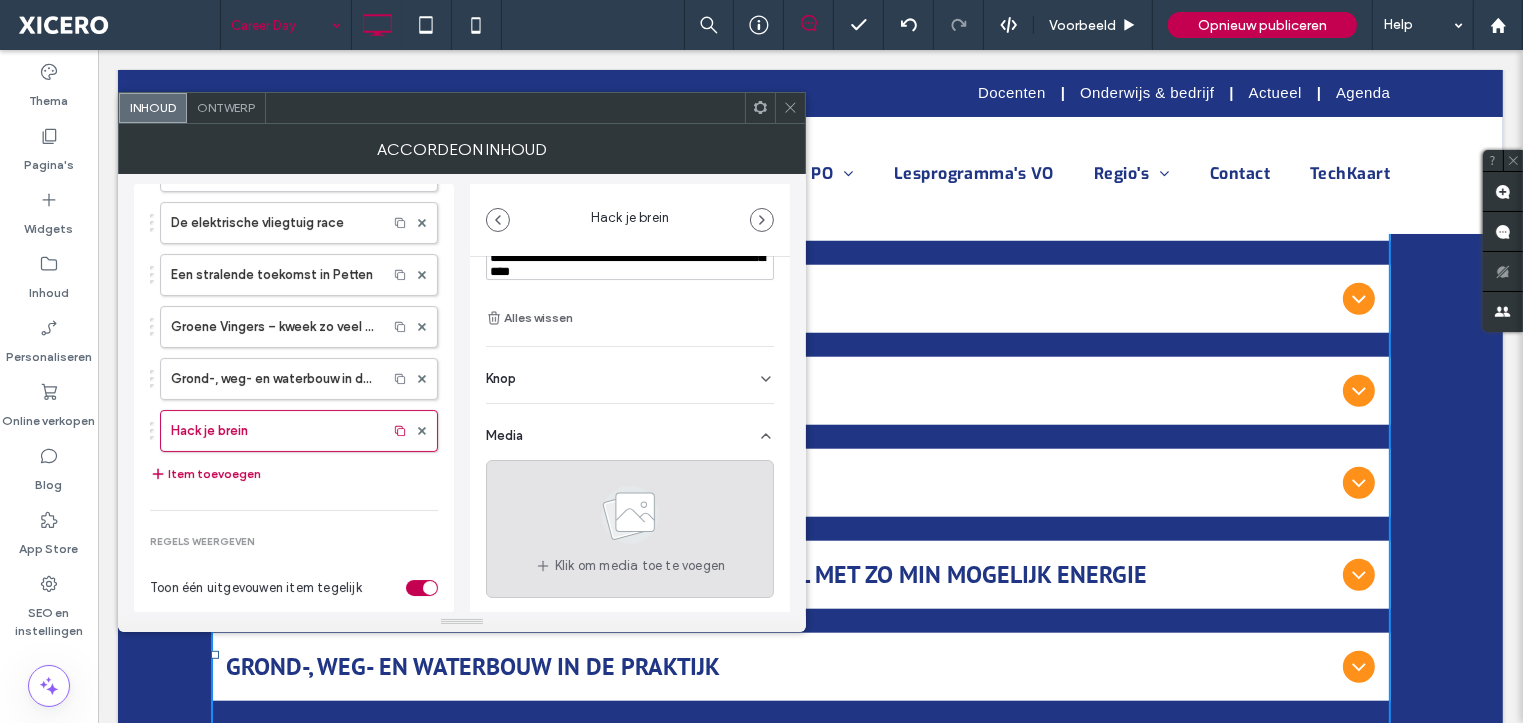 click on "Klik om media toe te voegen" at bounding box center (640, 566) 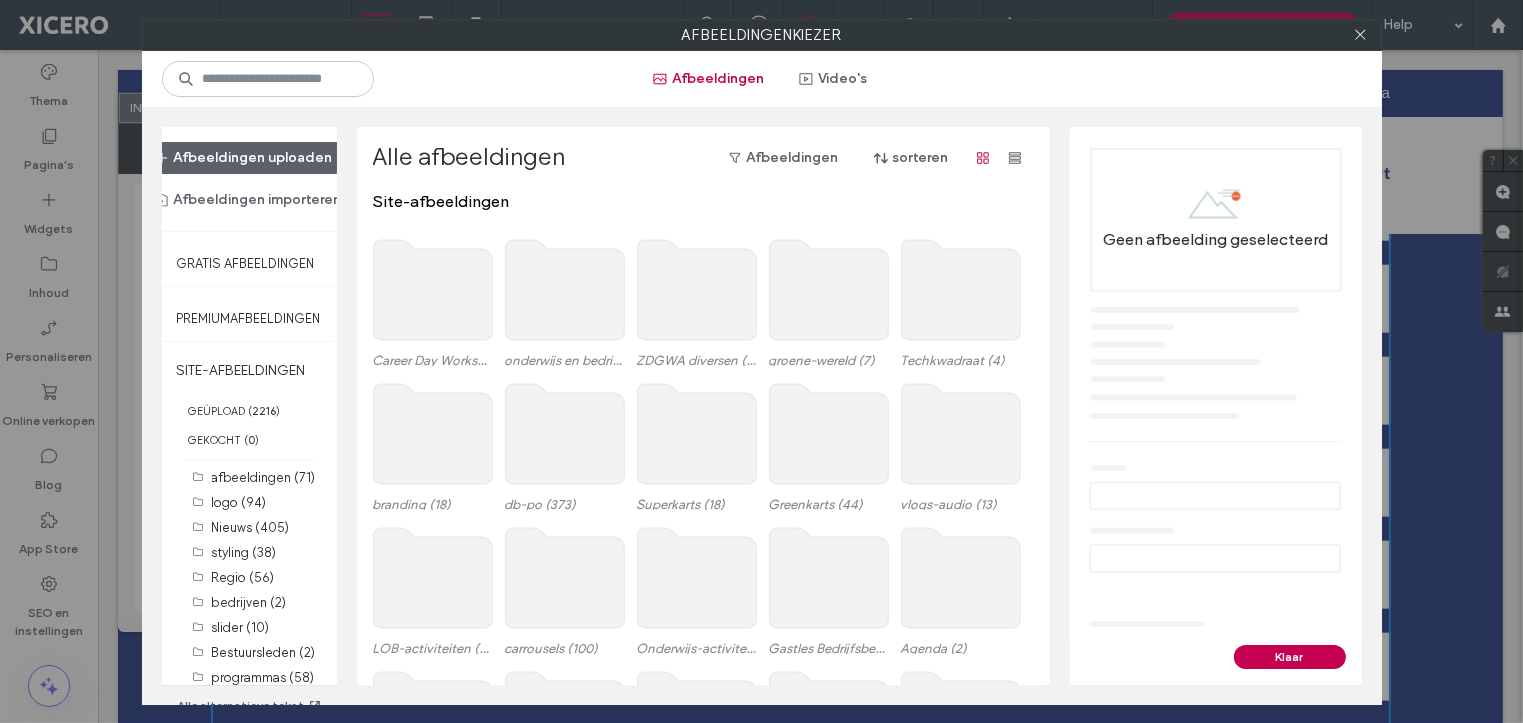 click 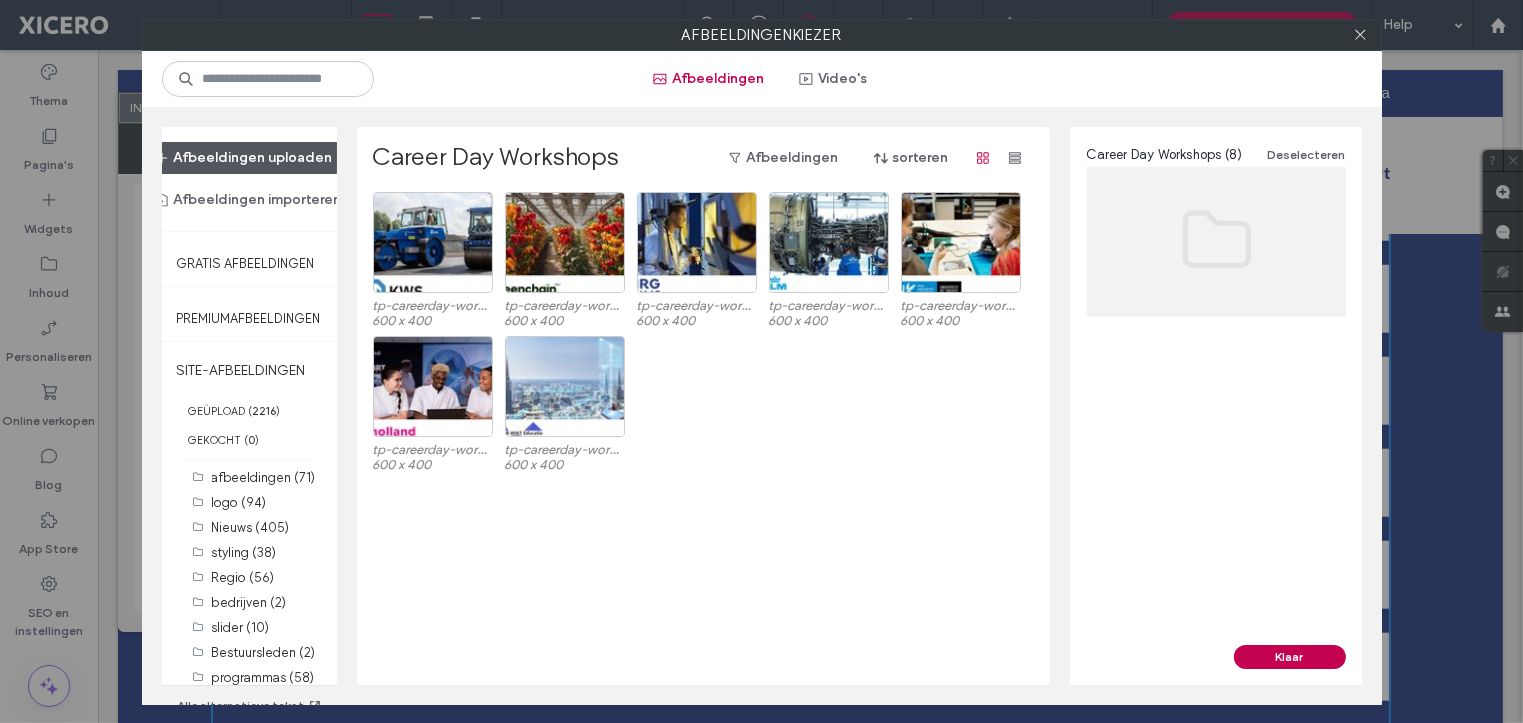 click on "Afbeeldingen uploaden" at bounding box center [244, 158] 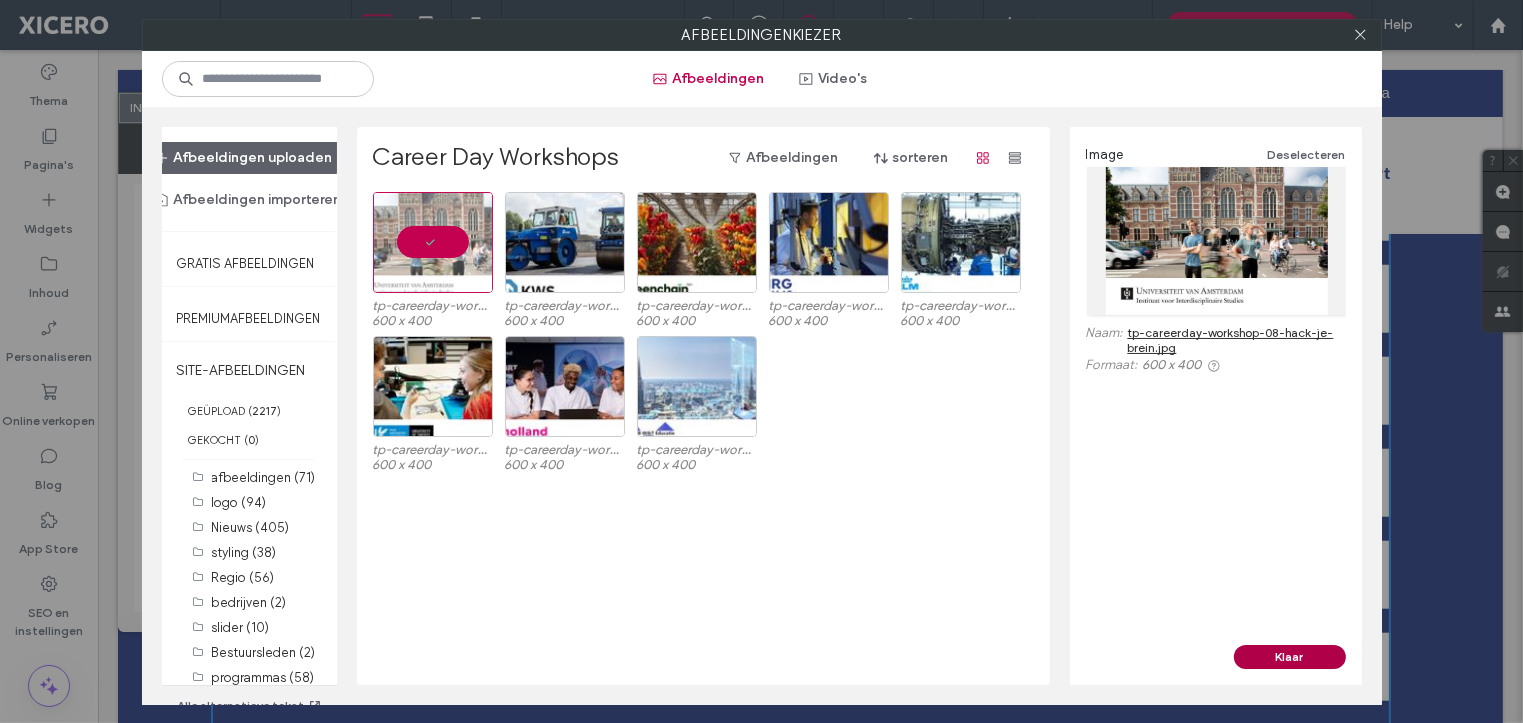 click on "Klaar" at bounding box center (1290, 657) 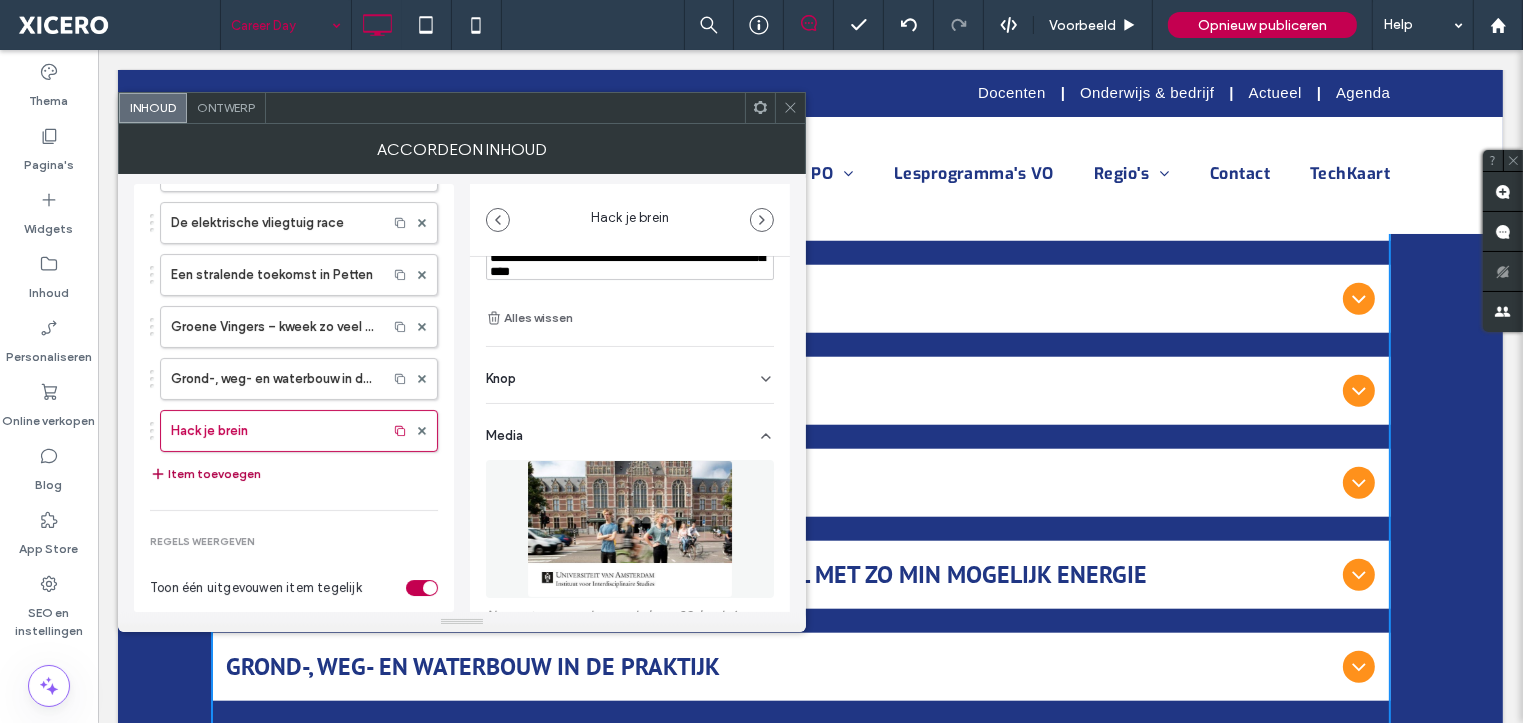 click on "Item toevoegen" at bounding box center [205, 474] 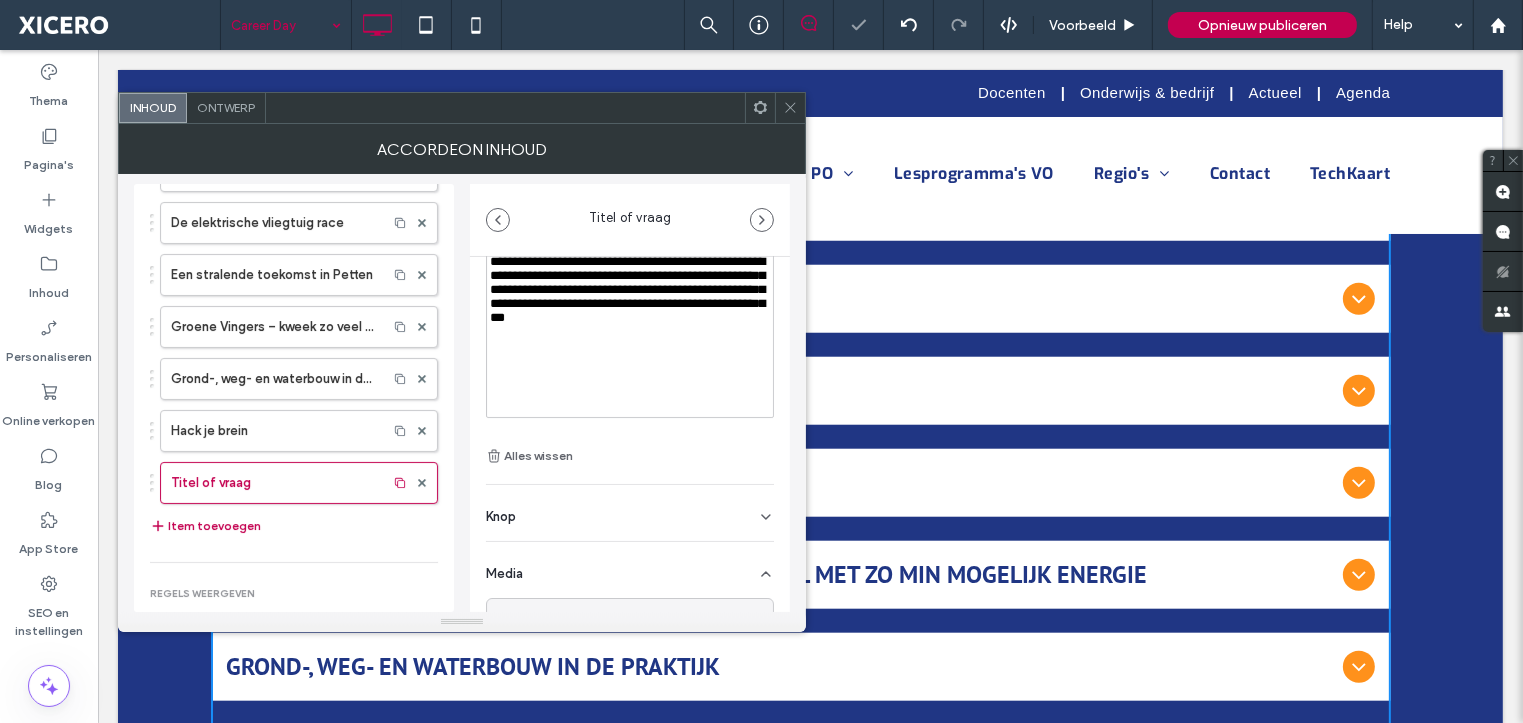 scroll, scrollTop: 0, scrollLeft: 0, axis: both 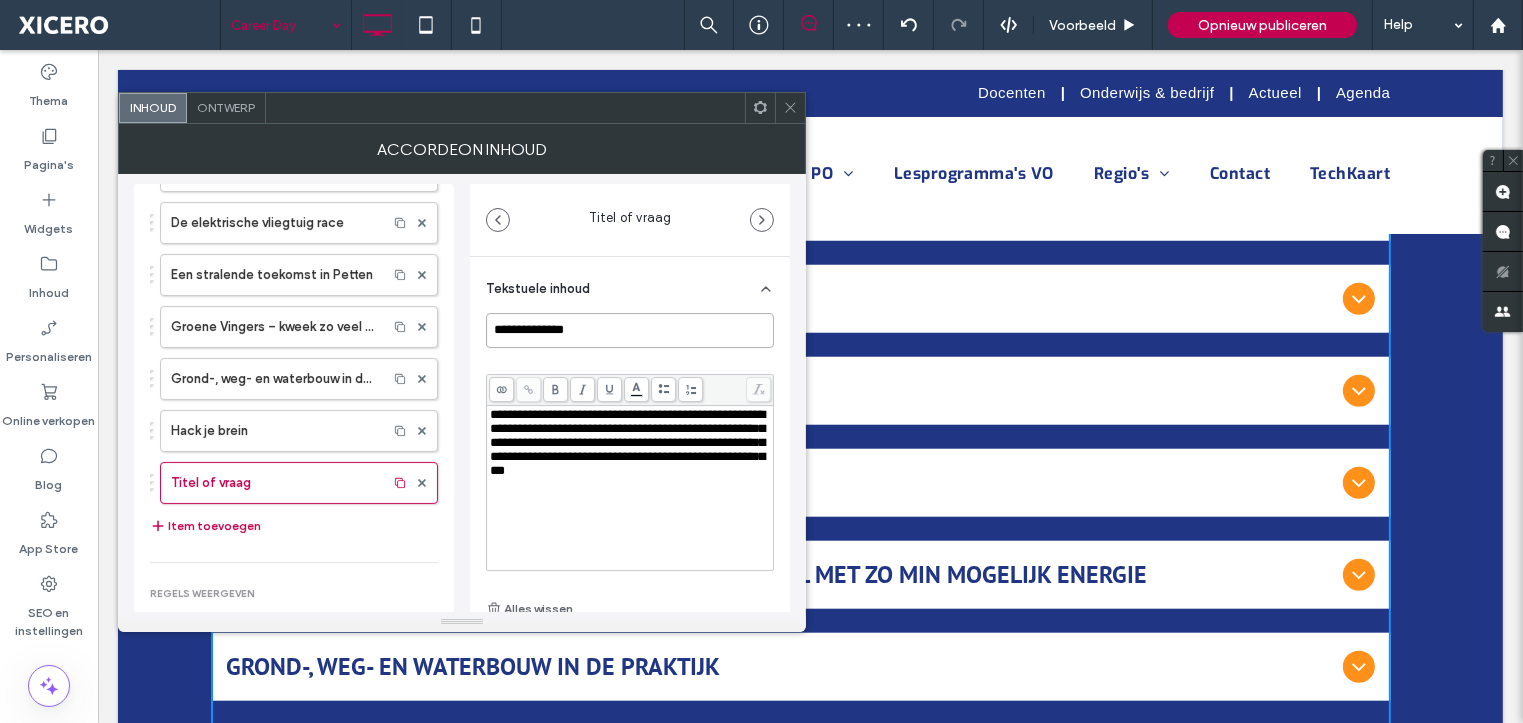 drag, startPoint x: 561, startPoint y: 325, endPoint x: 452, endPoint y: 332, distance: 109.22454 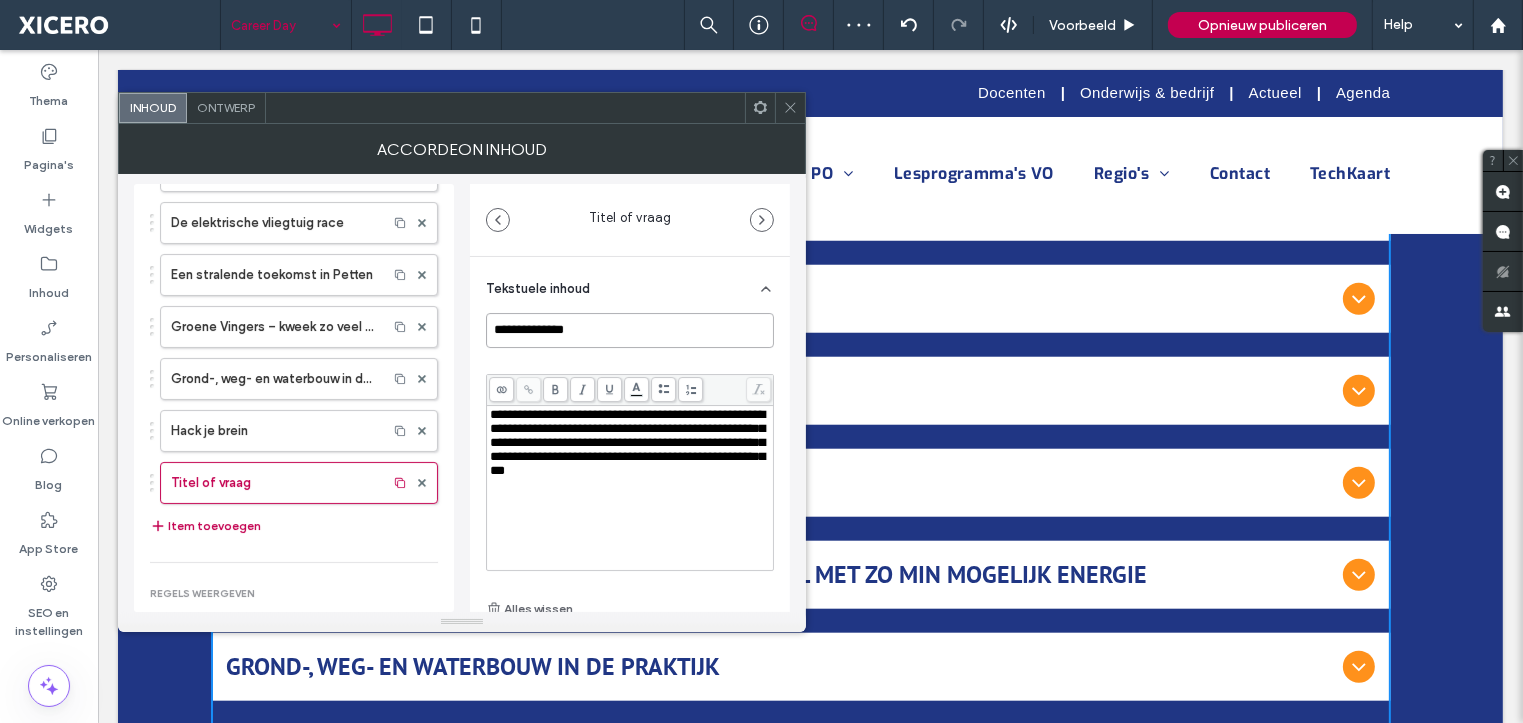 click on "**********" at bounding box center [462, 393] 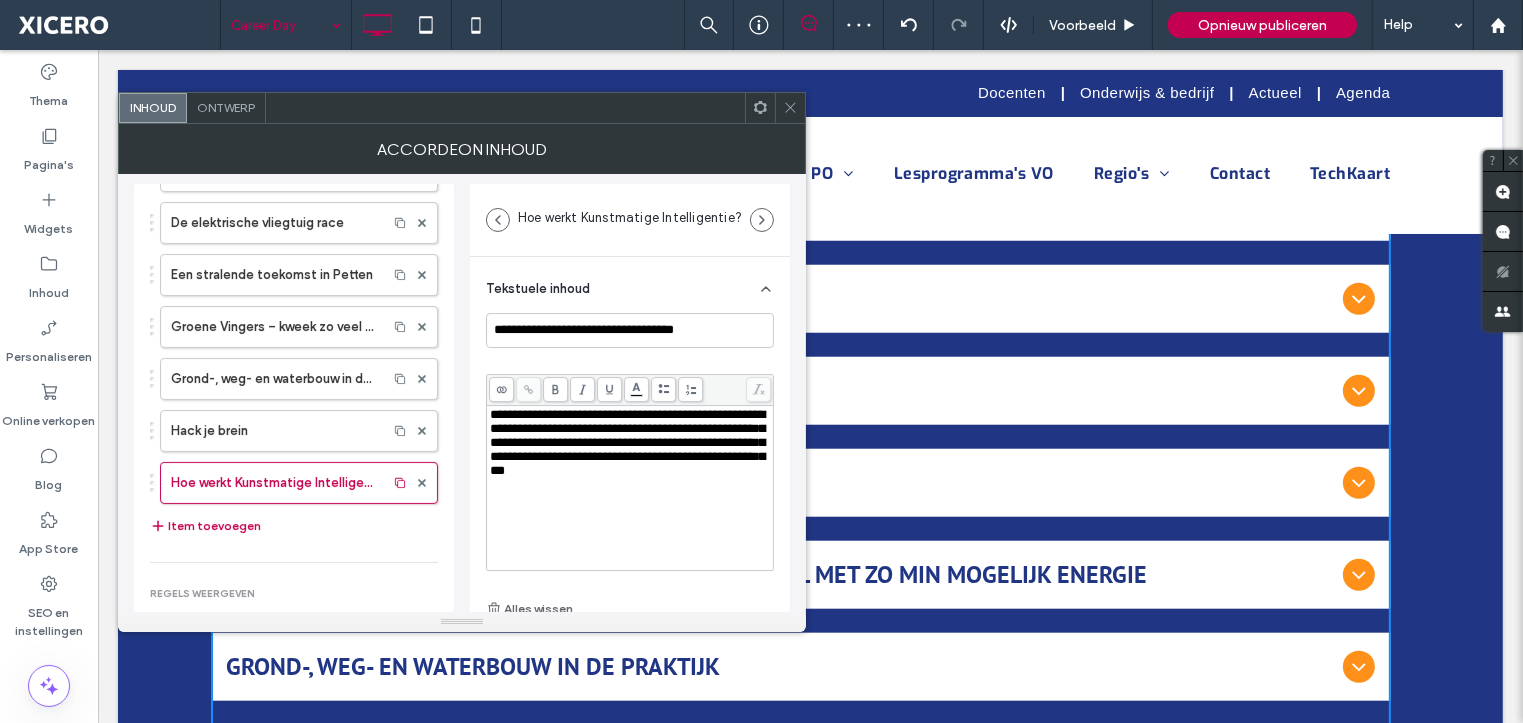 click on "**********" at bounding box center (630, 488) 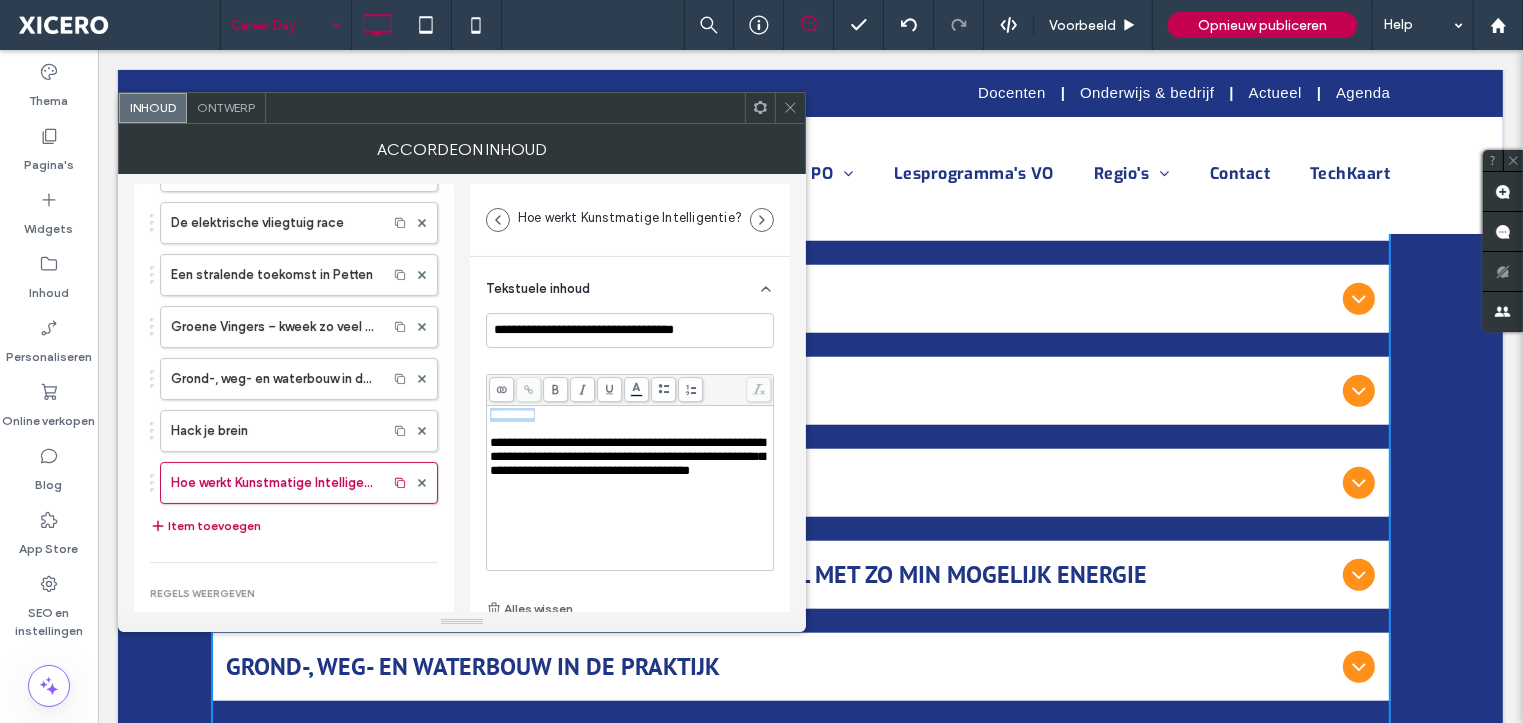 drag, startPoint x: 556, startPoint y: 410, endPoint x: 481, endPoint y: 414, distance: 75.10659 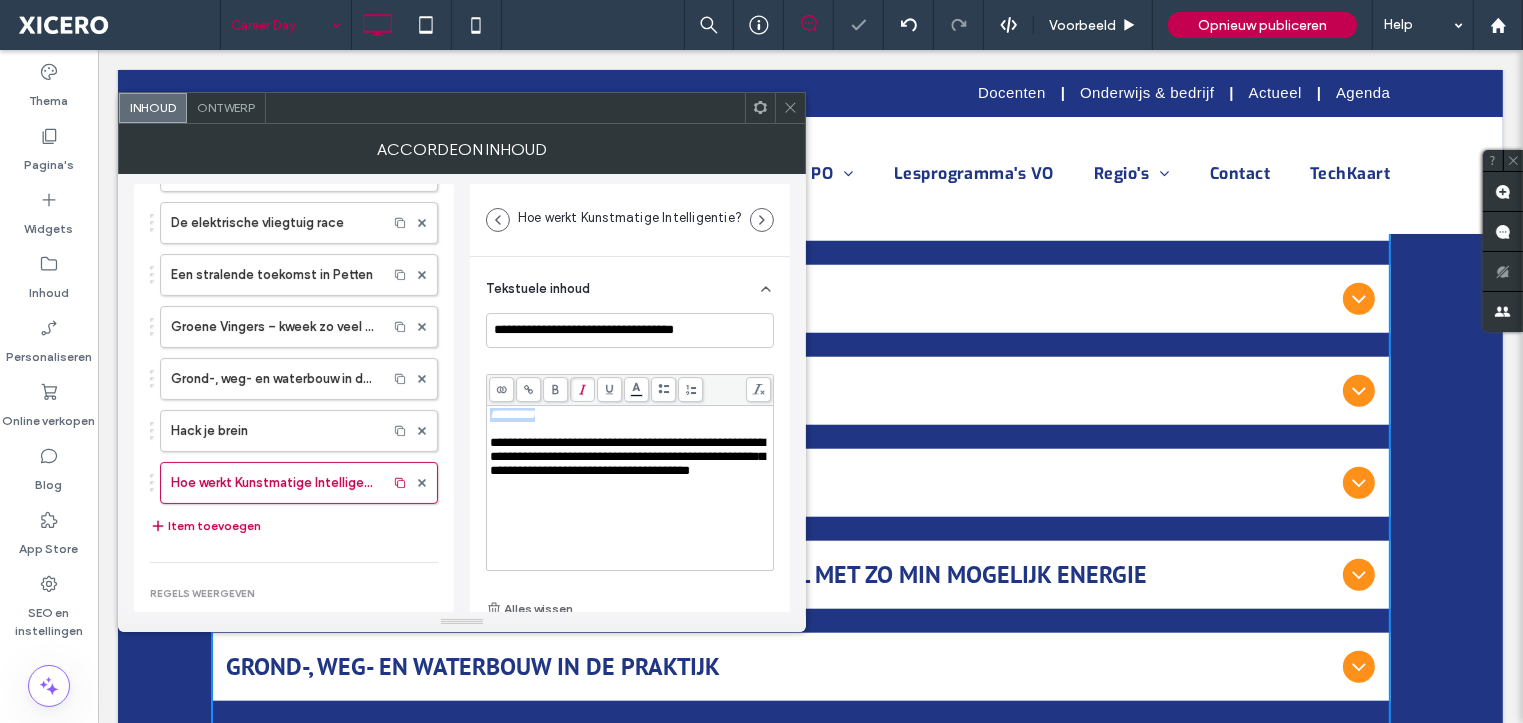 click 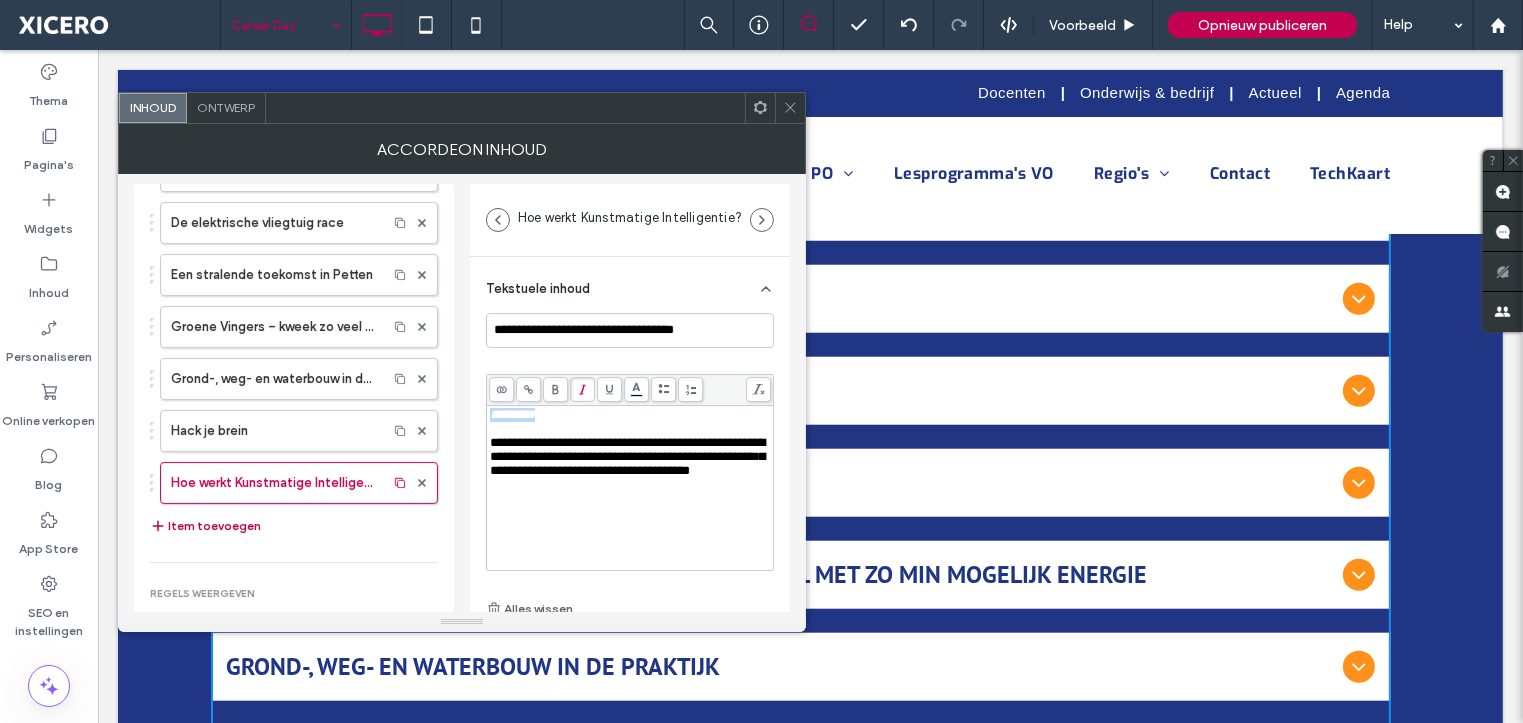 click on "Item toevoegen" at bounding box center [205, 526] 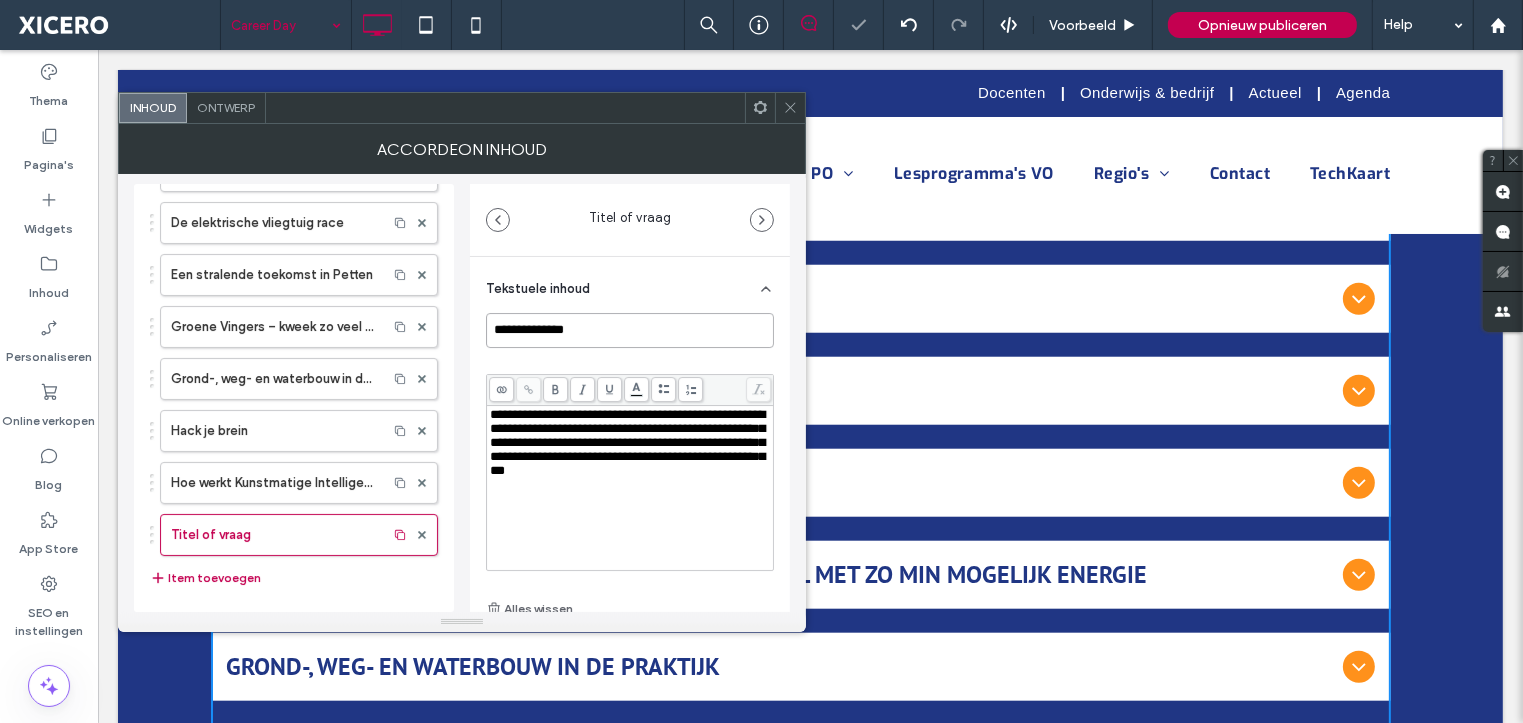 drag, startPoint x: 559, startPoint y: 330, endPoint x: 440, endPoint y: 333, distance: 119.03781 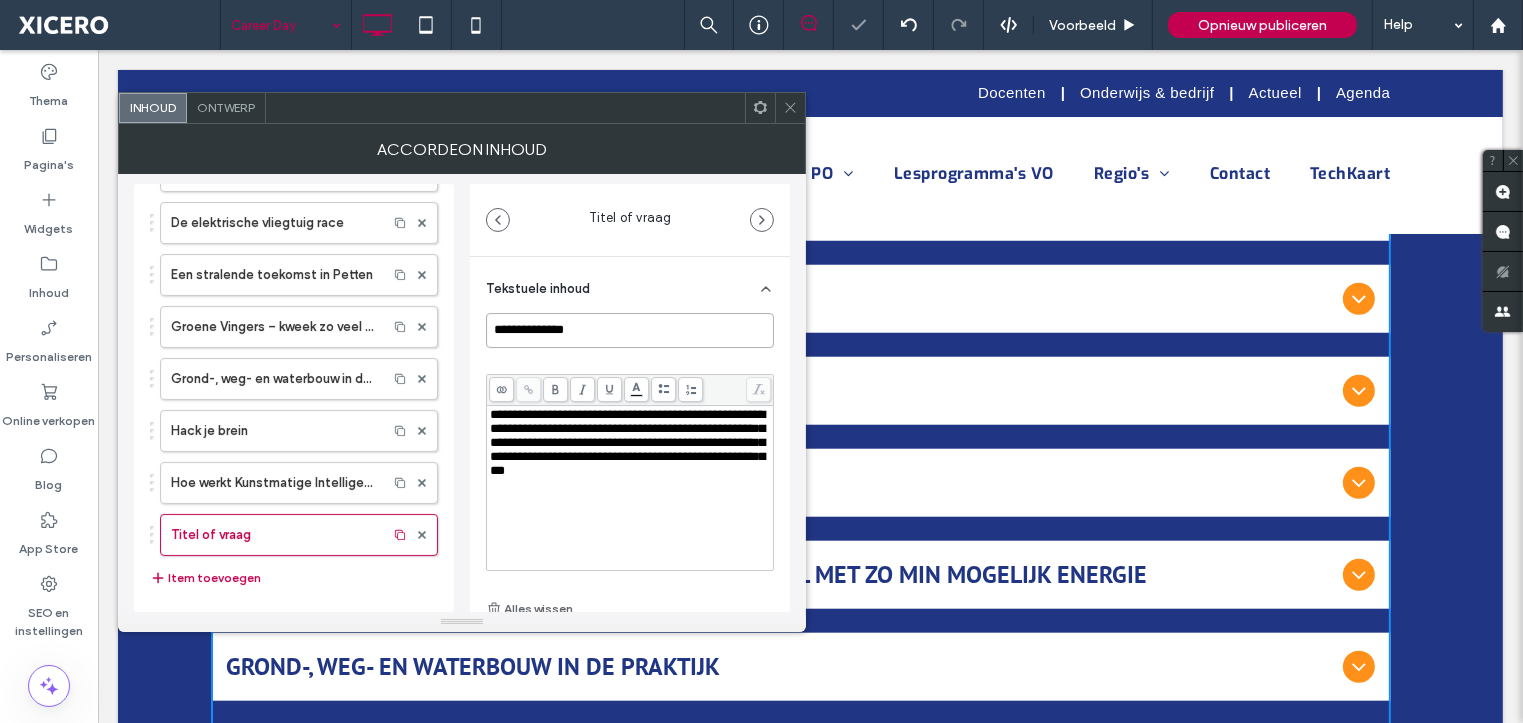 click on "**********" at bounding box center [462, 393] 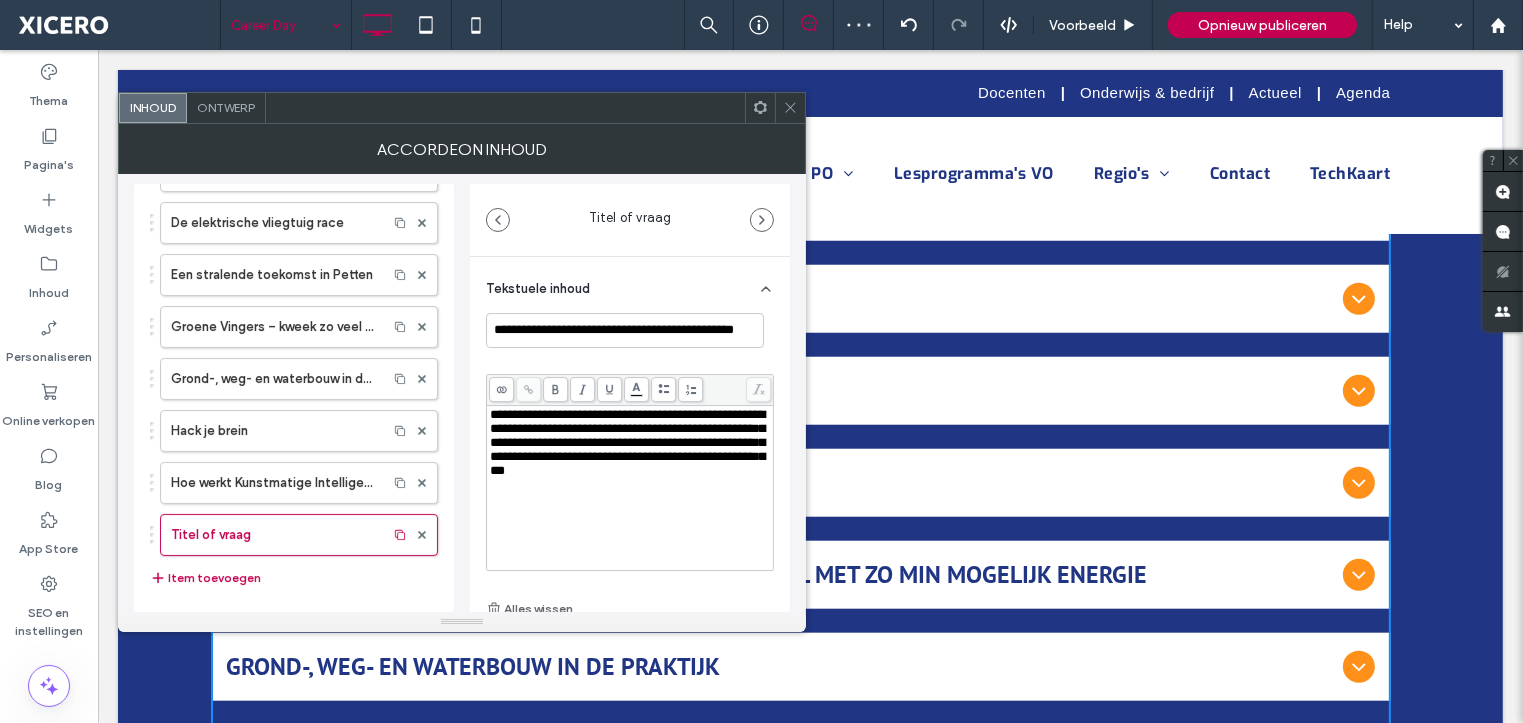 scroll, scrollTop: 0, scrollLeft: 0, axis: both 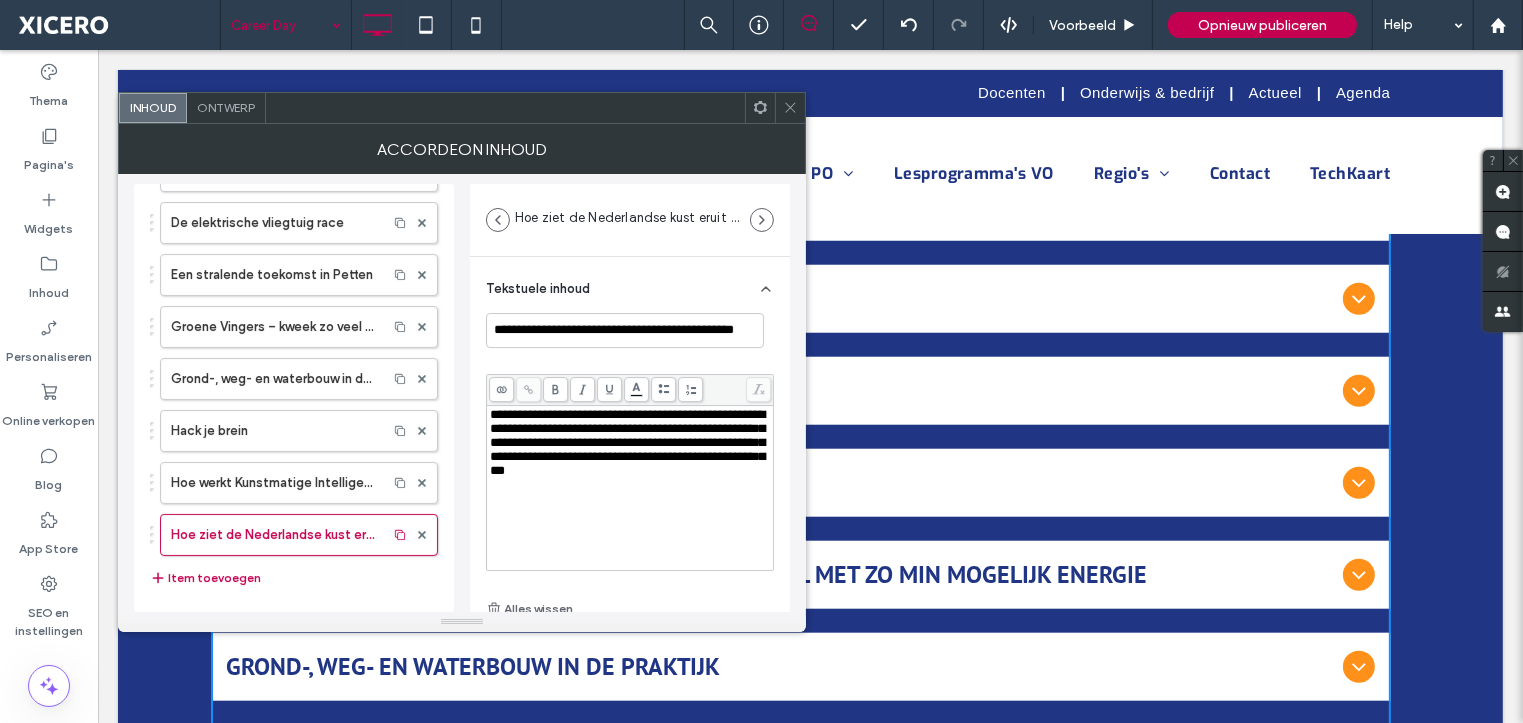 drag, startPoint x: 554, startPoint y: 460, endPoint x: 570, endPoint y: 472, distance: 20 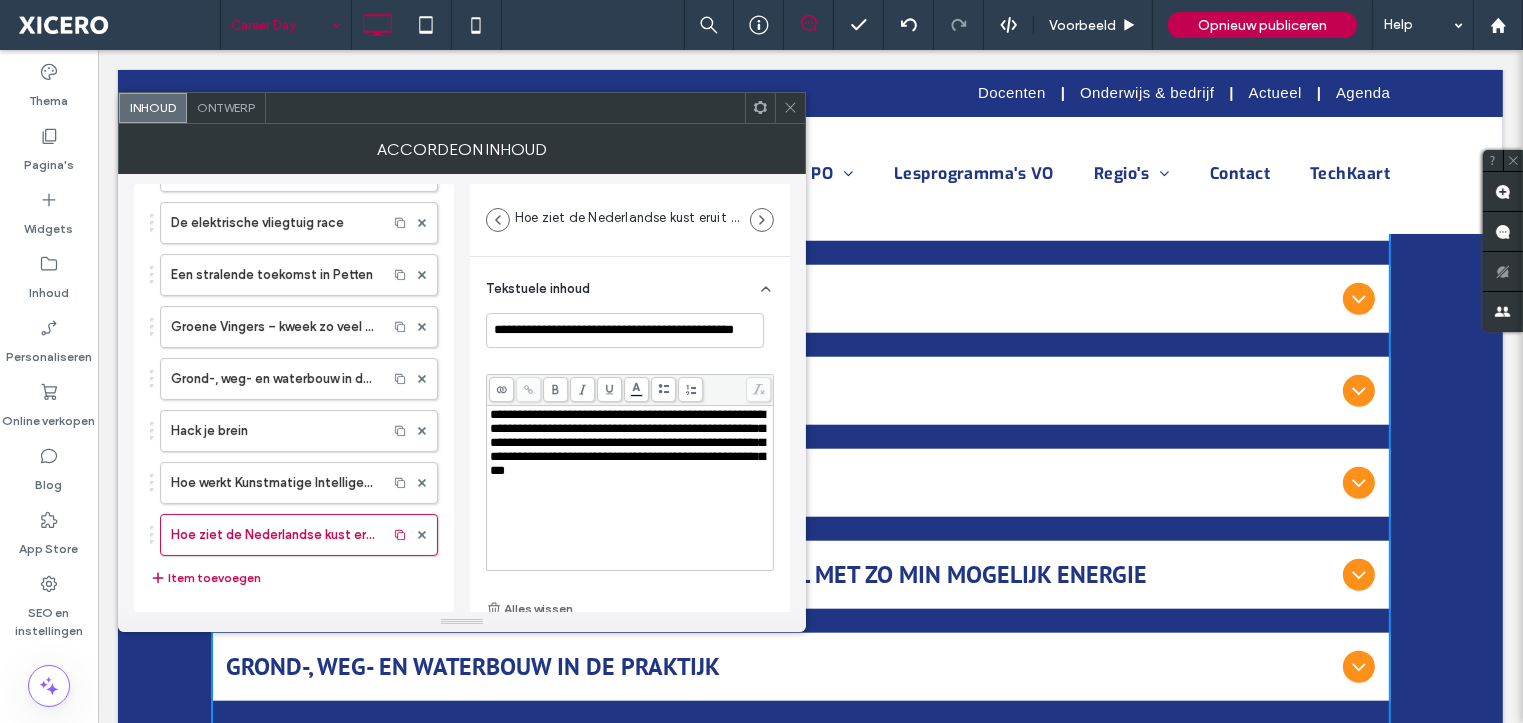 click on "**********" at bounding box center (627, 442) 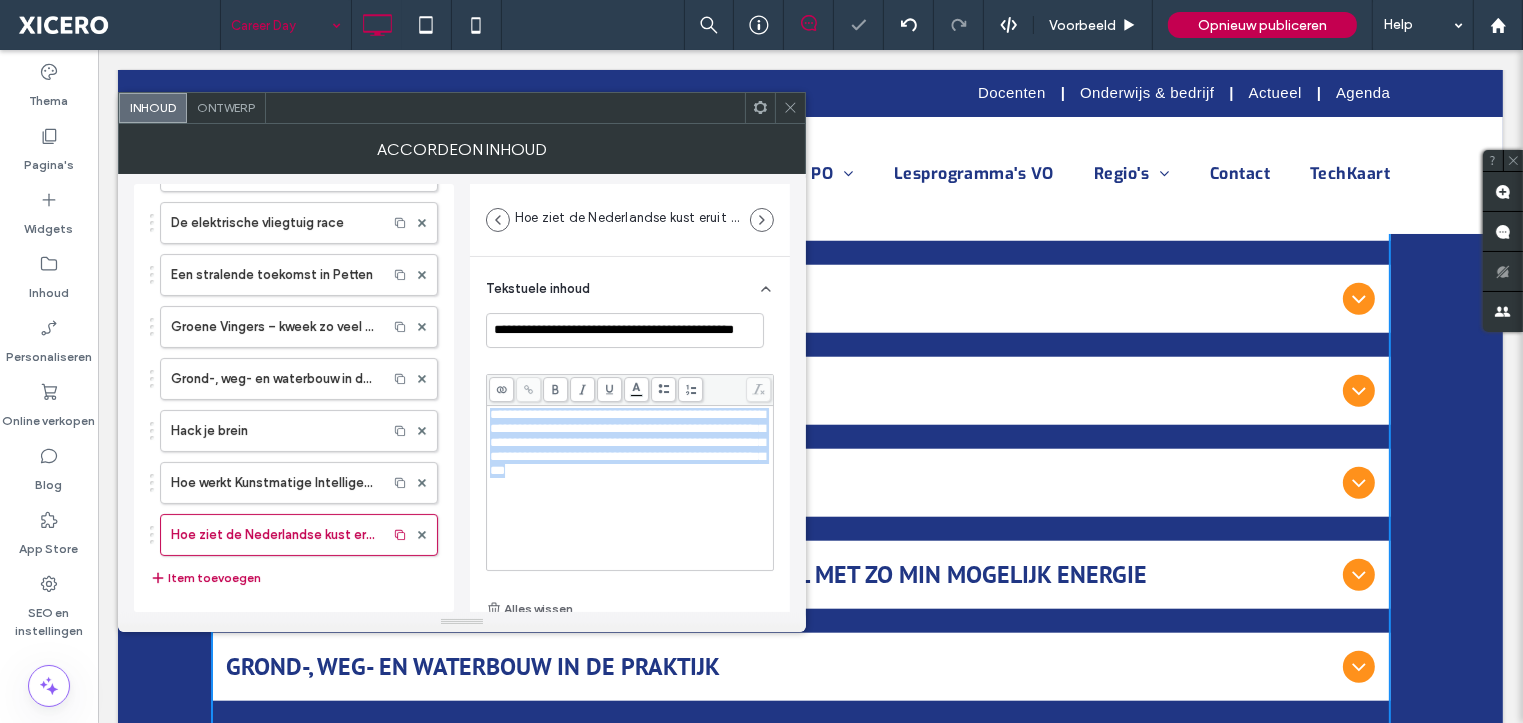 drag, startPoint x: 674, startPoint y: 498, endPoint x: 456, endPoint y: 407, distance: 236.23082 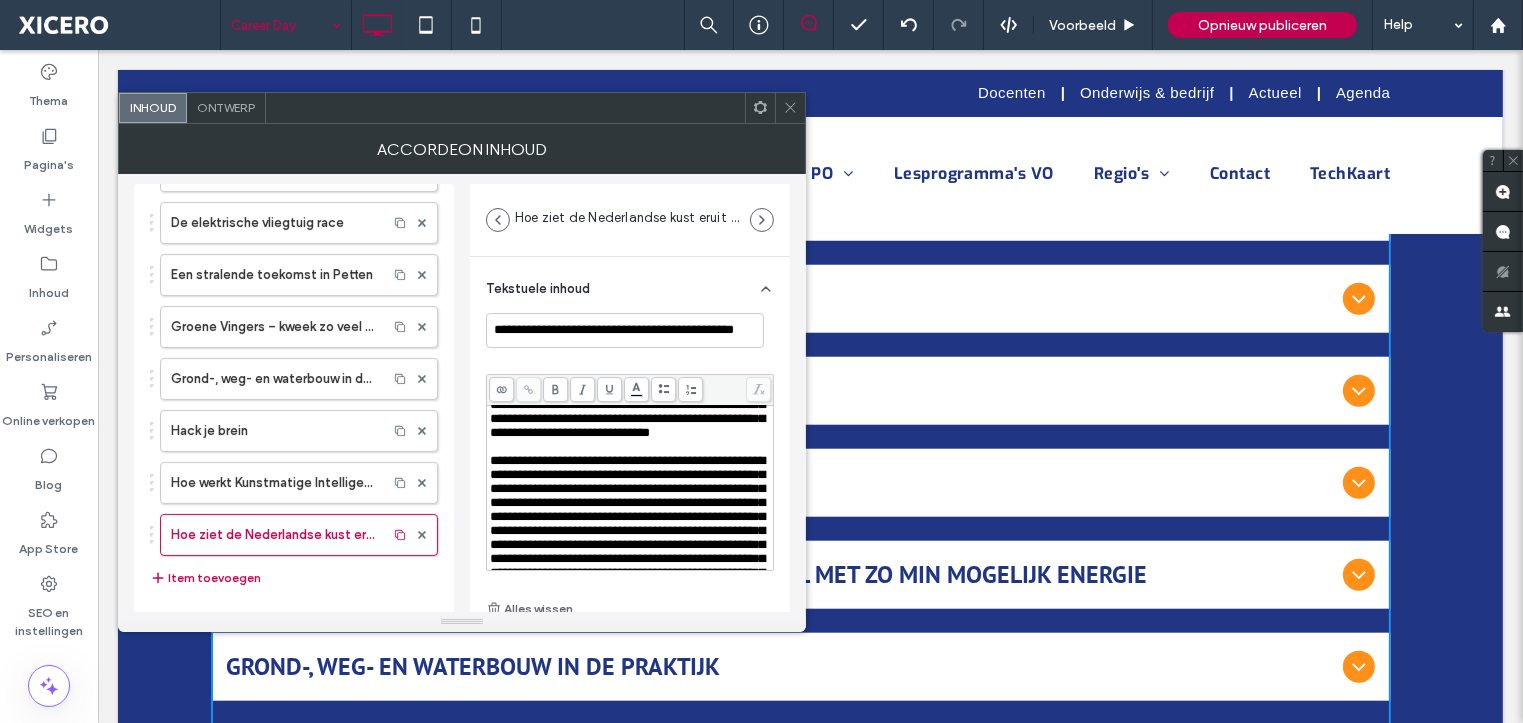 scroll, scrollTop: 218, scrollLeft: 0, axis: vertical 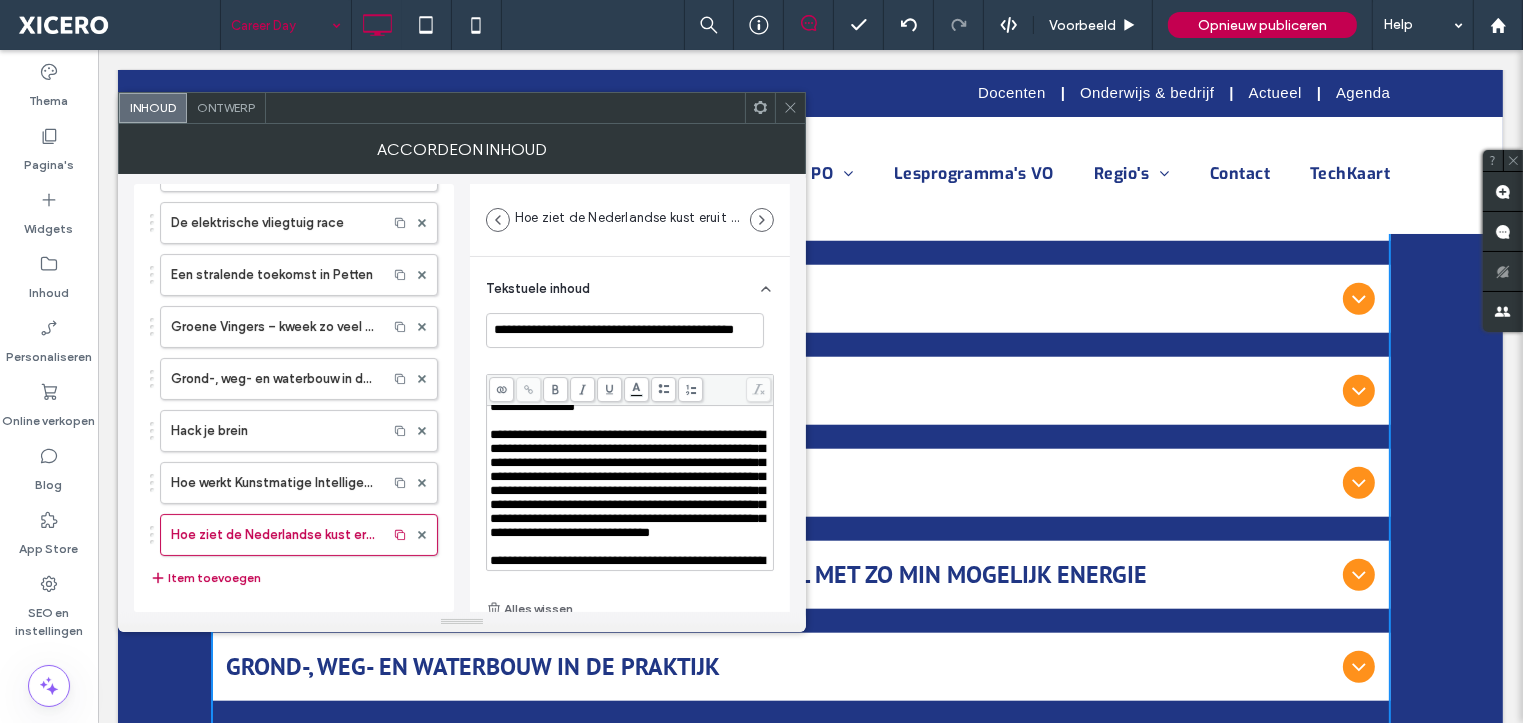 drag, startPoint x: 732, startPoint y: 439, endPoint x: 601, endPoint y: 442, distance: 131.03435 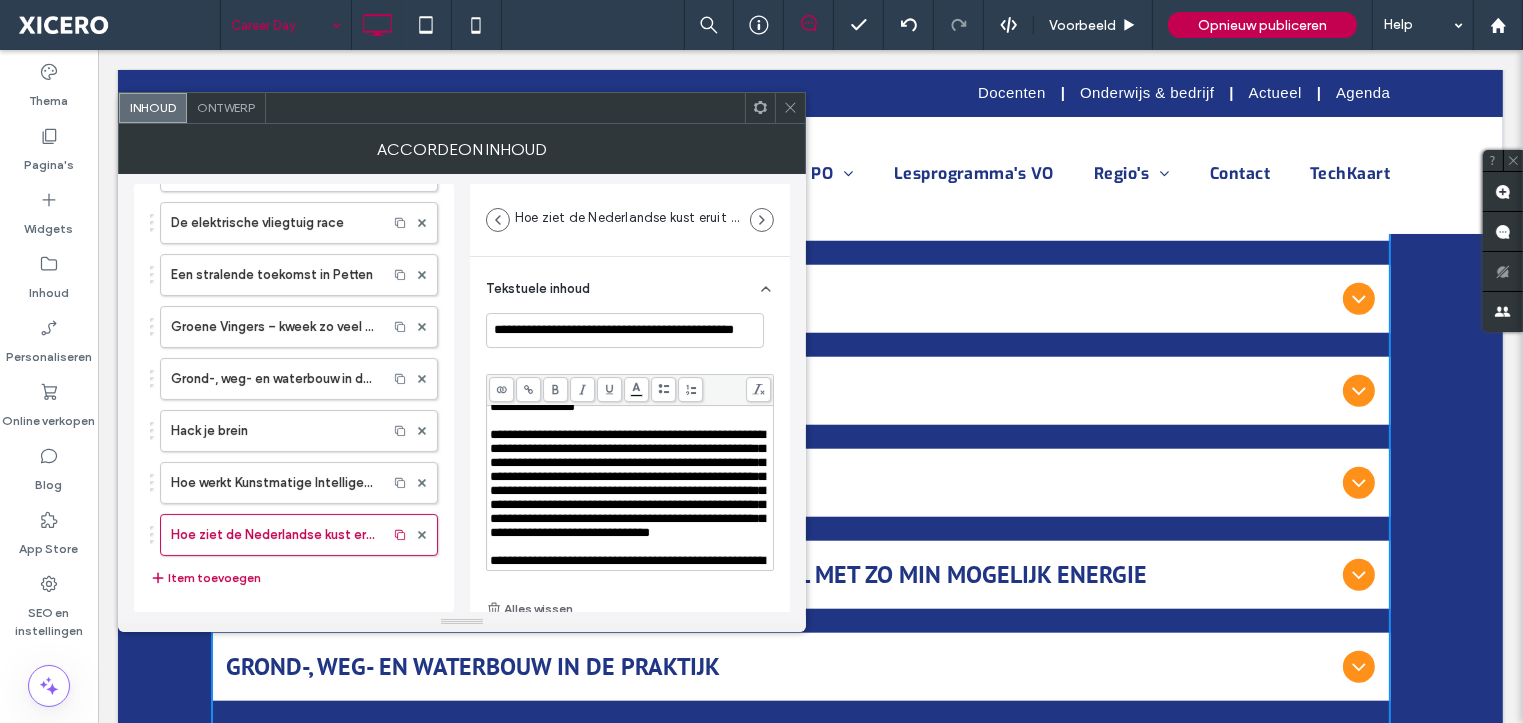 drag, startPoint x: 494, startPoint y: 438, endPoint x: 725, endPoint y: 436, distance: 231.00865 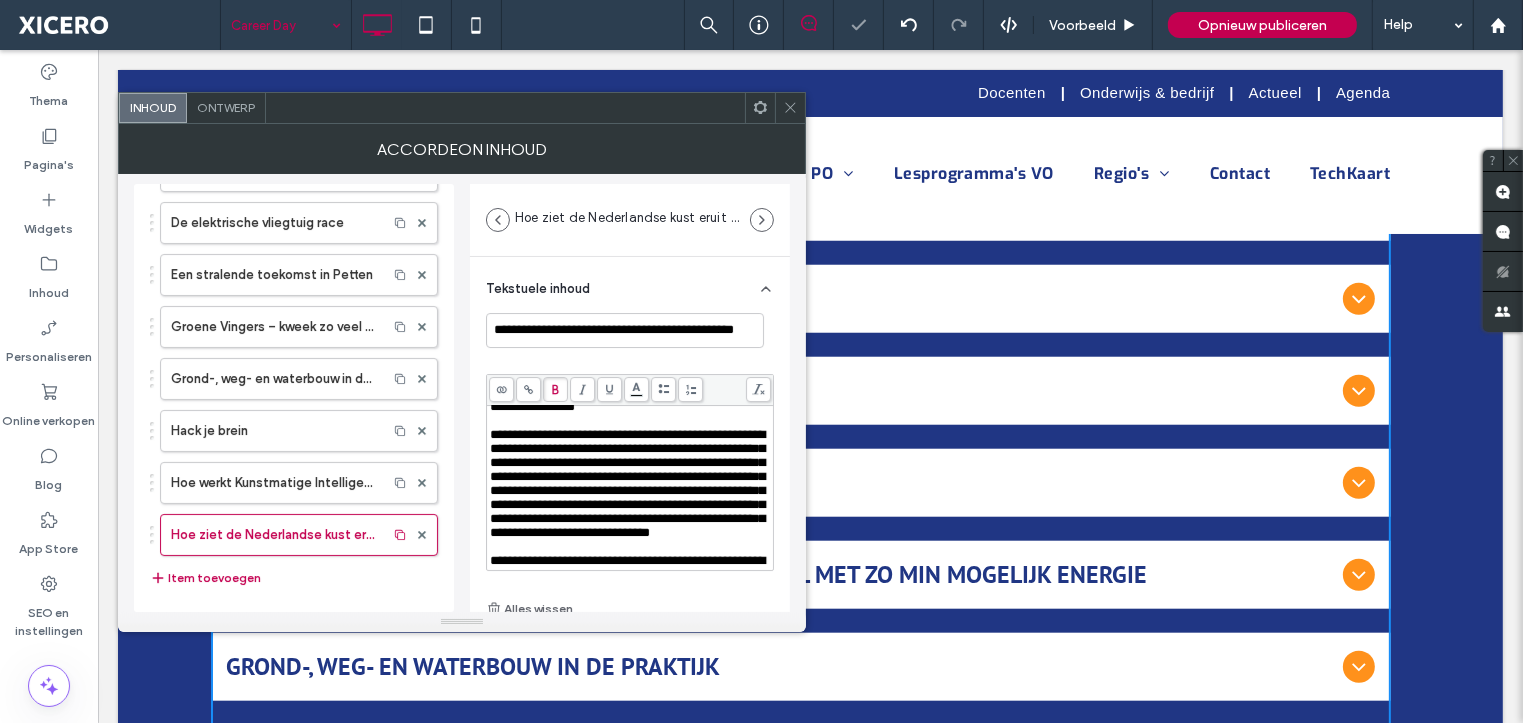 click at bounding box center [555, 389] 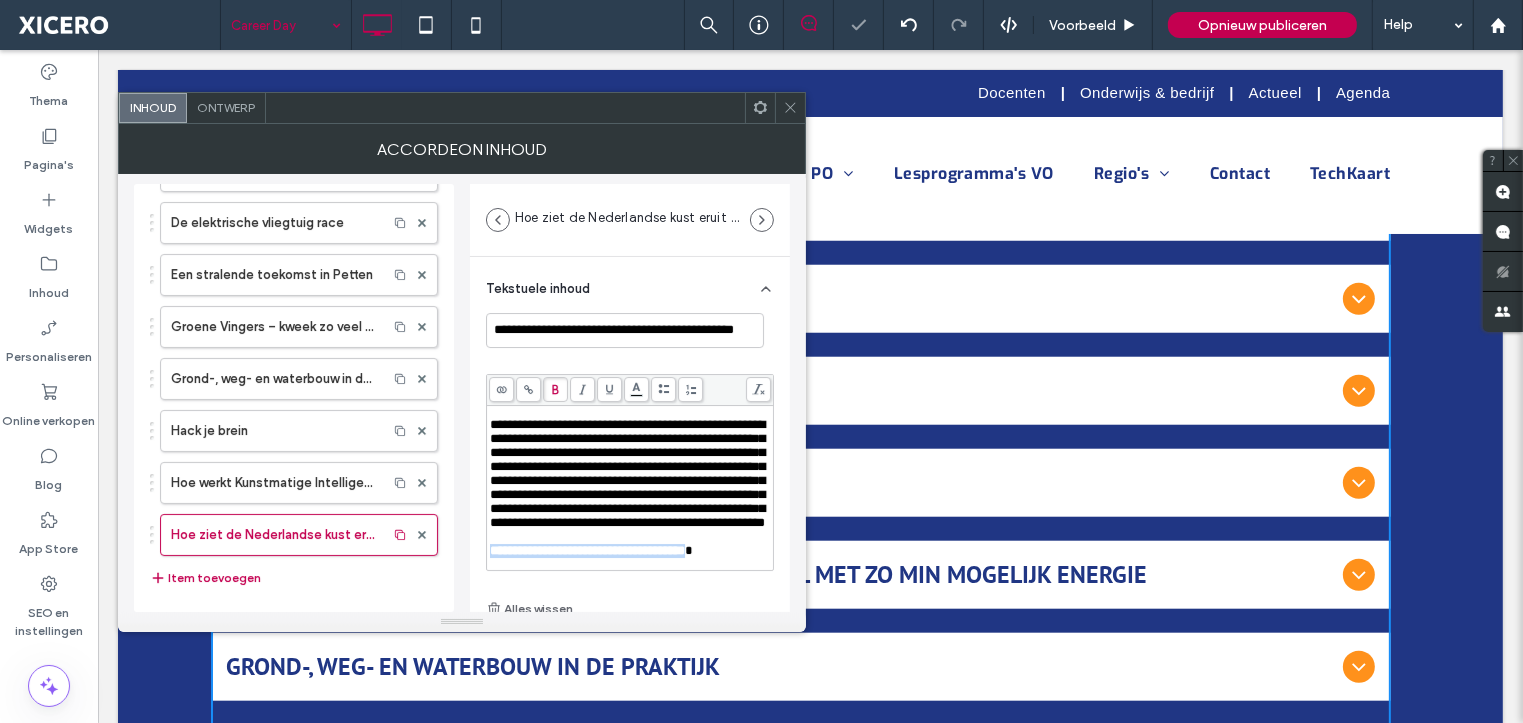 scroll, scrollTop: 0, scrollLeft: 0, axis: both 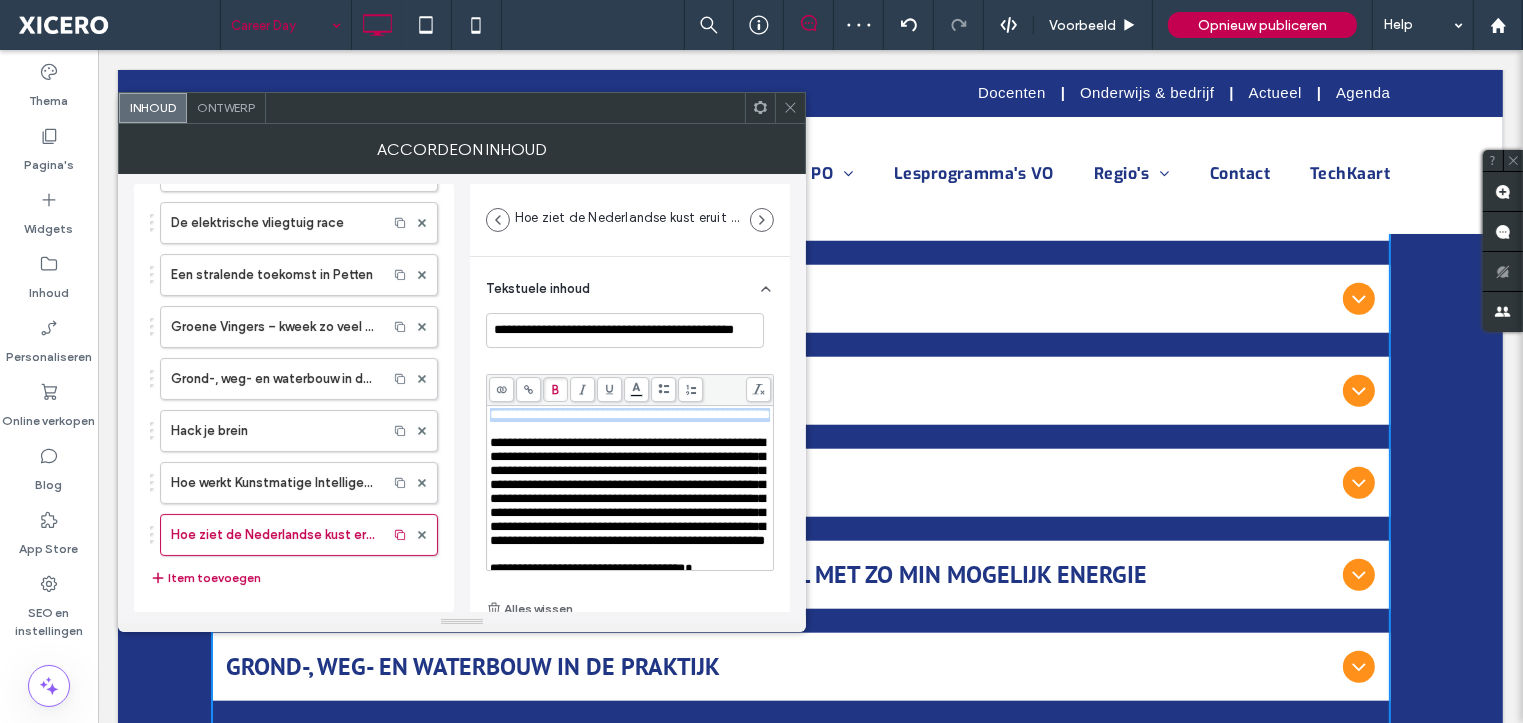 drag, startPoint x: 575, startPoint y: 435, endPoint x: 470, endPoint y: 414, distance: 107.07941 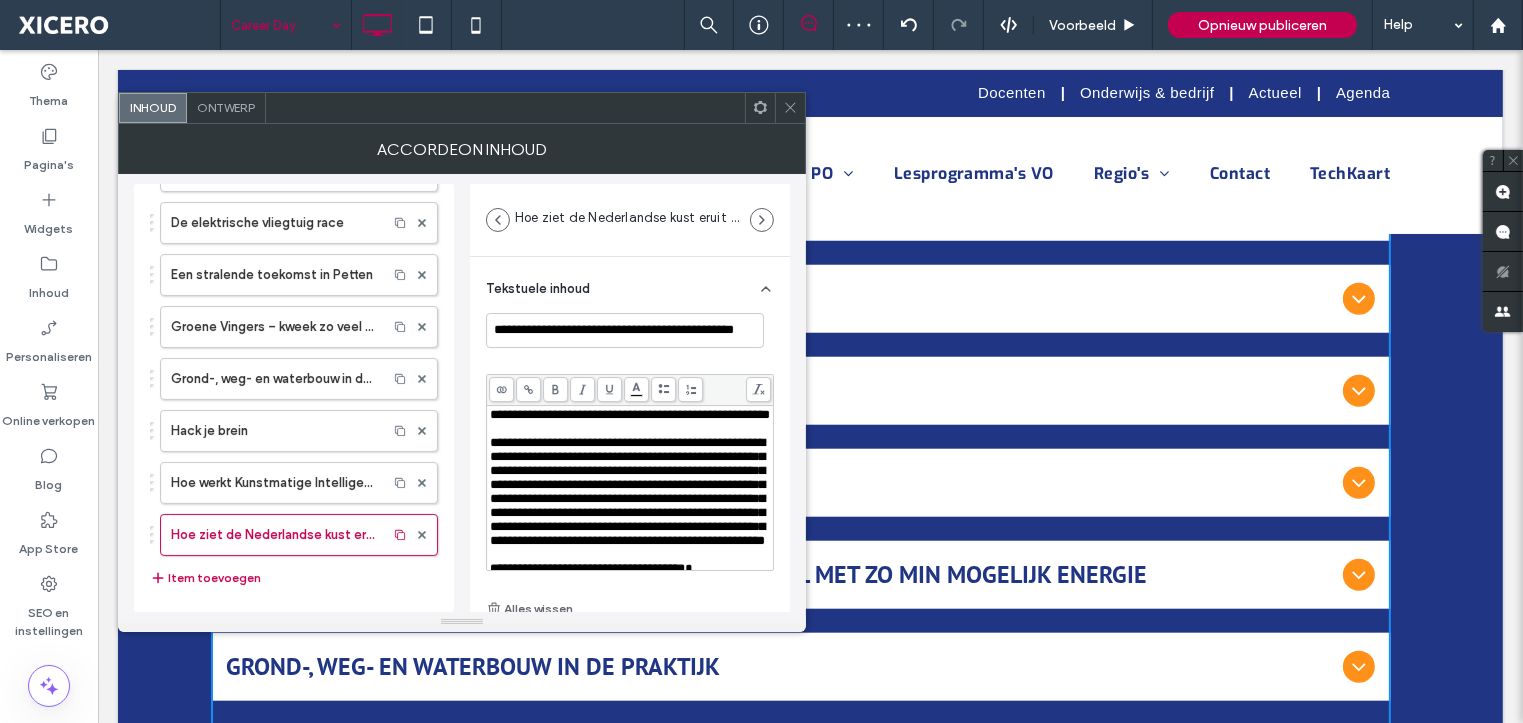 click 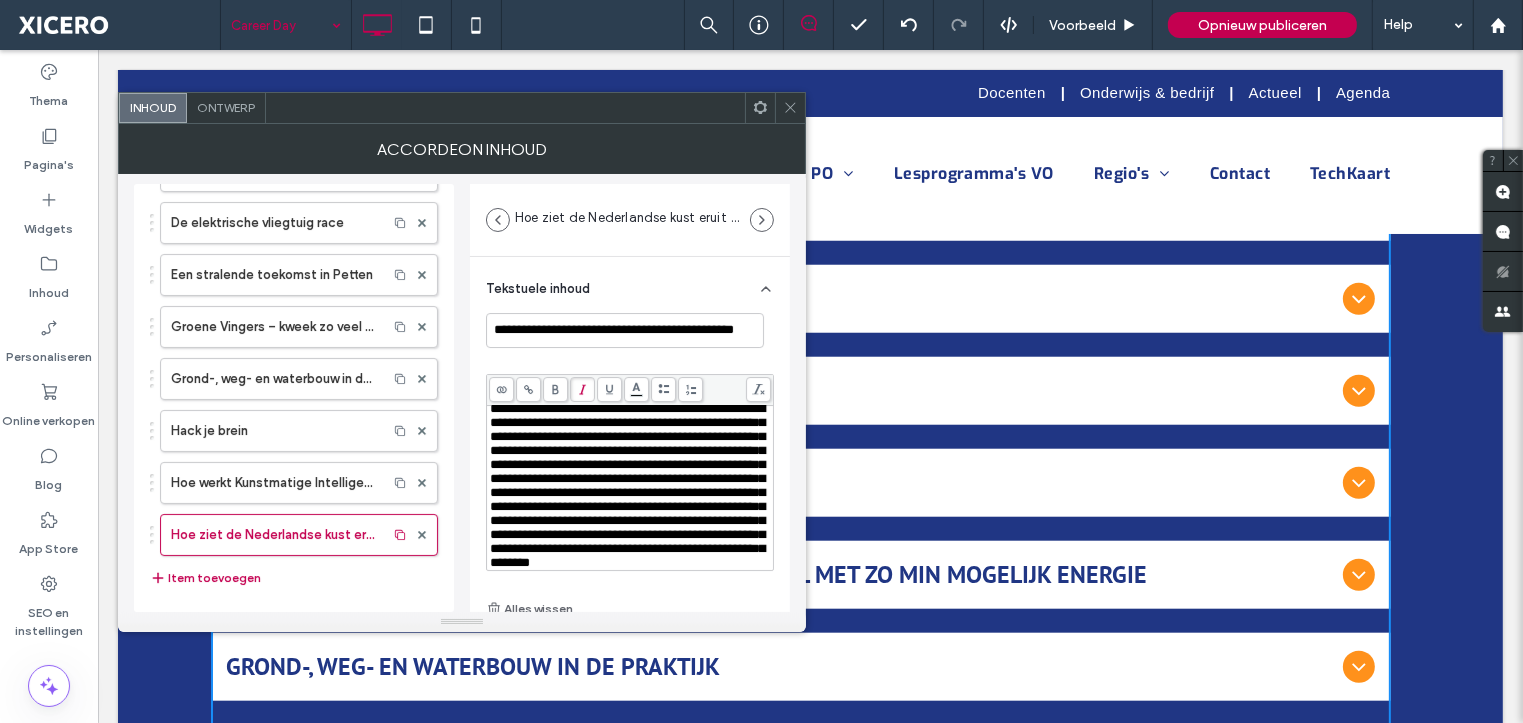 scroll, scrollTop: 924, scrollLeft: 0, axis: vertical 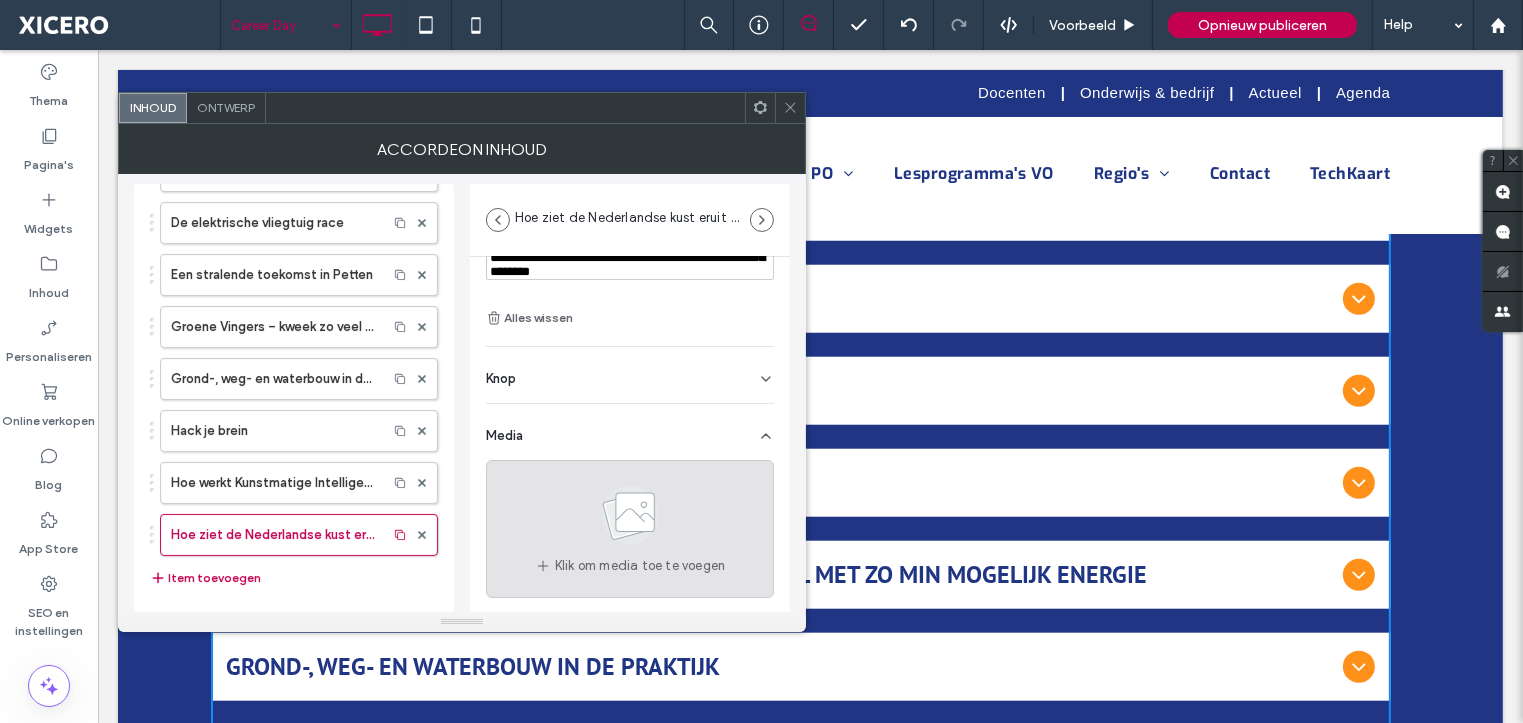 click 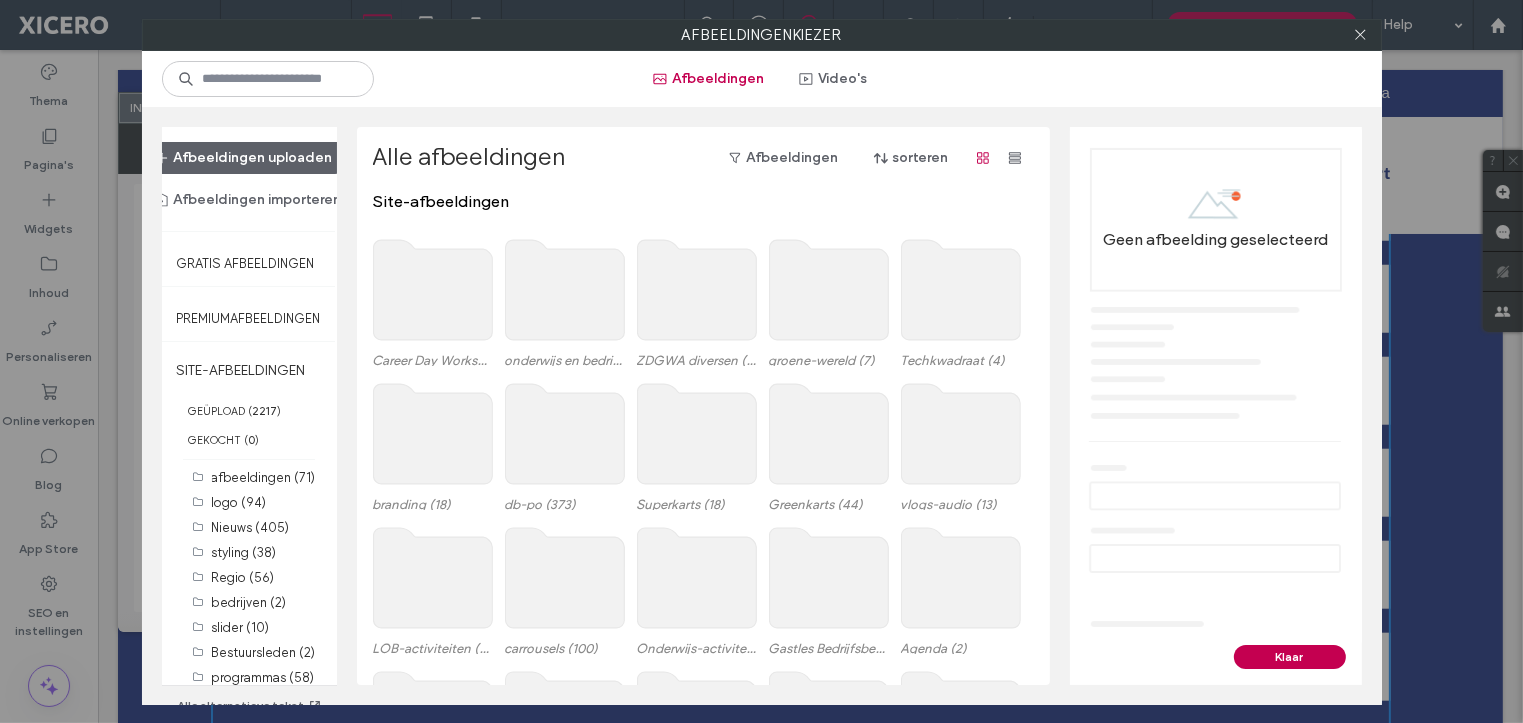 click 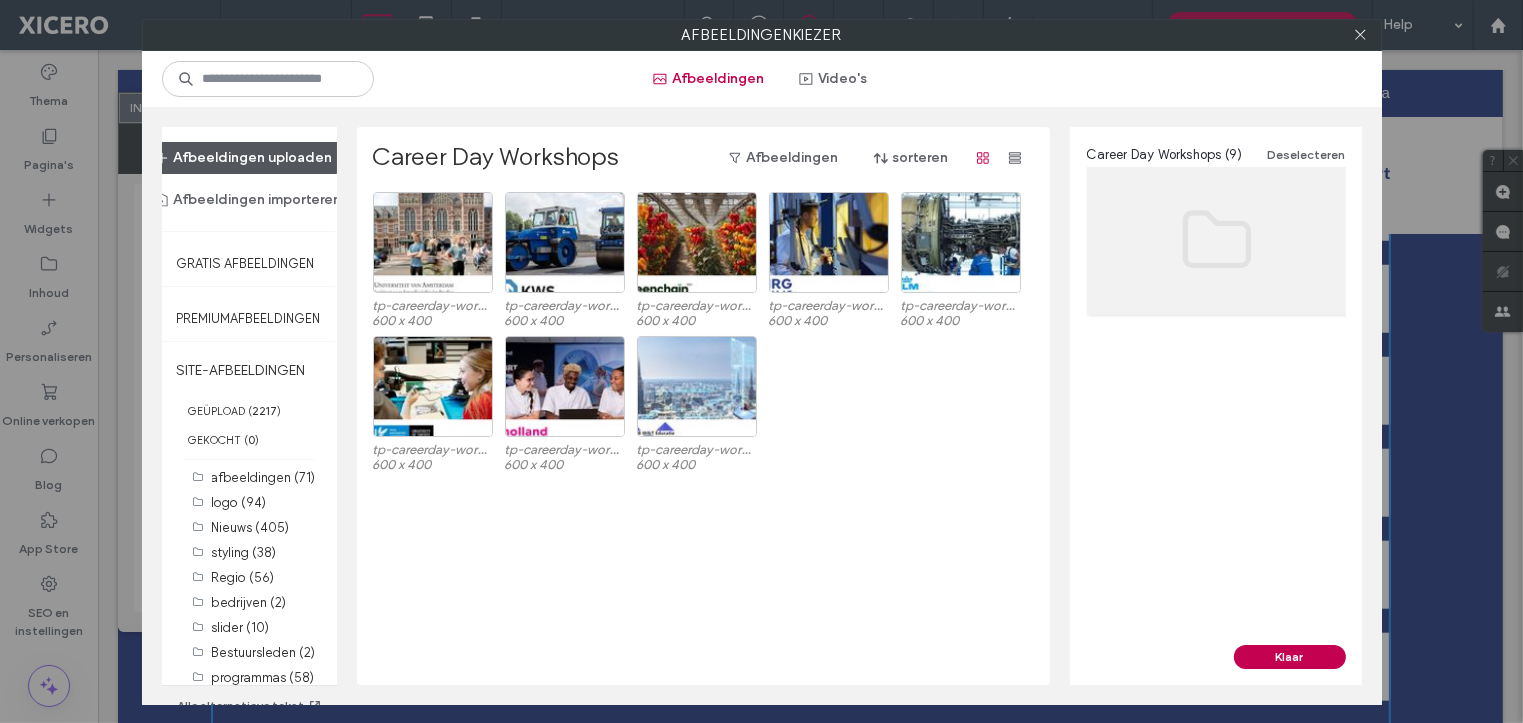 click on "Afbeeldingen uploaden" at bounding box center [244, 158] 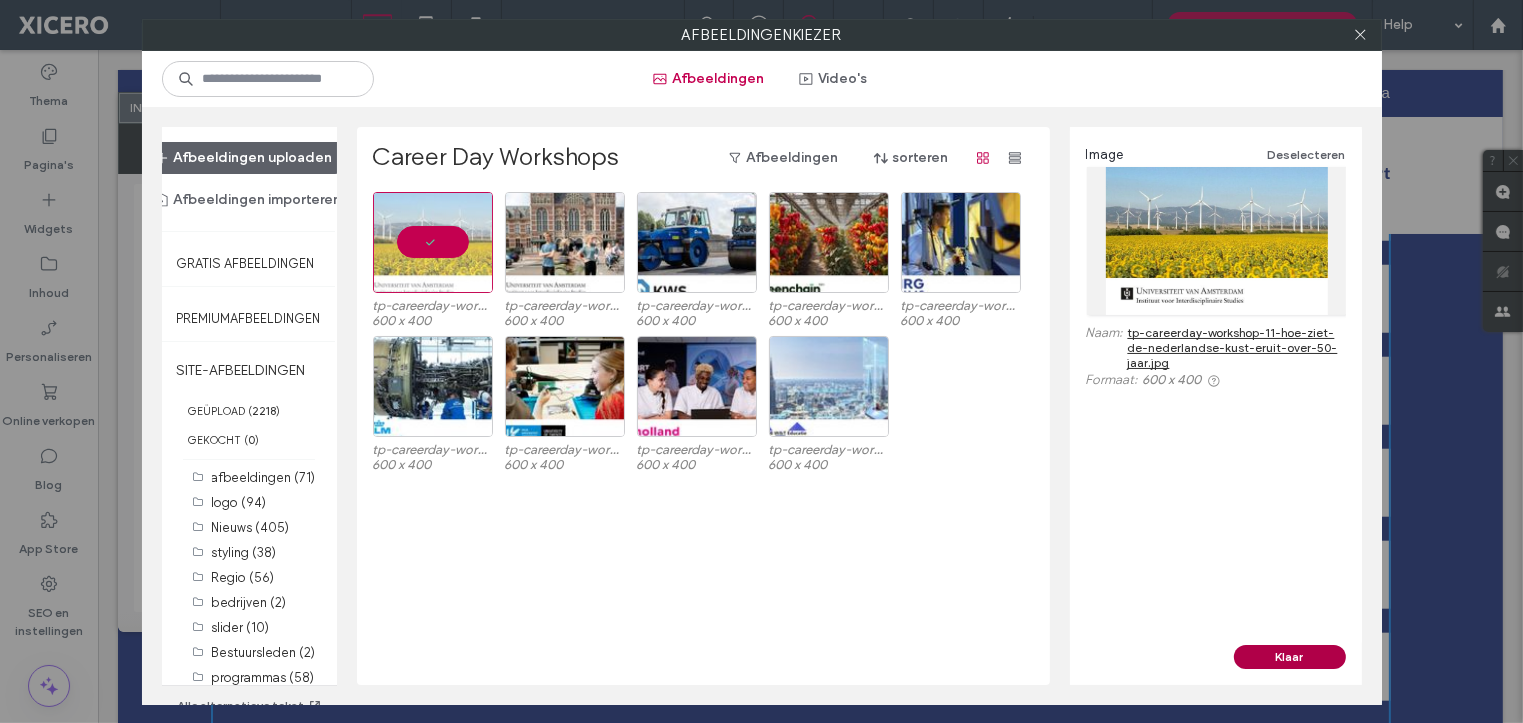 click on "Klaar" at bounding box center (1290, 657) 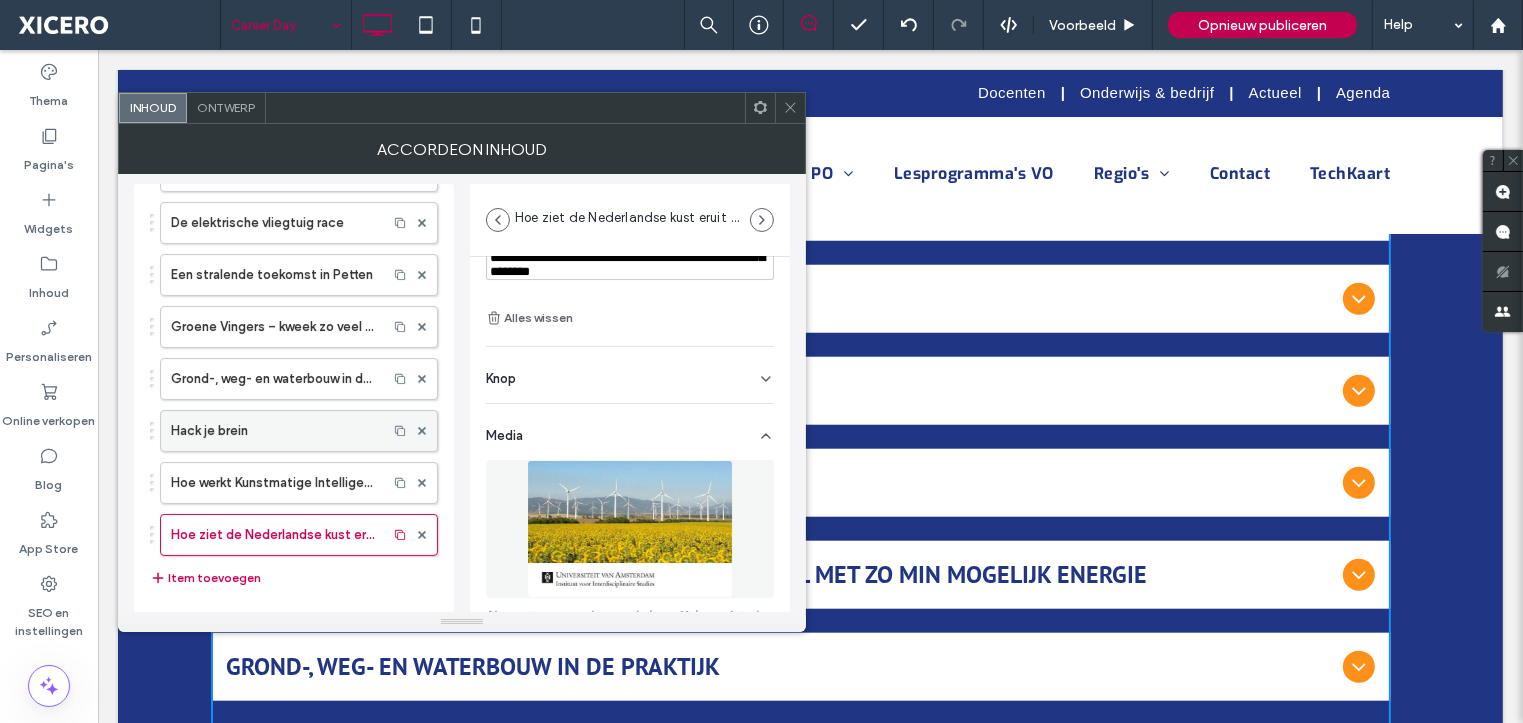 scroll, scrollTop: 300, scrollLeft: 0, axis: vertical 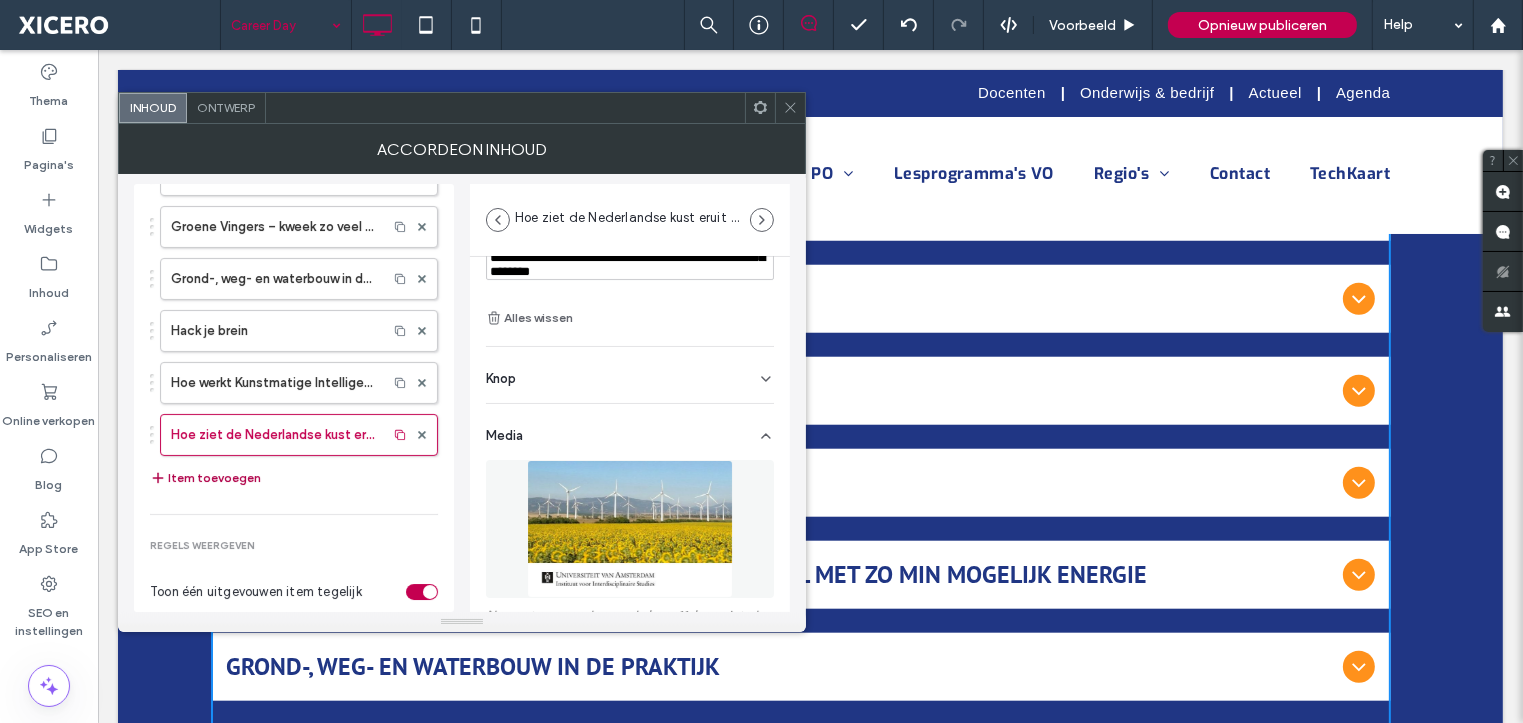 click on "Item toevoegen" at bounding box center [205, 478] 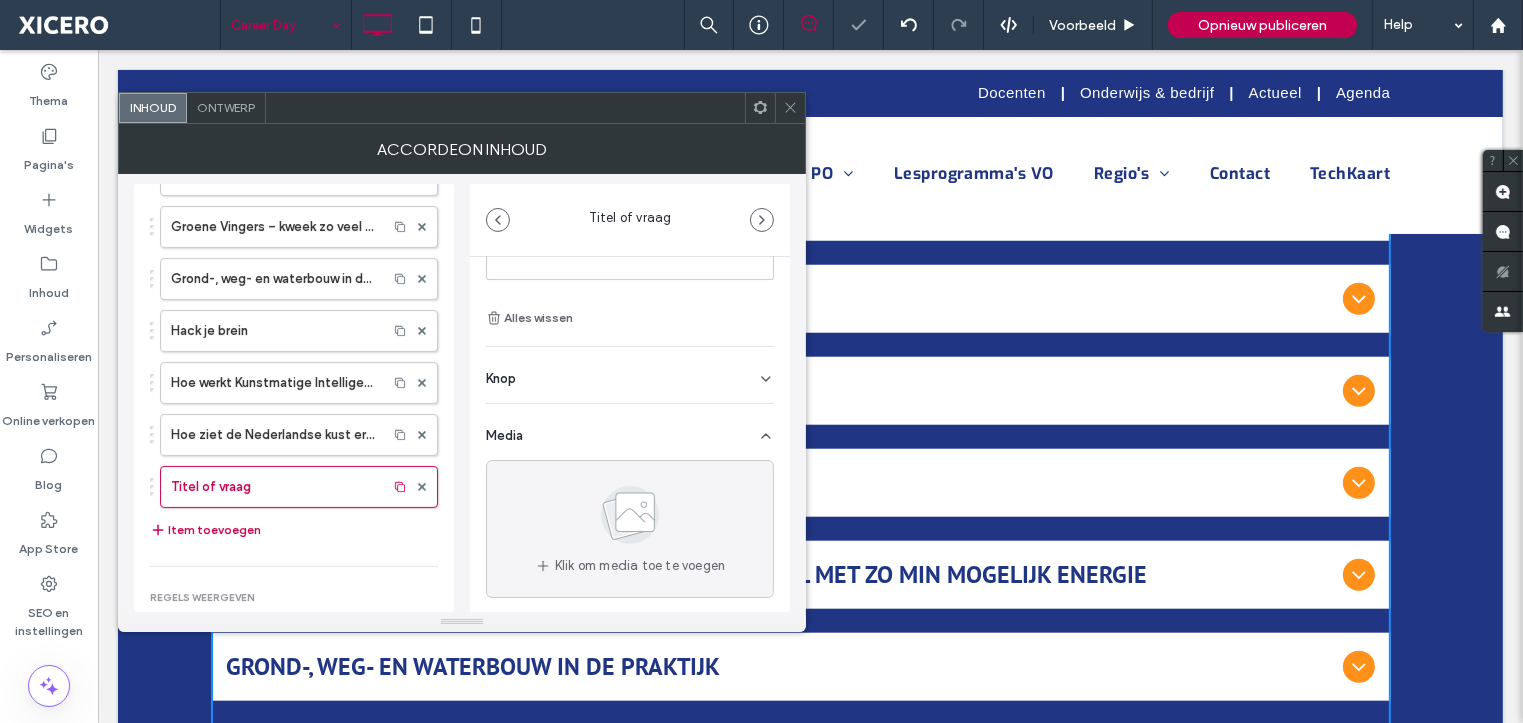 scroll, scrollTop: 0, scrollLeft: 0, axis: both 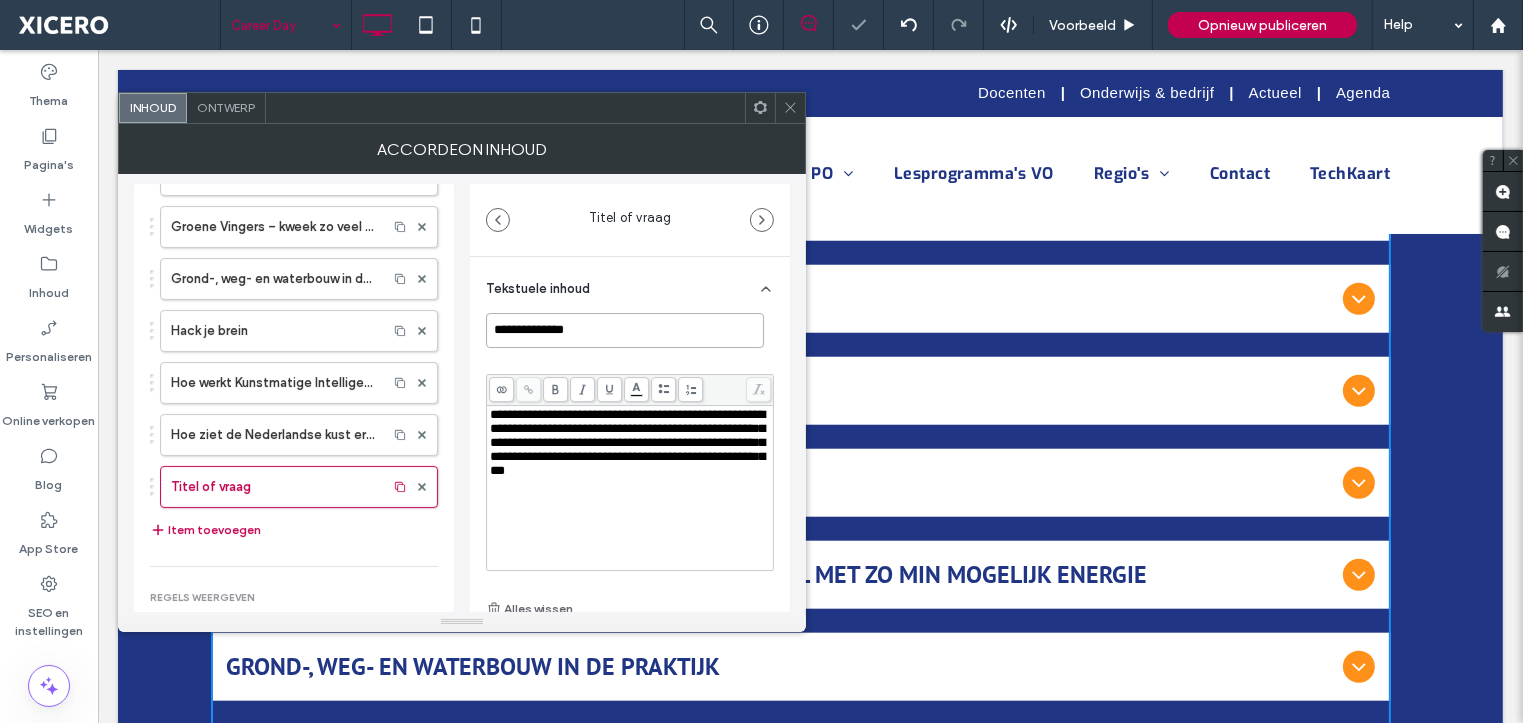 drag, startPoint x: 592, startPoint y: 329, endPoint x: 446, endPoint y: 330, distance: 146.00342 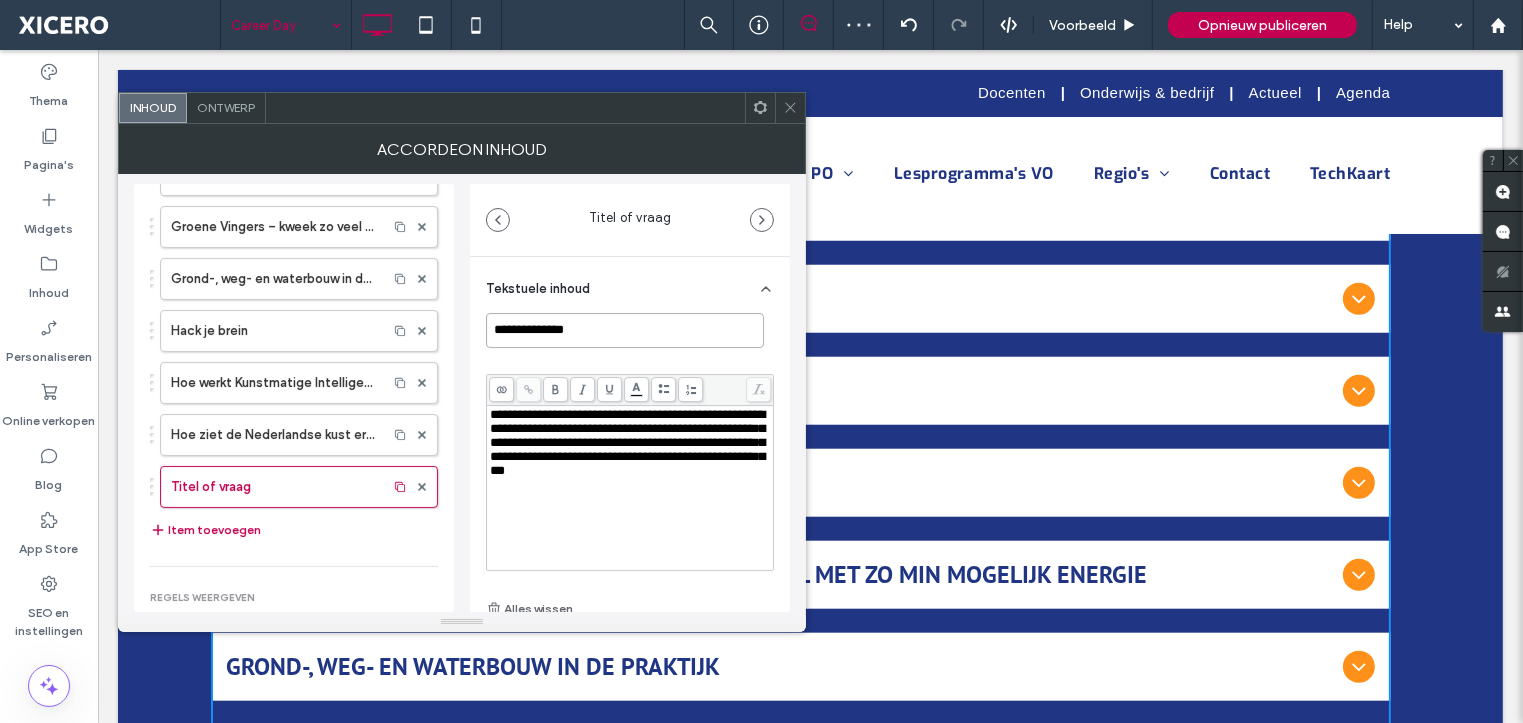 paste on "**********" 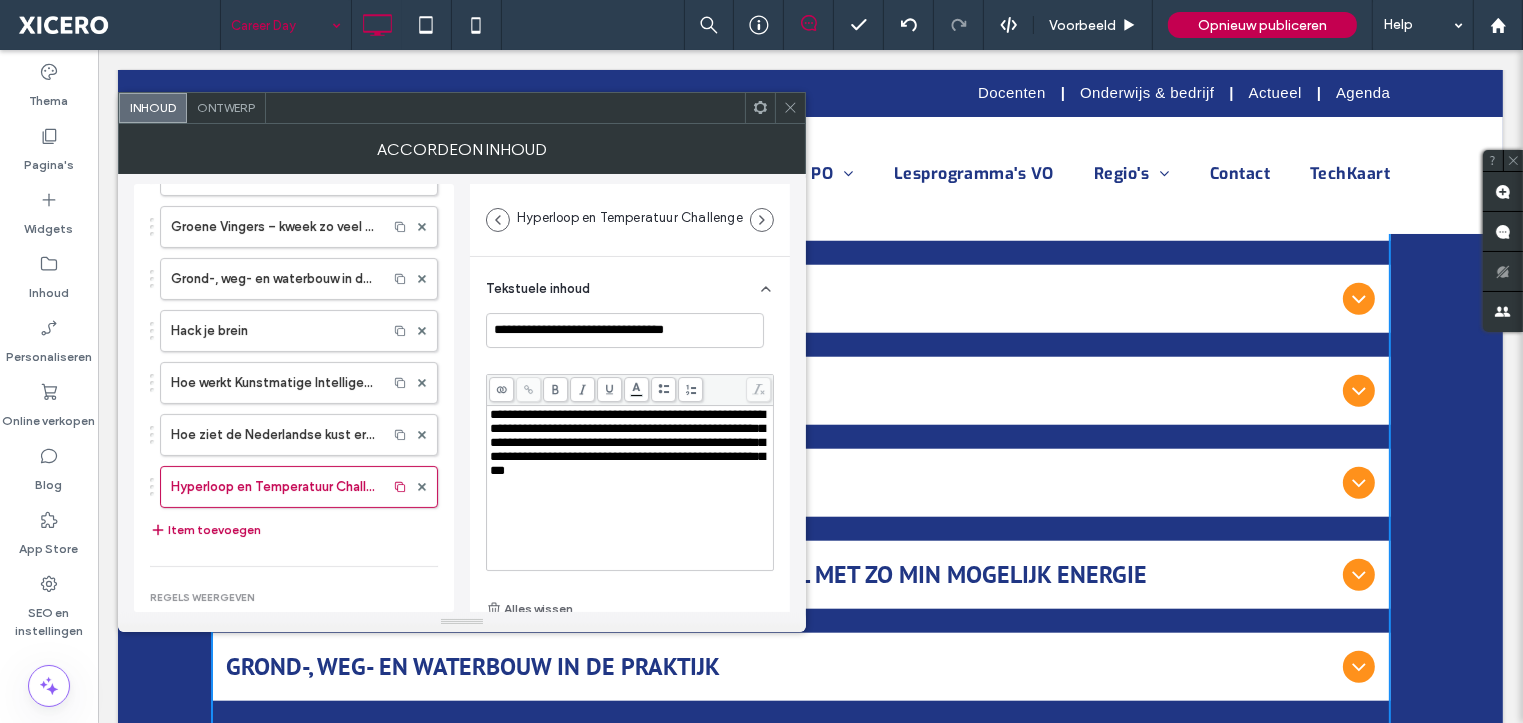 click on "**********" at bounding box center [627, 442] 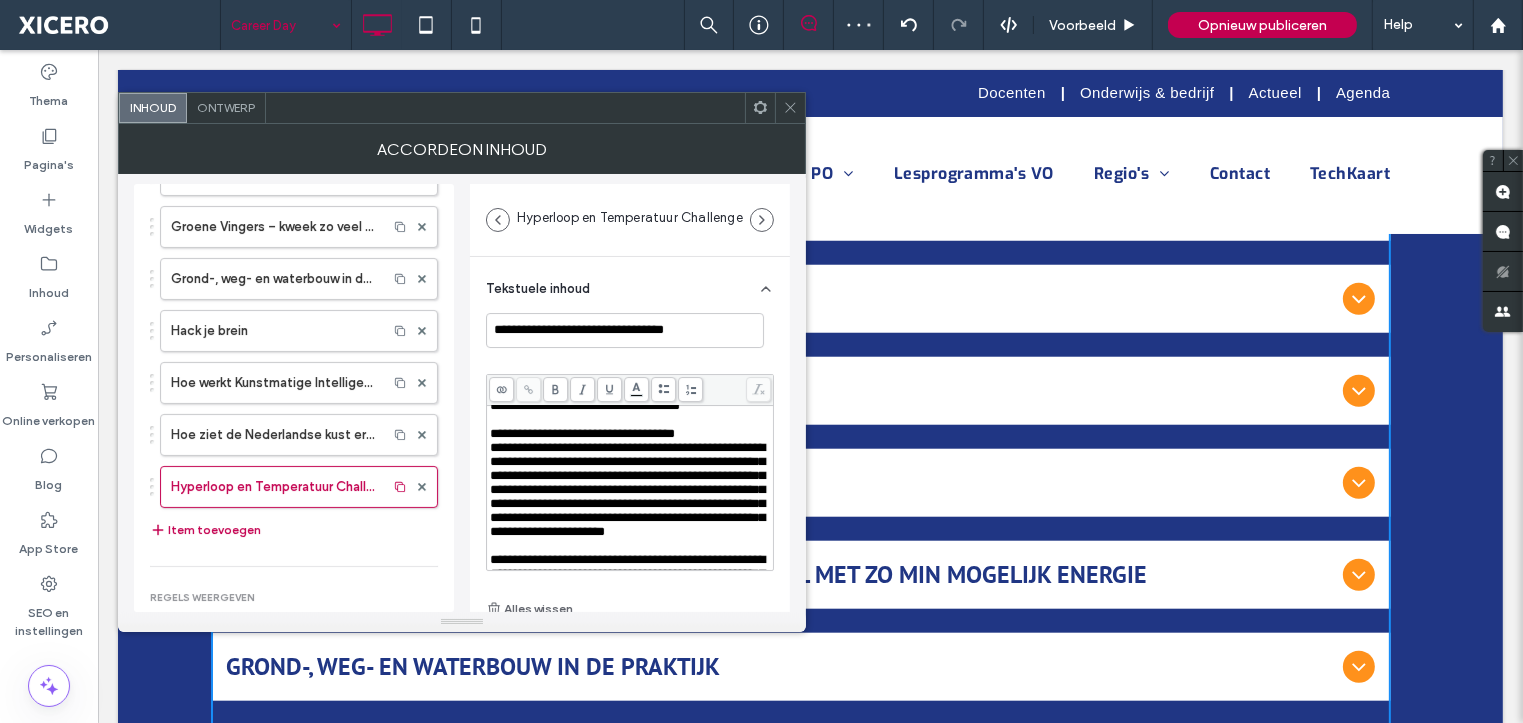 scroll, scrollTop: 0, scrollLeft: 0, axis: both 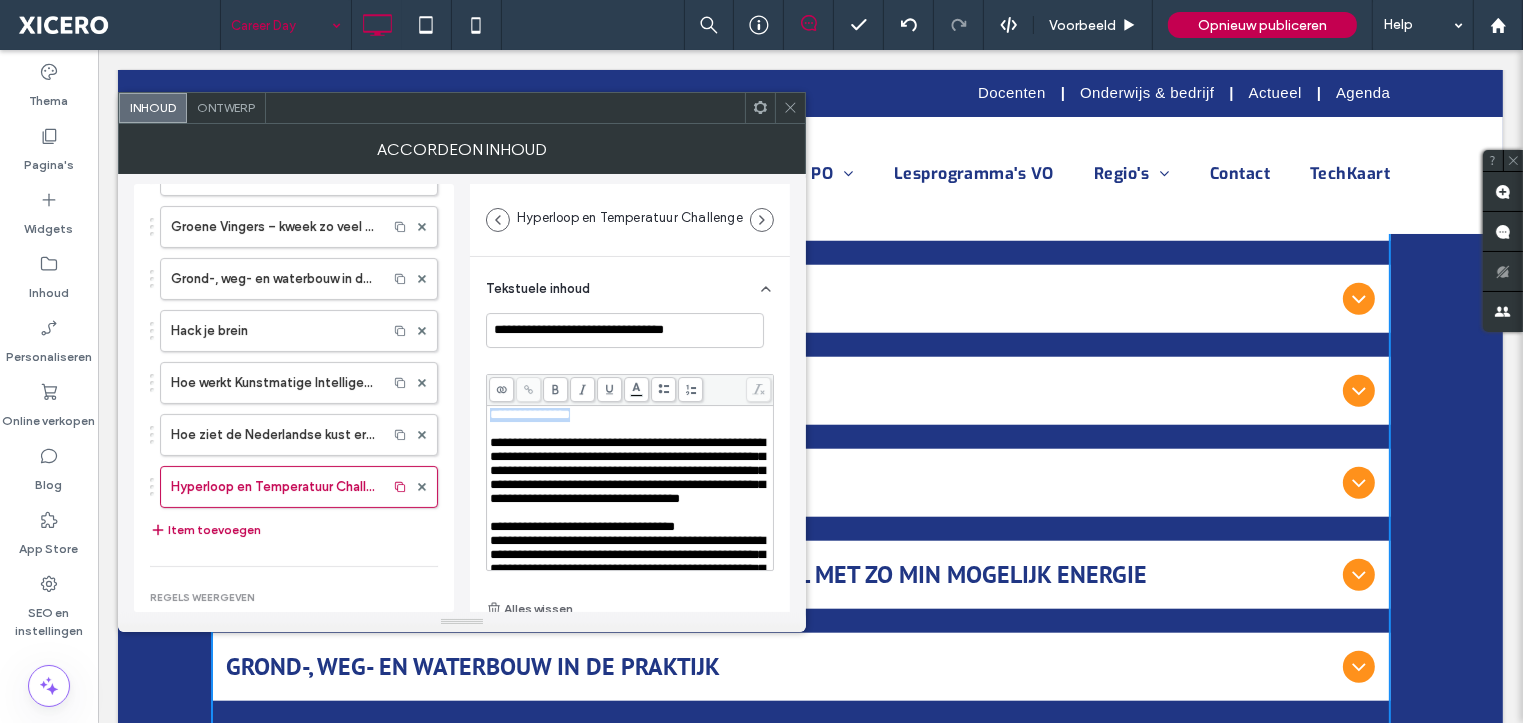 drag, startPoint x: 587, startPoint y: 417, endPoint x: 491, endPoint y: 417, distance: 96 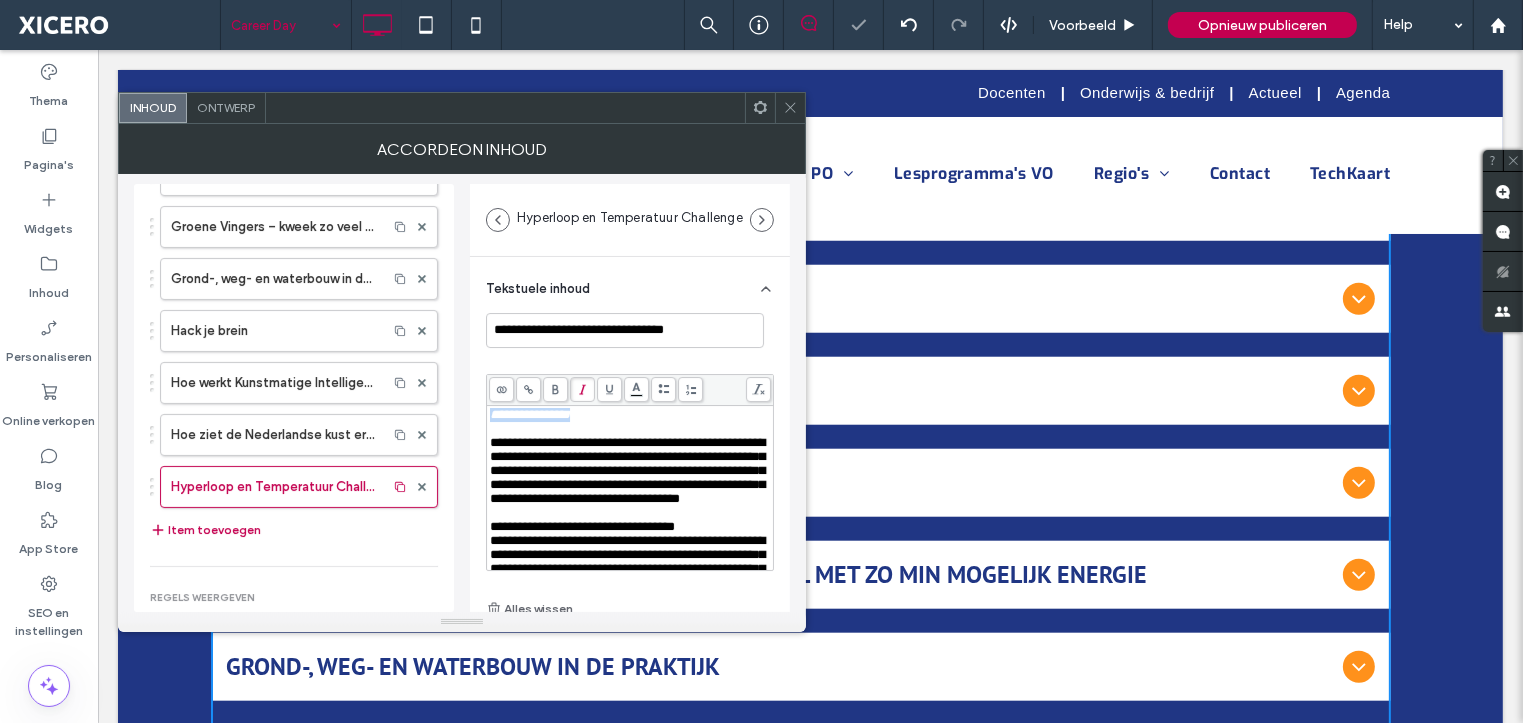 click 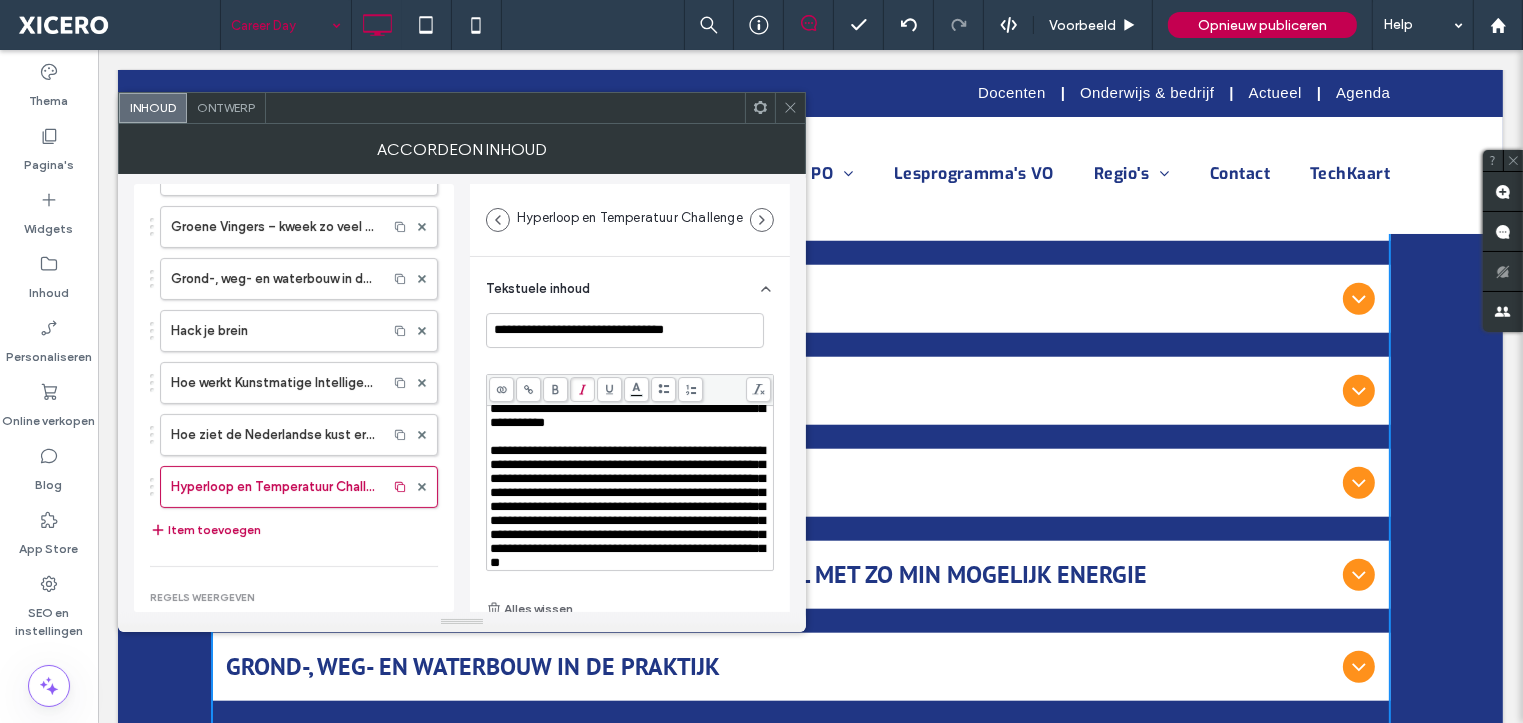 scroll, scrollTop: 600, scrollLeft: 0, axis: vertical 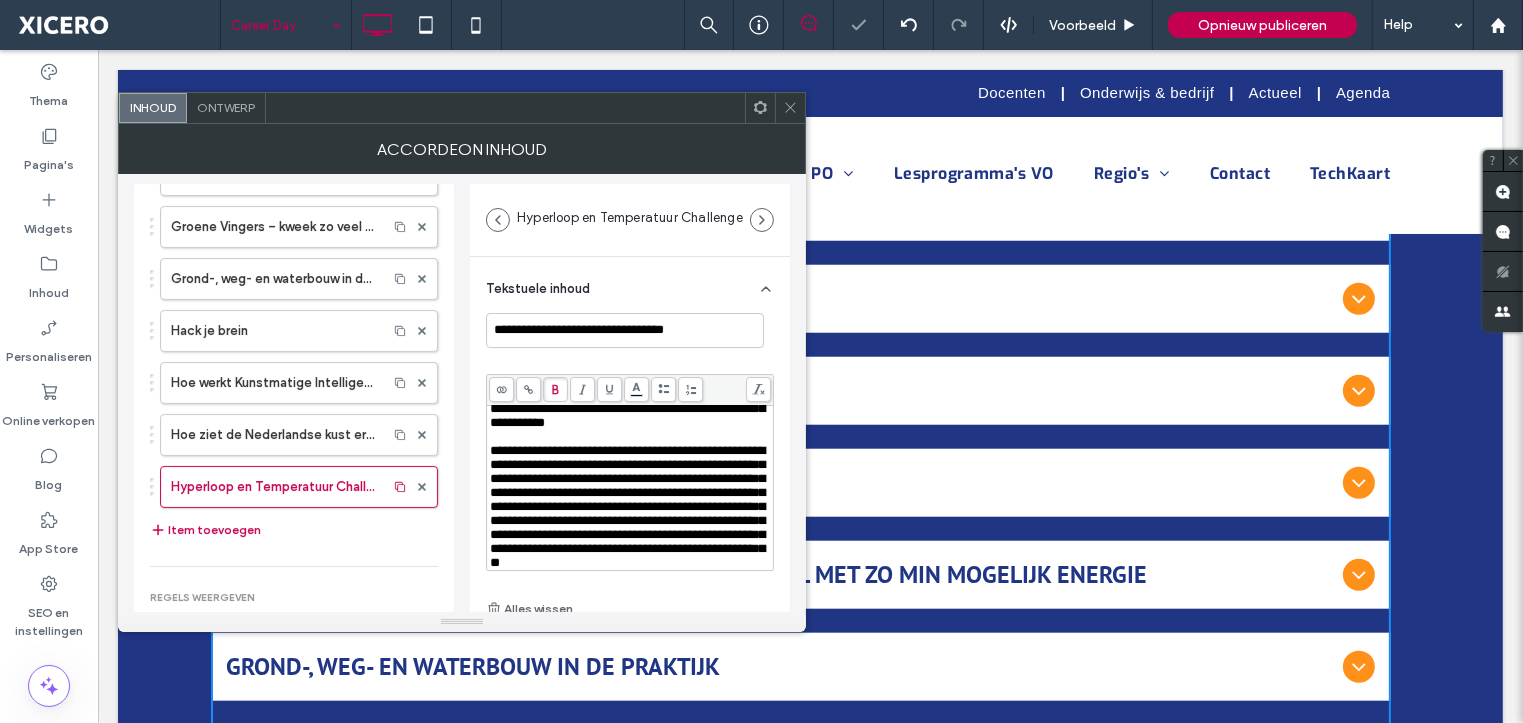 click 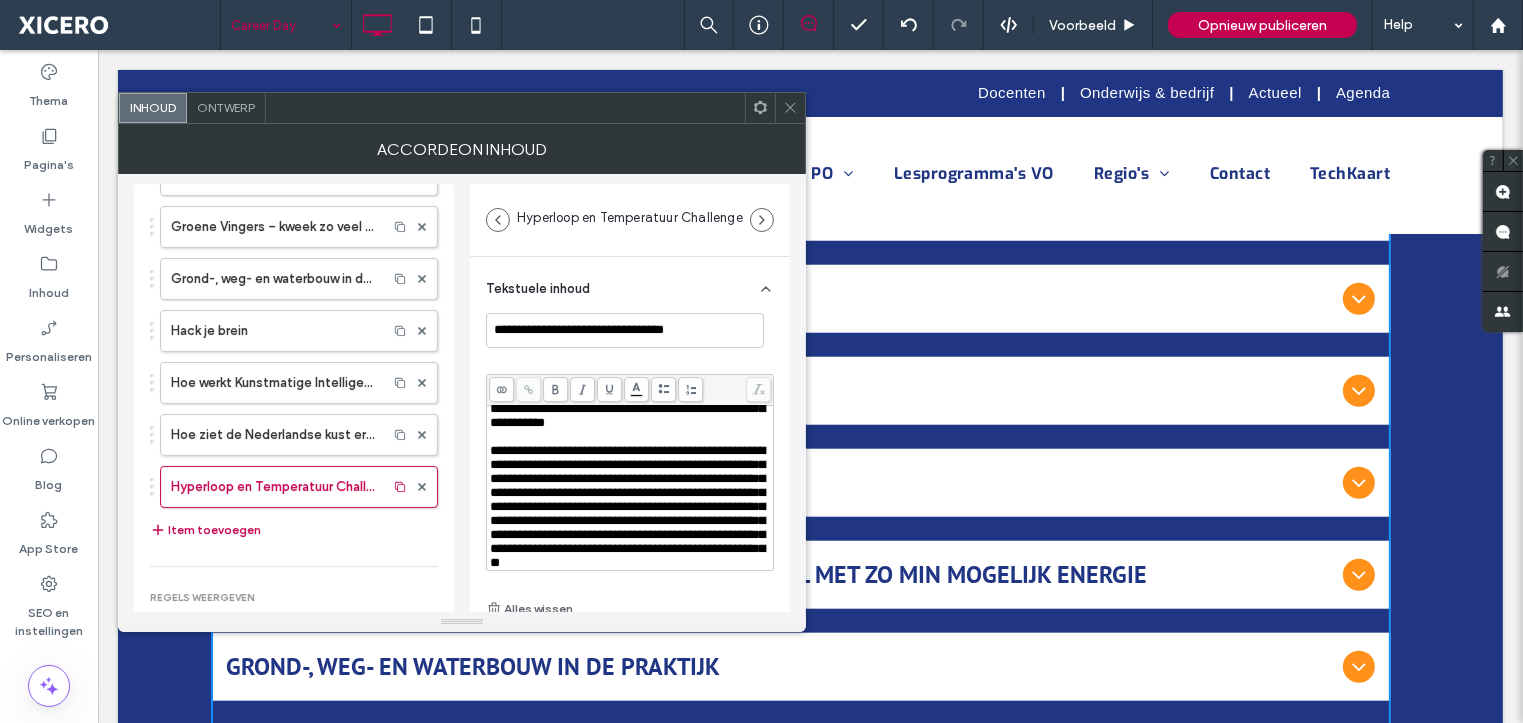 scroll, scrollTop: 940, scrollLeft: 0, axis: vertical 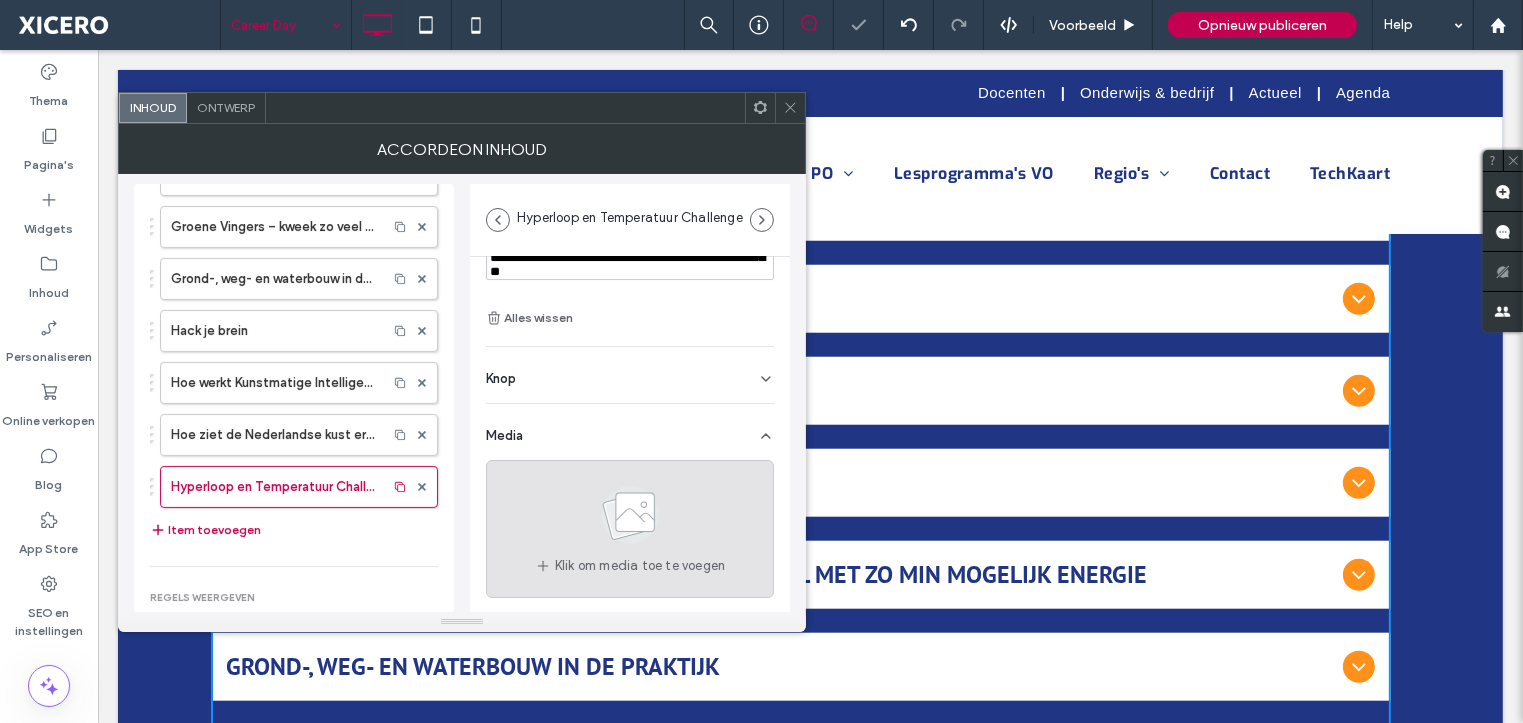 click 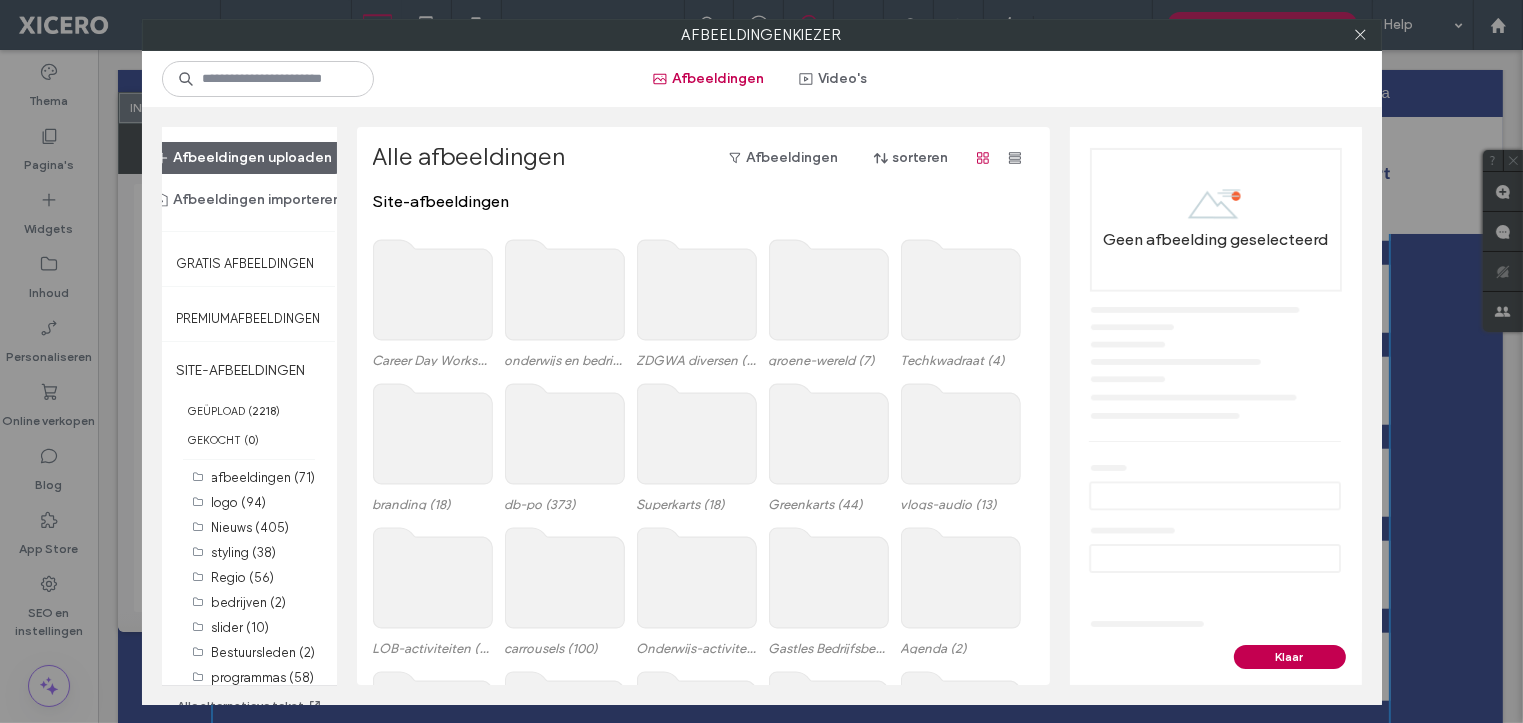 click 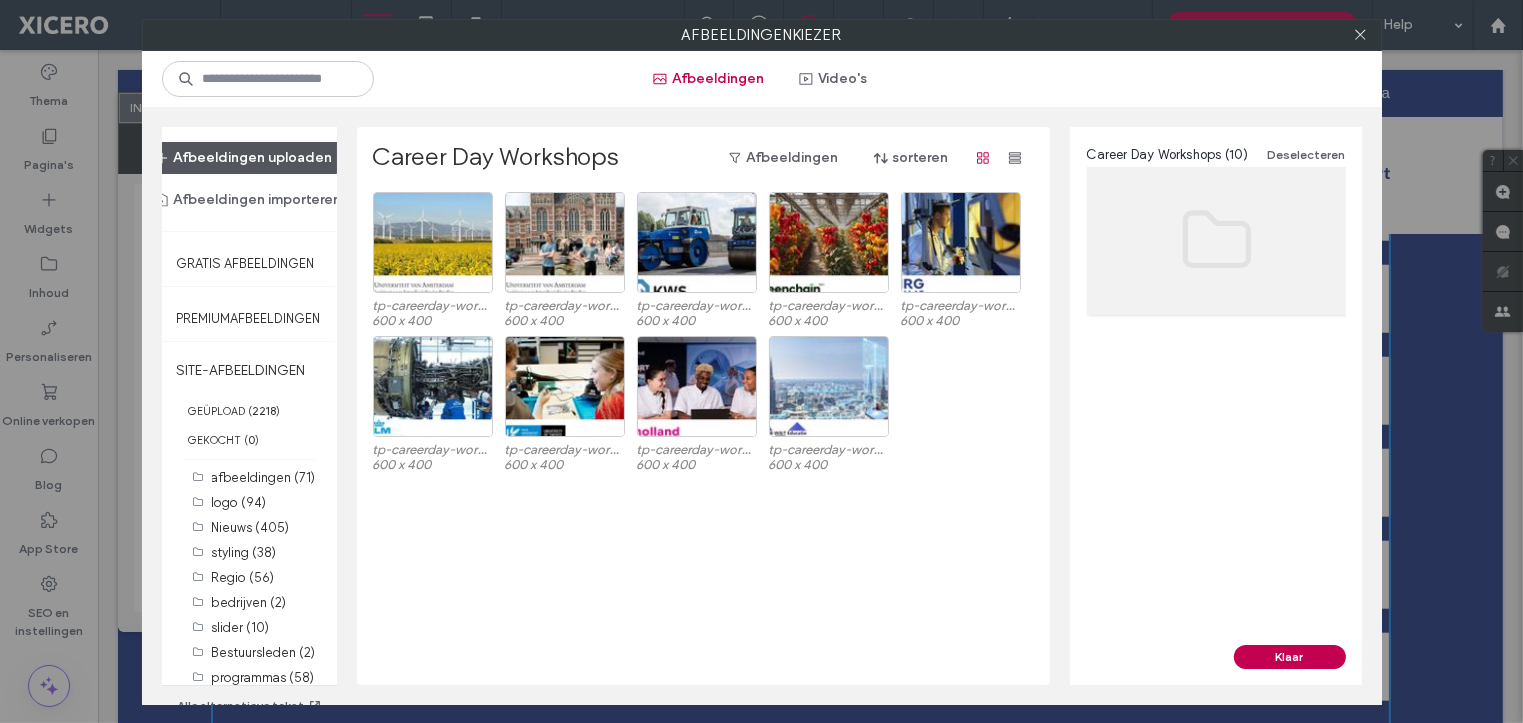 click on "Afbeeldingen uploaden" at bounding box center (244, 158) 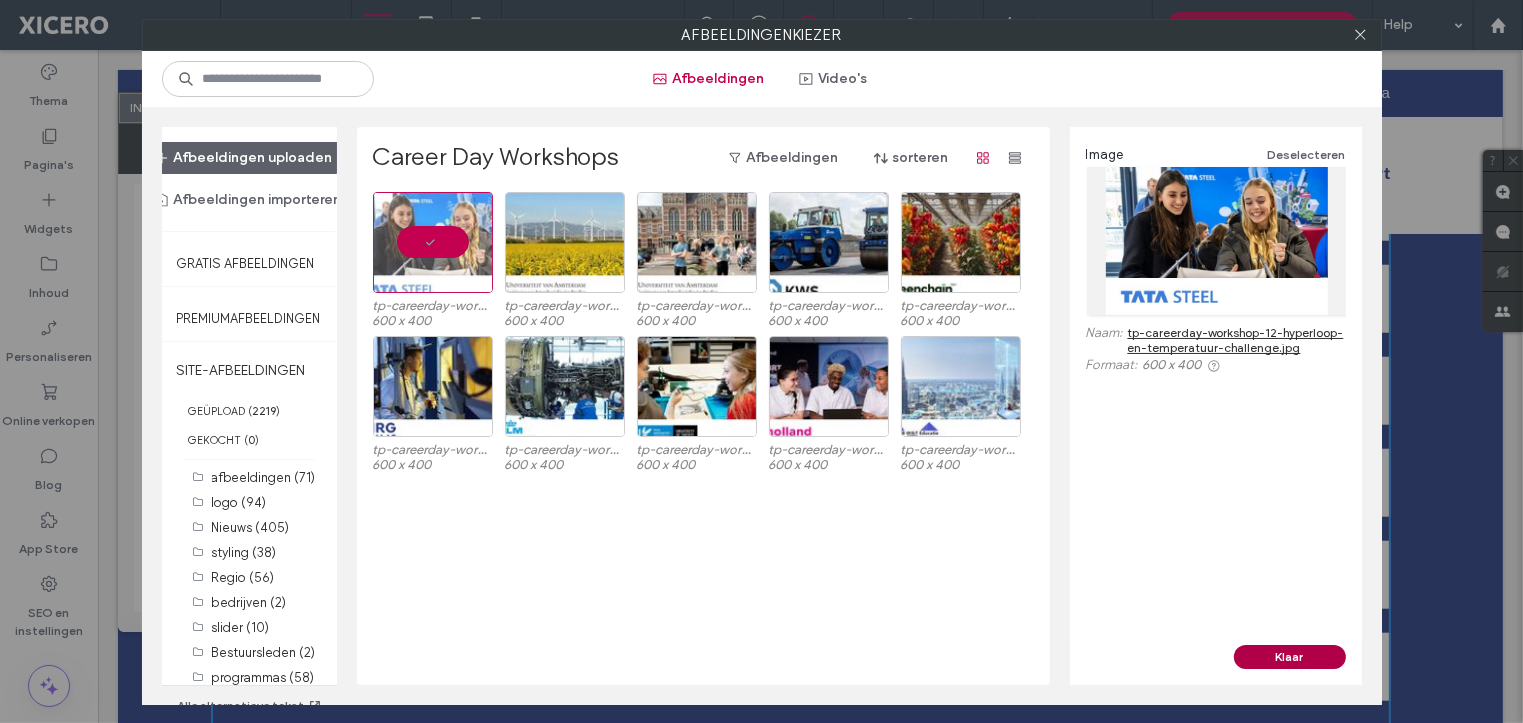 click on "Klaar" at bounding box center (1290, 657) 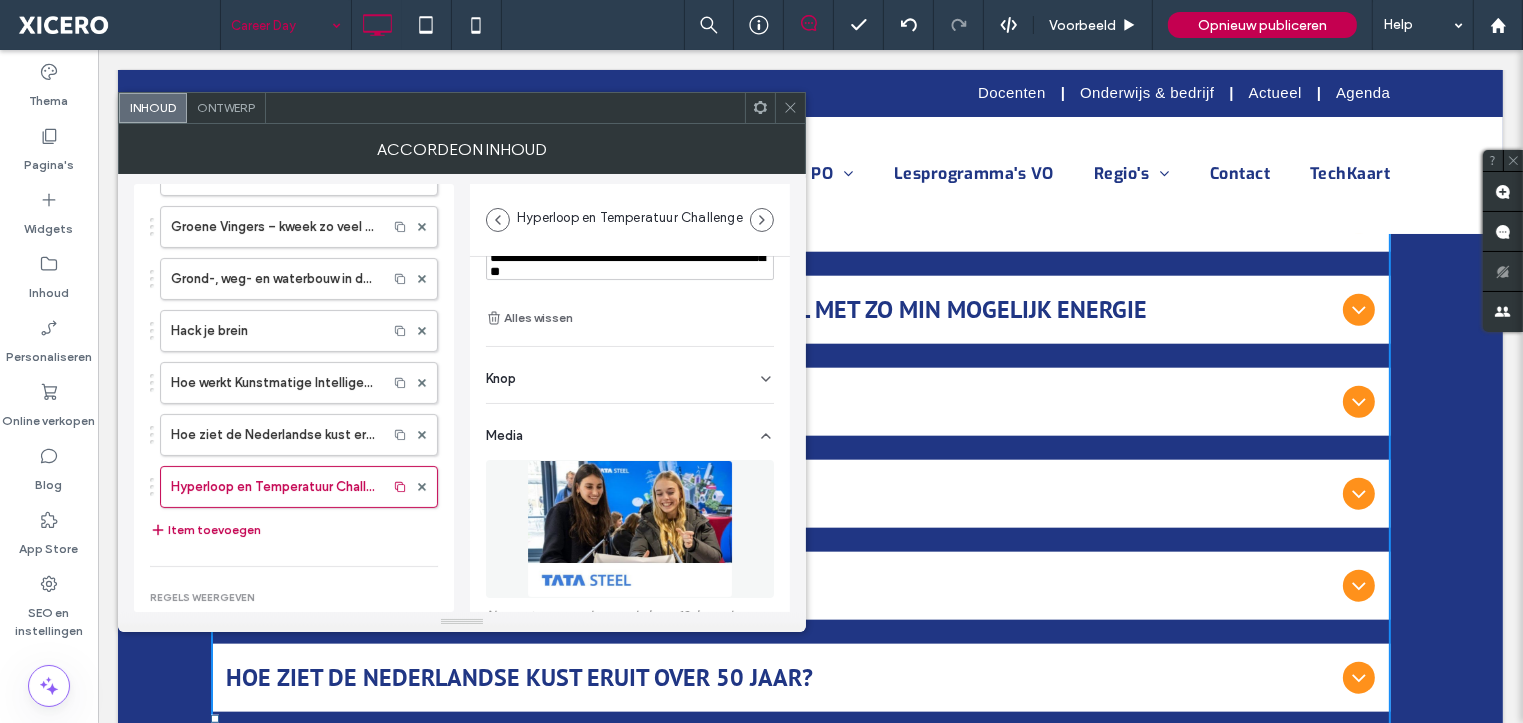 scroll, scrollTop: 2138, scrollLeft: 0, axis: vertical 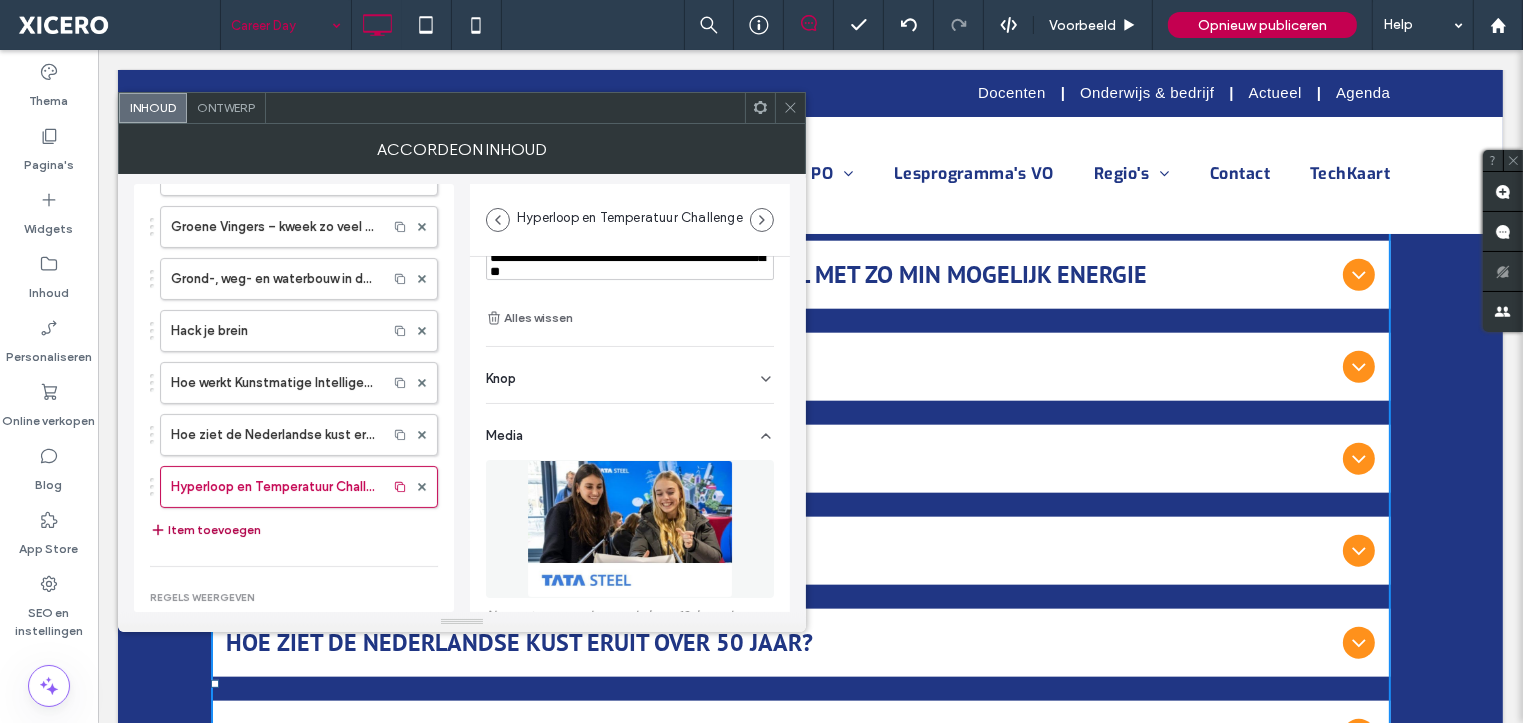 click on "Item toevoegen" at bounding box center (205, 530) 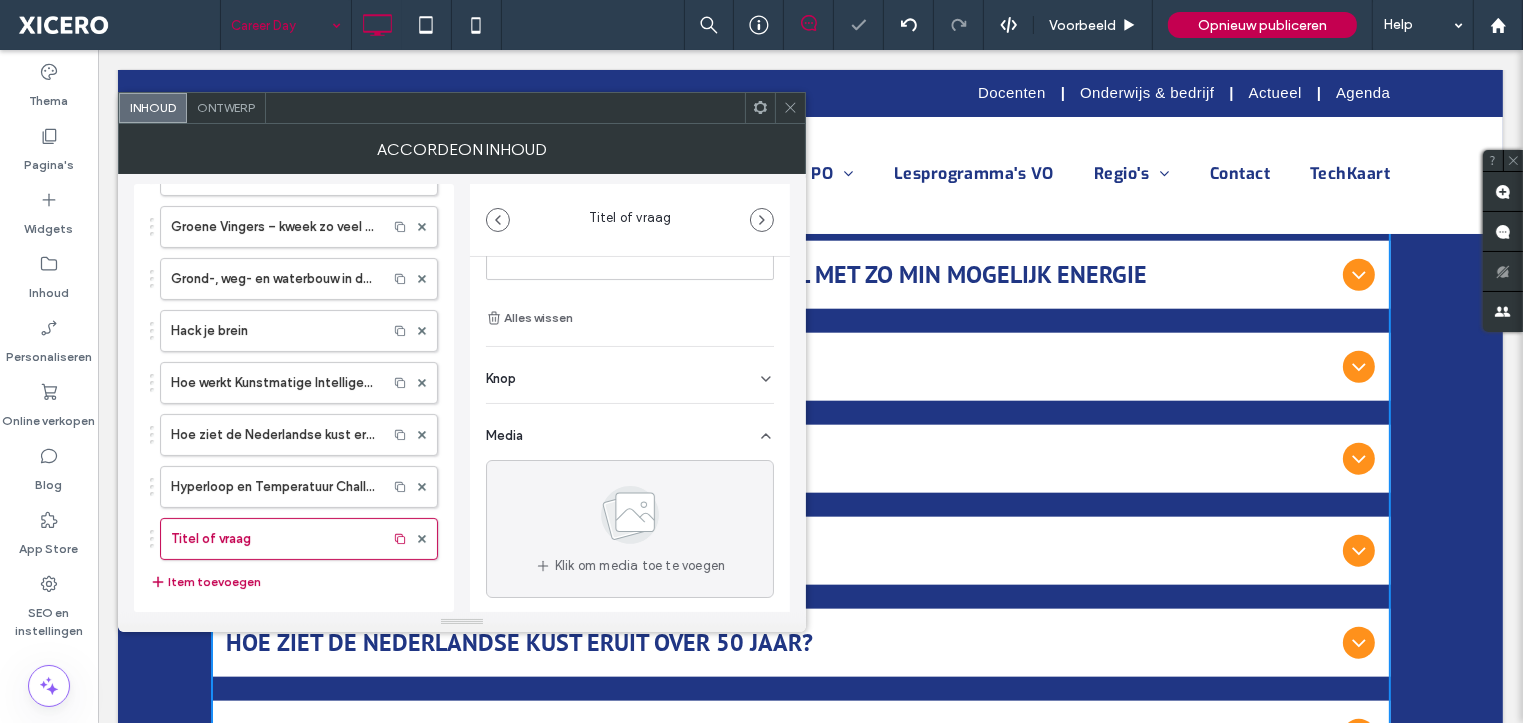 scroll, scrollTop: 1813, scrollLeft: 0, axis: vertical 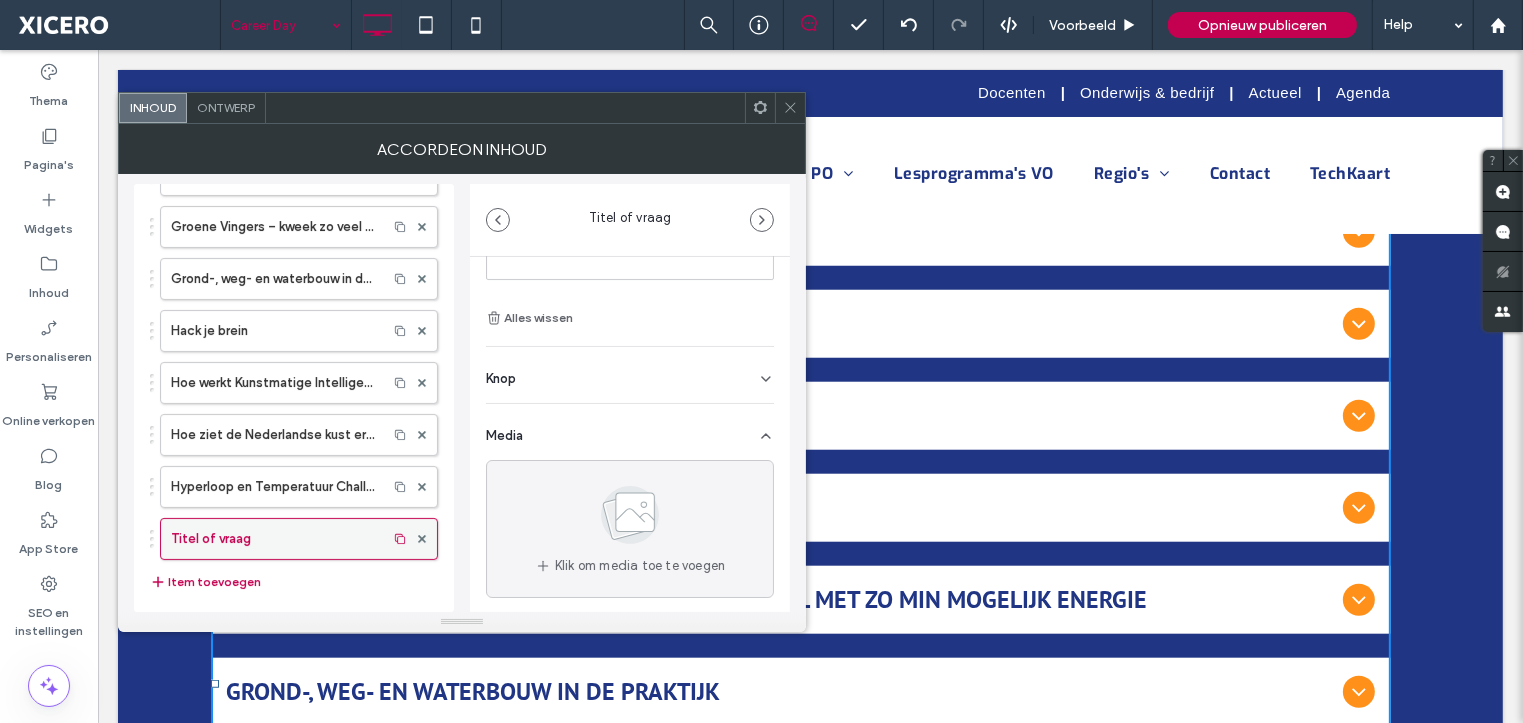 click on "Titel of vraag" at bounding box center [274, 539] 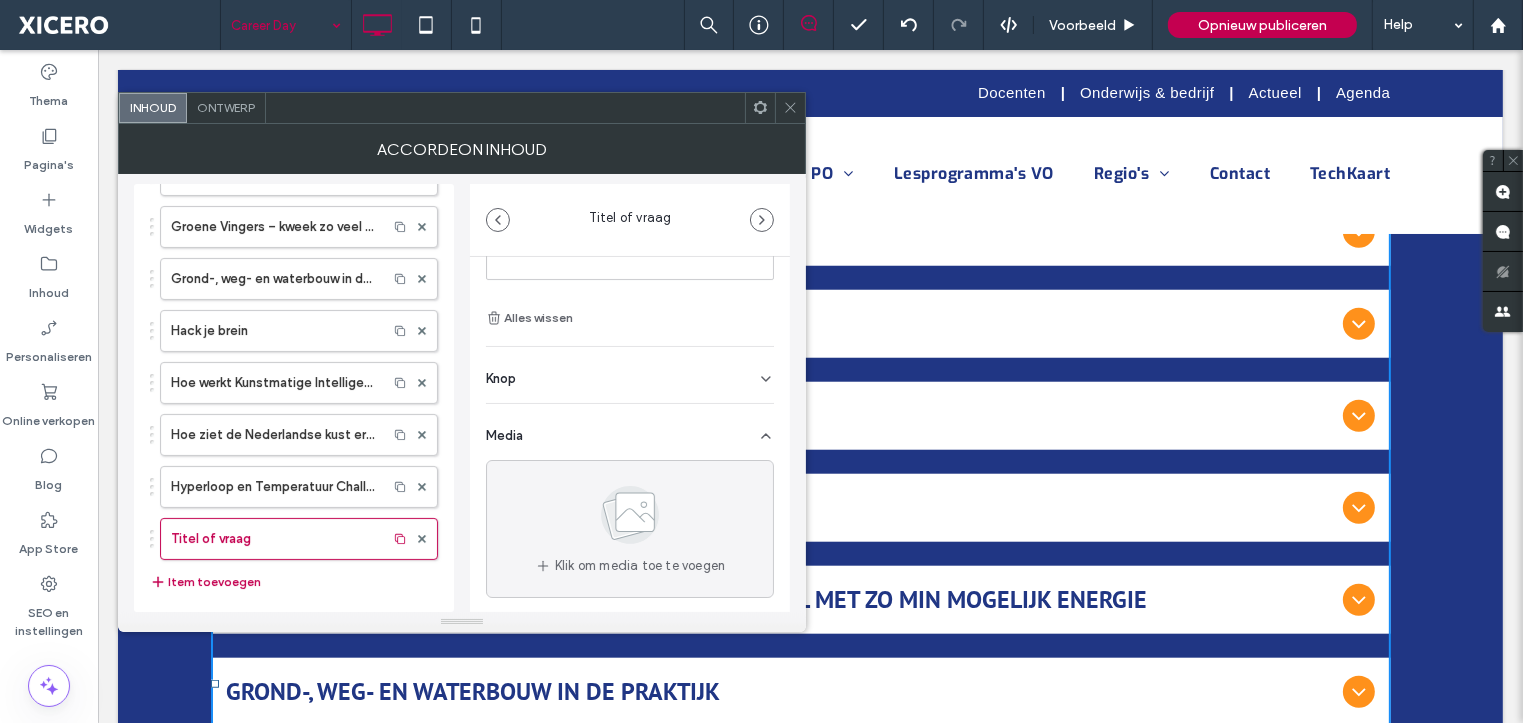 scroll, scrollTop: 0, scrollLeft: 0, axis: both 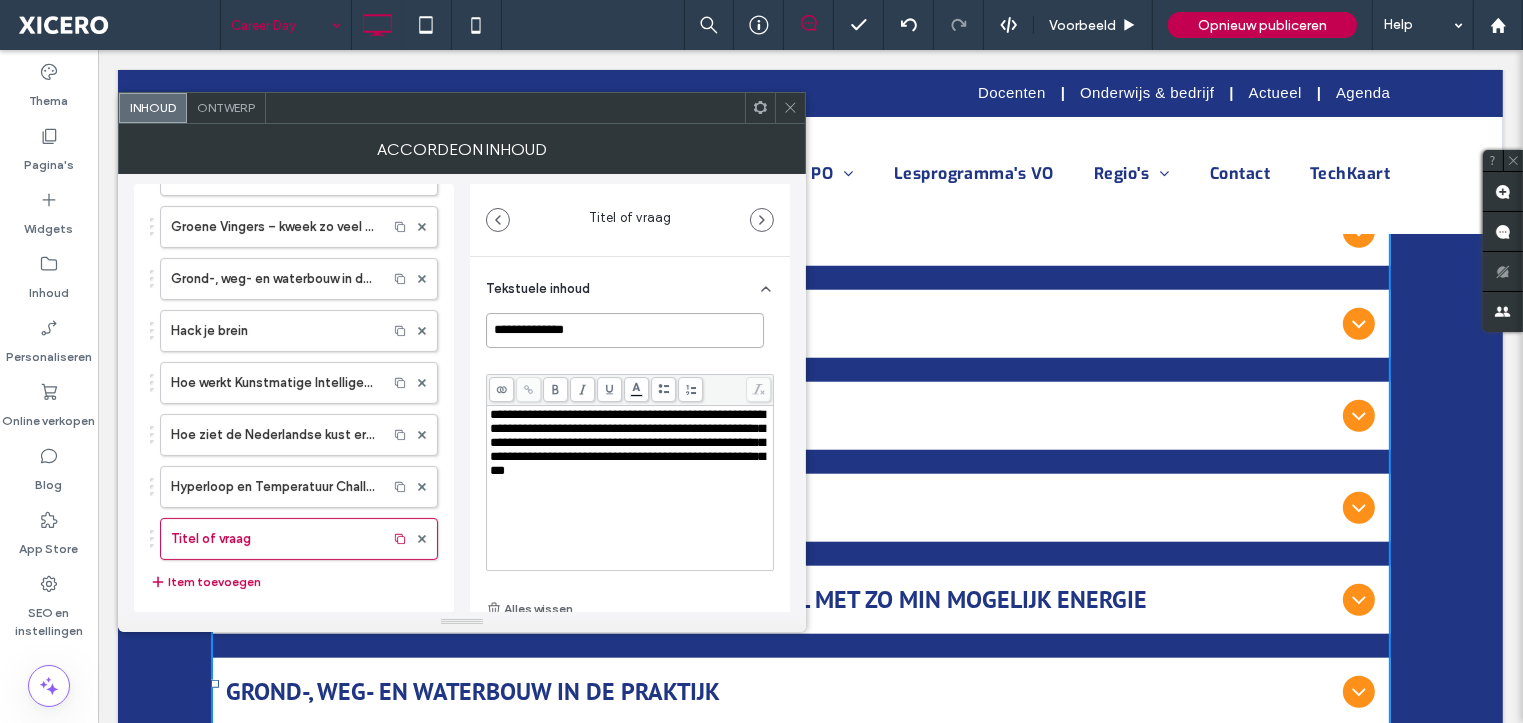 drag, startPoint x: 585, startPoint y: 326, endPoint x: 453, endPoint y: 331, distance: 132.09467 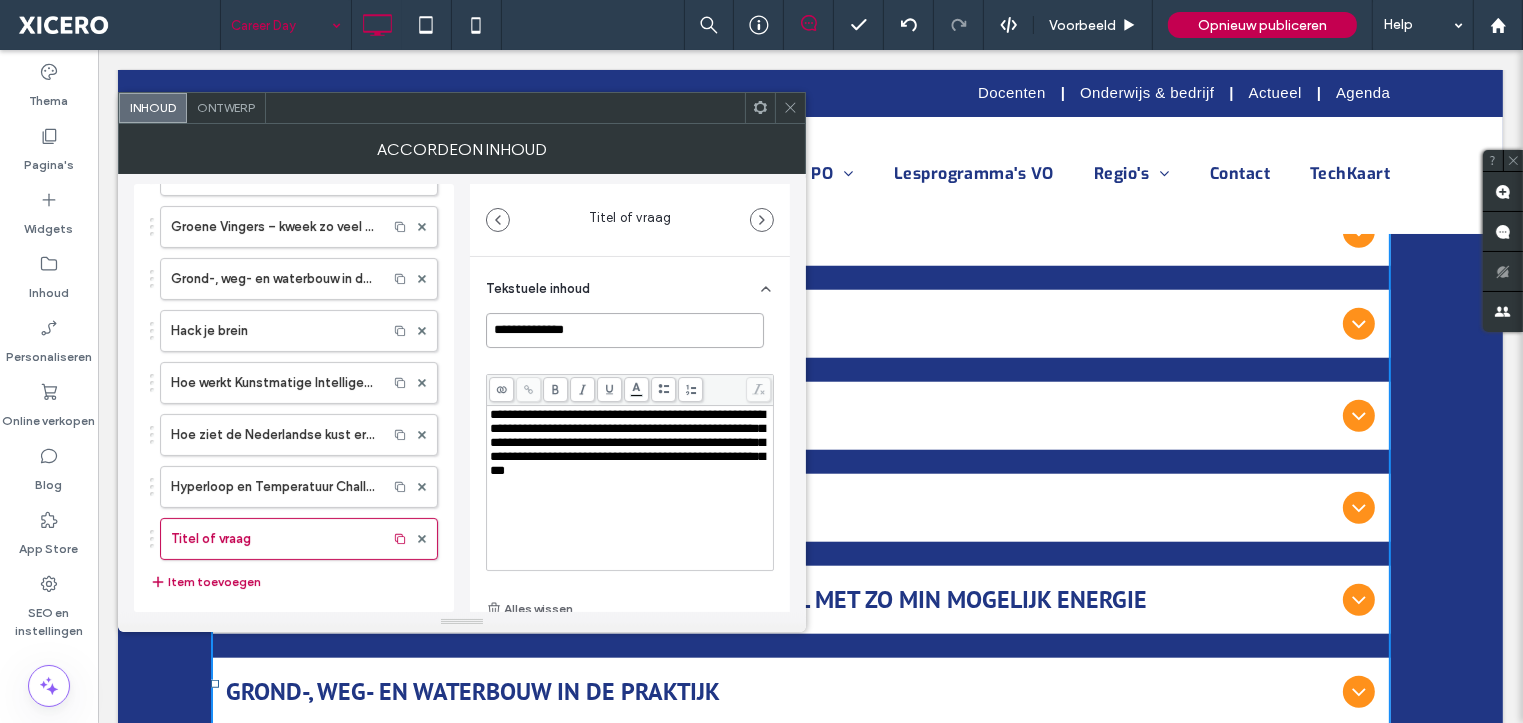 paste on "**********" 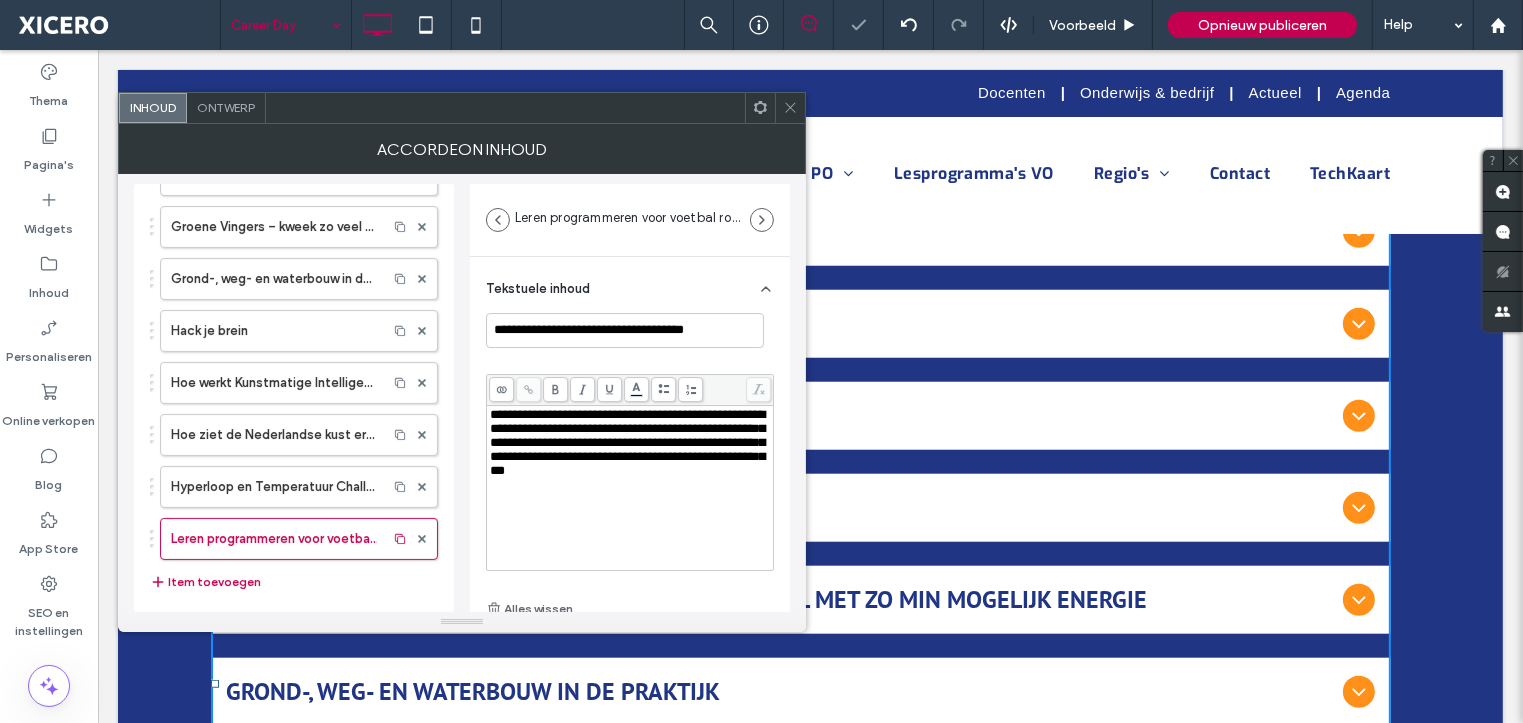 click on "**********" at bounding box center (627, 442) 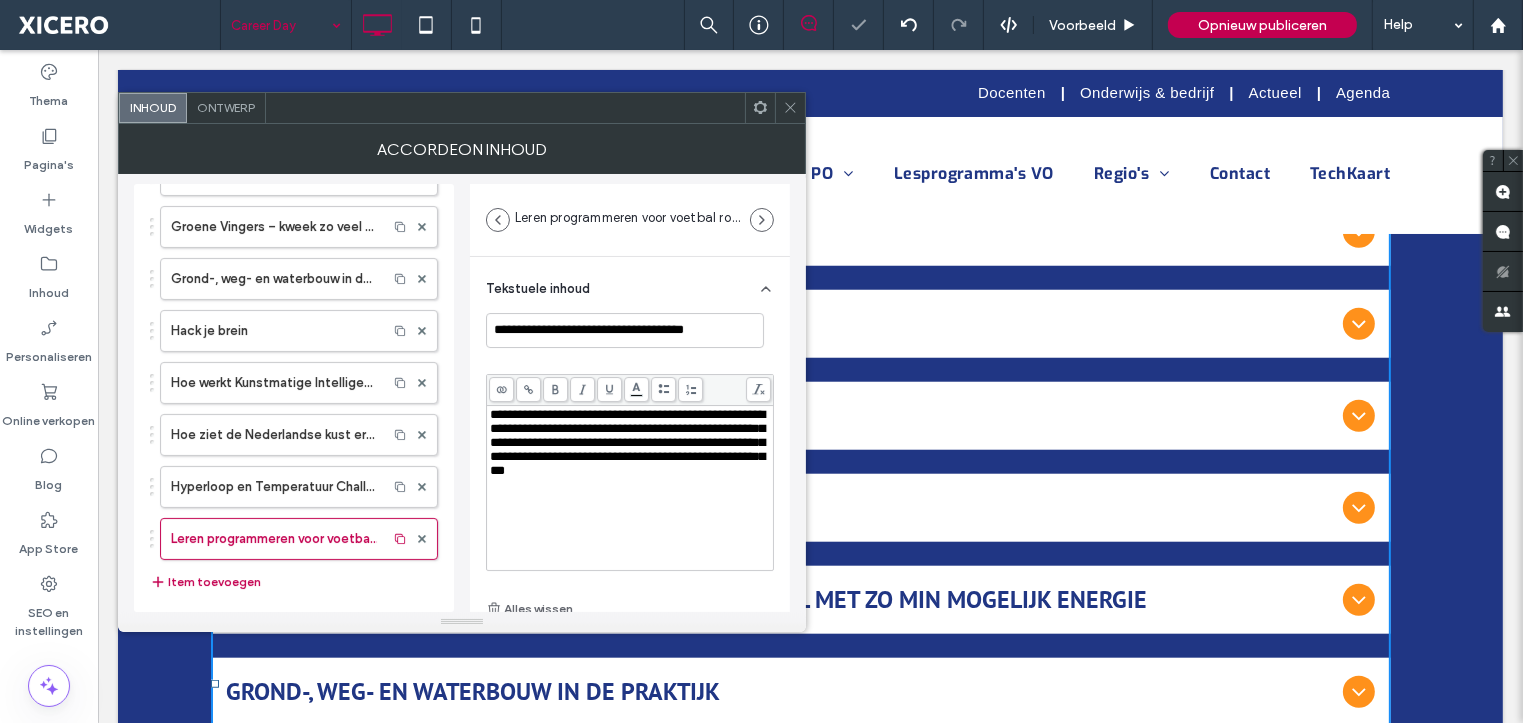 scroll, scrollTop: 278, scrollLeft: 0, axis: vertical 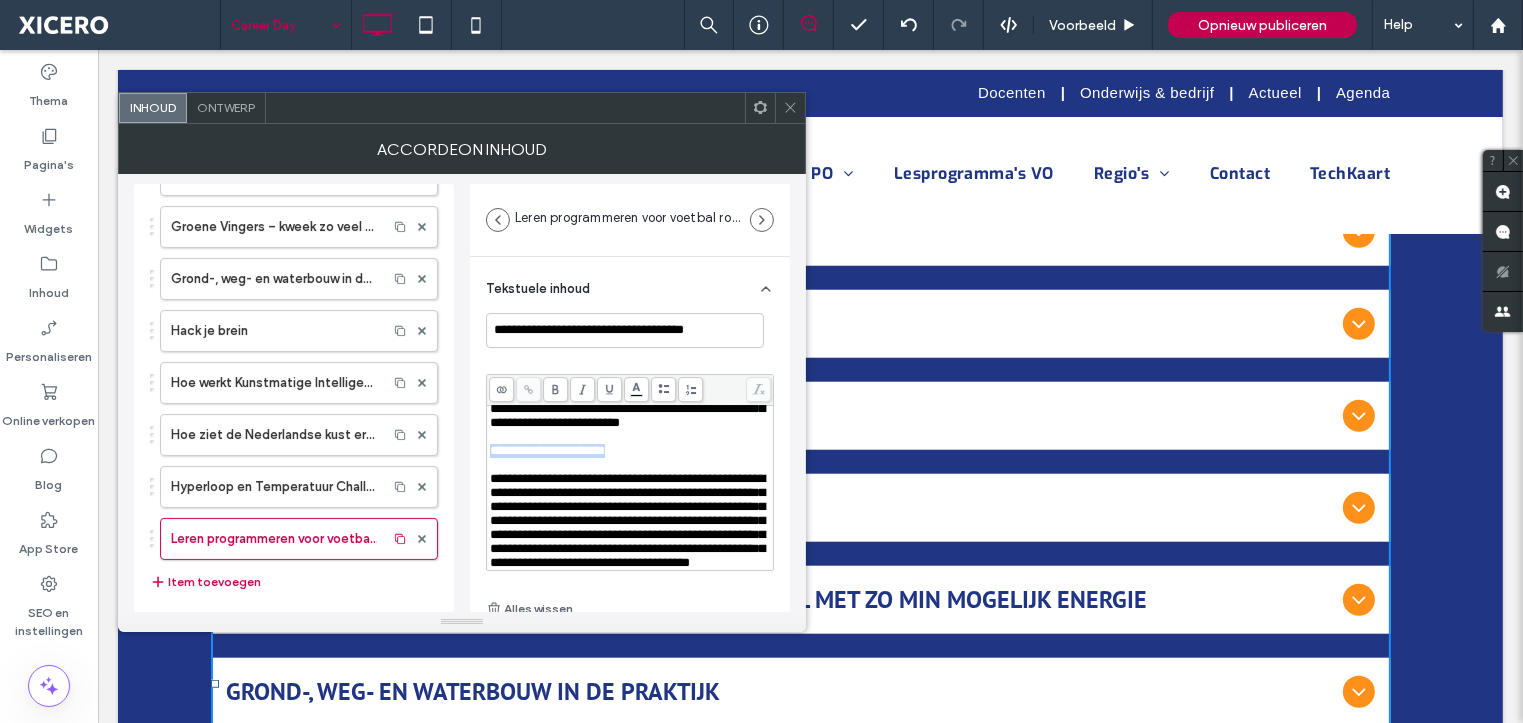 drag, startPoint x: 642, startPoint y: 478, endPoint x: 483, endPoint y: 478, distance: 159 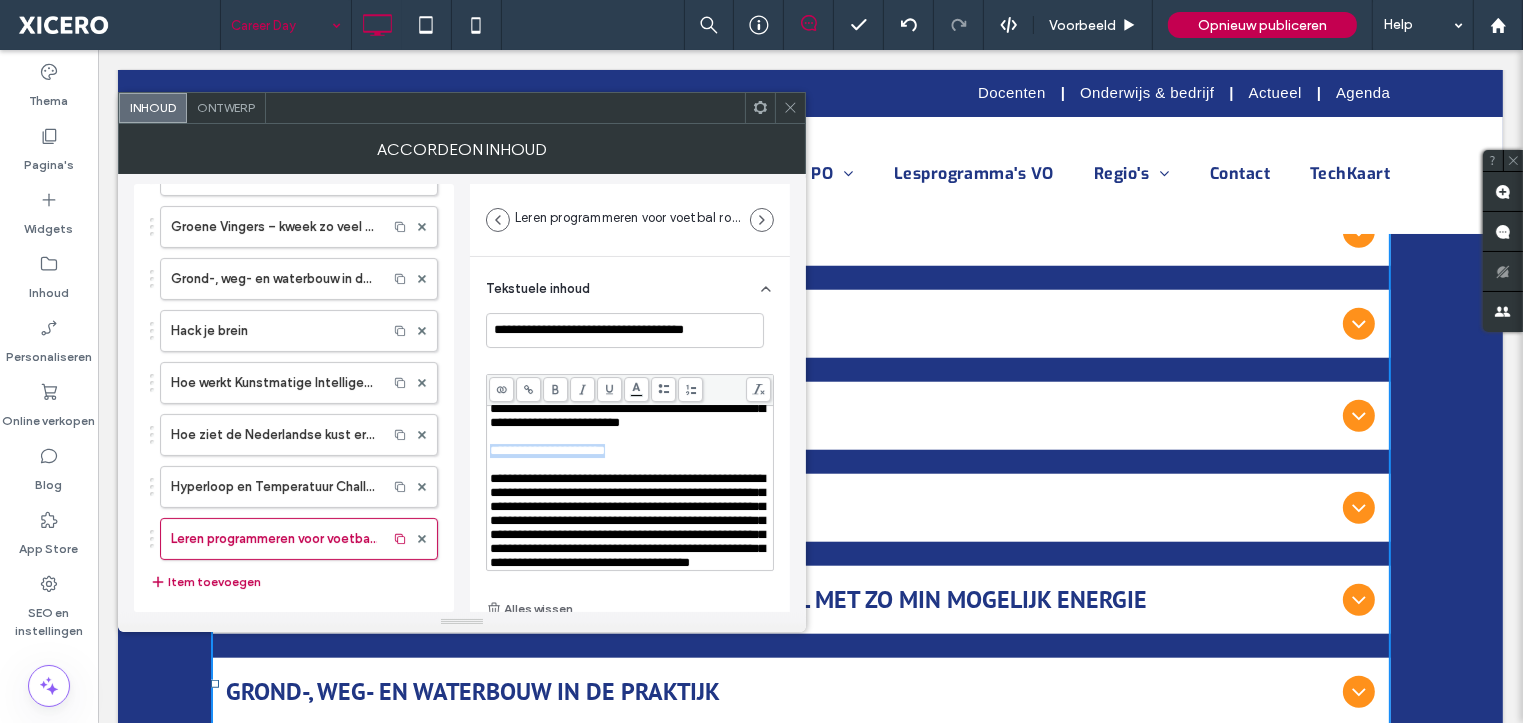 click at bounding box center [555, 389] 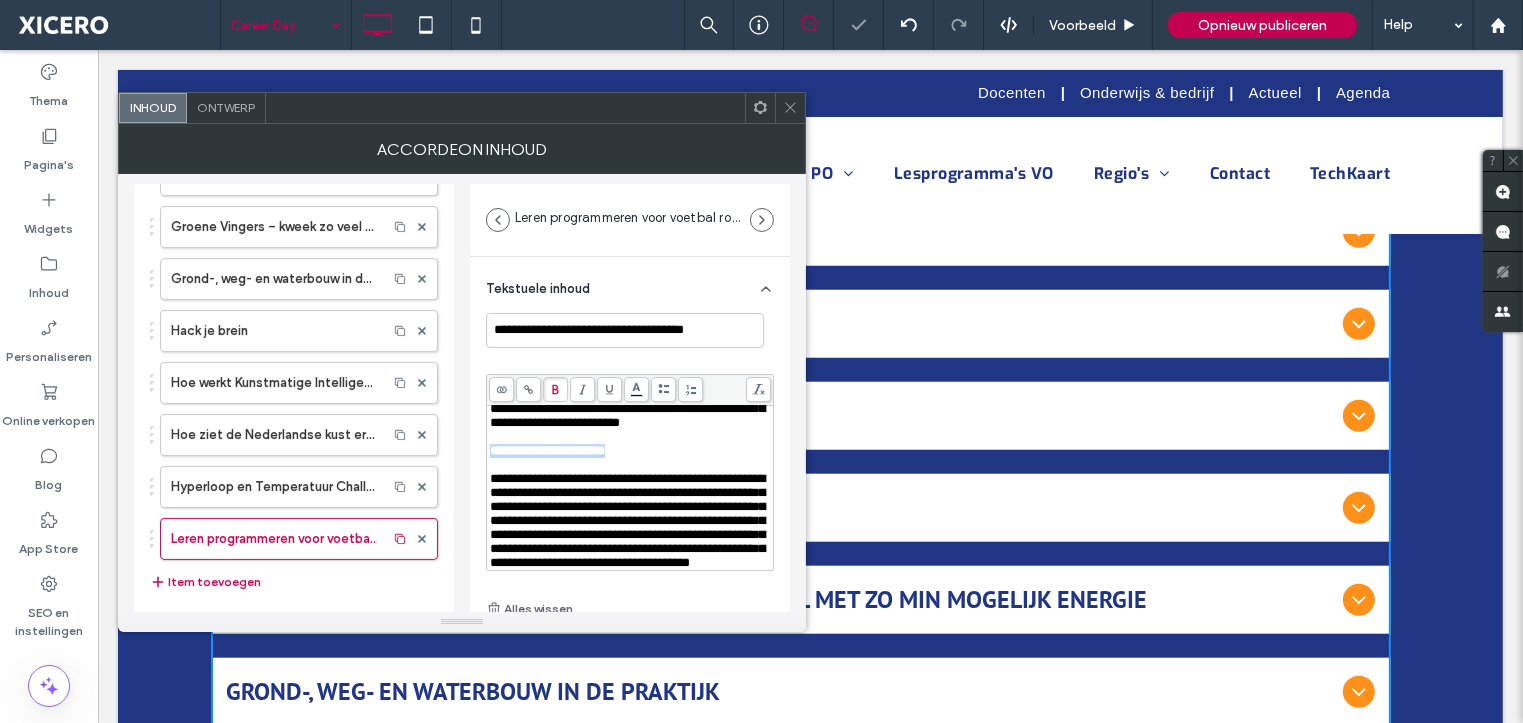 scroll, scrollTop: 1914, scrollLeft: 0, axis: vertical 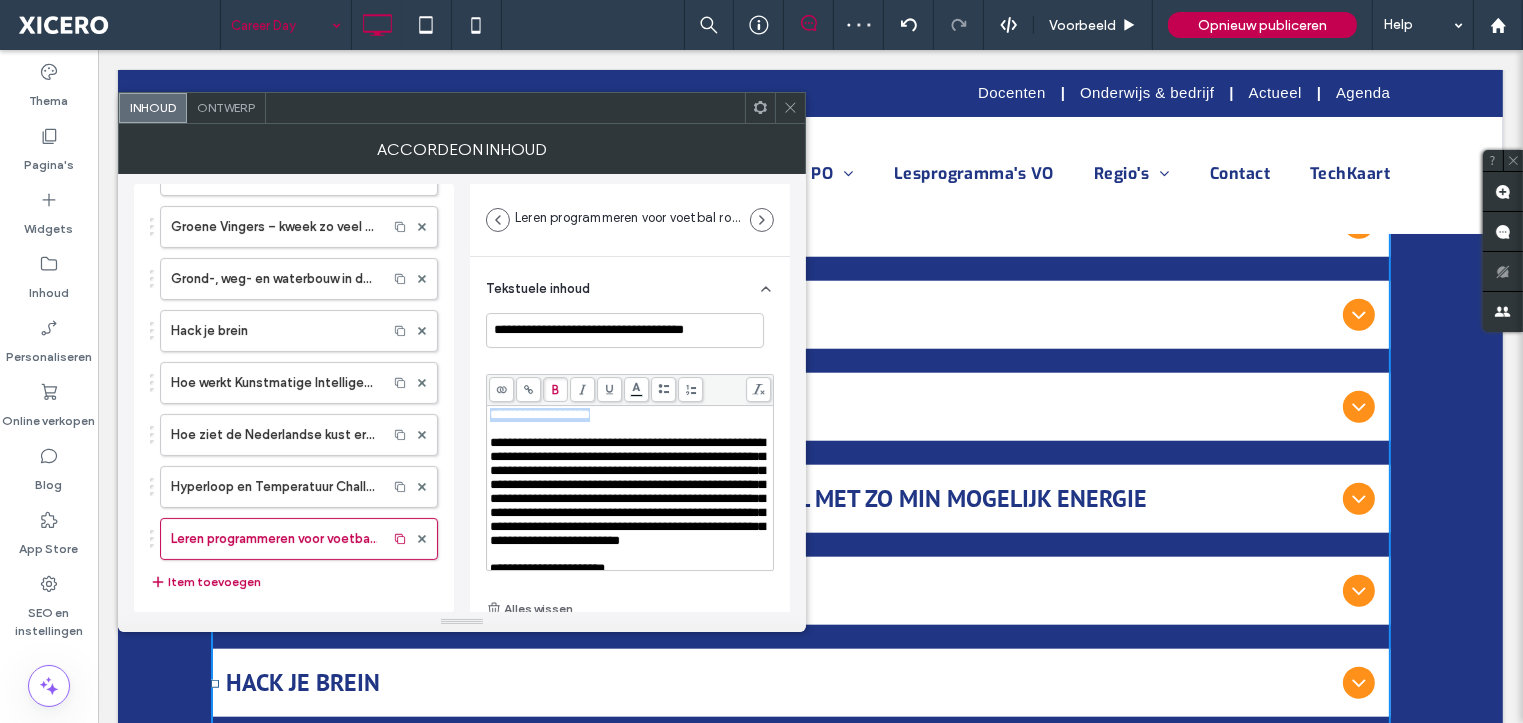 drag, startPoint x: 622, startPoint y: 416, endPoint x: 464, endPoint y: 418, distance: 158.01266 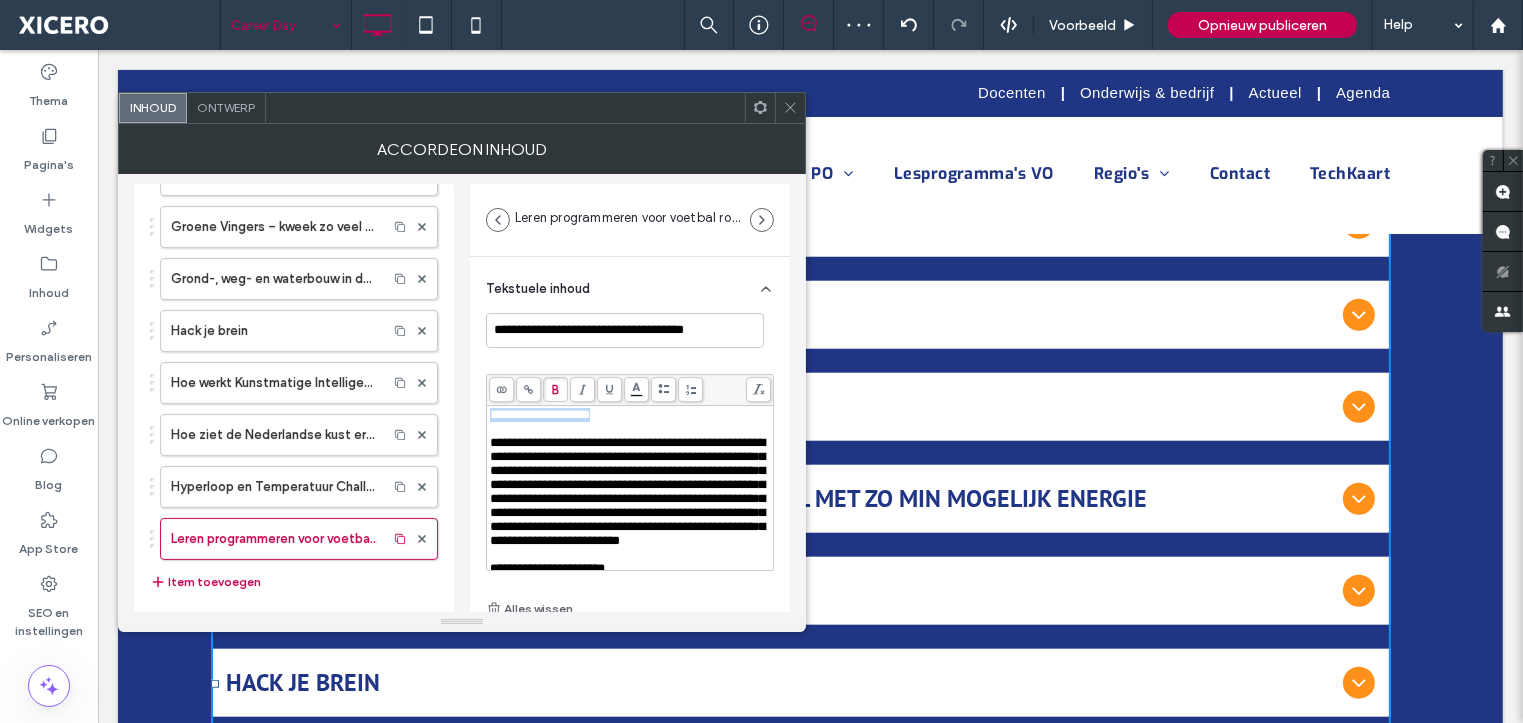 click on "**********" at bounding box center (462, 393) 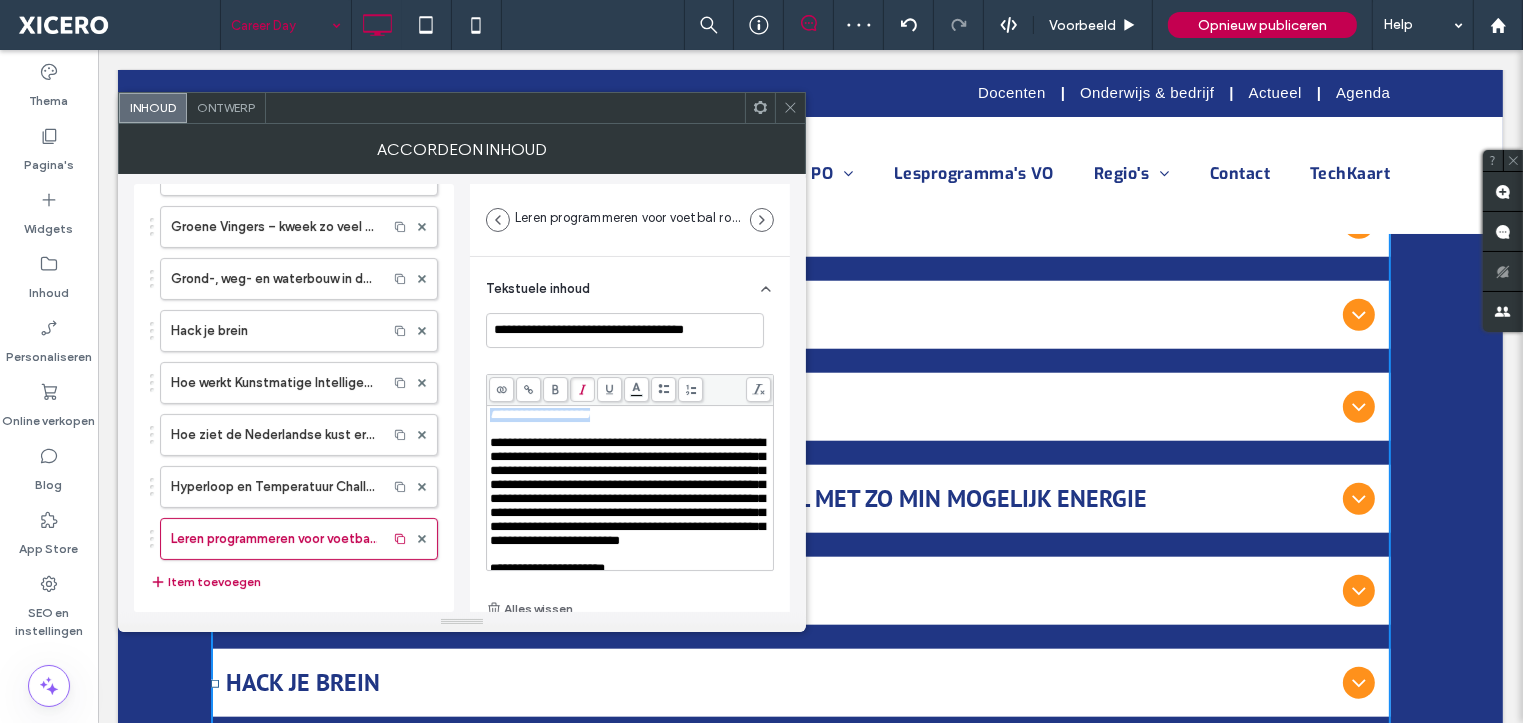 click 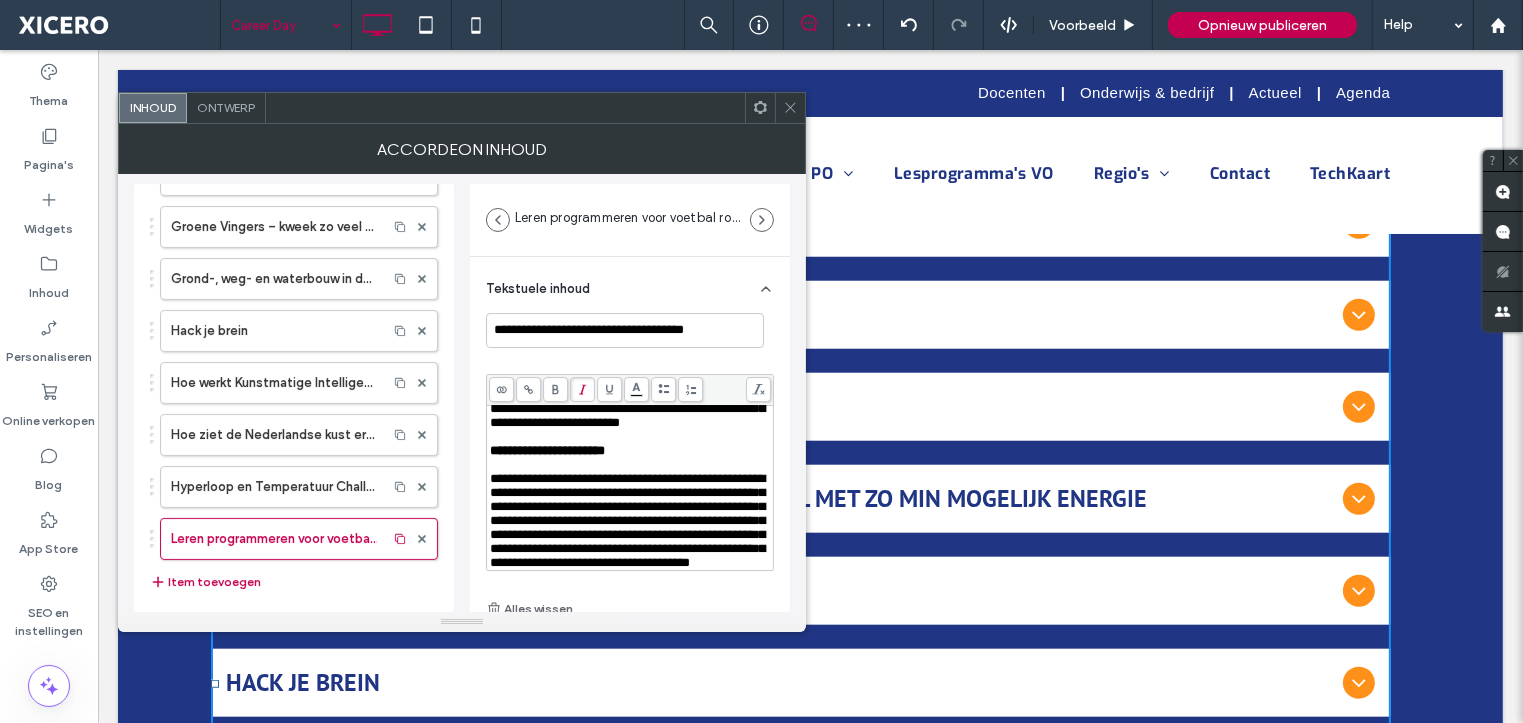 scroll, scrollTop: 284, scrollLeft: 0, axis: vertical 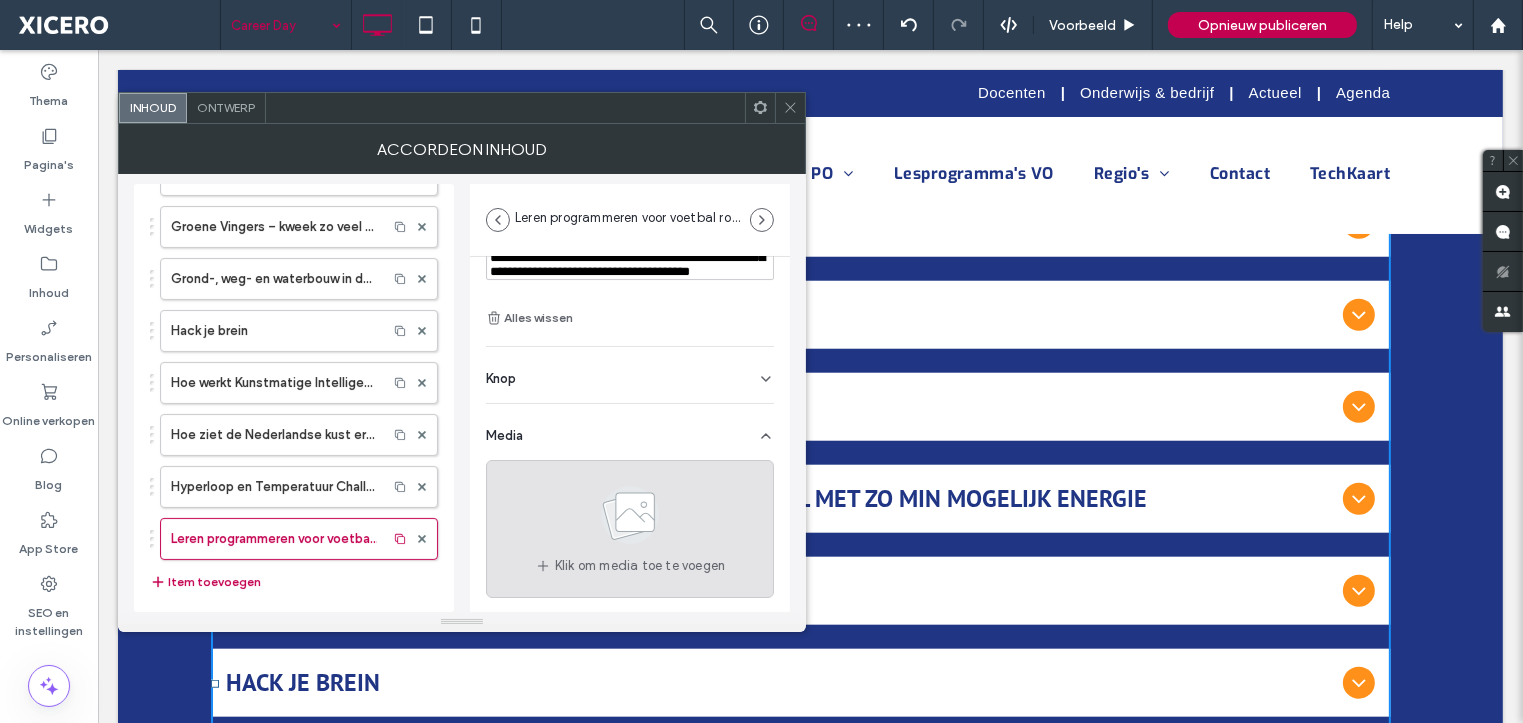 click 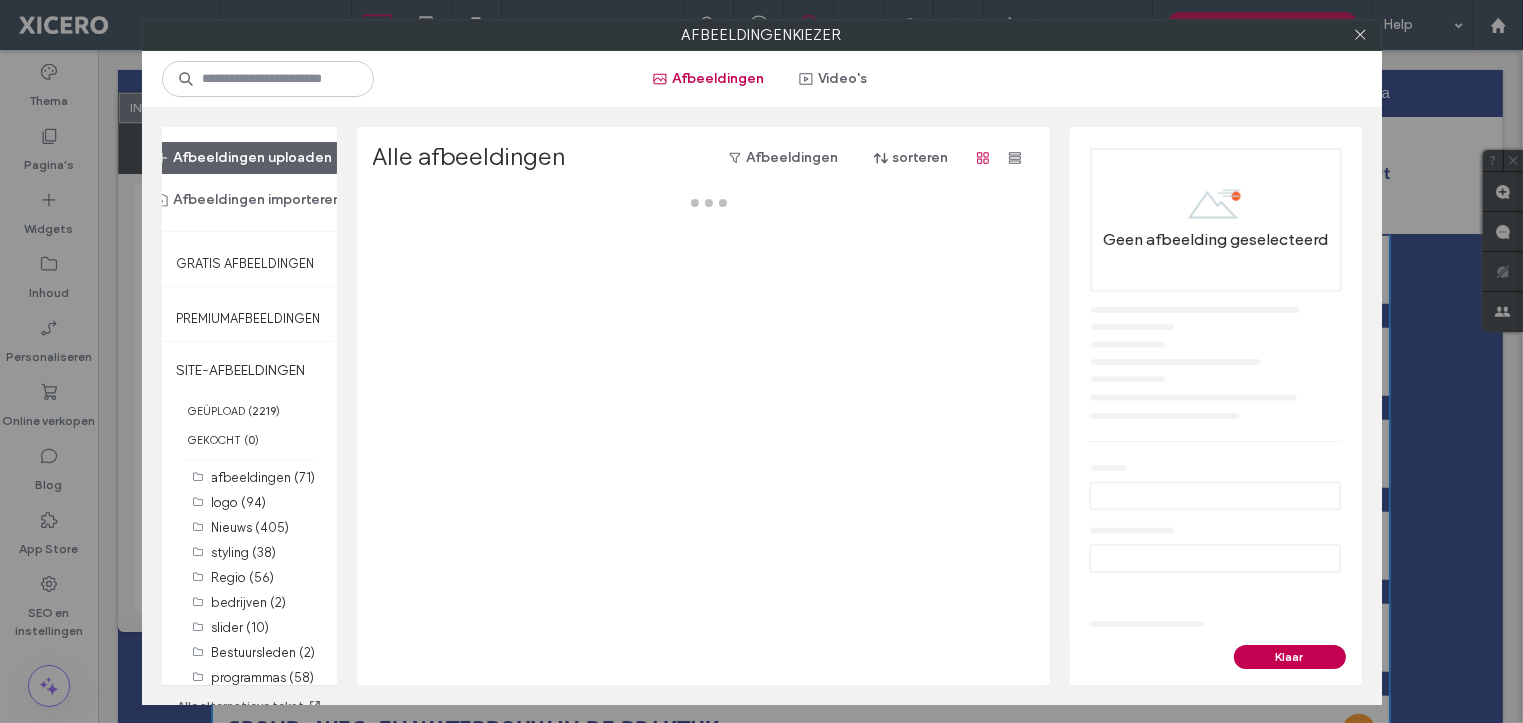 scroll, scrollTop: 1914, scrollLeft: 0, axis: vertical 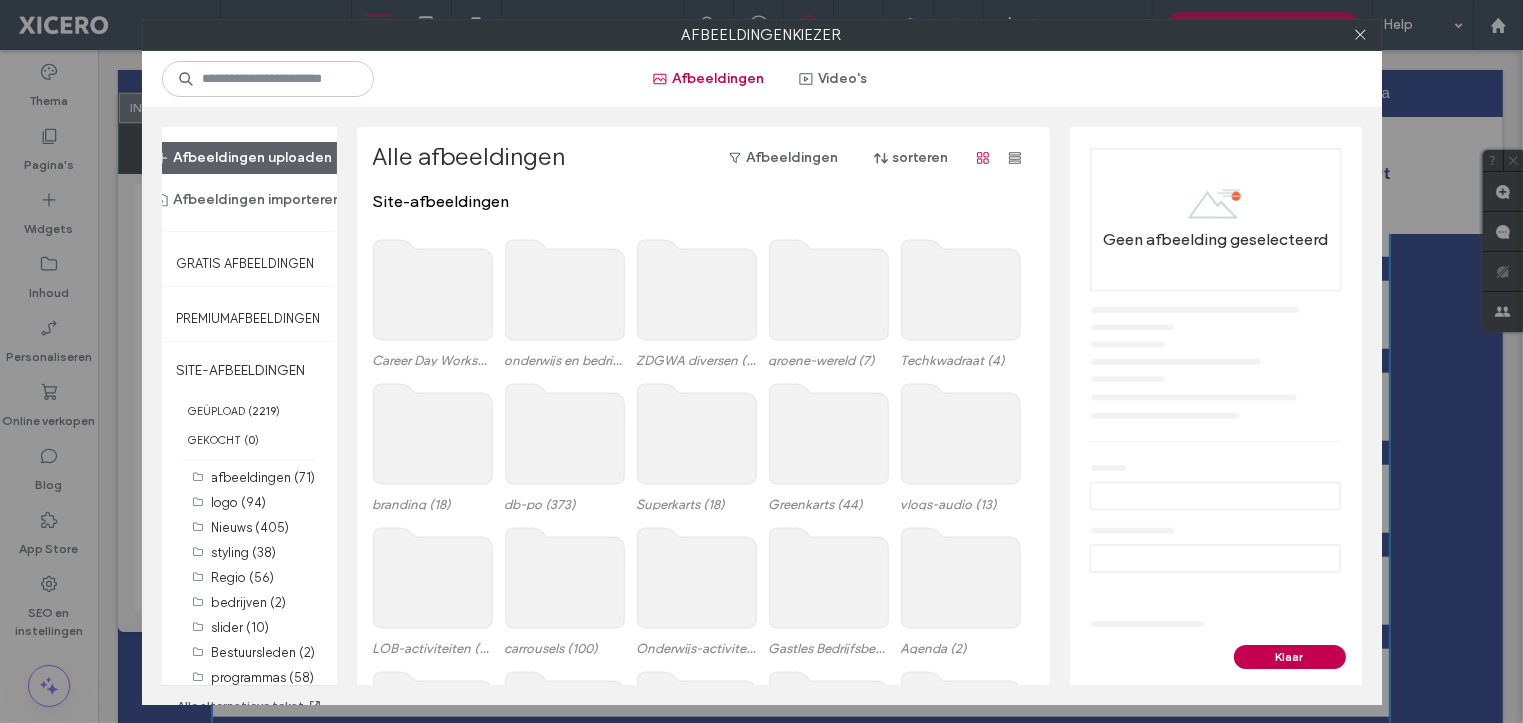 click 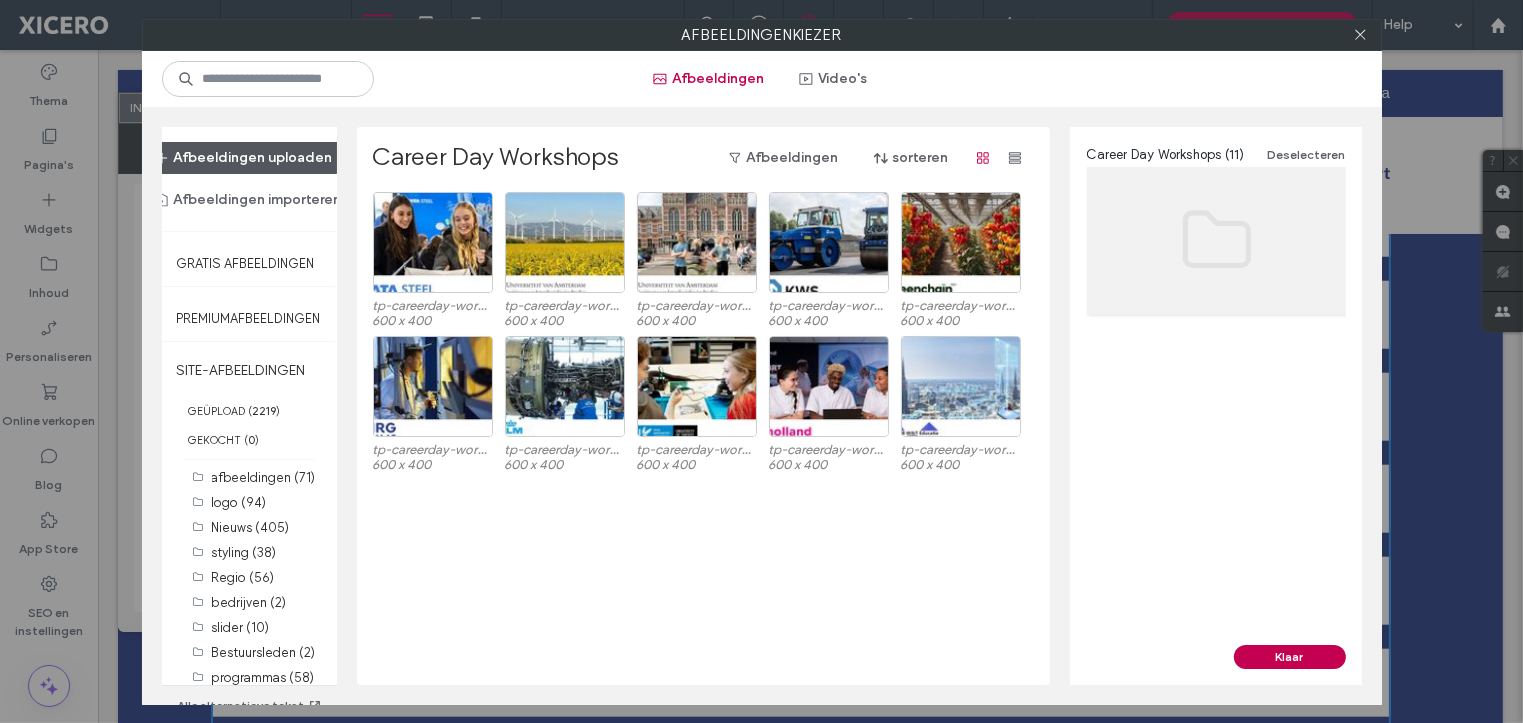 click on "Afbeeldingen uploaden" at bounding box center (244, 158) 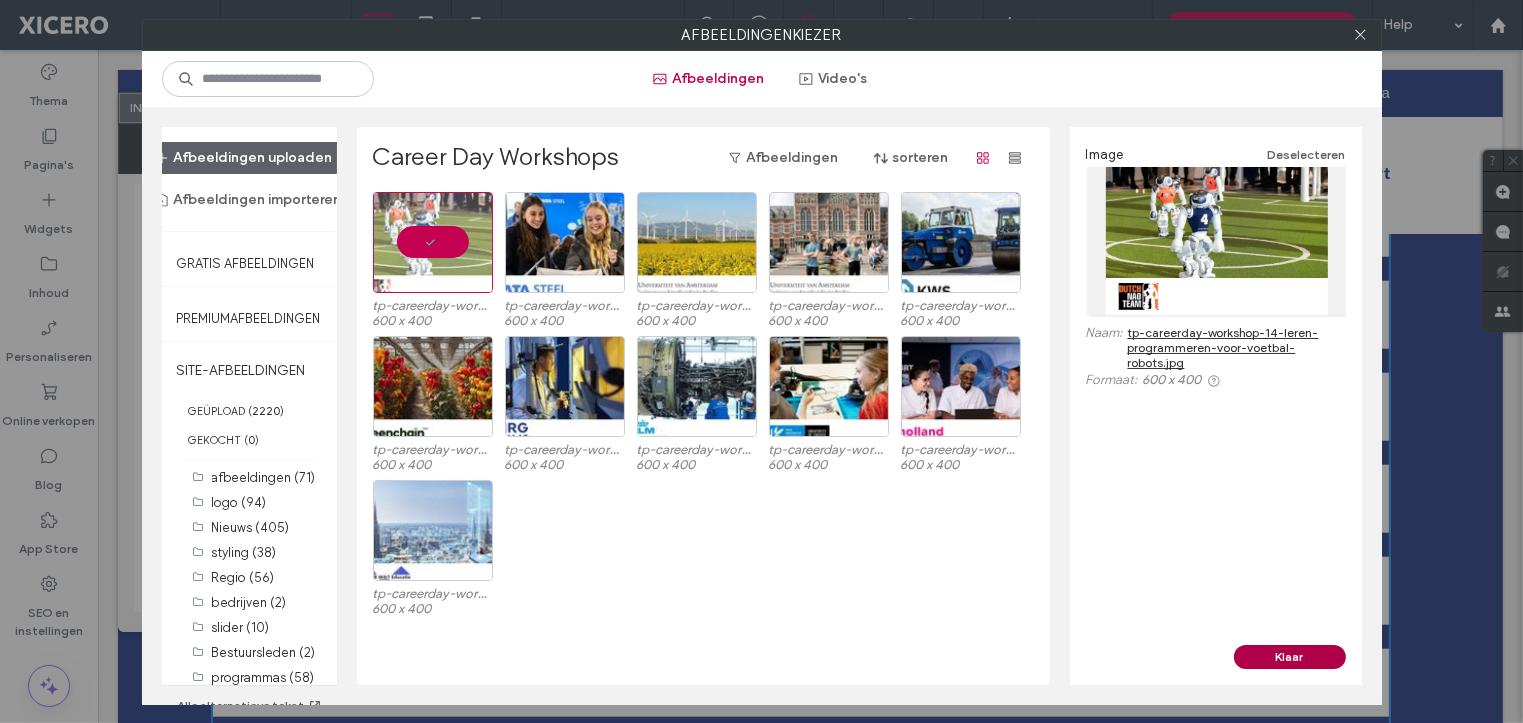 drag, startPoint x: 1280, startPoint y: 653, endPoint x: 1155, endPoint y: 575, distance: 147.33974 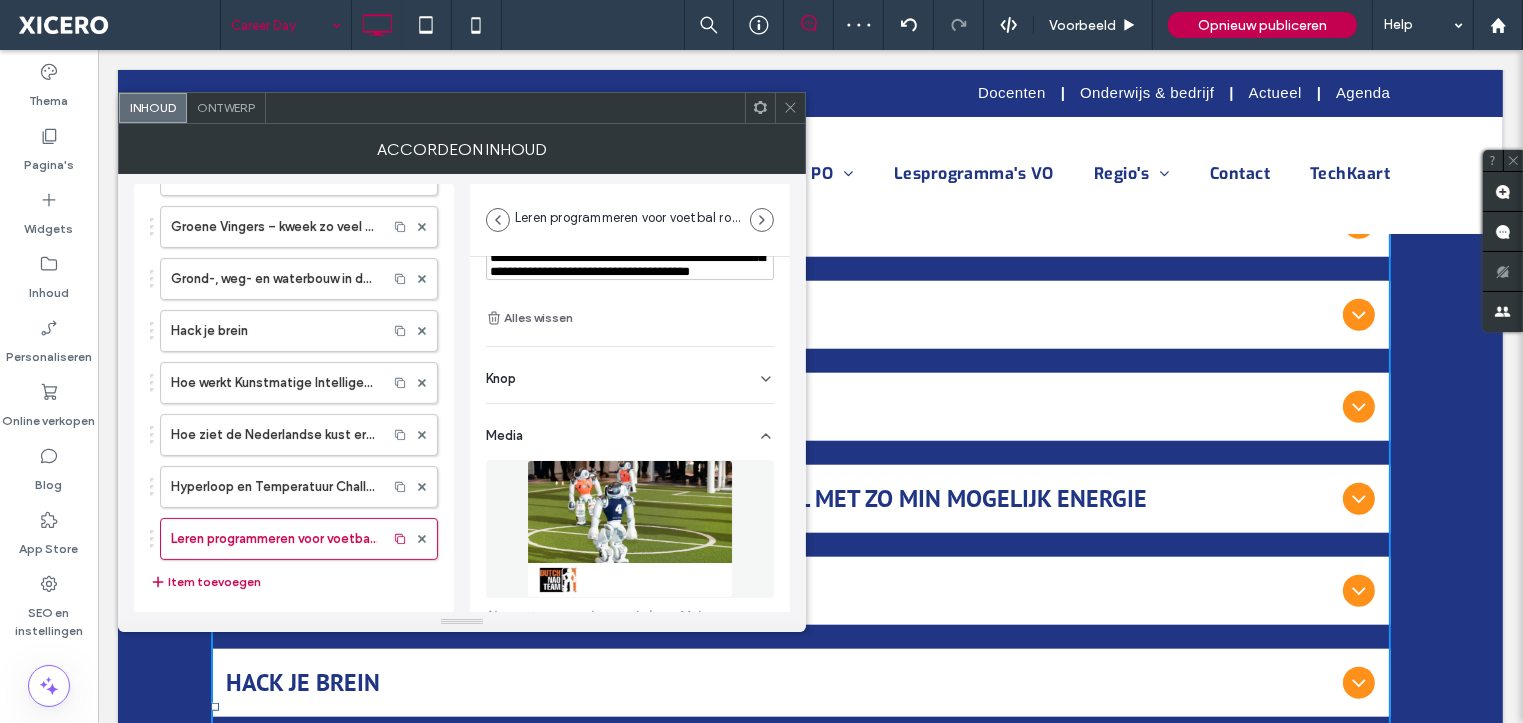 scroll, scrollTop: 1936, scrollLeft: 0, axis: vertical 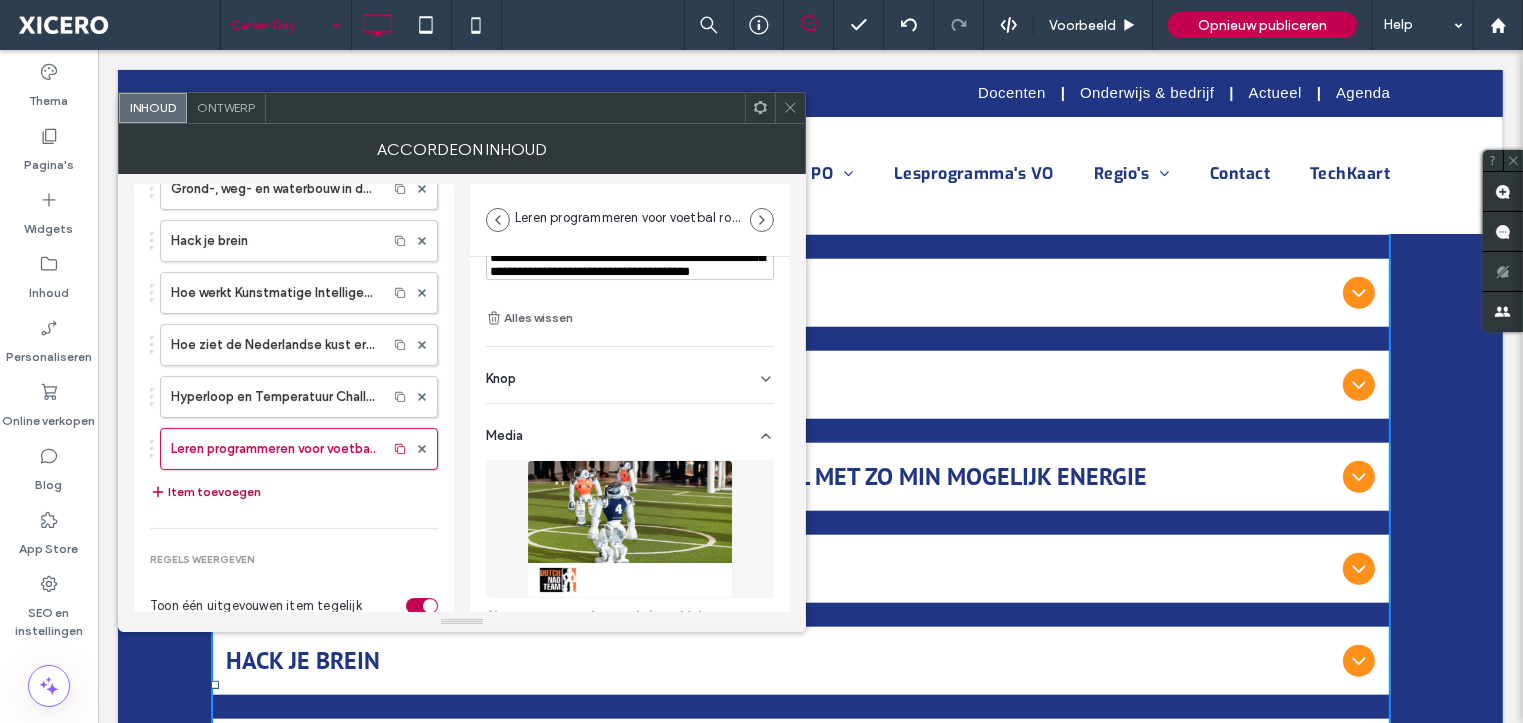 click on "Item toevoegen" at bounding box center [205, 492] 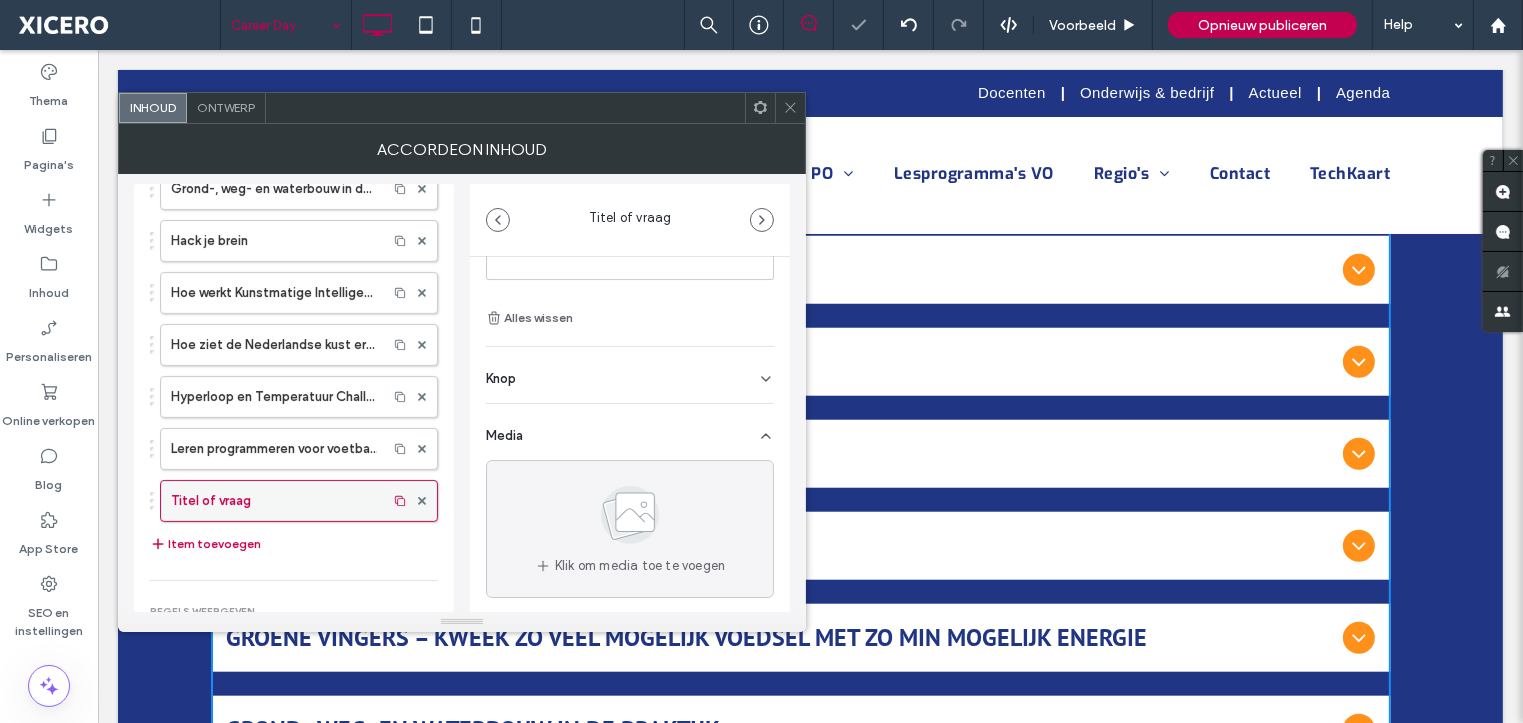 scroll, scrollTop: 1859, scrollLeft: 0, axis: vertical 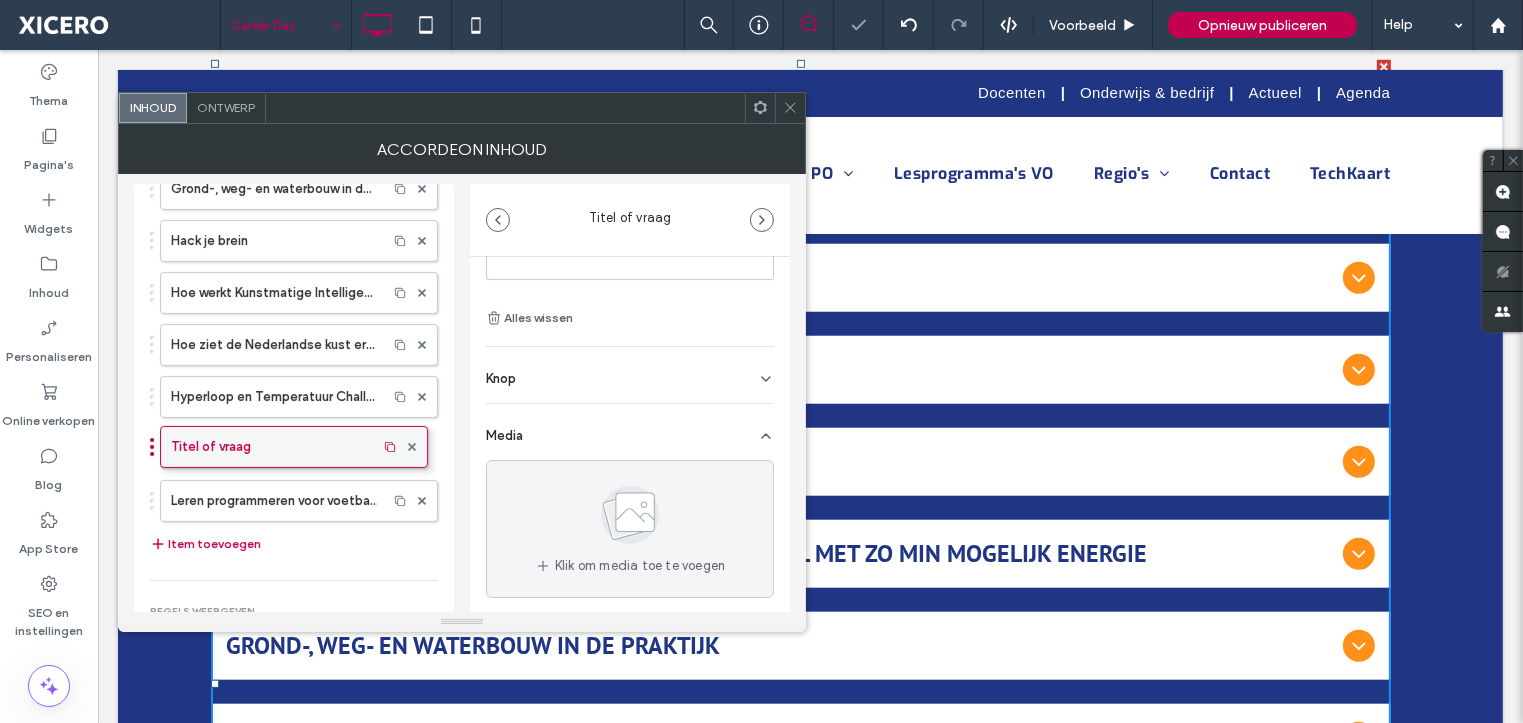 drag, startPoint x: 212, startPoint y: 489, endPoint x: 210, endPoint y: 427, distance: 62.03225 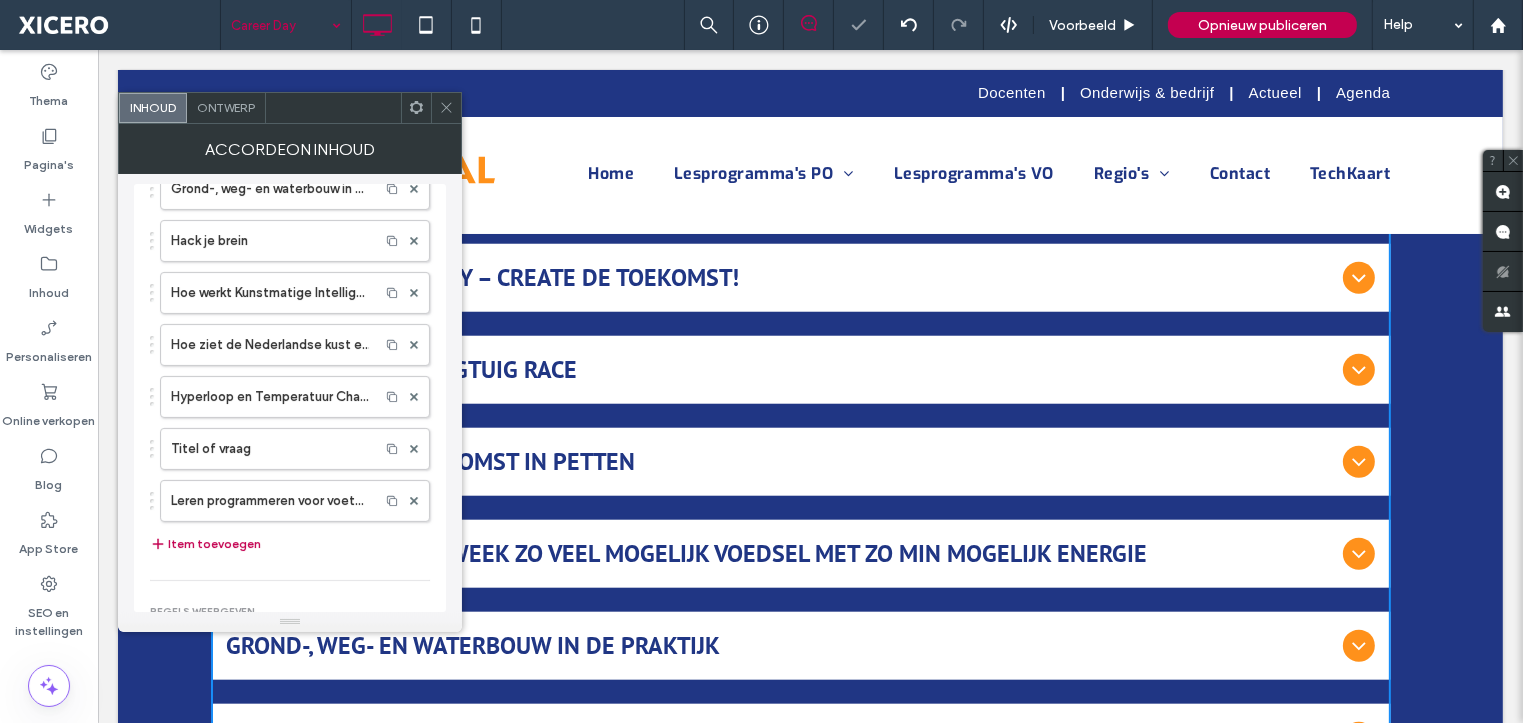 scroll, scrollTop: 1983, scrollLeft: 0, axis: vertical 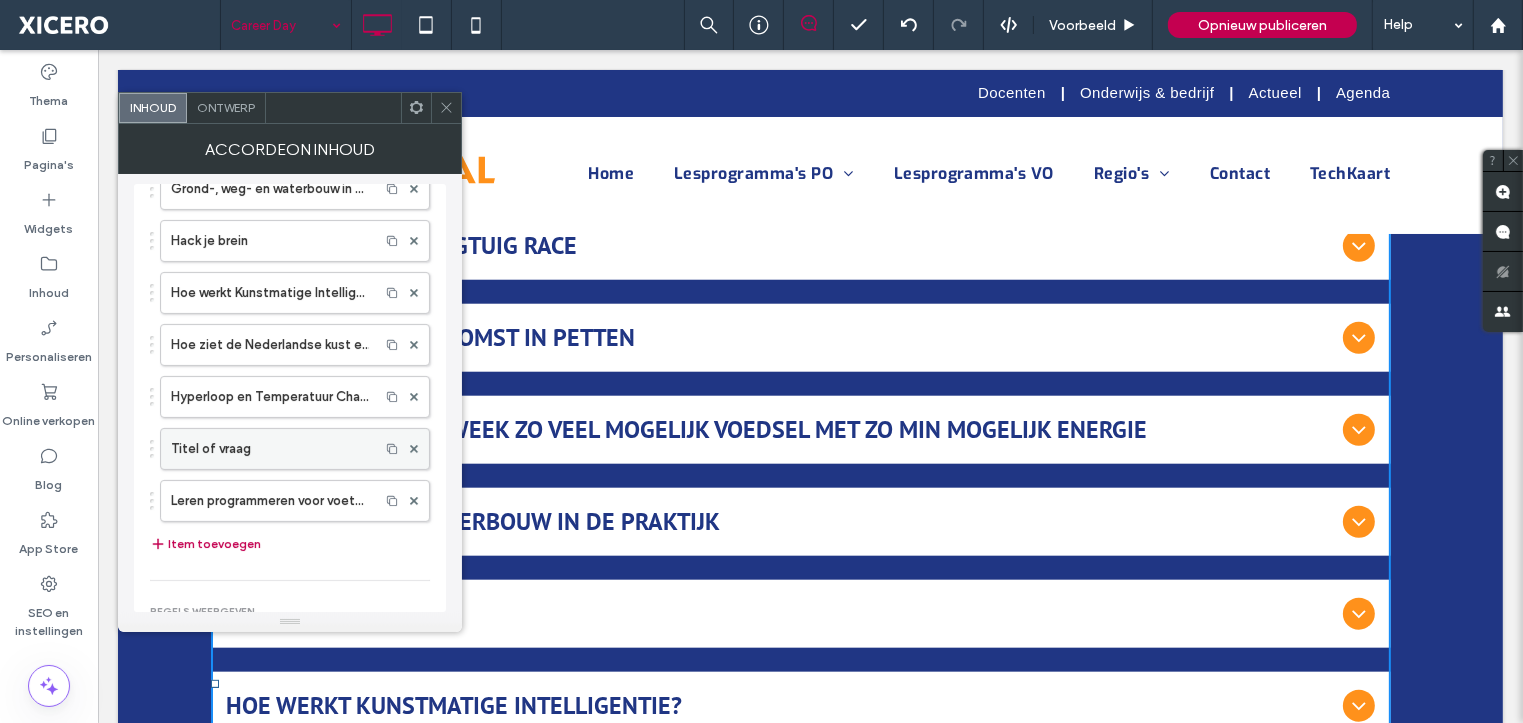 click on "Titel of vraag" at bounding box center [270, 449] 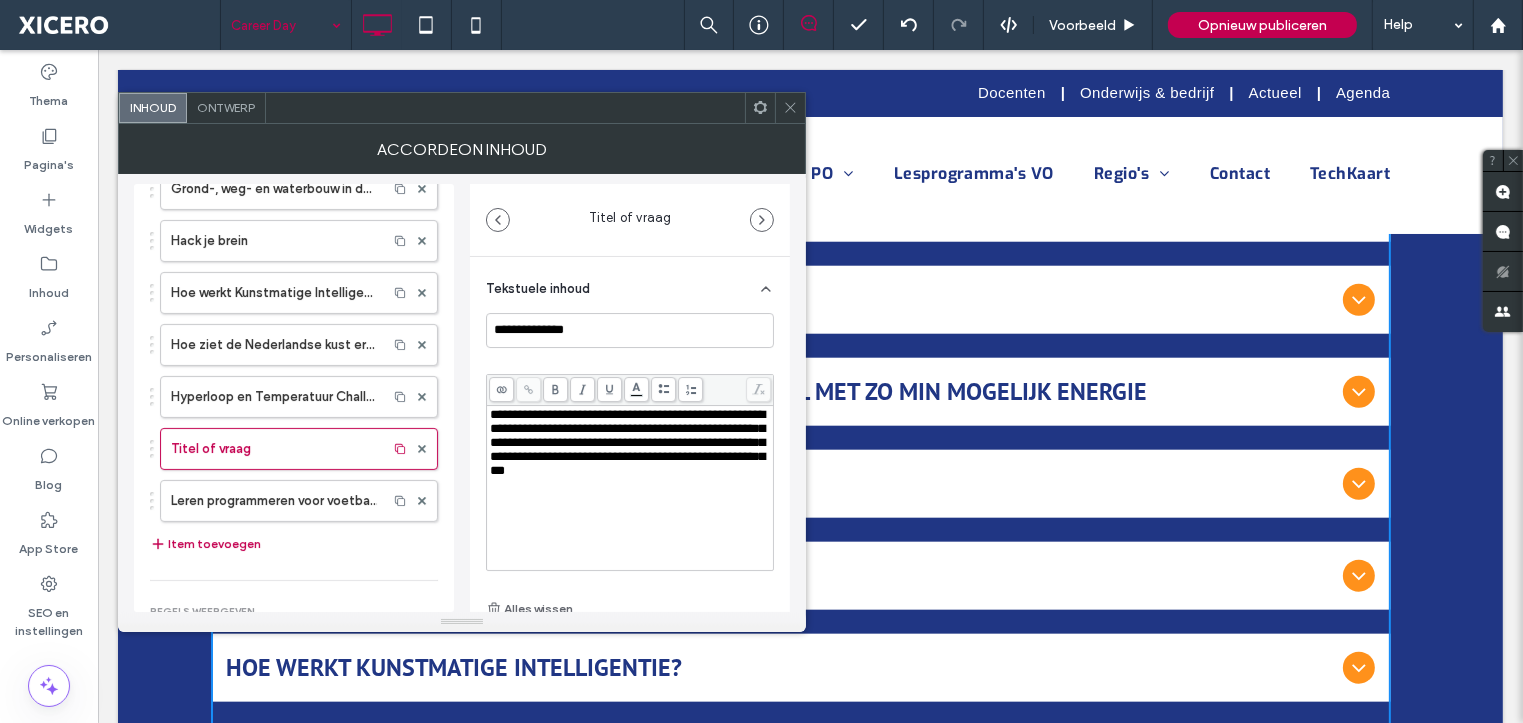 scroll, scrollTop: 1859, scrollLeft: 0, axis: vertical 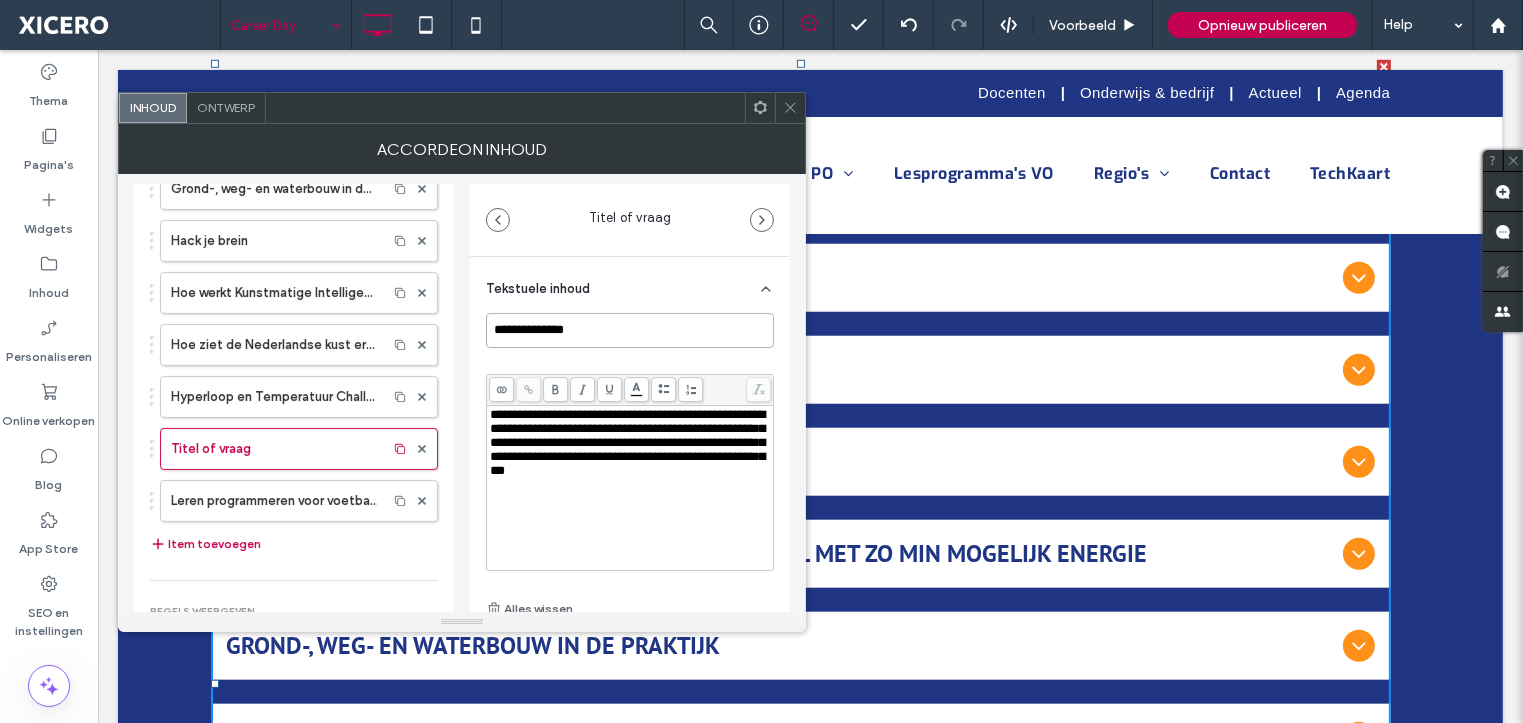 drag, startPoint x: 602, startPoint y: 331, endPoint x: 476, endPoint y: 331, distance: 126 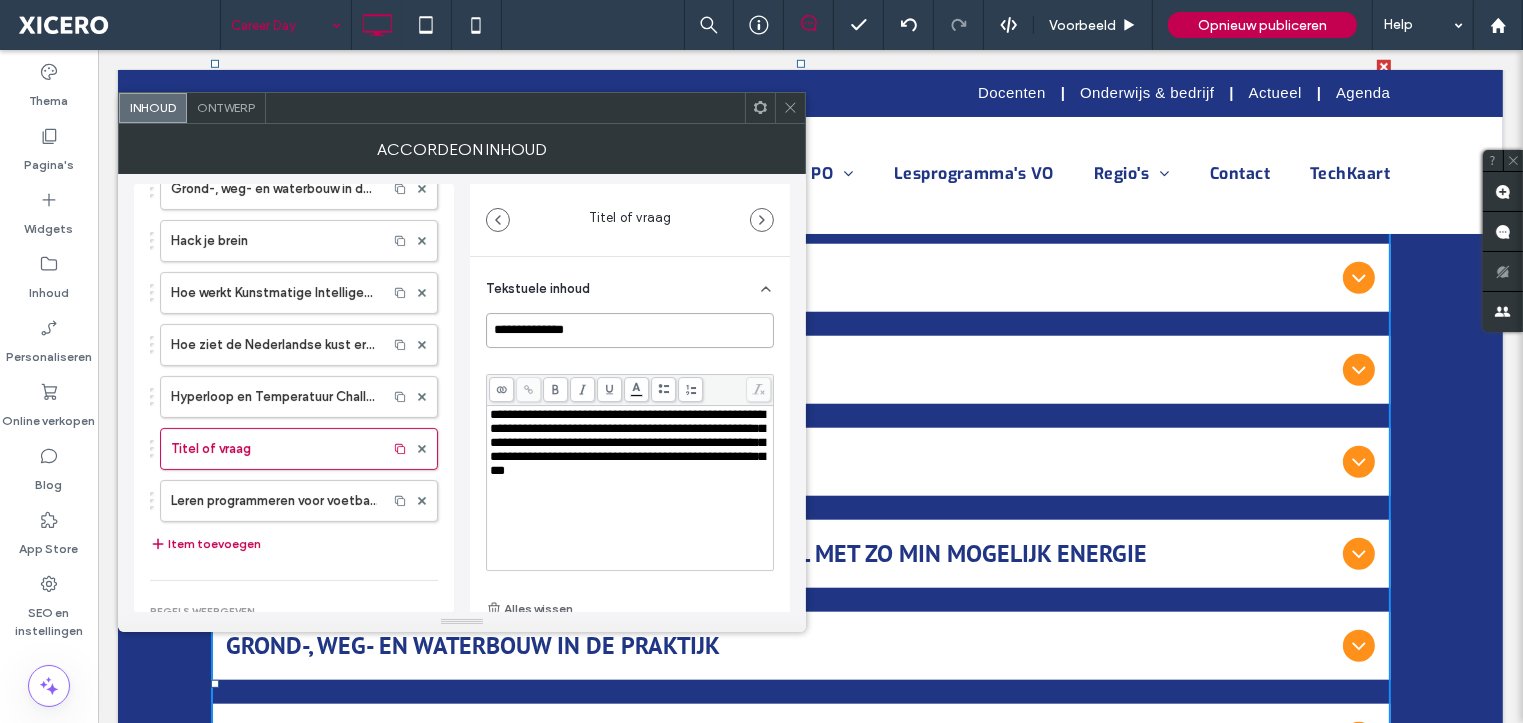 click on "**********" at bounding box center [630, 504] 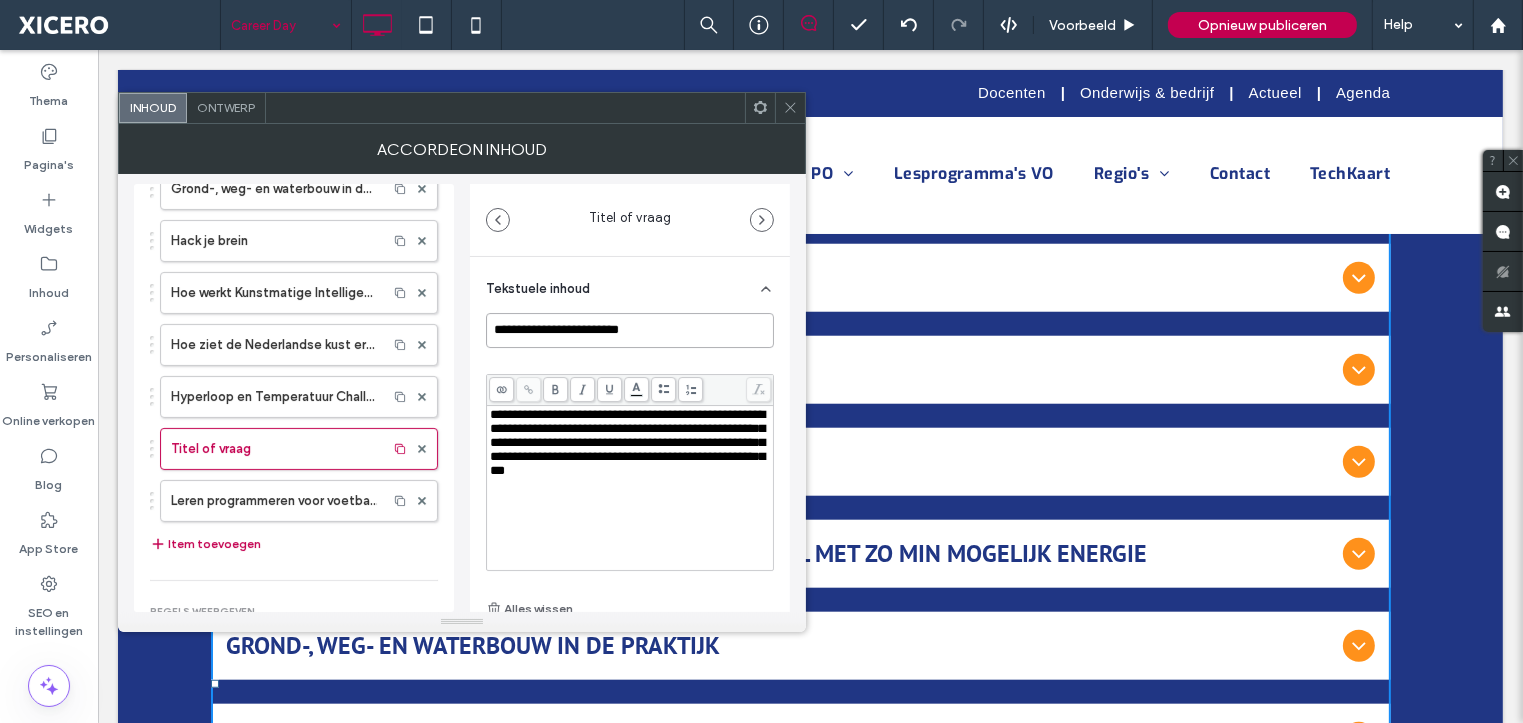 type on "**********" 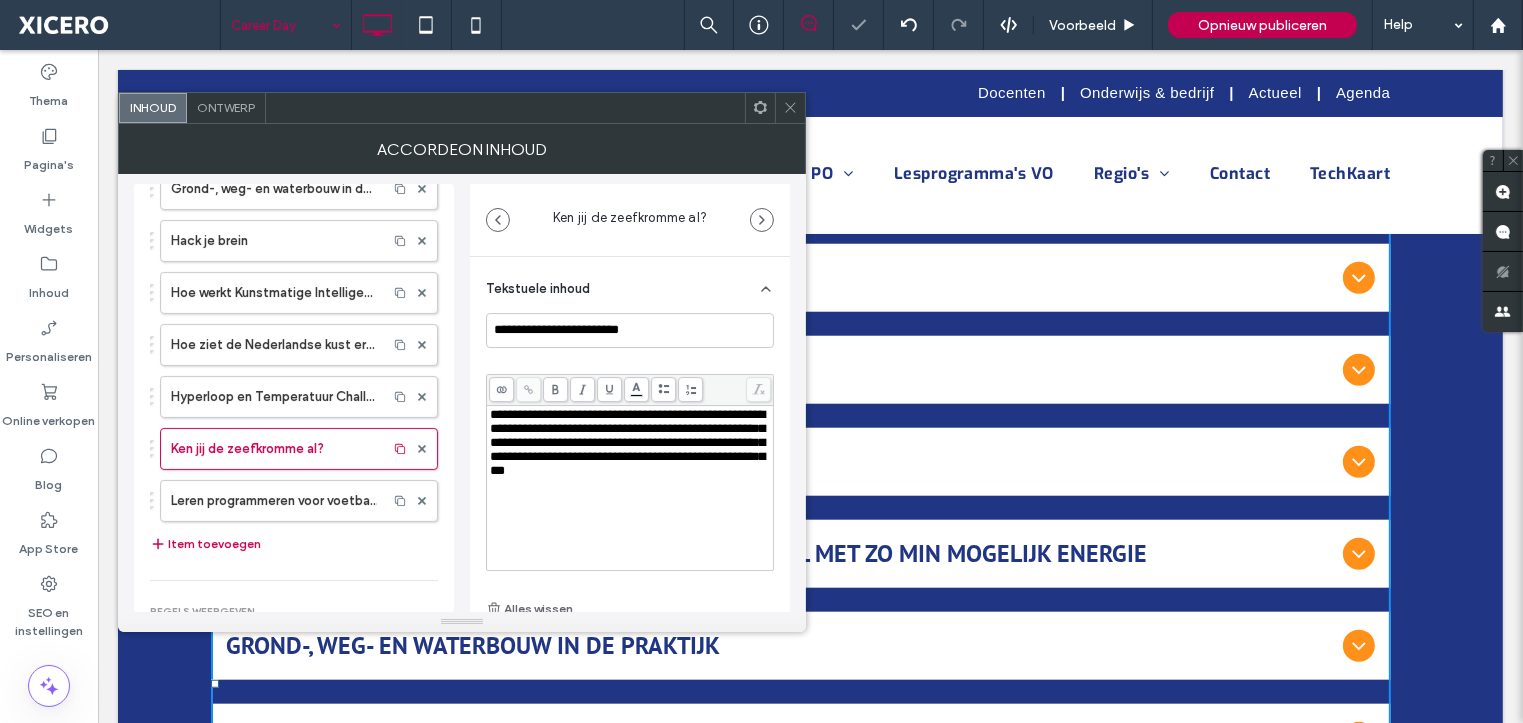 click on "**********" at bounding box center (627, 442) 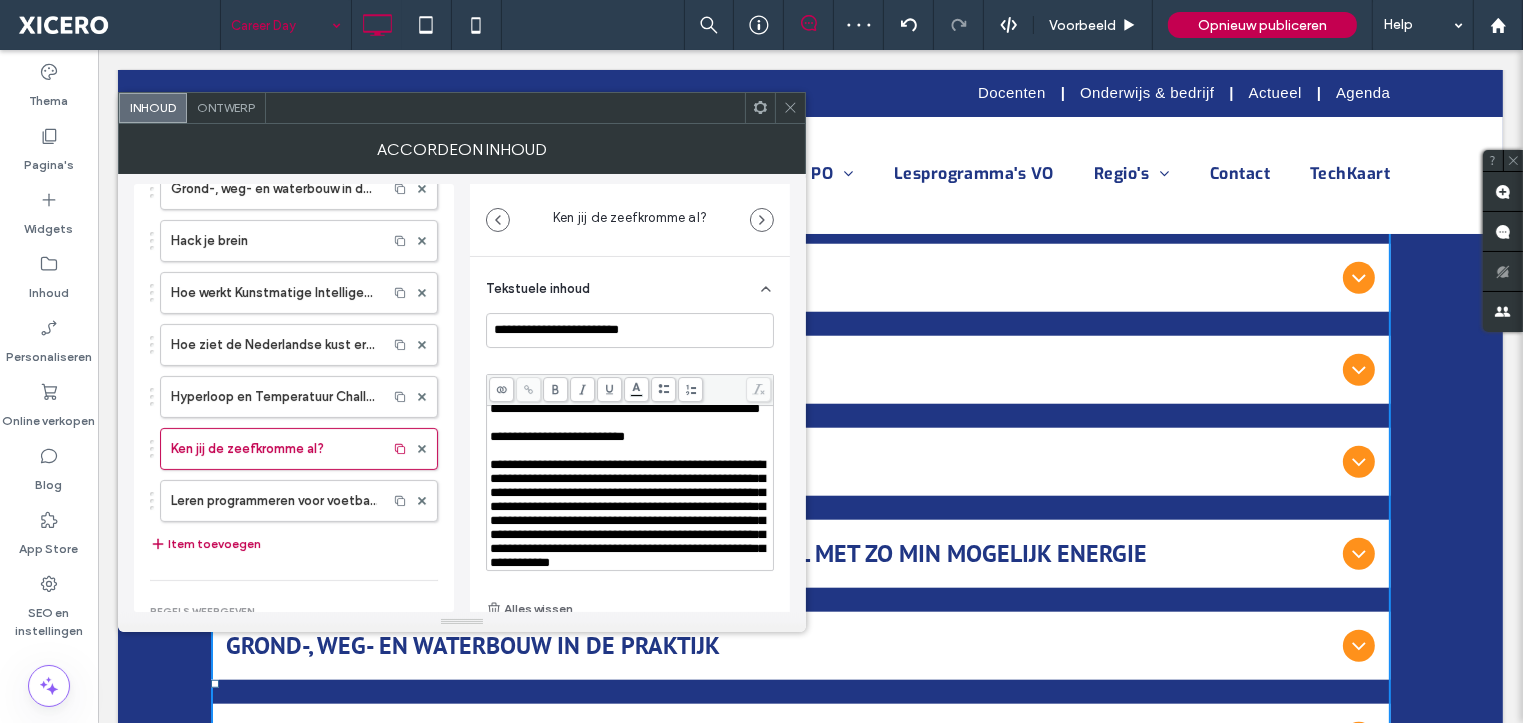scroll, scrollTop: 226, scrollLeft: 0, axis: vertical 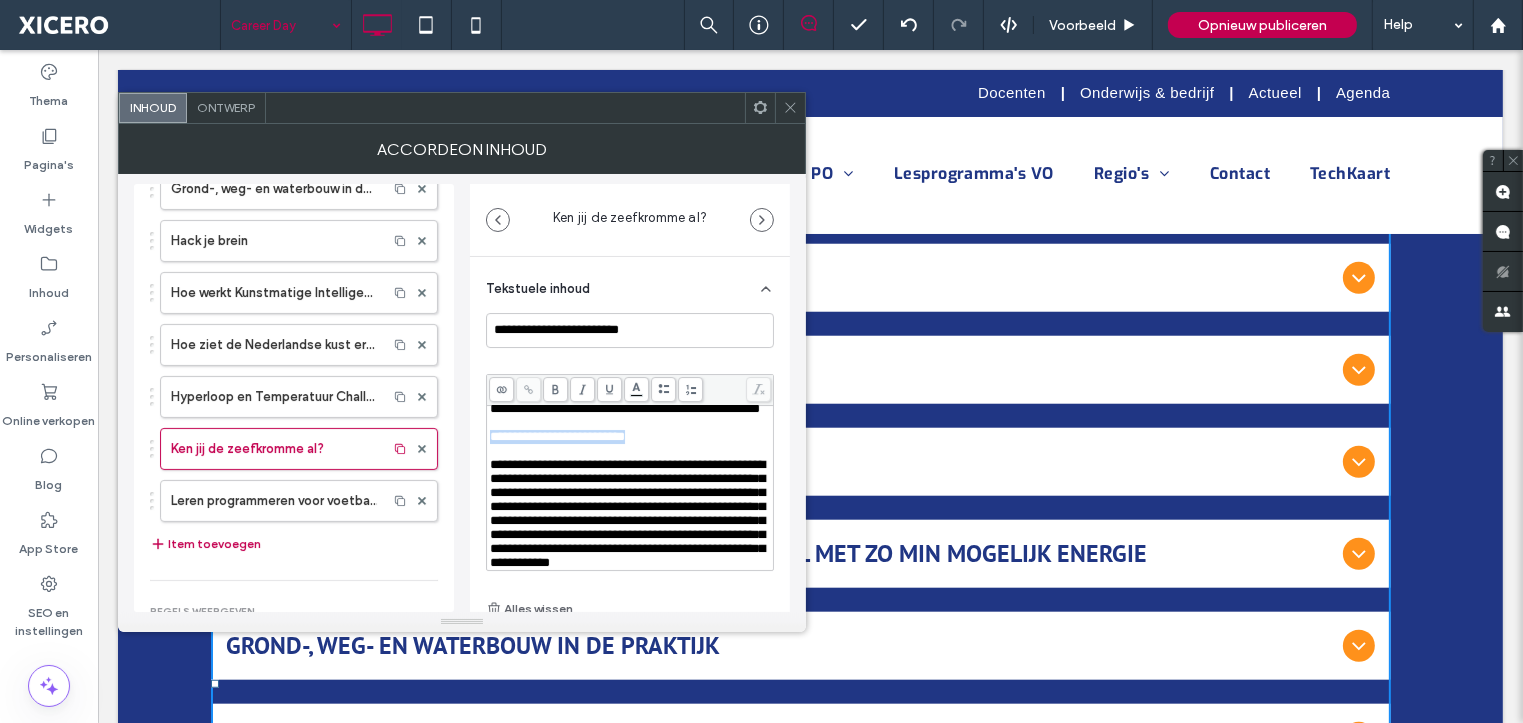 drag, startPoint x: 653, startPoint y: 465, endPoint x: 490, endPoint y: 466, distance: 163.00307 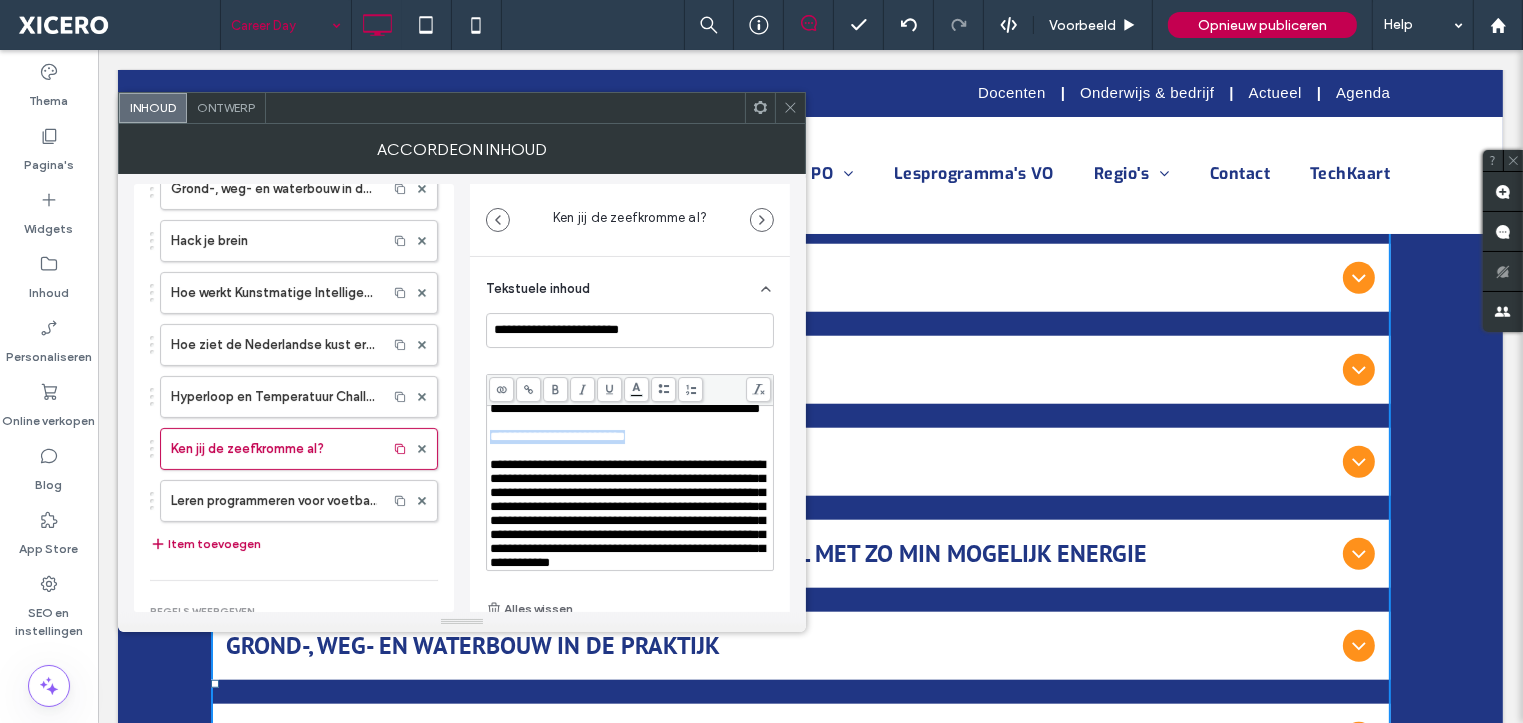 click 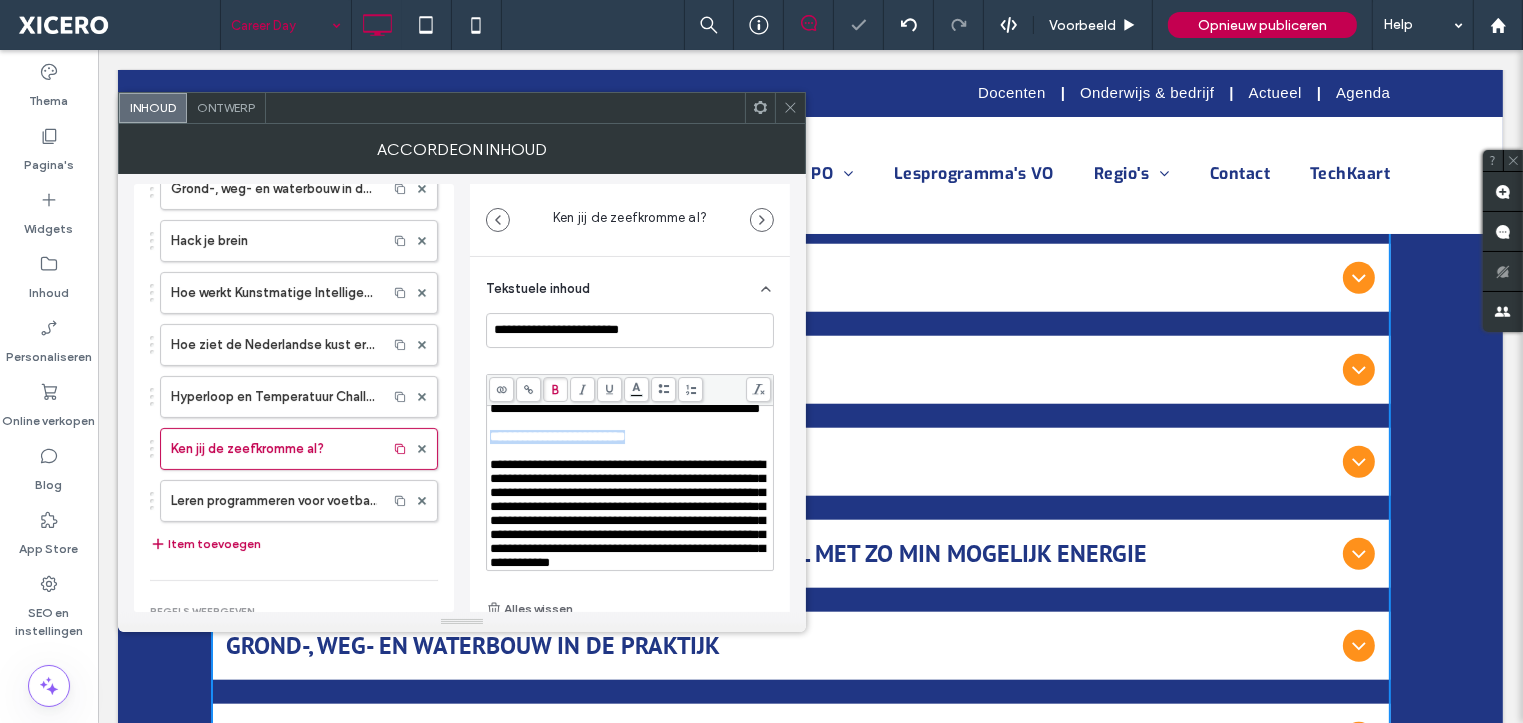scroll, scrollTop: 1972, scrollLeft: 0, axis: vertical 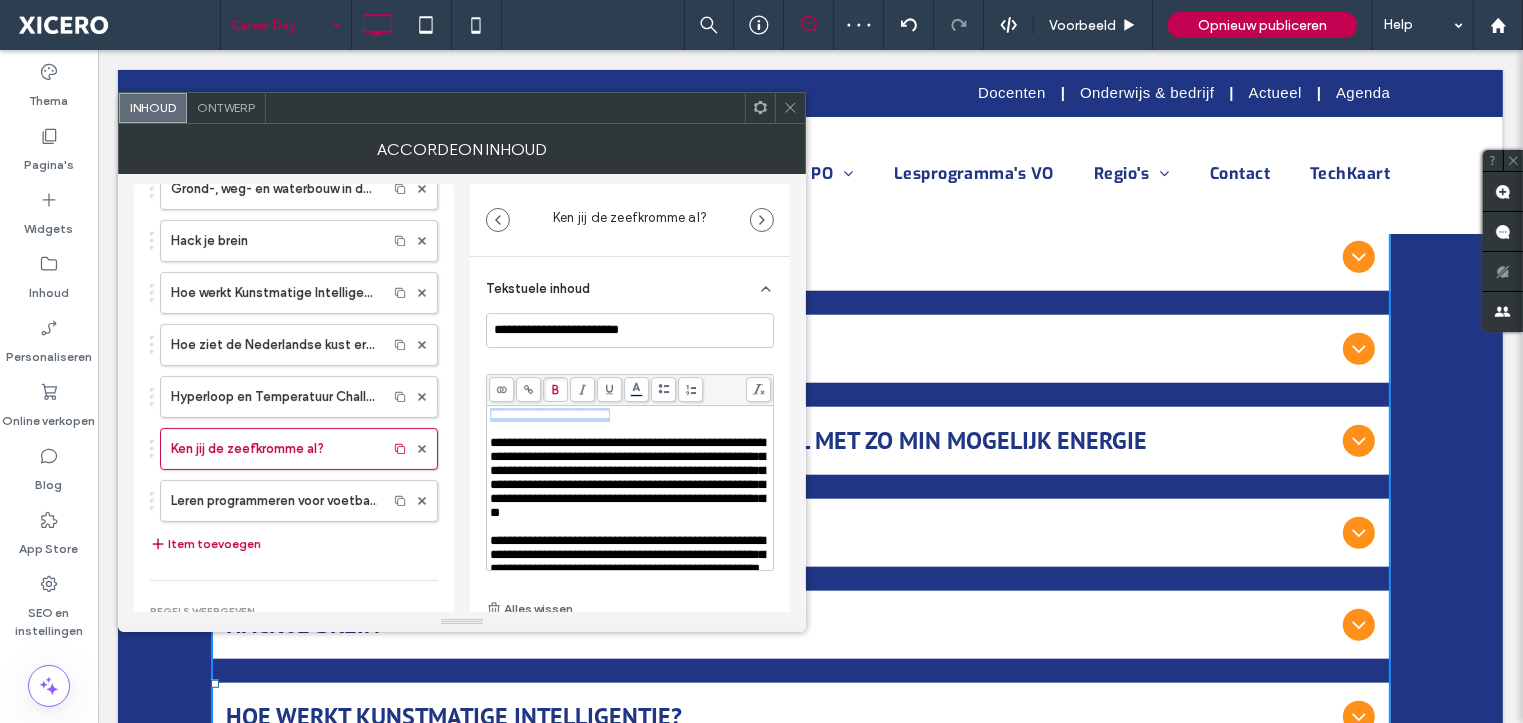 drag, startPoint x: 636, startPoint y: 415, endPoint x: 483, endPoint y: 415, distance: 153 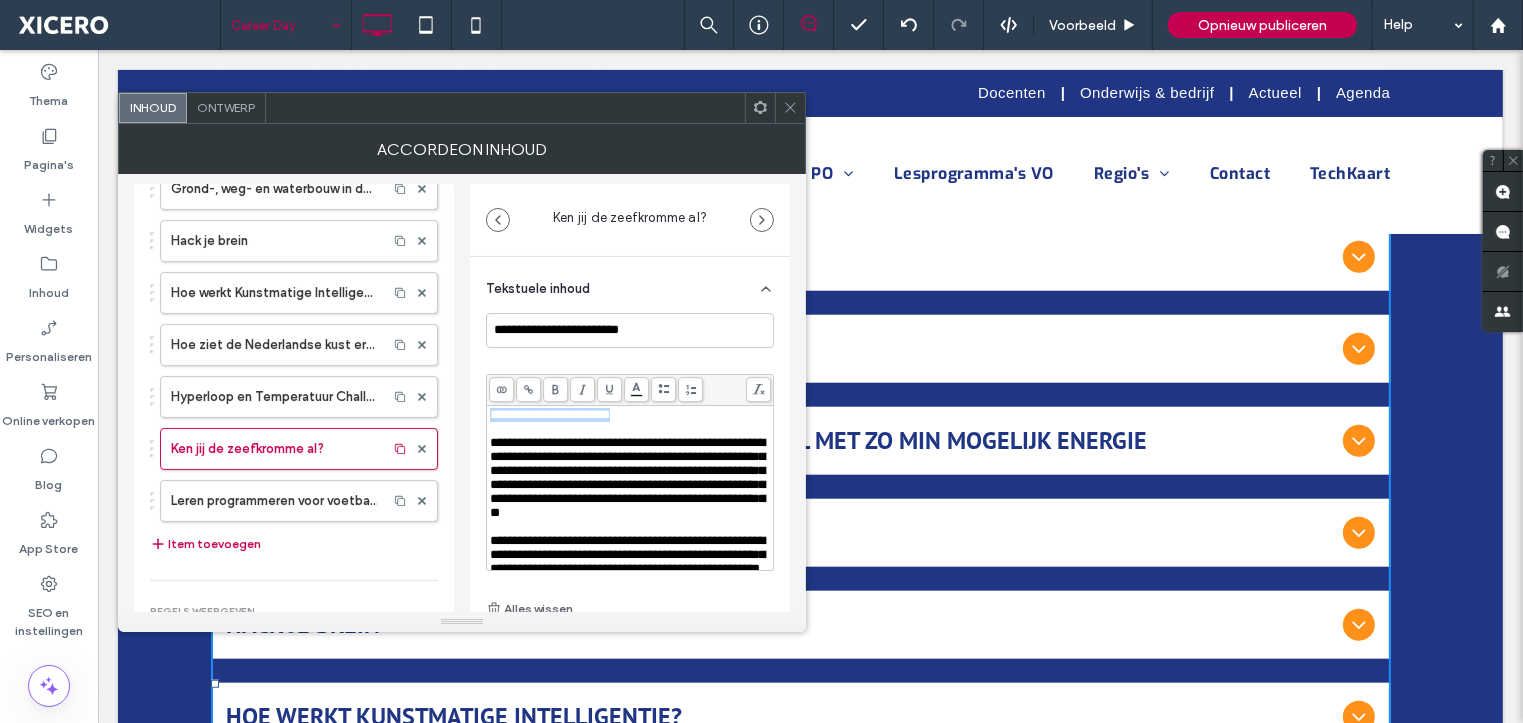 click at bounding box center [582, 389] 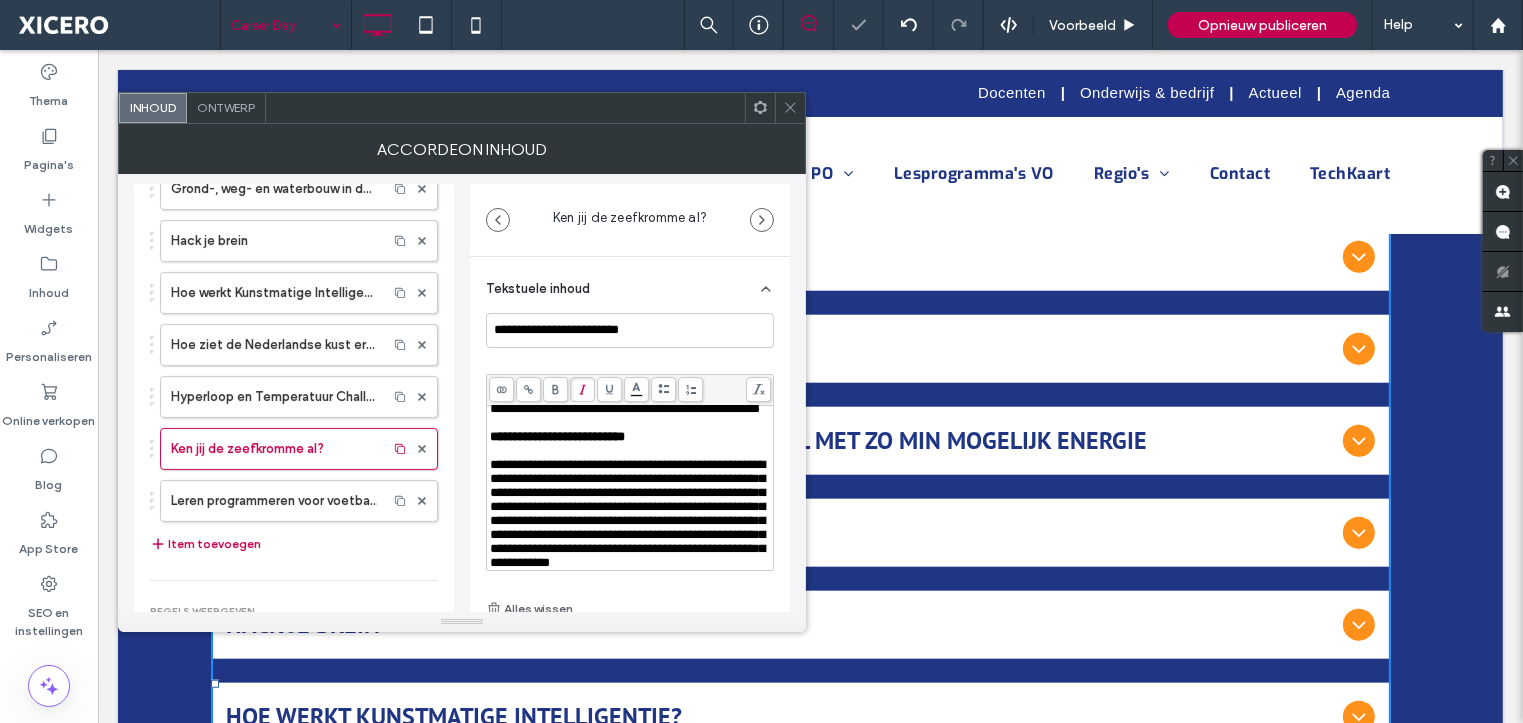 scroll, scrollTop: 332, scrollLeft: 0, axis: vertical 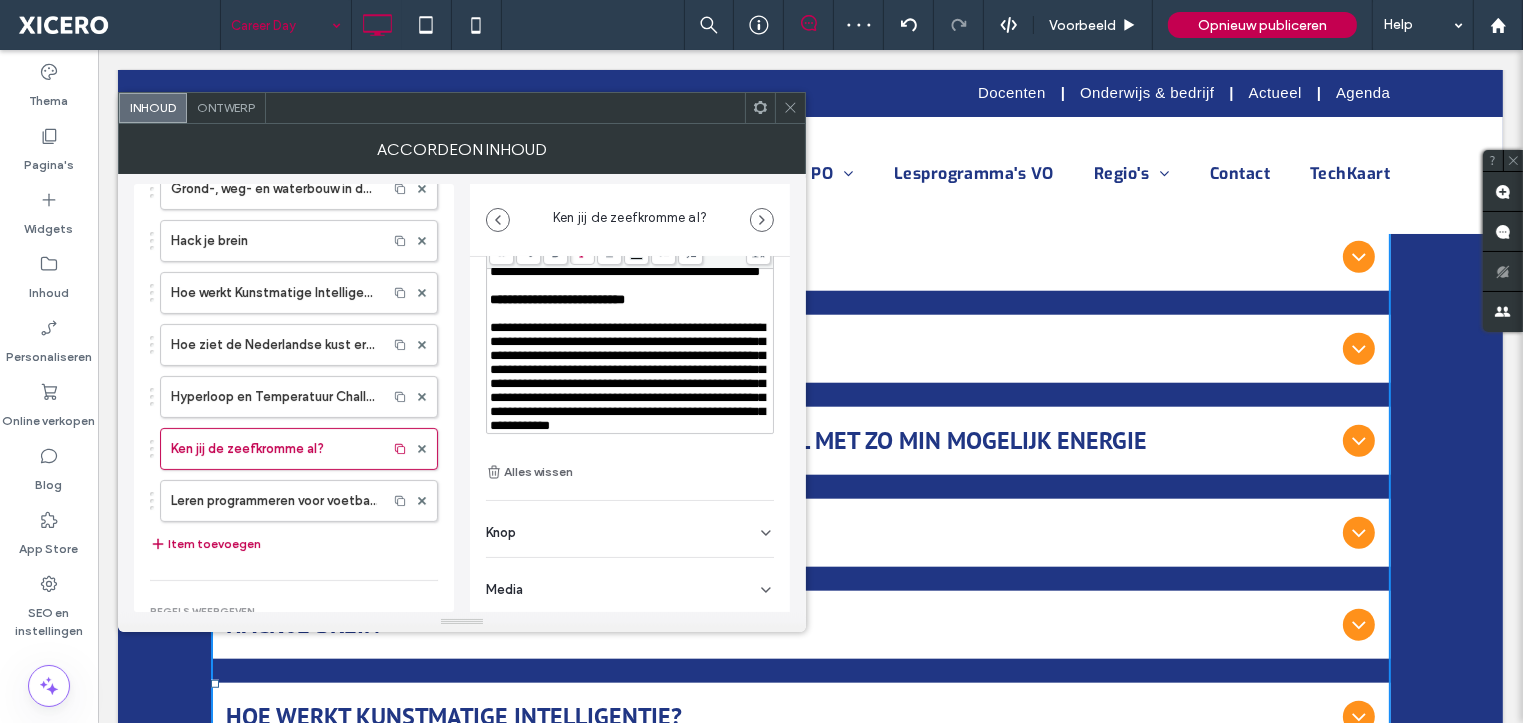 click on "Media" at bounding box center [630, 586] 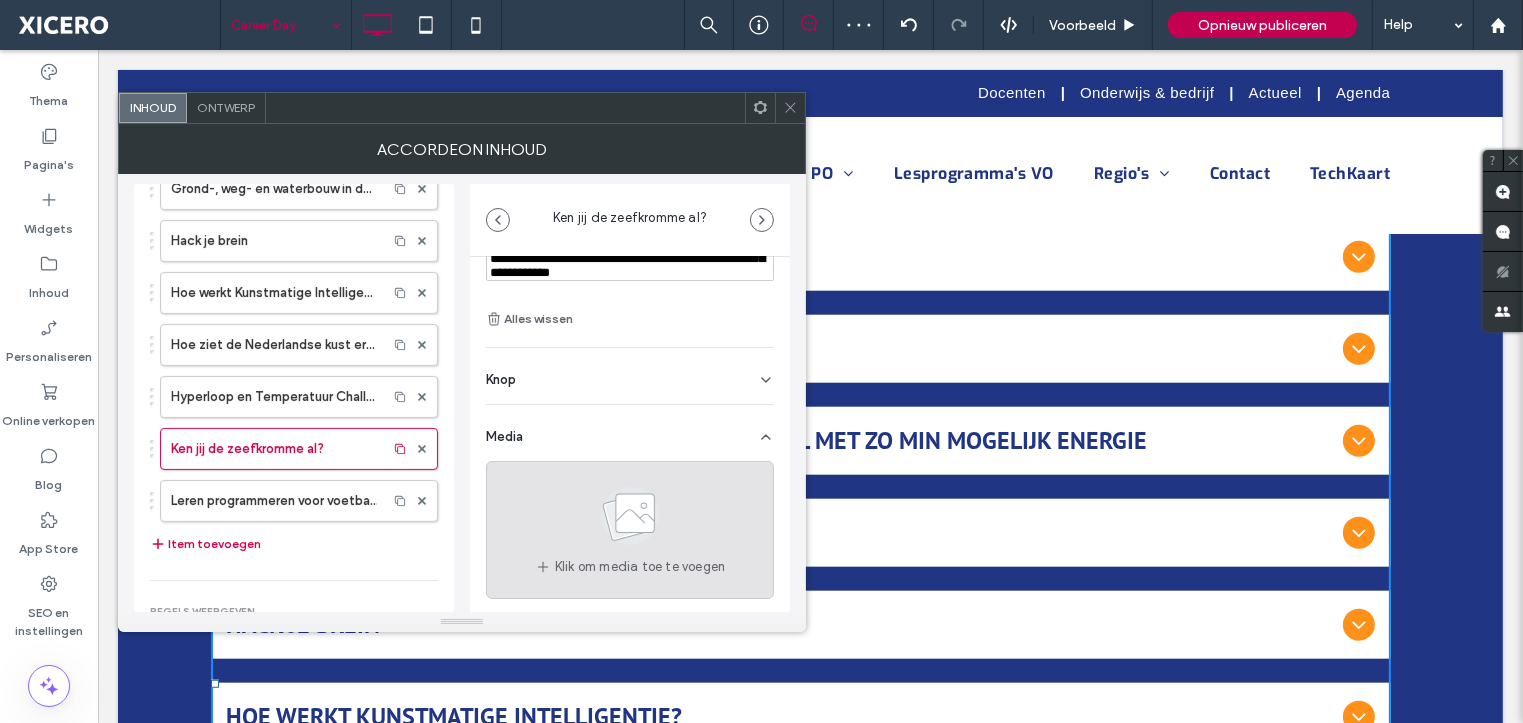scroll, scrollTop: 291, scrollLeft: 0, axis: vertical 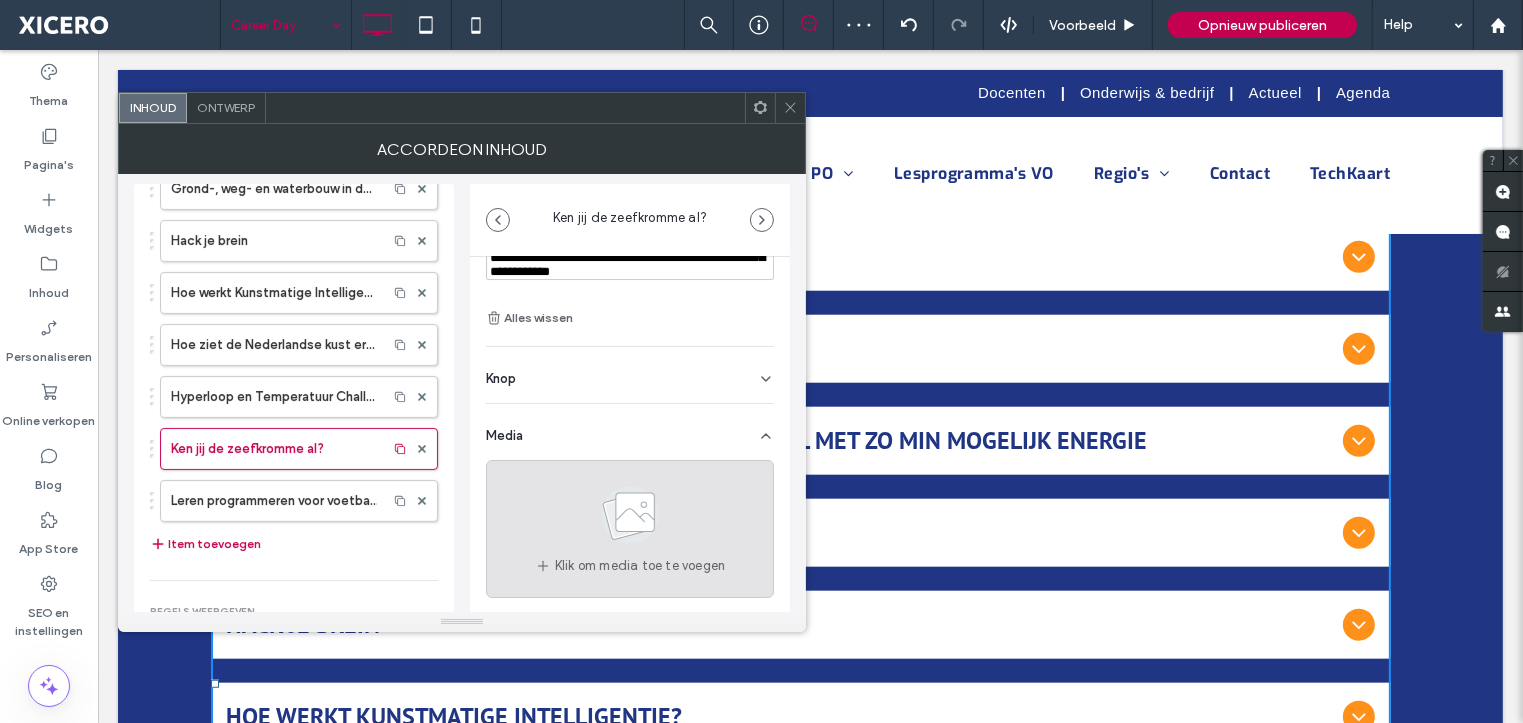 click 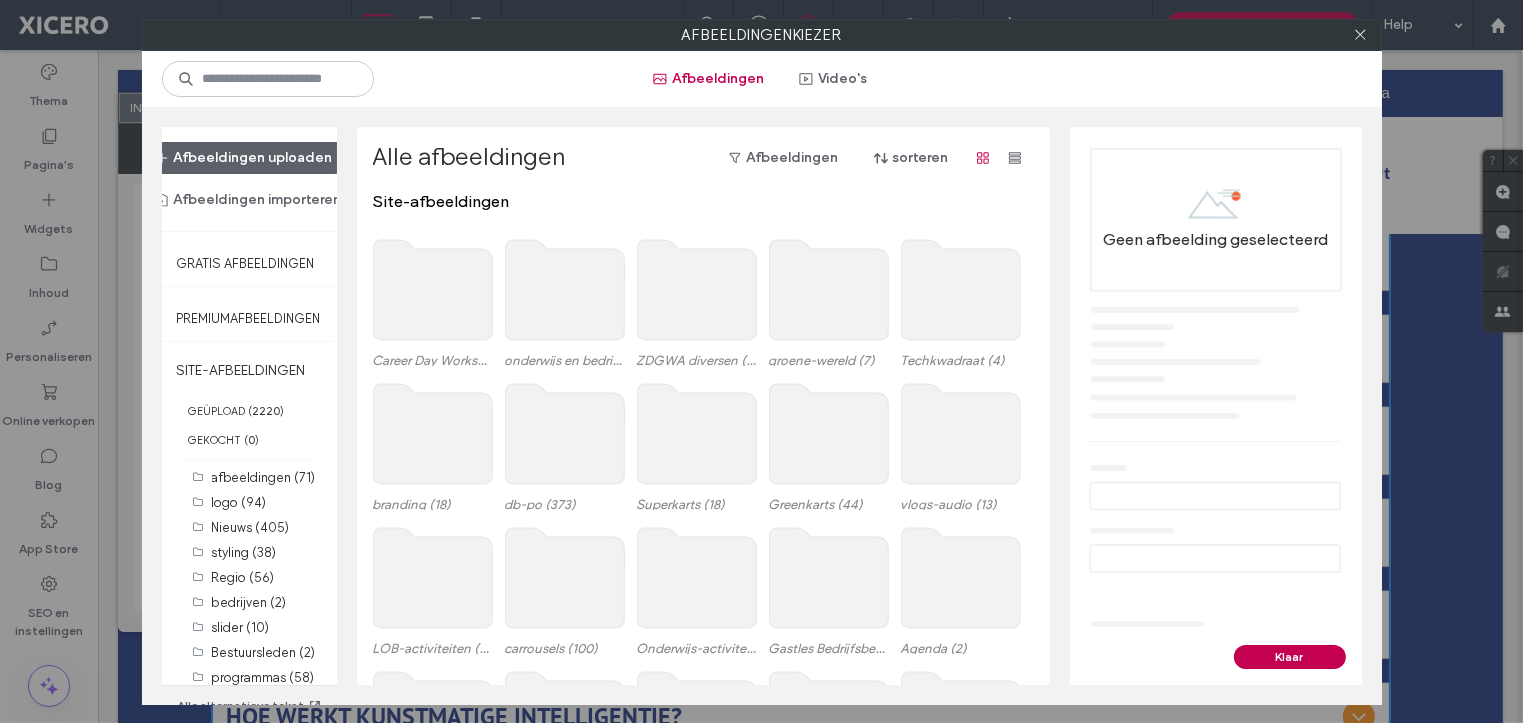 click 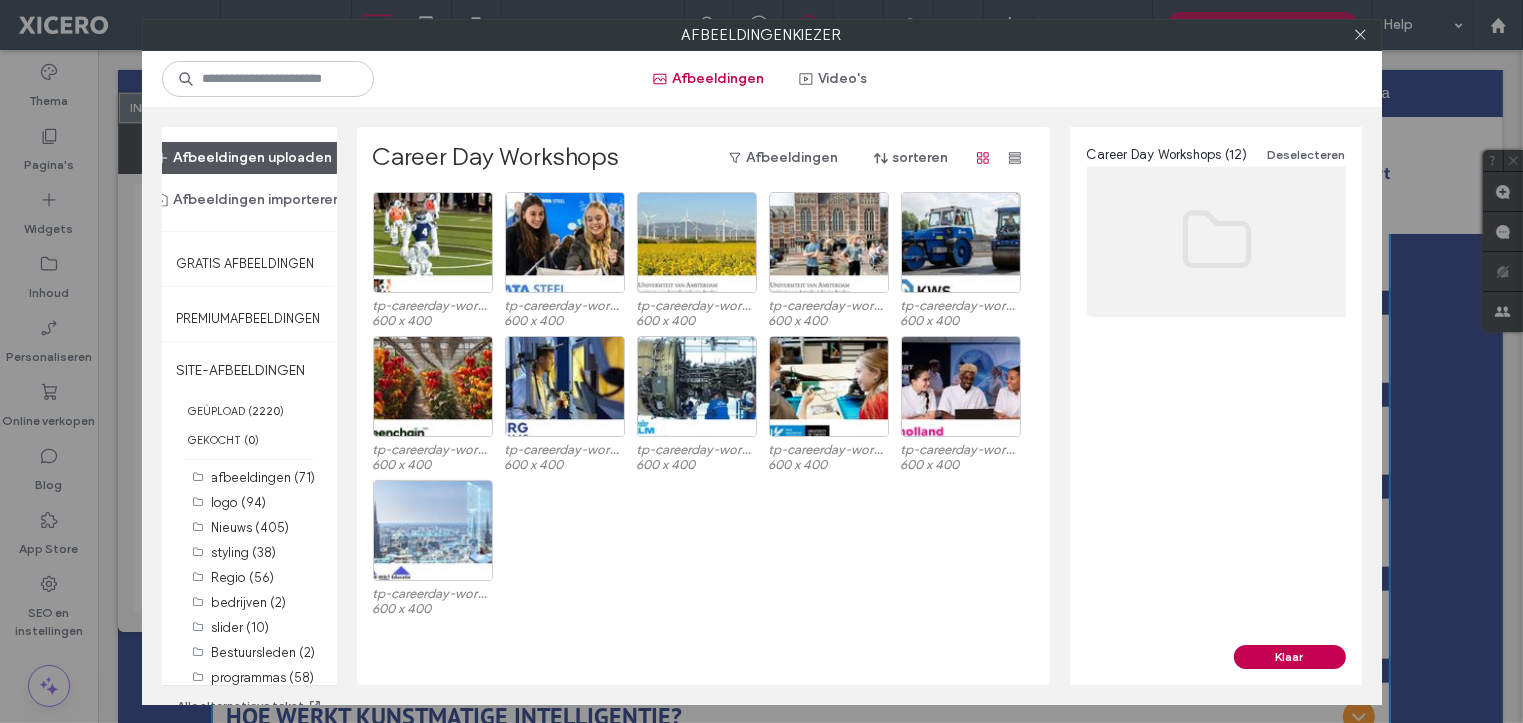 click on "Afbeeldingen uploaden" at bounding box center [244, 158] 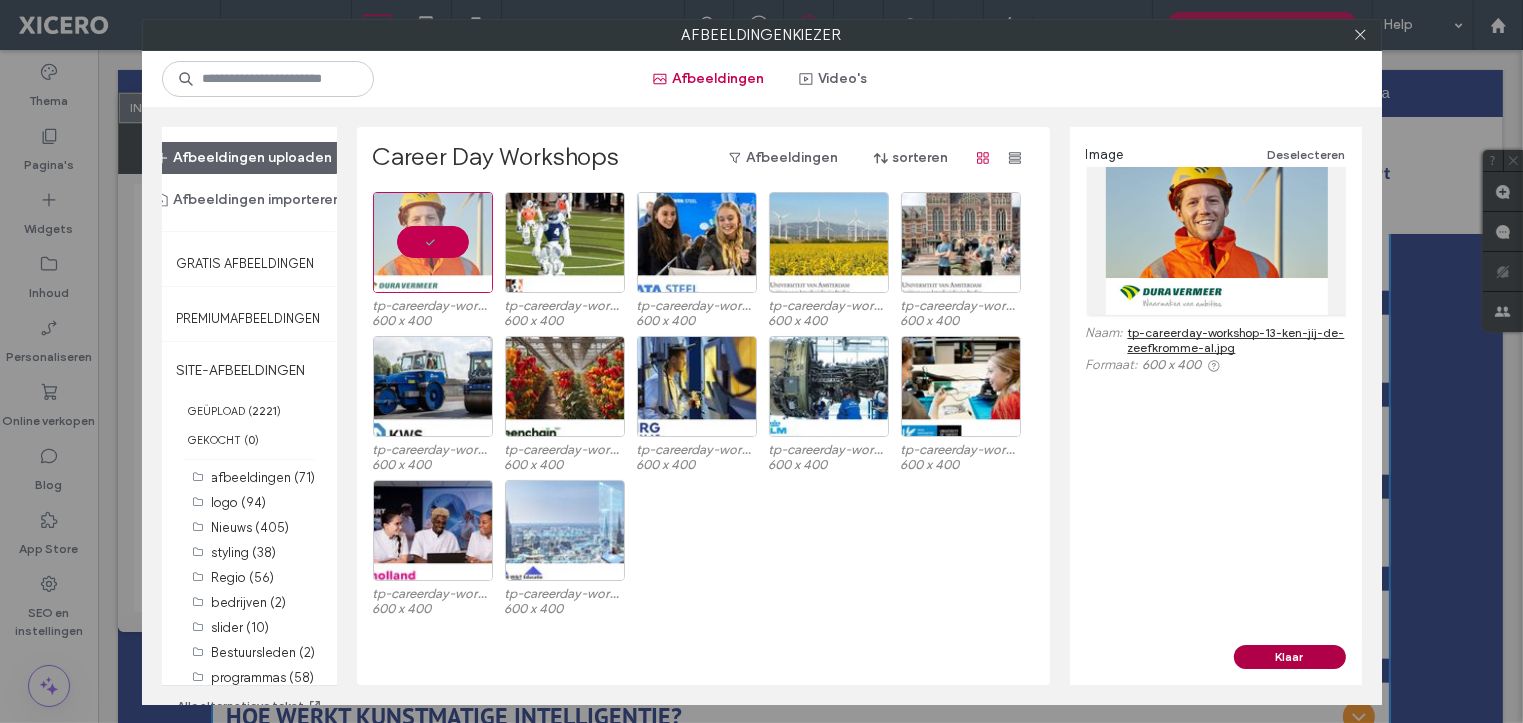 click on "Klaar" at bounding box center (1290, 657) 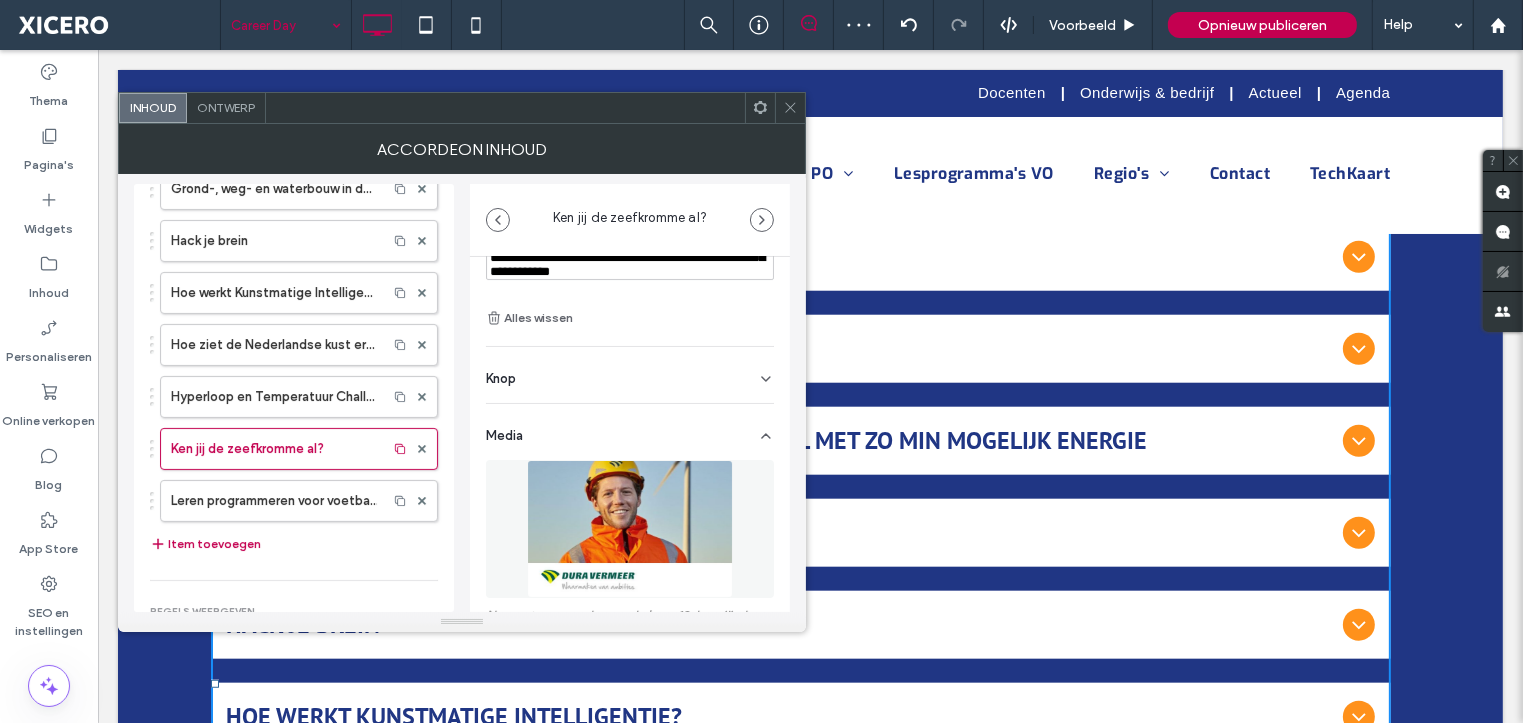 scroll, scrollTop: 2005, scrollLeft: 0, axis: vertical 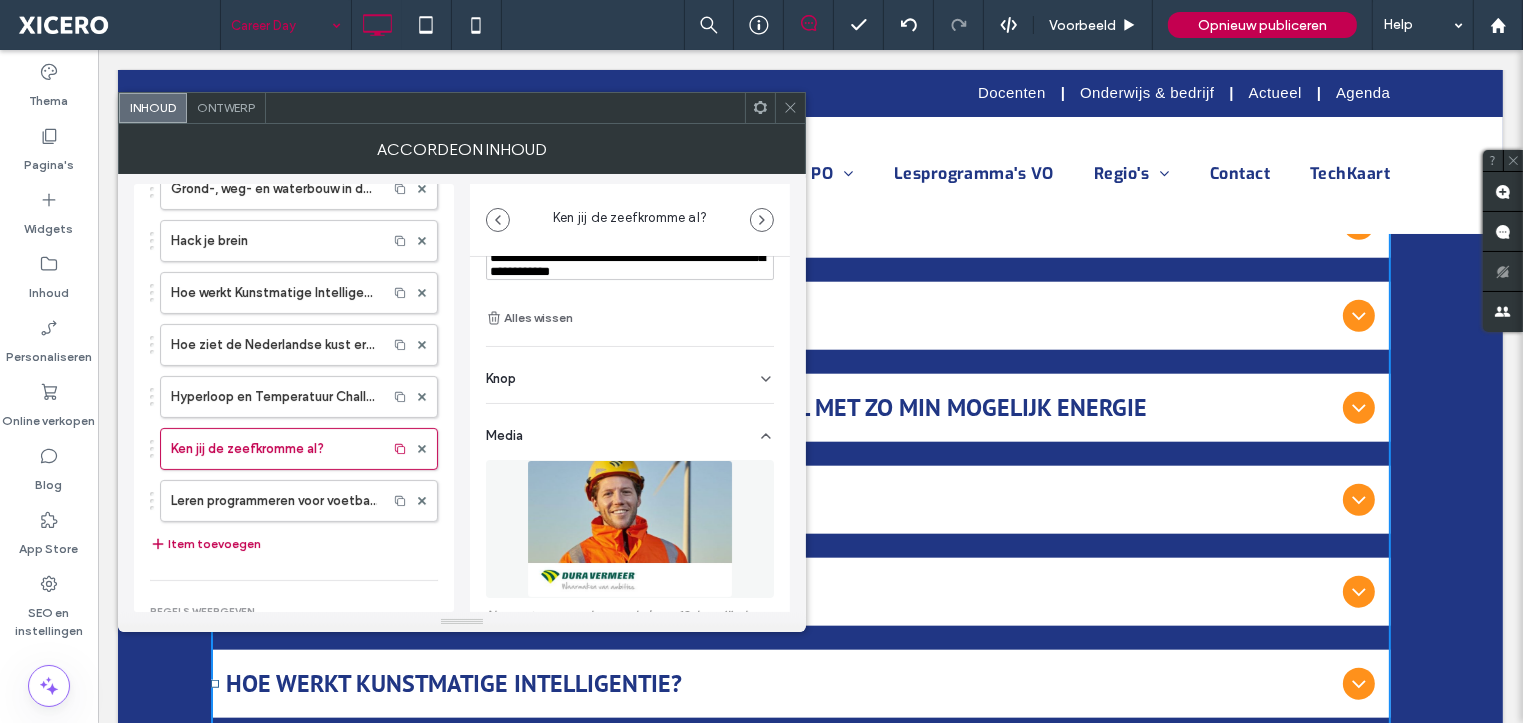 click 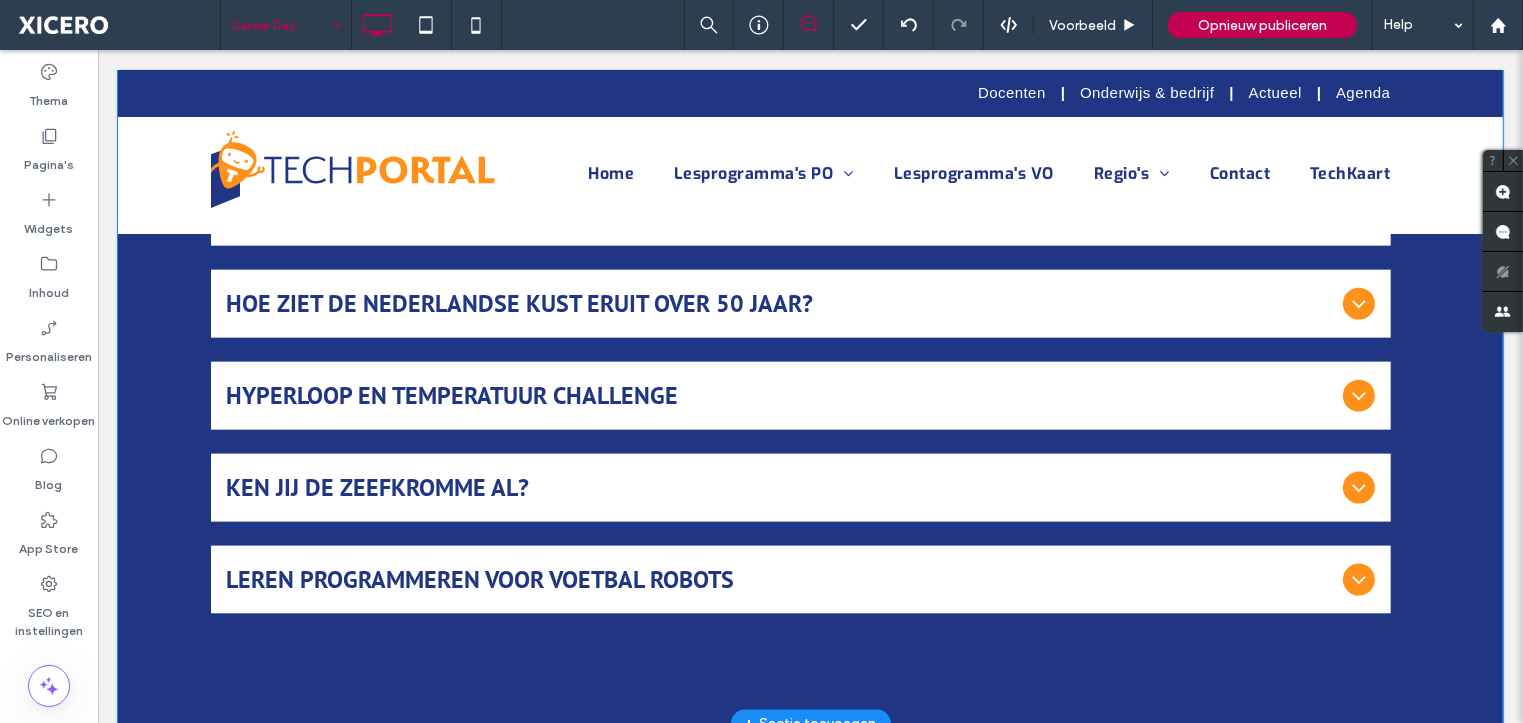scroll, scrollTop: 2483, scrollLeft: 0, axis: vertical 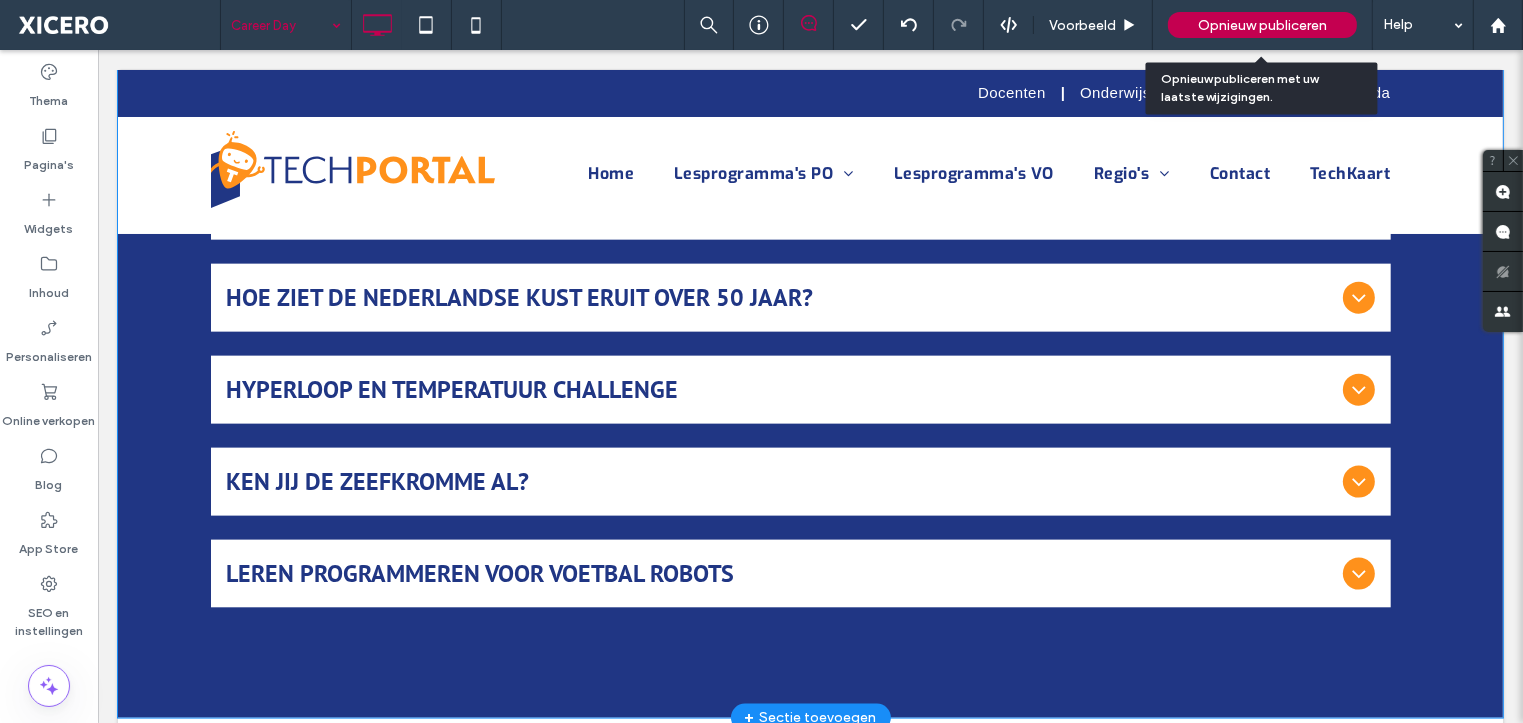 click on "Opnieuw publiceren" at bounding box center [1262, 25] 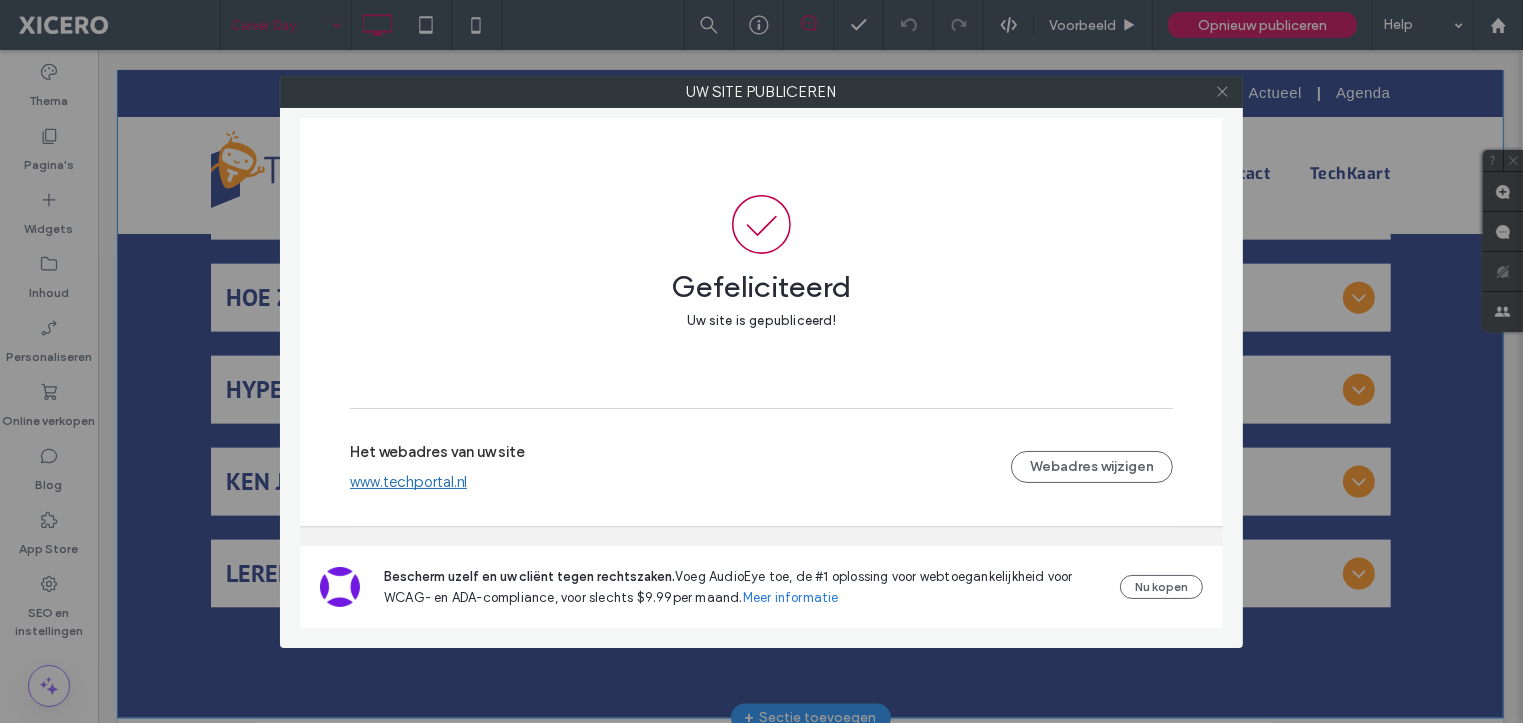 click 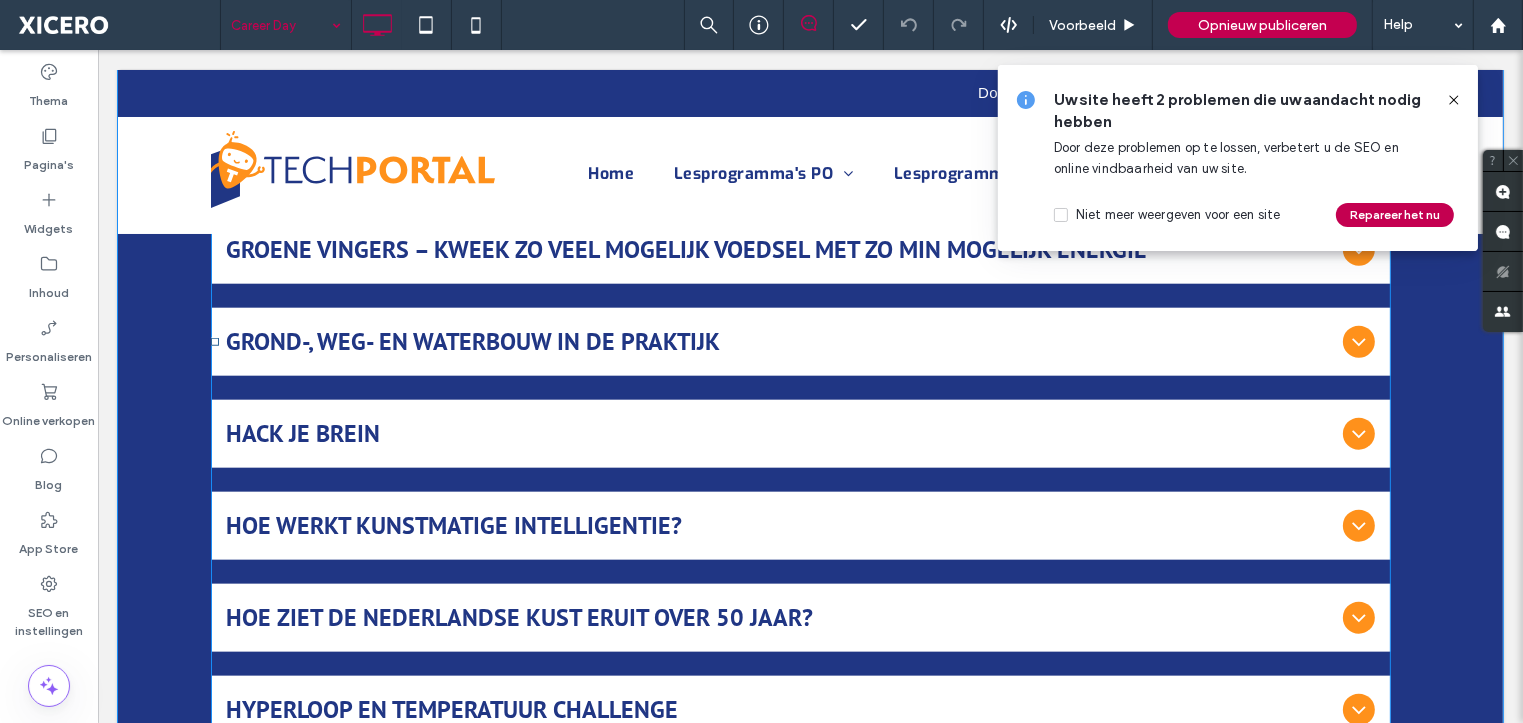 scroll, scrollTop: 2183, scrollLeft: 0, axis: vertical 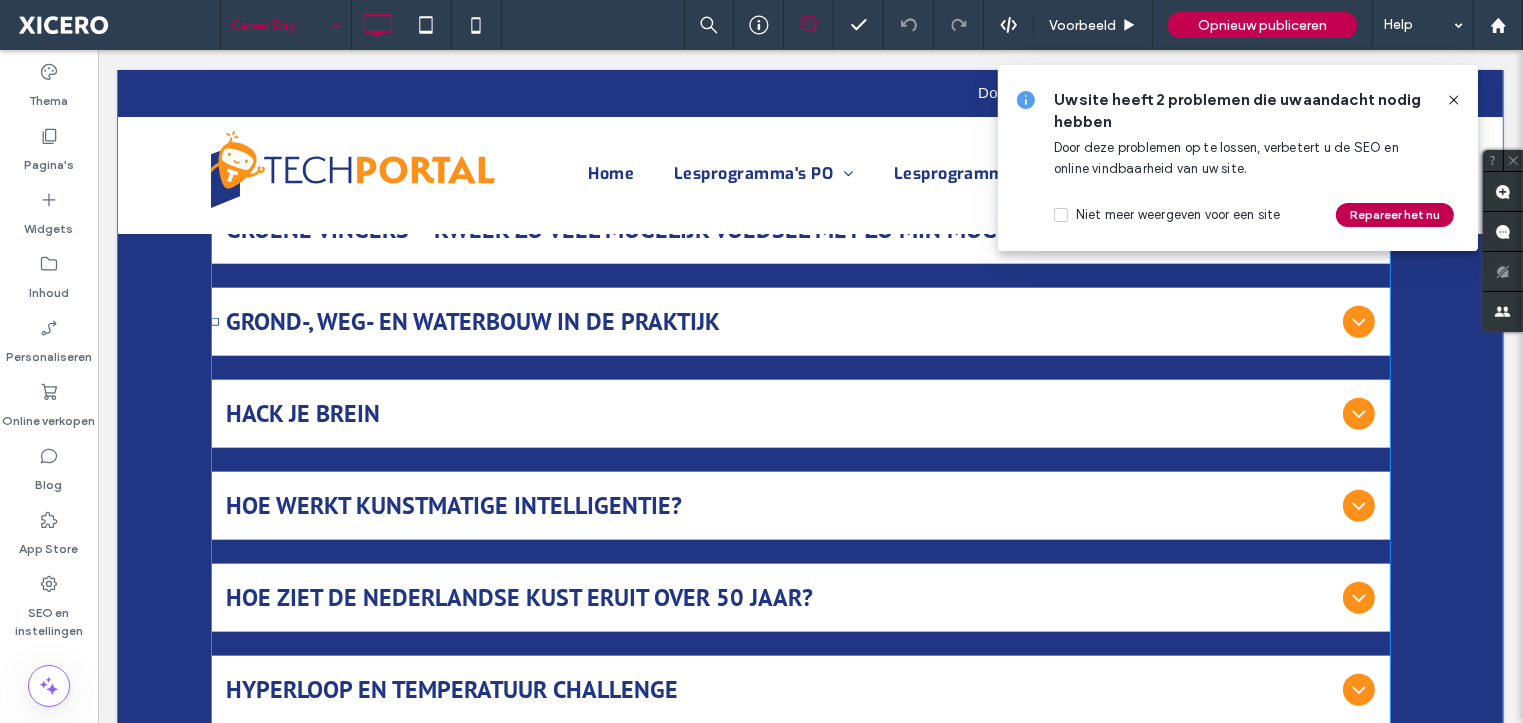 click on "Beeldvorming en Radiotherapie op de MBRT Door: Inholland Haarlem Medisch Beeldvormende en Radiotherapeutische Technieken (MBRT) Stel: je moet een patiënt bestralen op een tumor in zijn hoofd, dan wil je dat natuurlijk super nauwkeurig doen. In deze workshop gaan jullie bij elkaar een bestralingsmasker maken. Waar zal dit masker voor dienen? Hoe voelt het om als patiënt een masker te krijgen? Ook gaan jullie met elkaar bekijken hoe je met een heel groot bestralingstoestel de tumor in het hoofd super nauwkeurig kan behandelen. Over Inholland Haarlem Medisch Beeldvormende en Radiotherapeutische Technieken (MBRT) High tech healthcare! Waar techniek en mensen samenkomen. Ben je geïnteresseerd in techniek? Lijkt het je ook leuk om met mensen te werken? En wil je werken in de gezondheidszorg? Dan is de bacheloropleiding Medisch Beeldvormende & Radiotherapeutische Technieken (MBRT) iets voor jou. Bedenk de stad van de toekomst Door: MTOB W&T Educatie Over MTOB W&T Educatie folder
en/of stuur een e-mail naar" at bounding box center [800, 322] 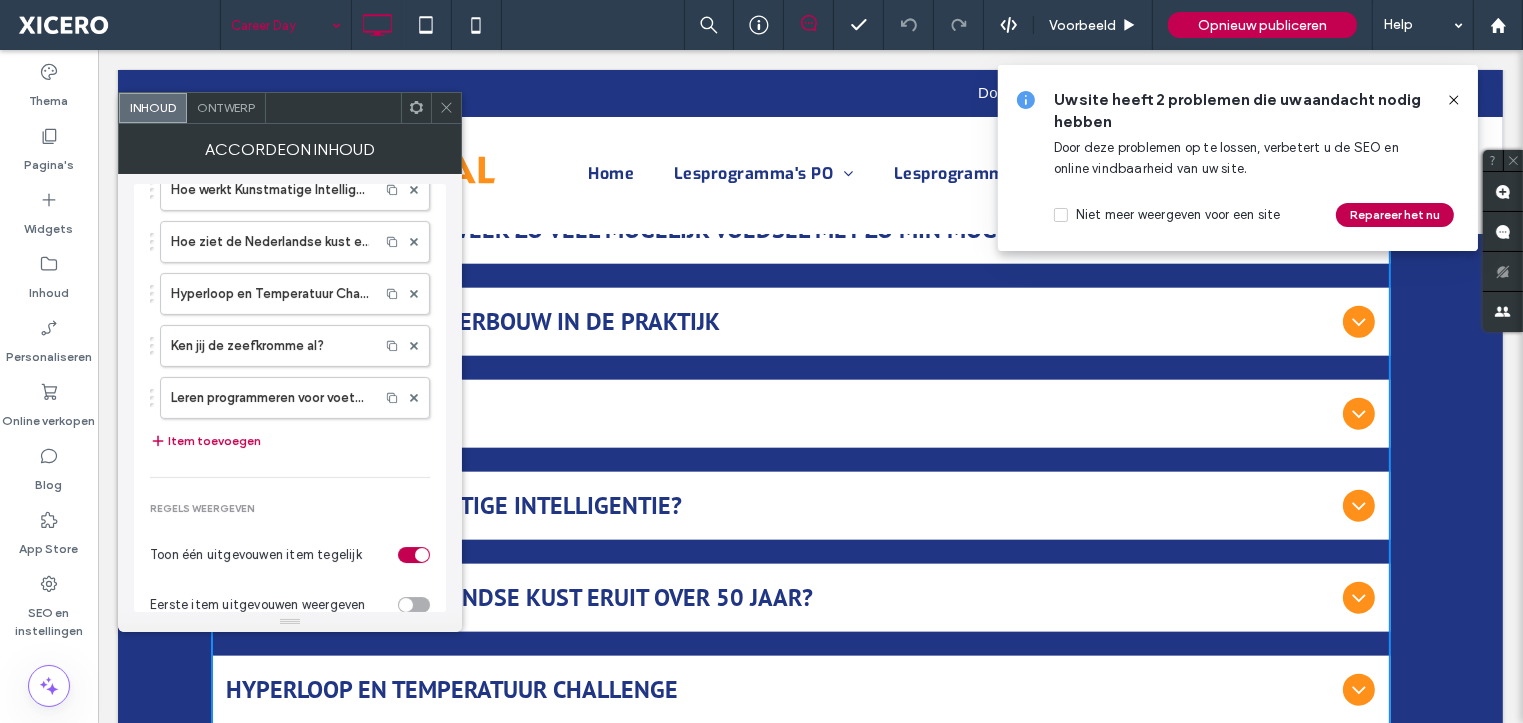 scroll, scrollTop: 600, scrollLeft: 0, axis: vertical 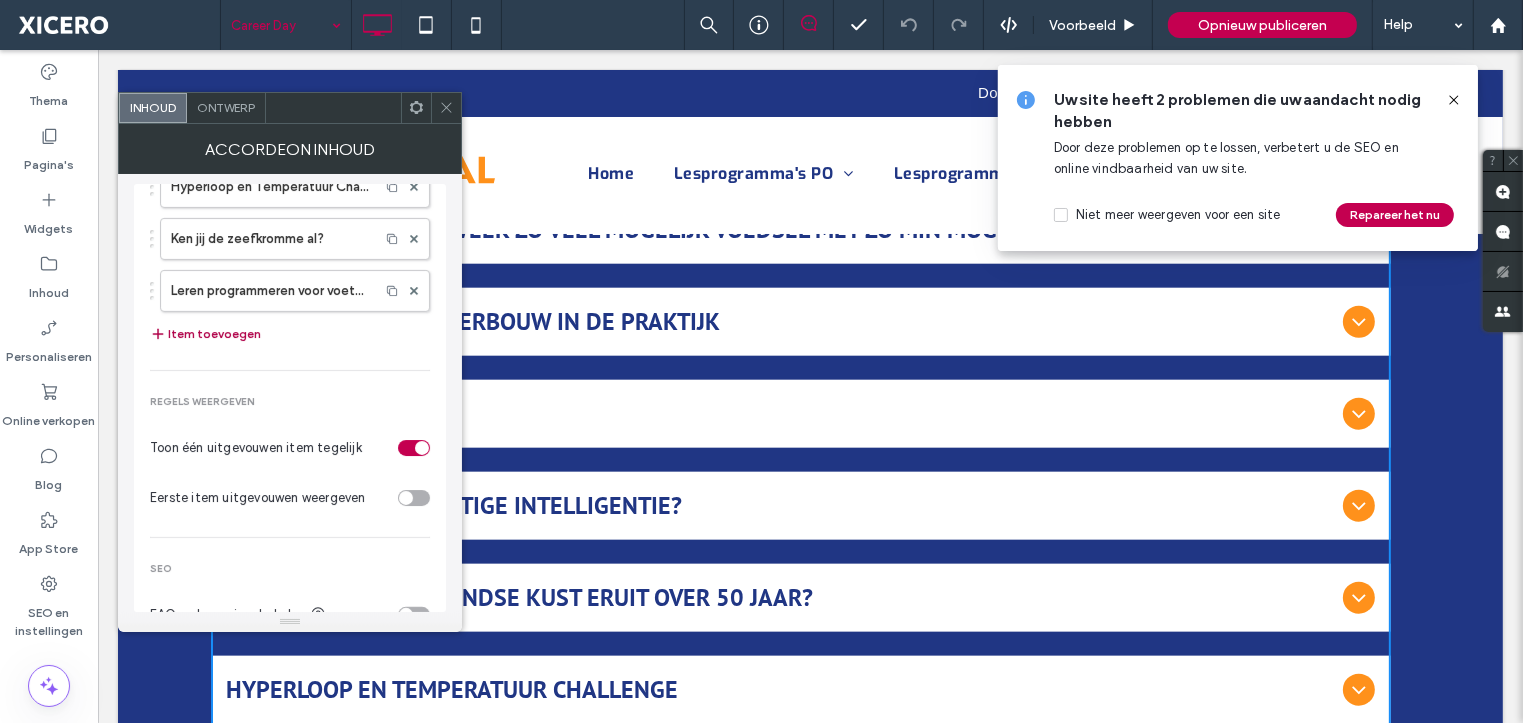 click on "Item toevoegen" at bounding box center (205, 334) 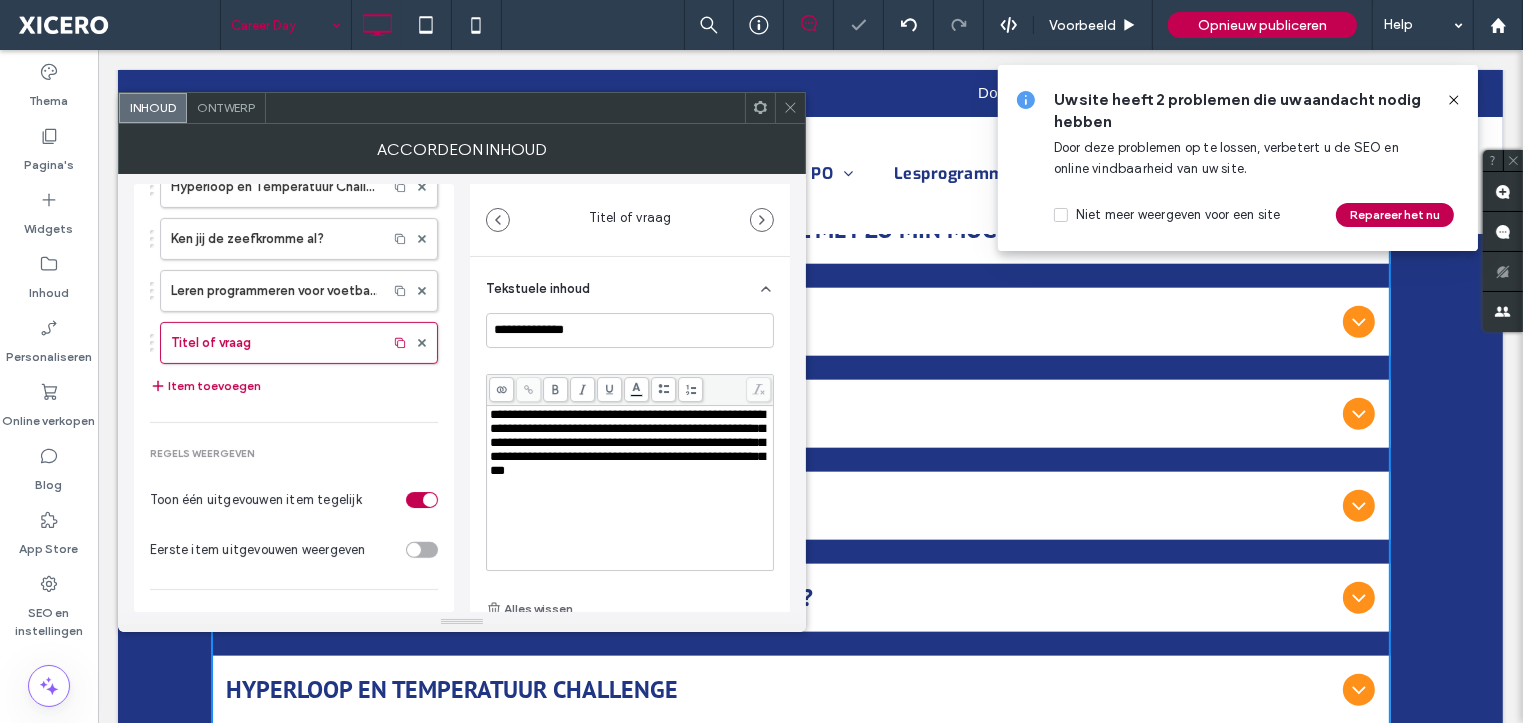 scroll, scrollTop: 2268, scrollLeft: 0, axis: vertical 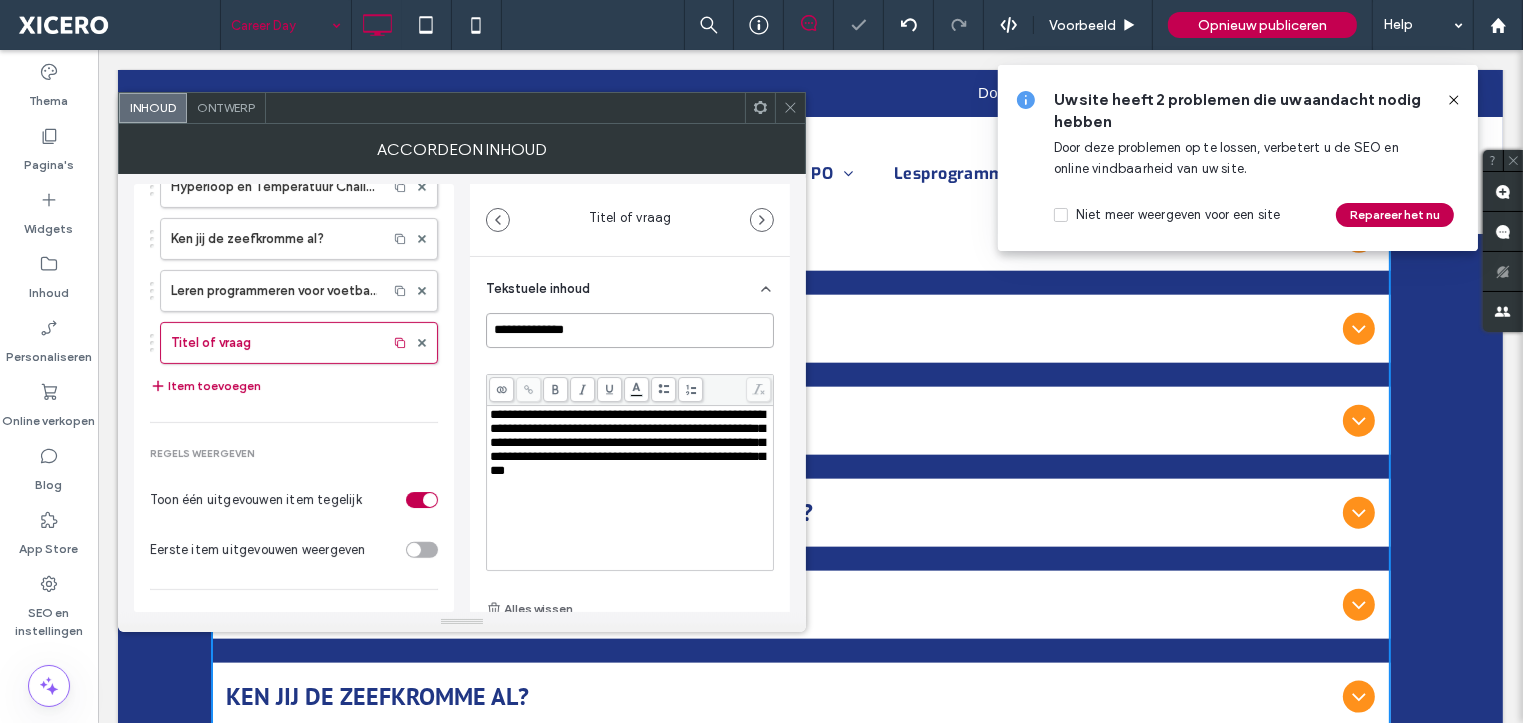 drag, startPoint x: 592, startPoint y: 332, endPoint x: 452, endPoint y: 333, distance: 140.00357 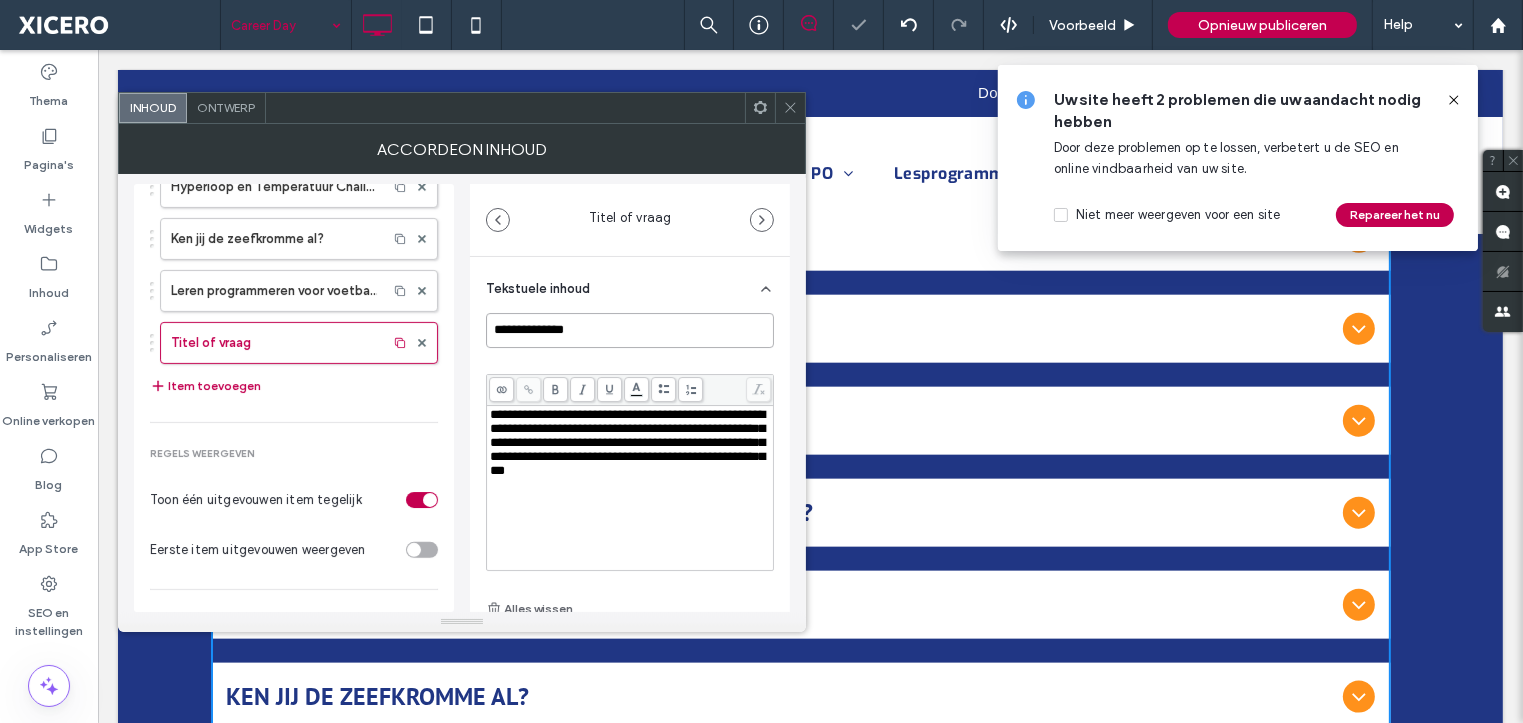 paste on "**********" 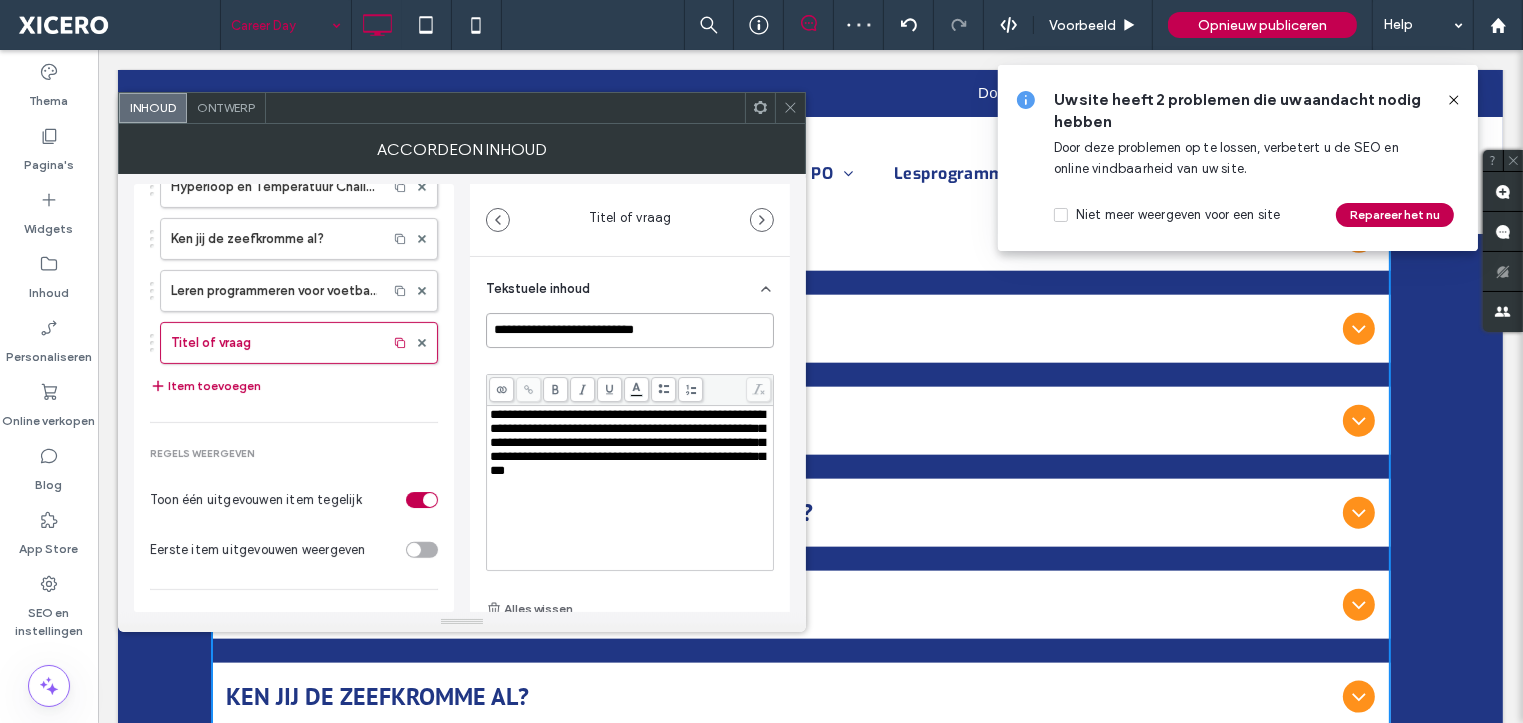 type on "**********" 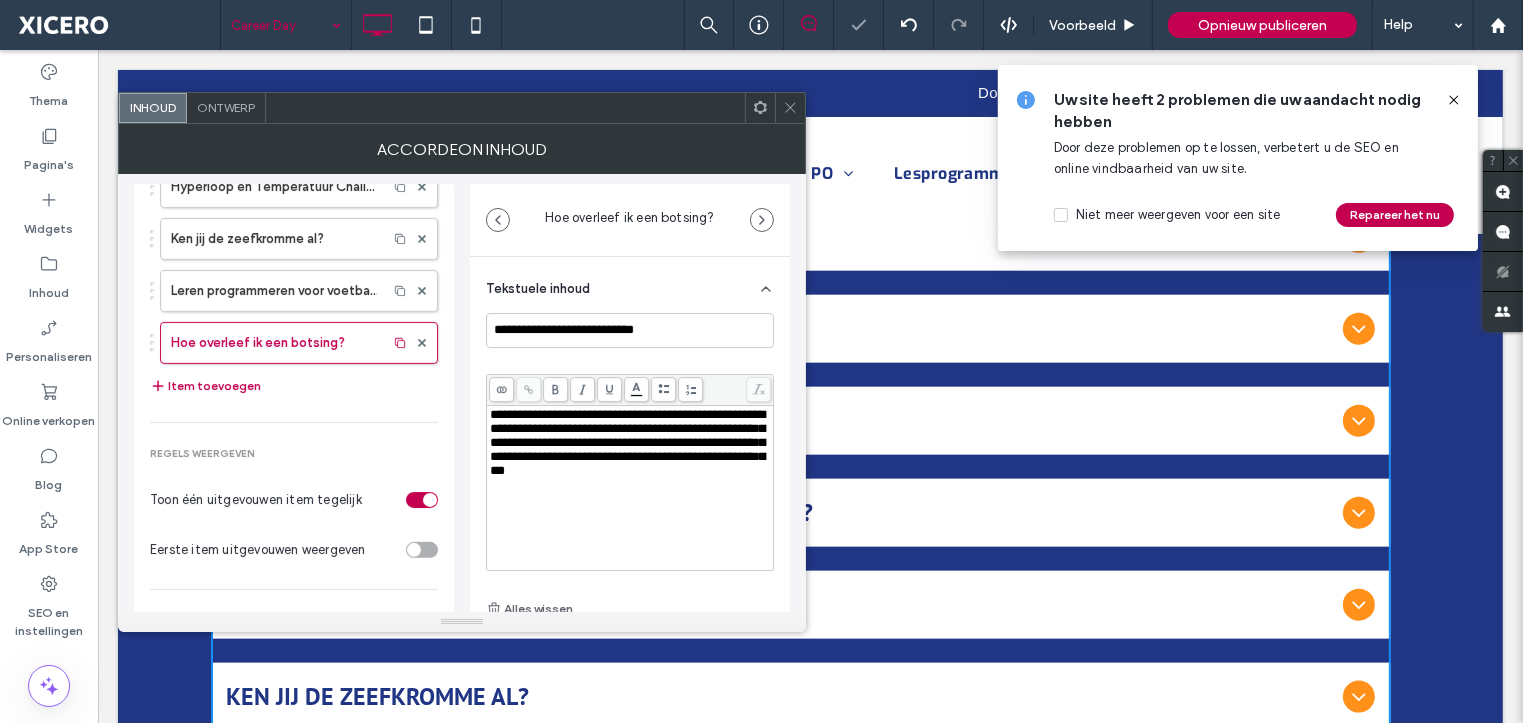 click on "**********" at bounding box center [627, 442] 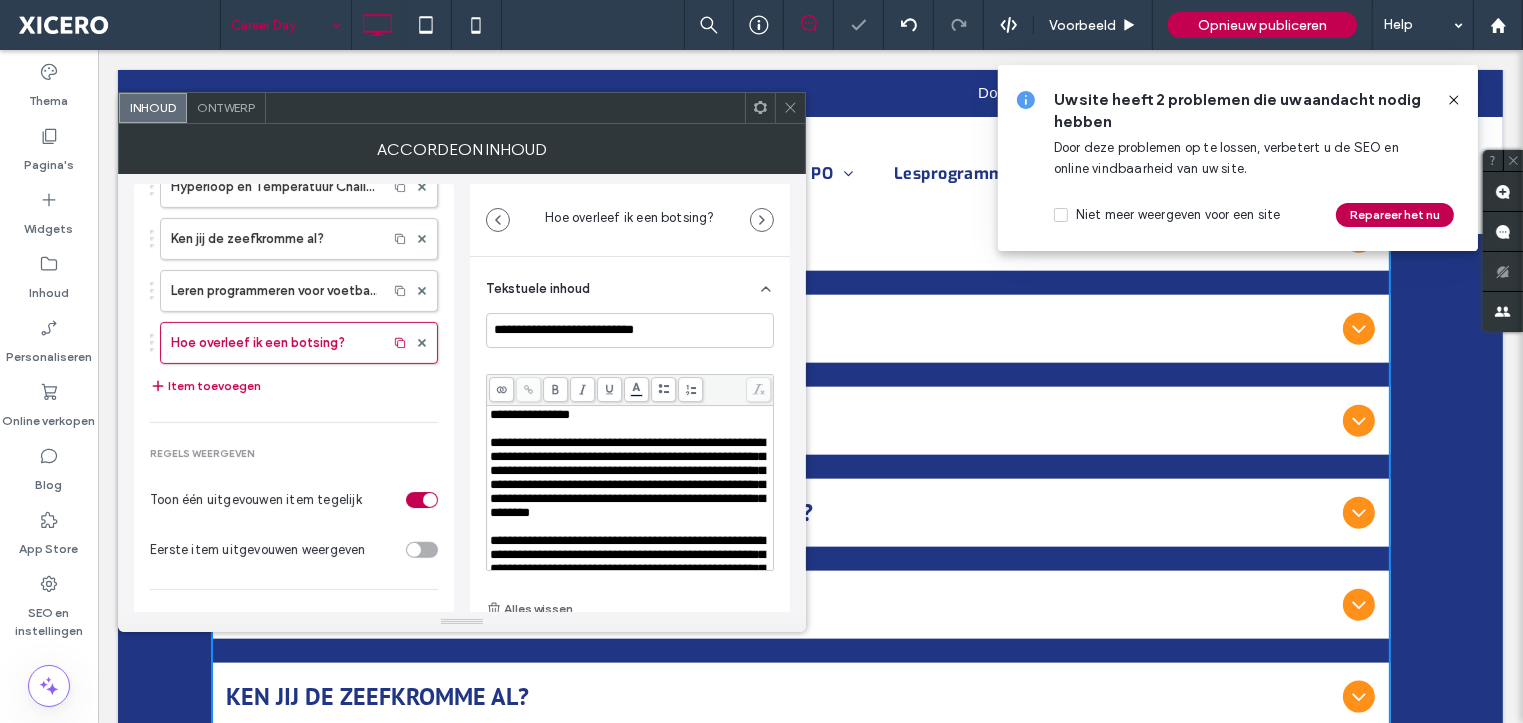 scroll, scrollTop: 614, scrollLeft: 0, axis: vertical 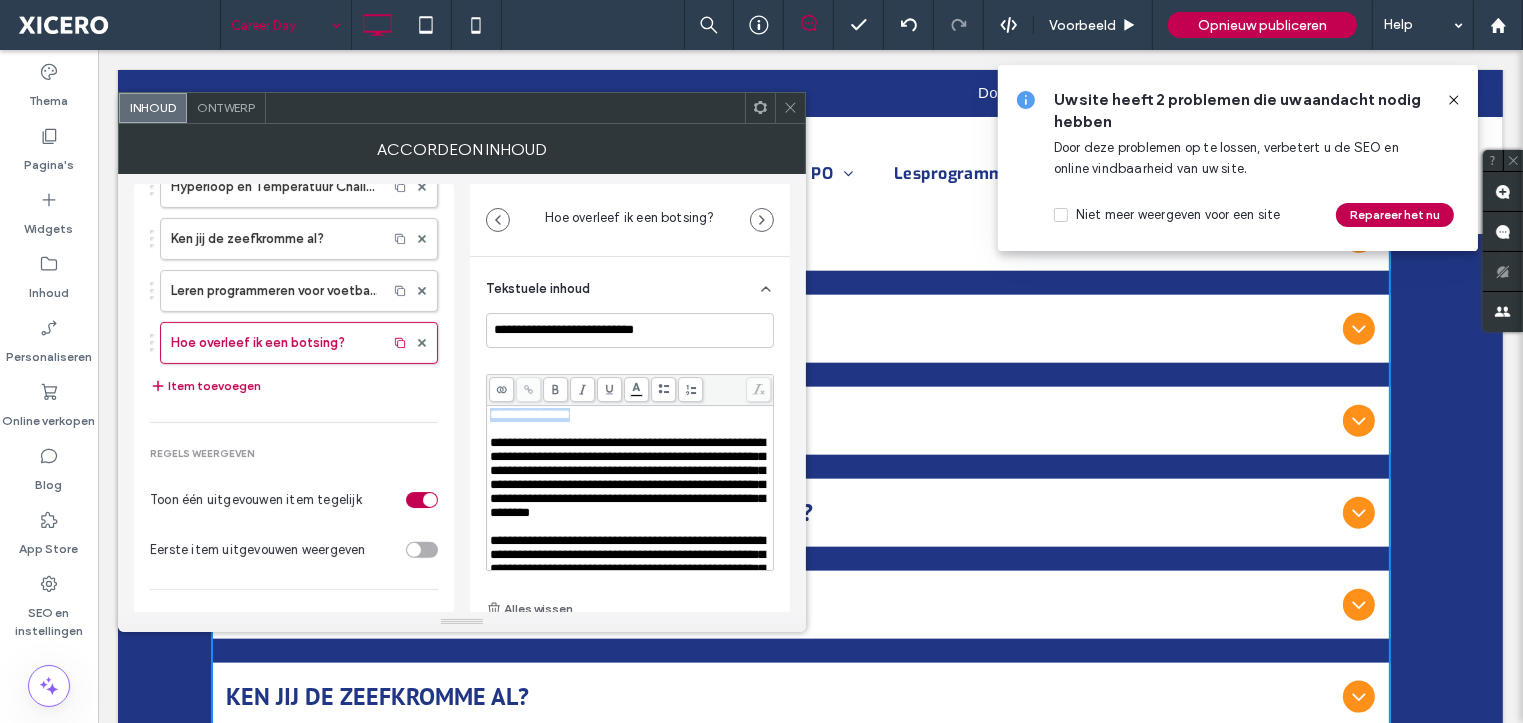 drag, startPoint x: 596, startPoint y: 414, endPoint x: 479, endPoint y: 417, distance: 117.03845 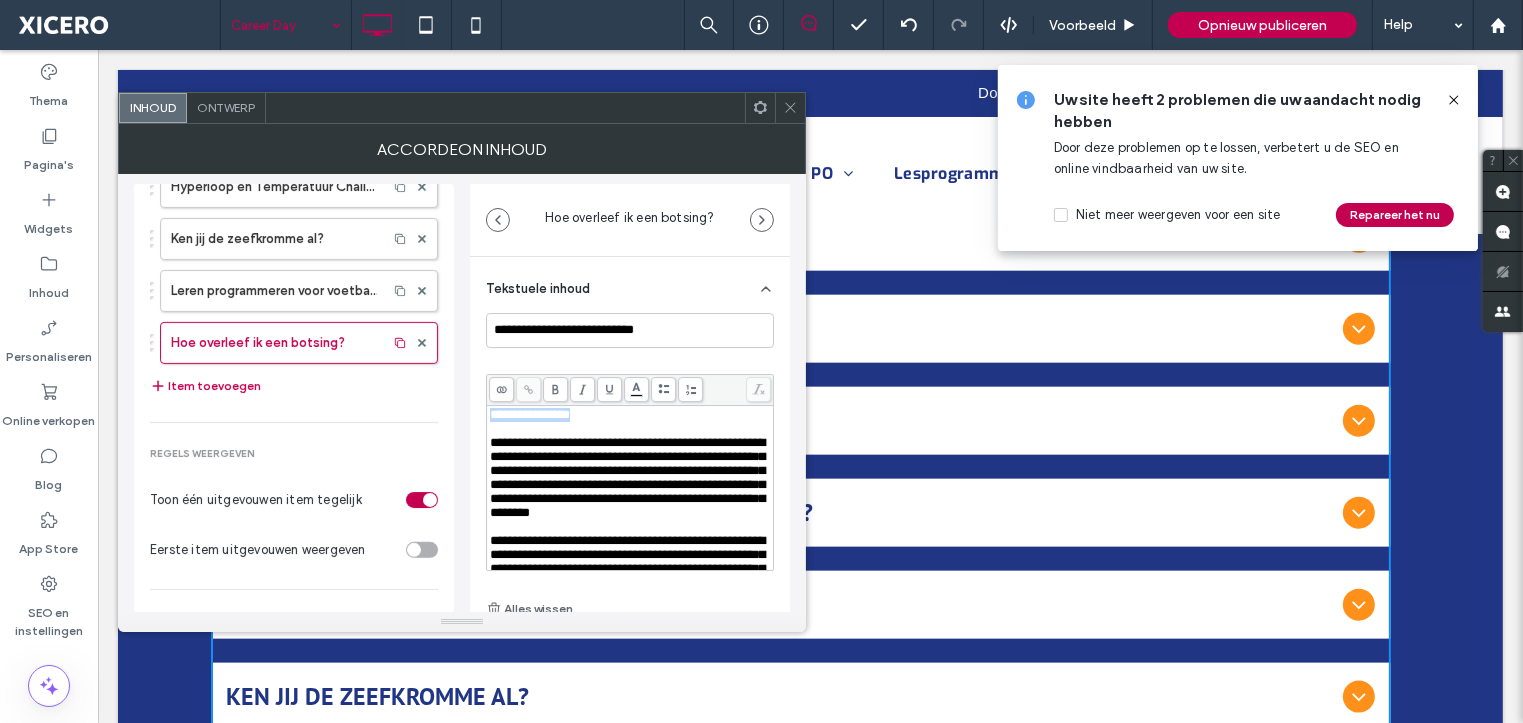 click on "**********" at bounding box center (630, 504) 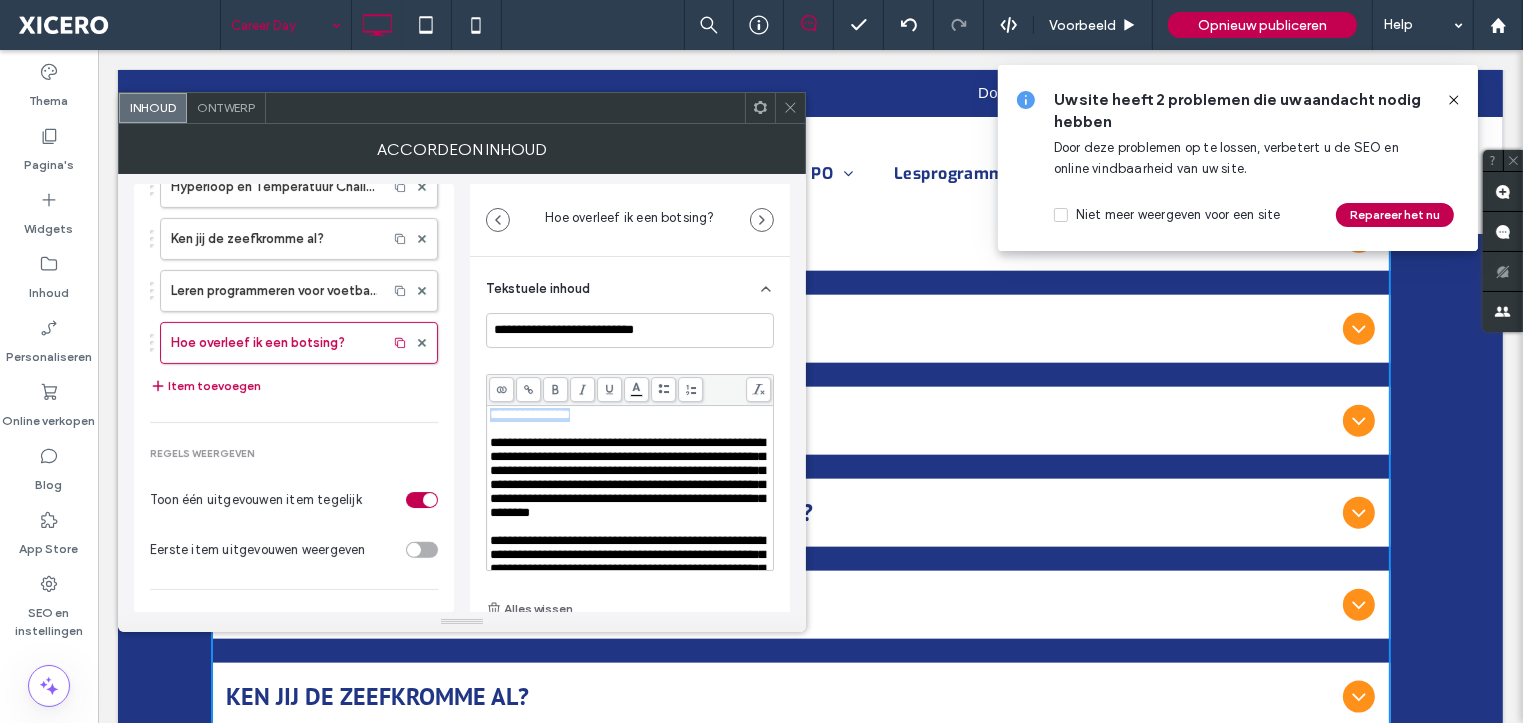 click 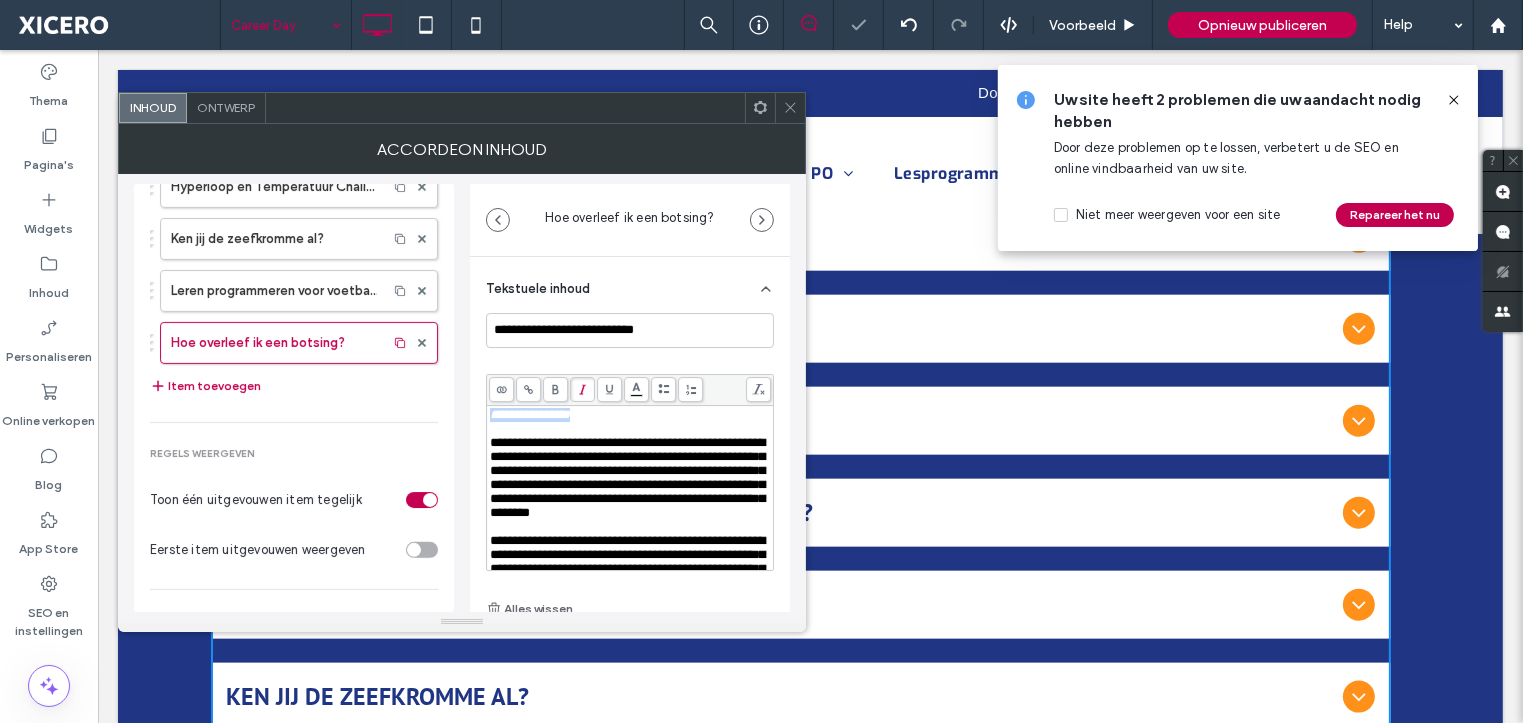 scroll, scrollTop: 2436, scrollLeft: 0, axis: vertical 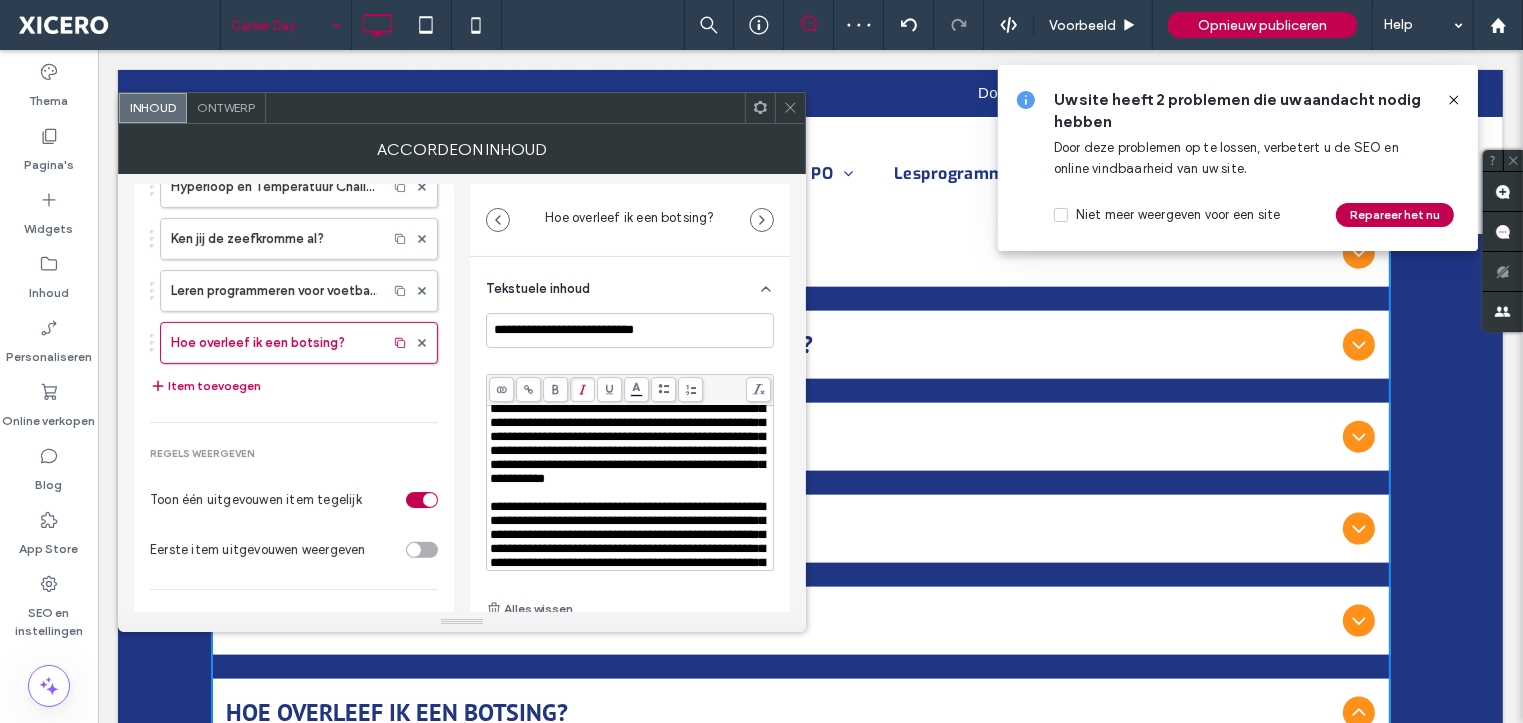 click on "**********" at bounding box center (630, 325) 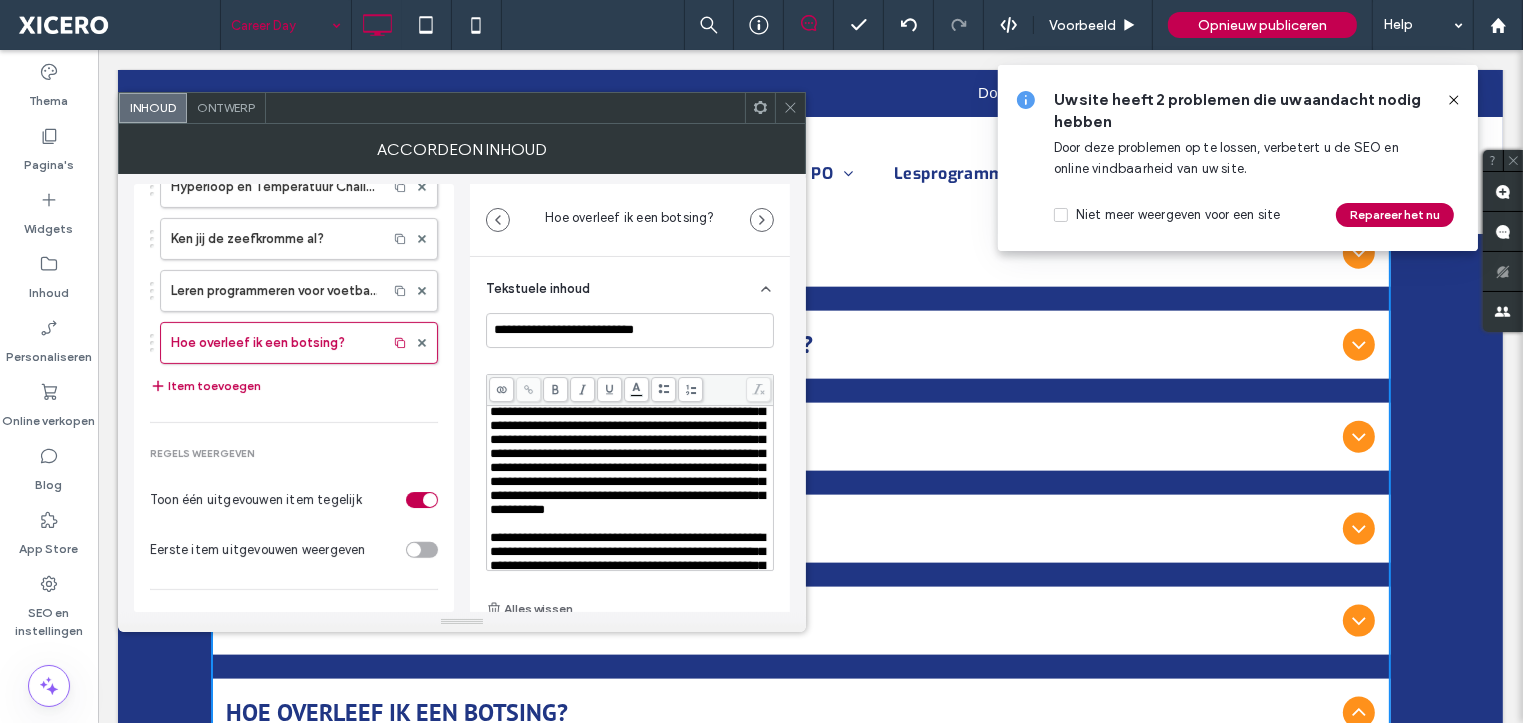 scroll, scrollTop: 271, scrollLeft: 0, axis: vertical 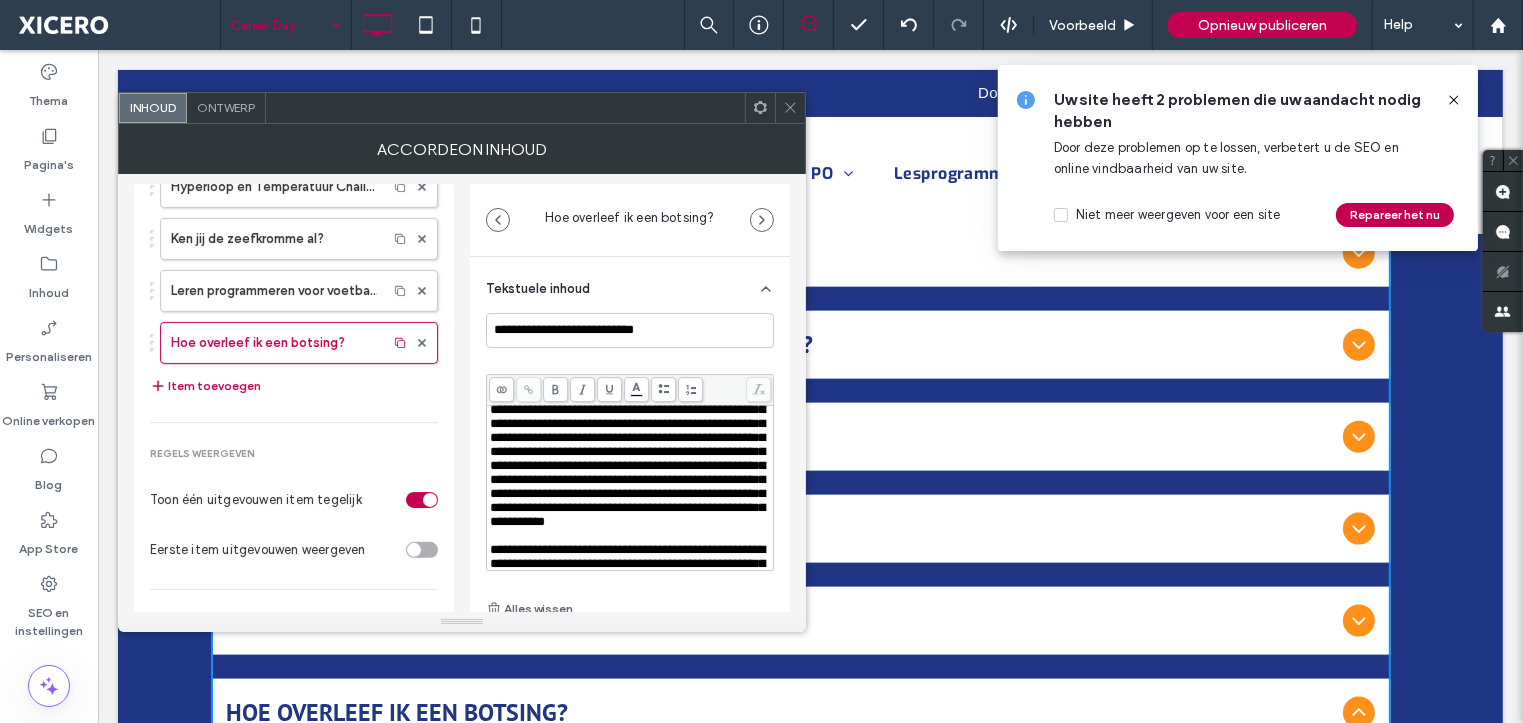 drag, startPoint x: 582, startPoint y: 417, endPoint x: 490, endPoint y: 453, distance: 98.79271 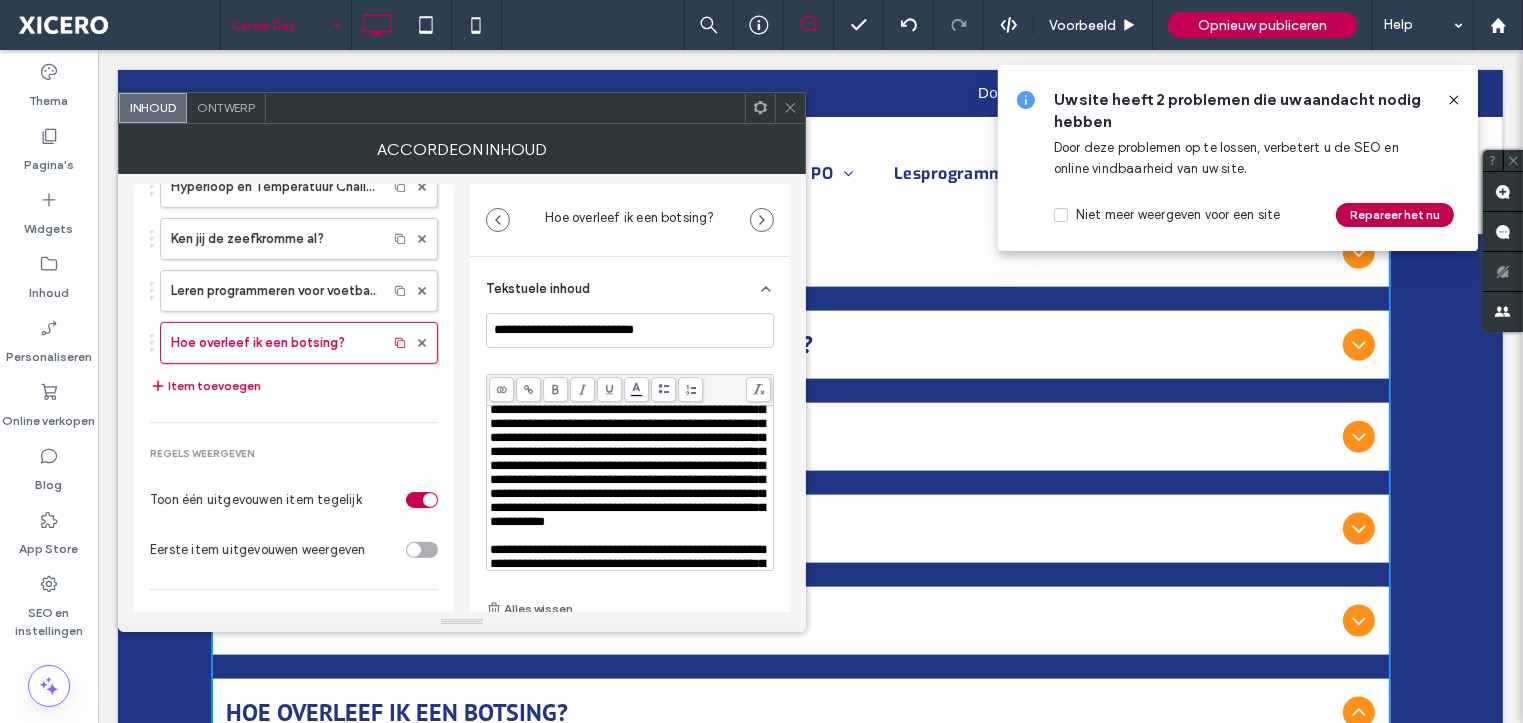 click 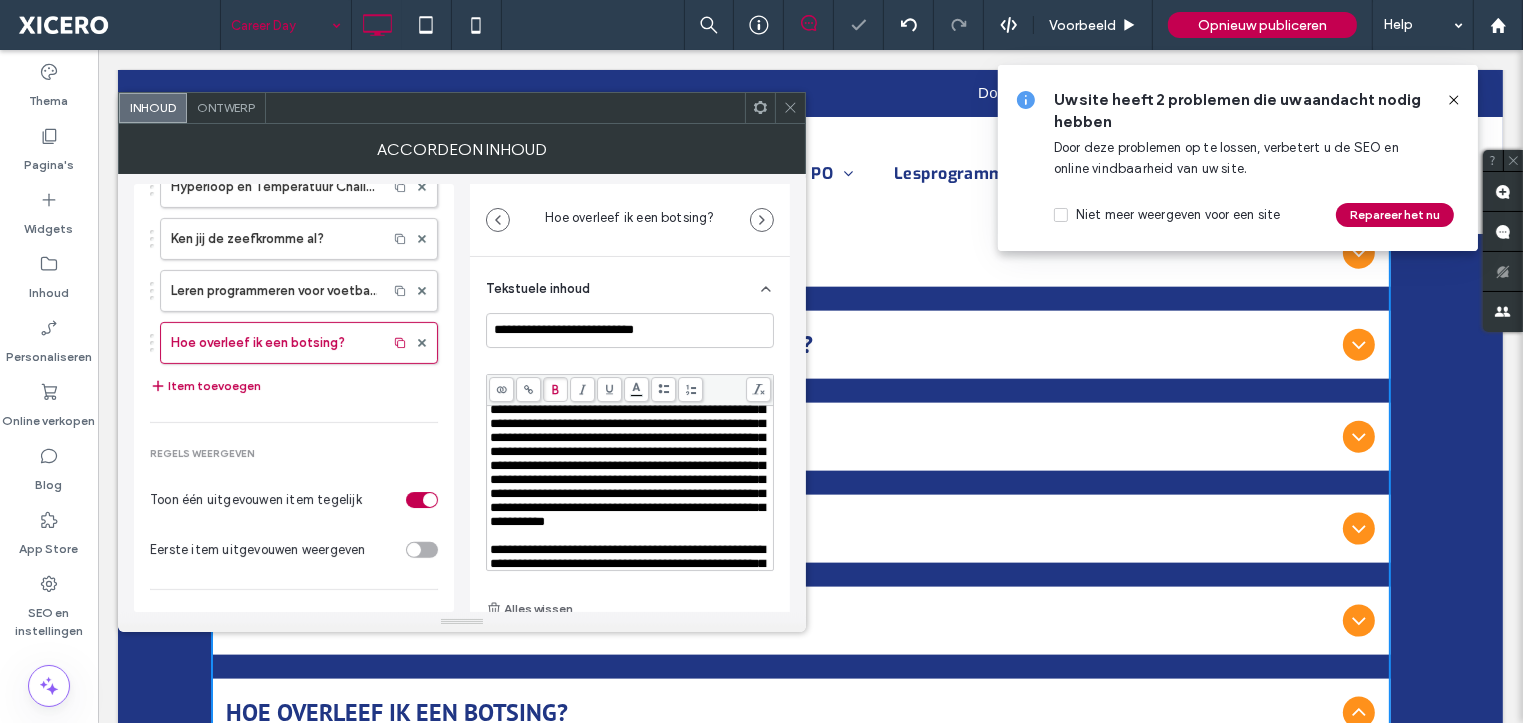 scroll, scrollTop: 2448, scrollLeft: 0, axis: vertical 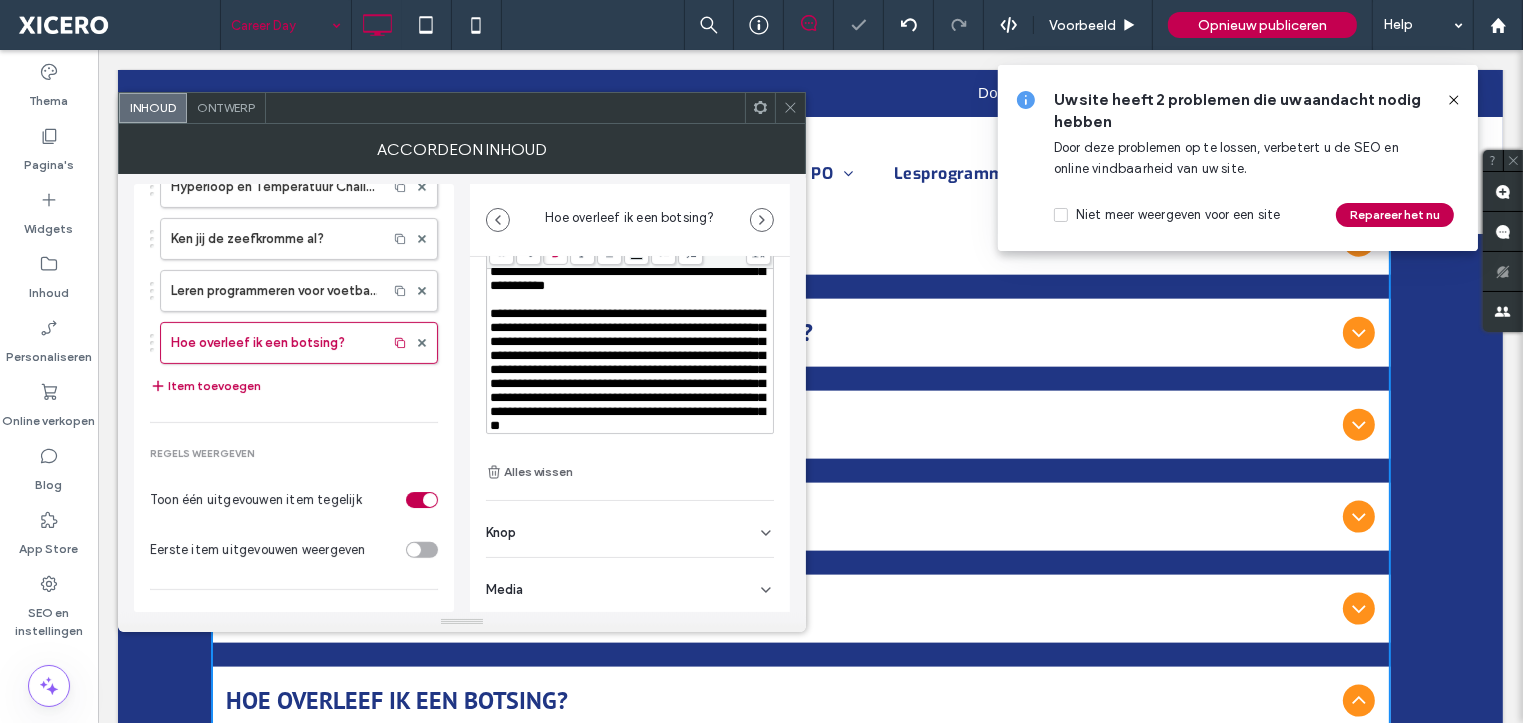 click on "Media" at bounding box center [630, 586] 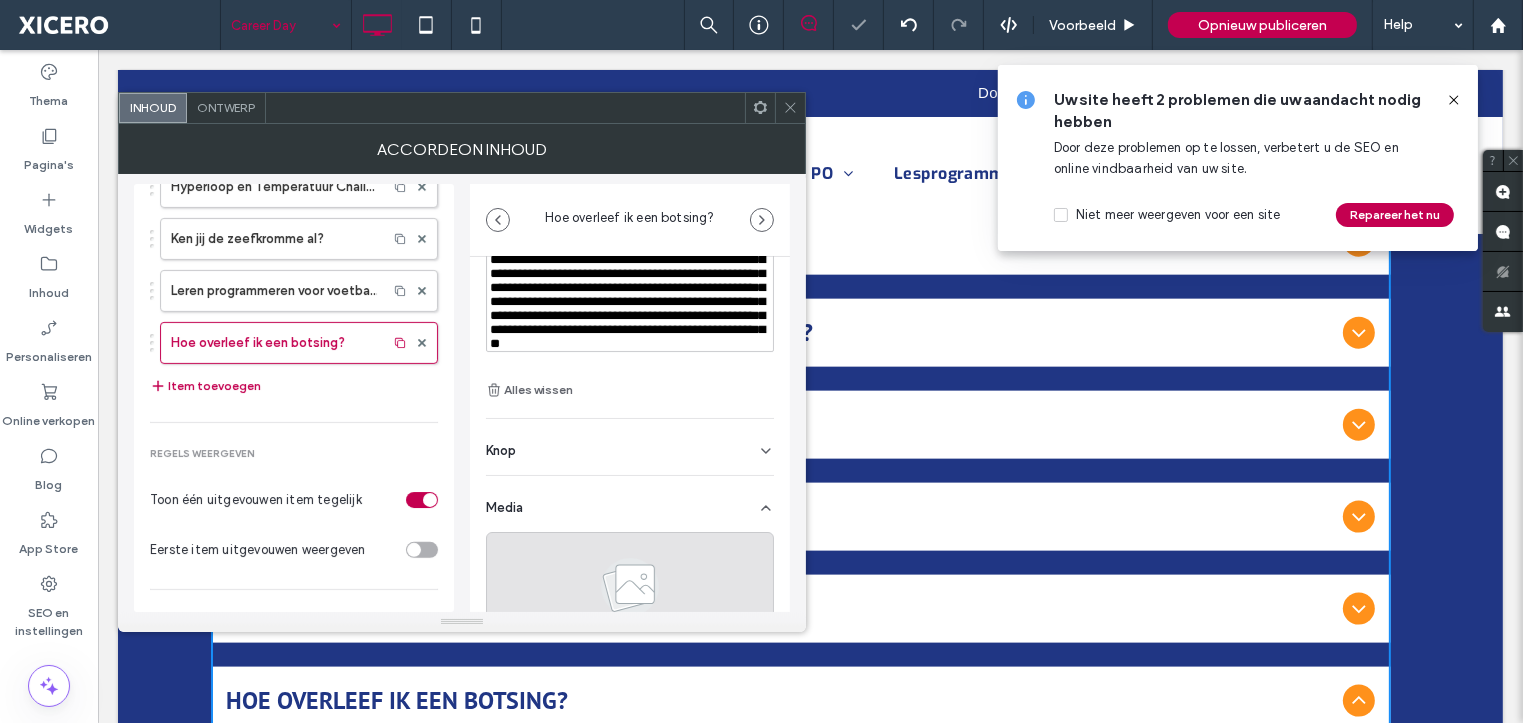 scroll, scrollTop: 291, scrollLeft: 0, axis: vertical 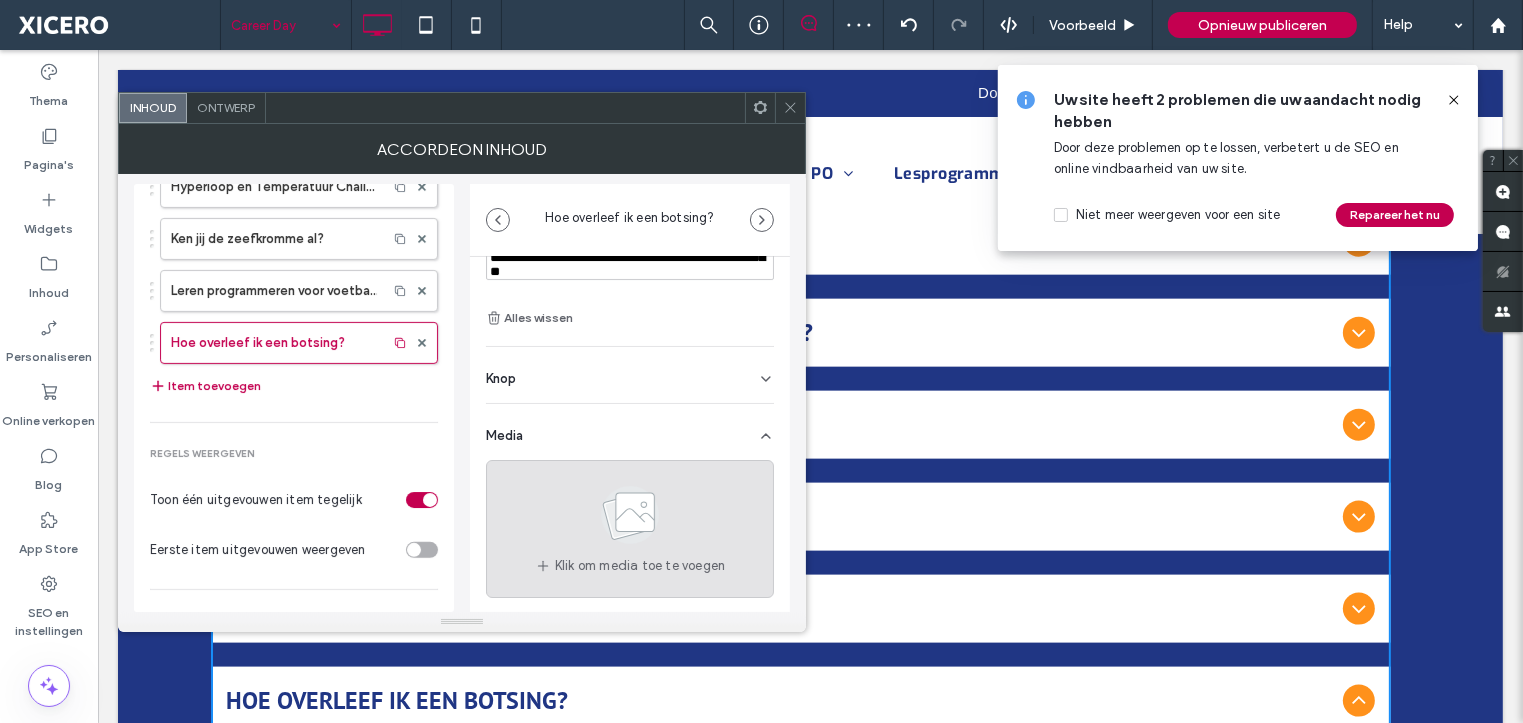 click at bounding box center (630, 519) 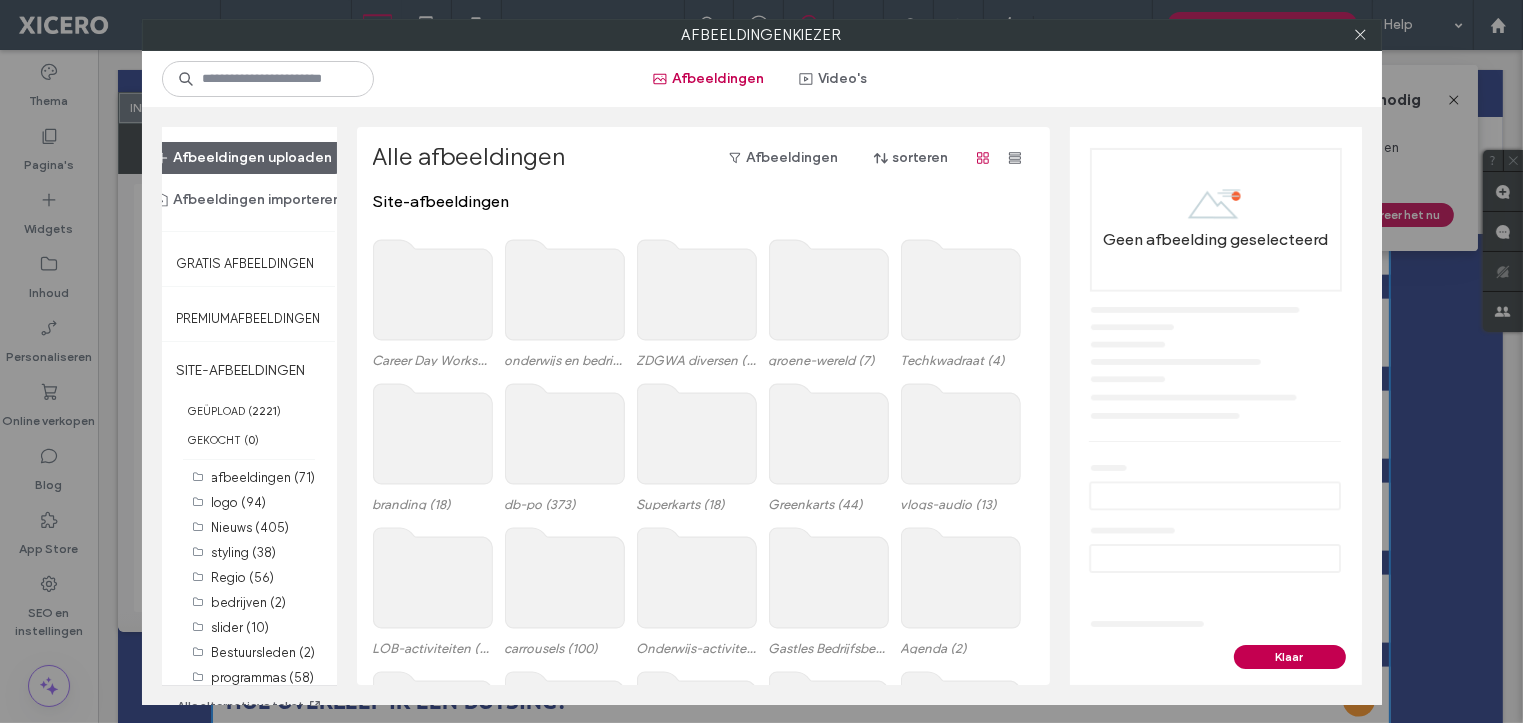 click 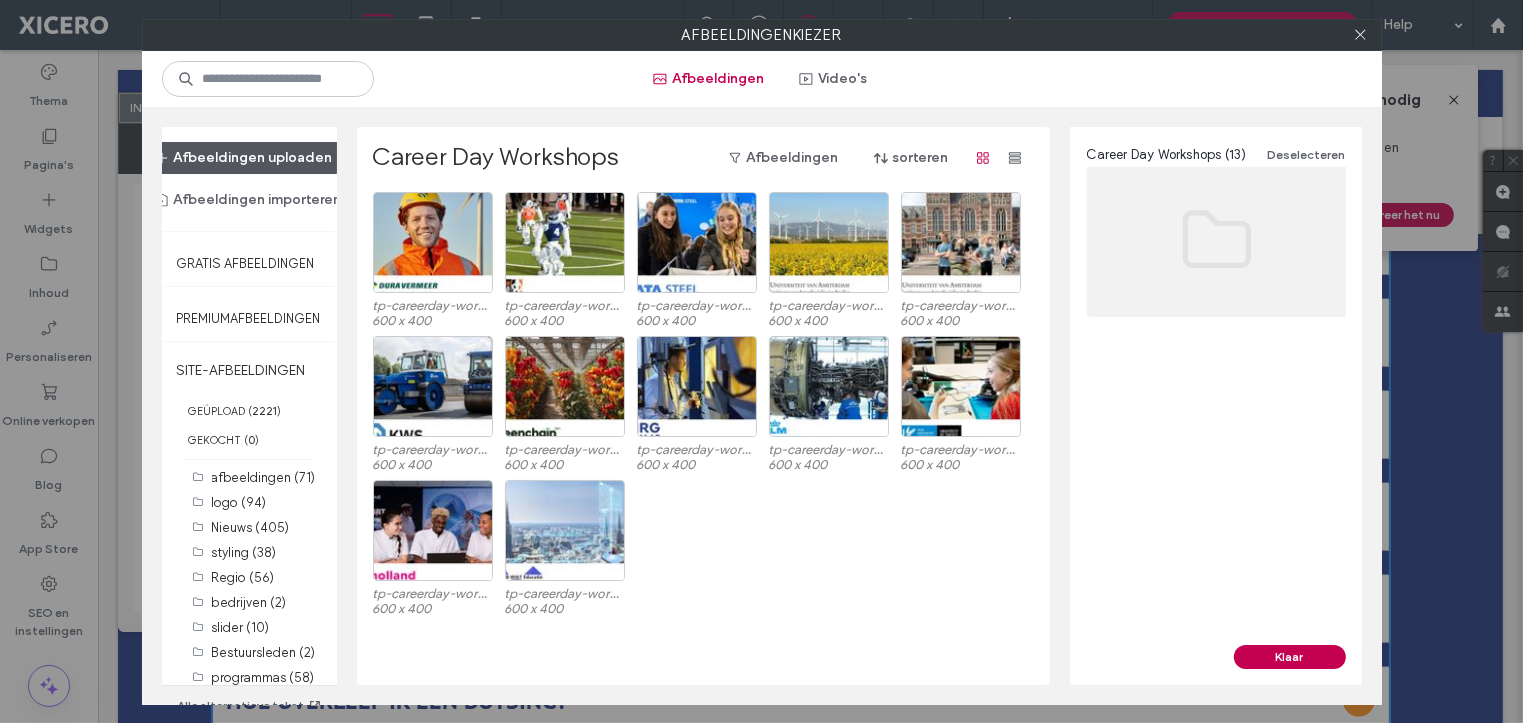 click on "Afbeeldingen uploaden" at bounding box center (244, 158) 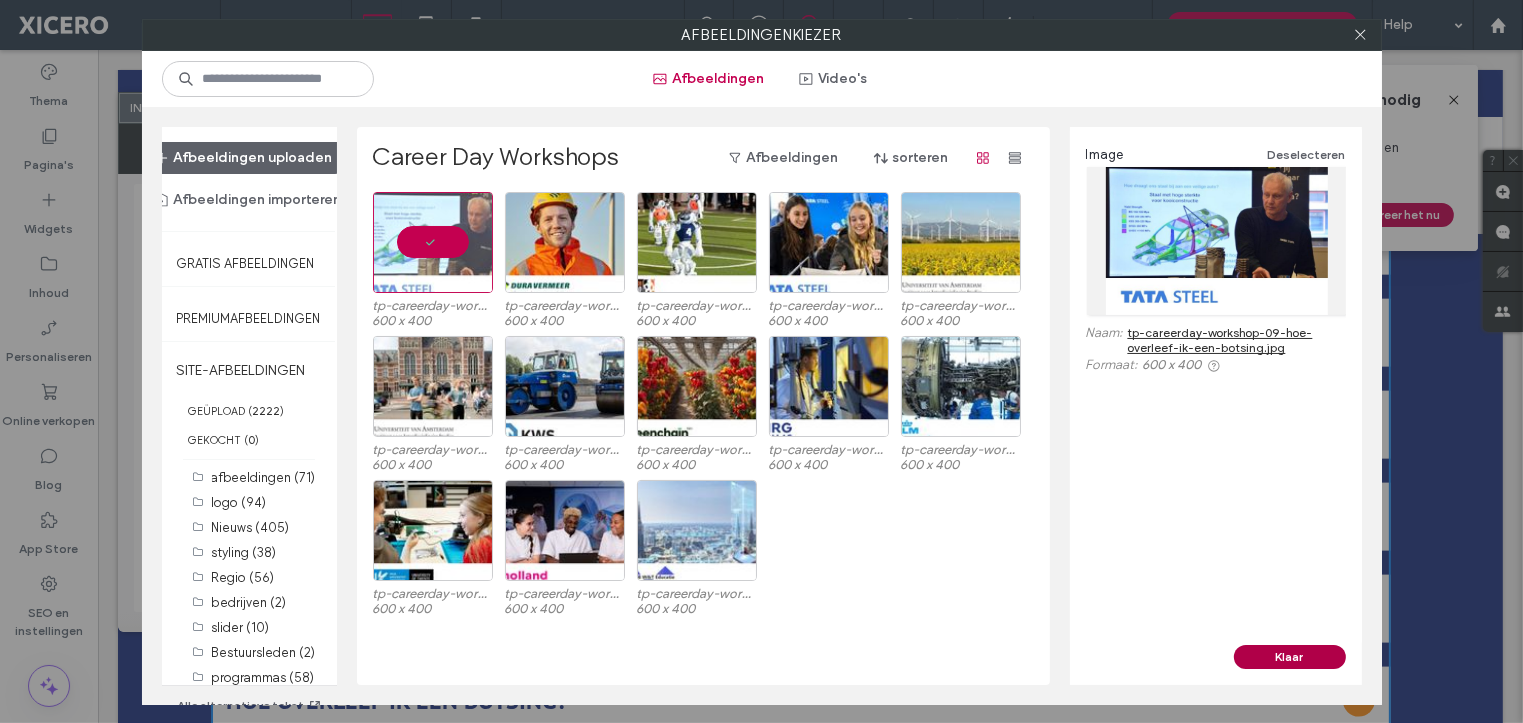 drag, startPoint x: 1299, startPoint y: 657, endPoint x: 1200, endPoint y: 604, distance: 112.29426 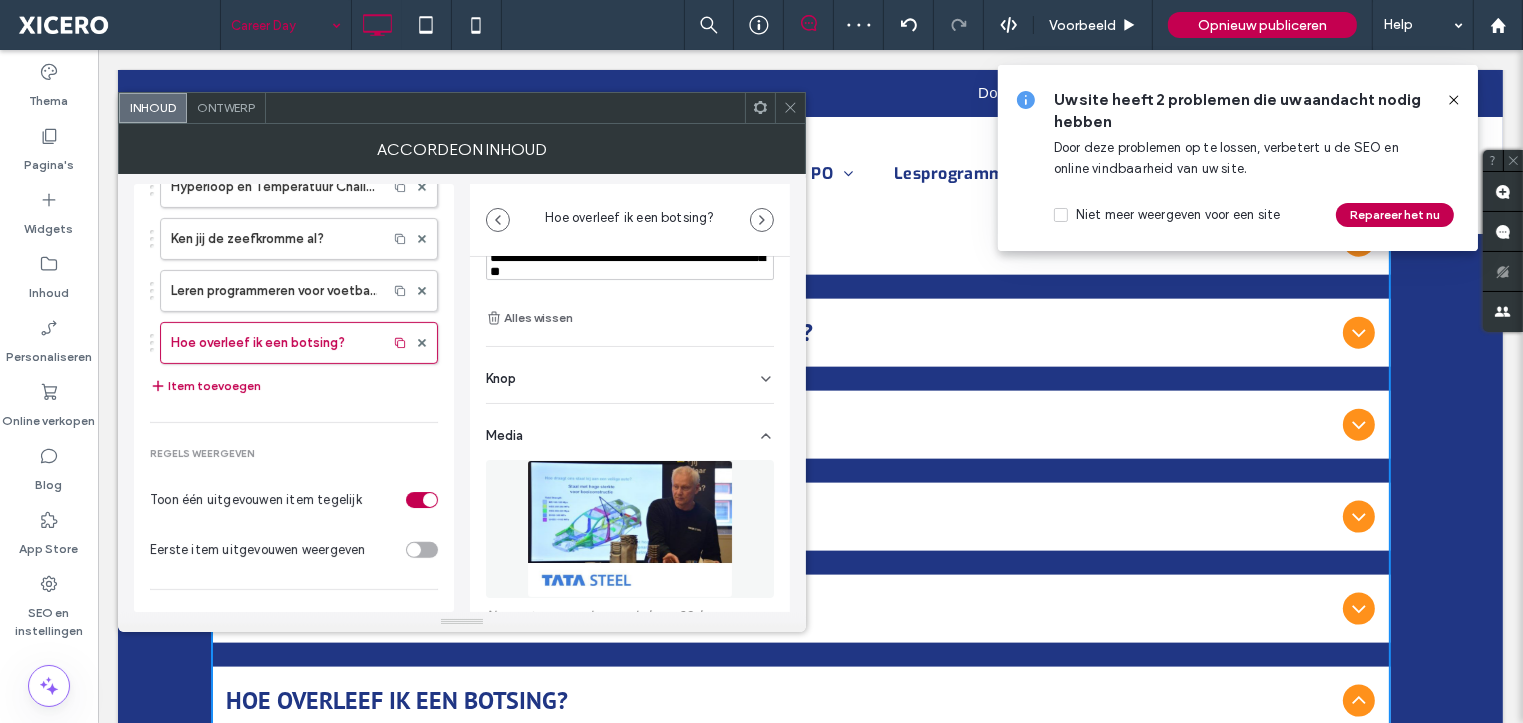 scroll, scrollTop: 2515, scrollLeft: 0, axis: vertical 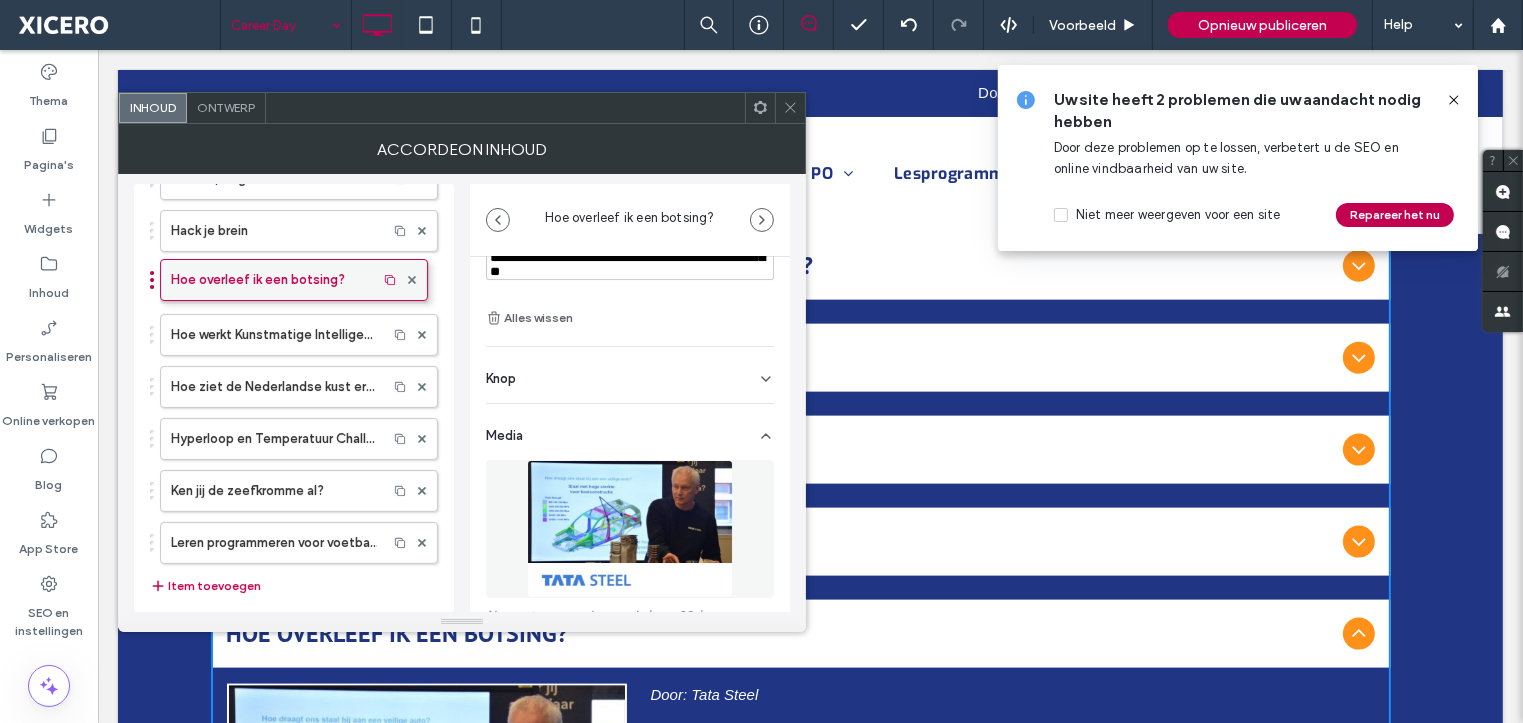 drag, startPoint x: 152, startPoint y: 537, endPoint x: 160, endPoint y: 269, distance: 268.1194 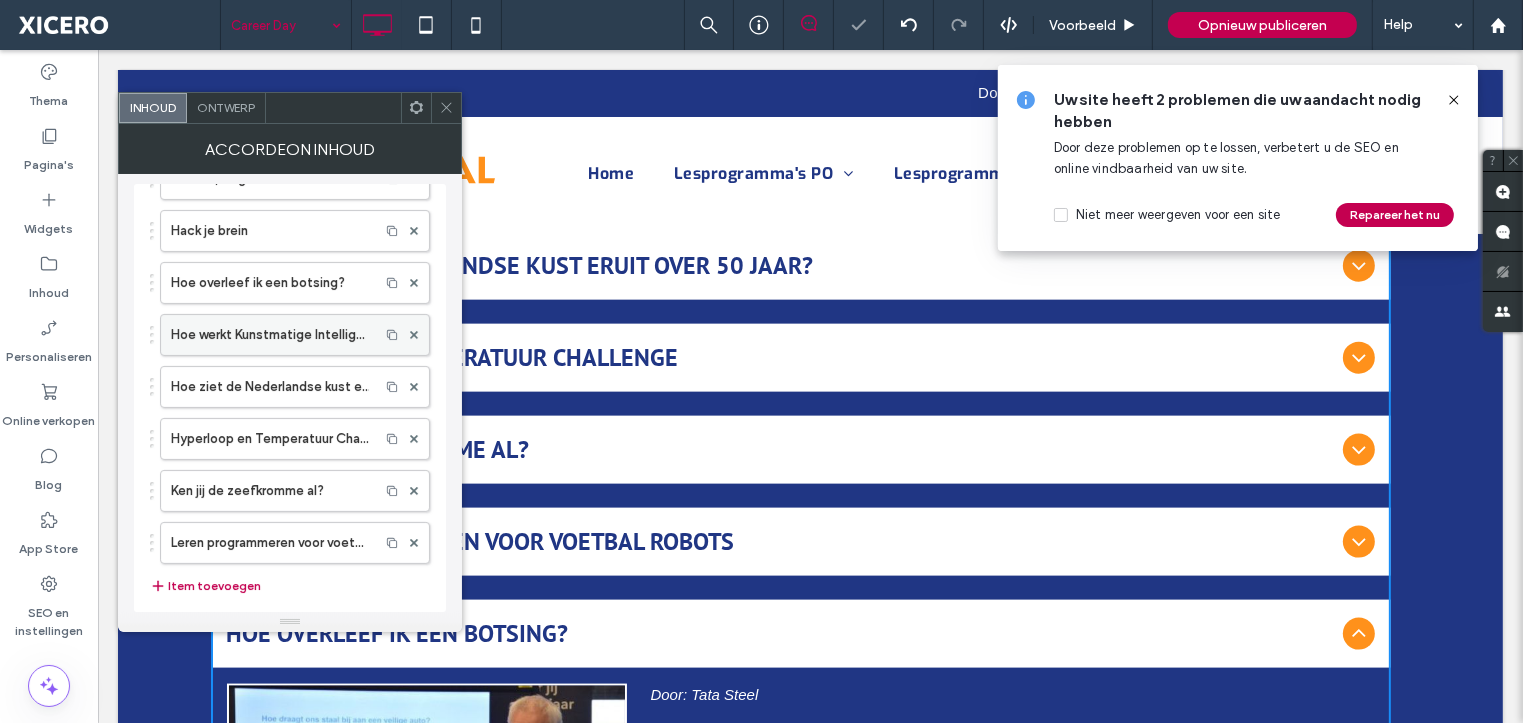 scroll, scrollTop: 2391, scrollLeft: 0, axis: vertical 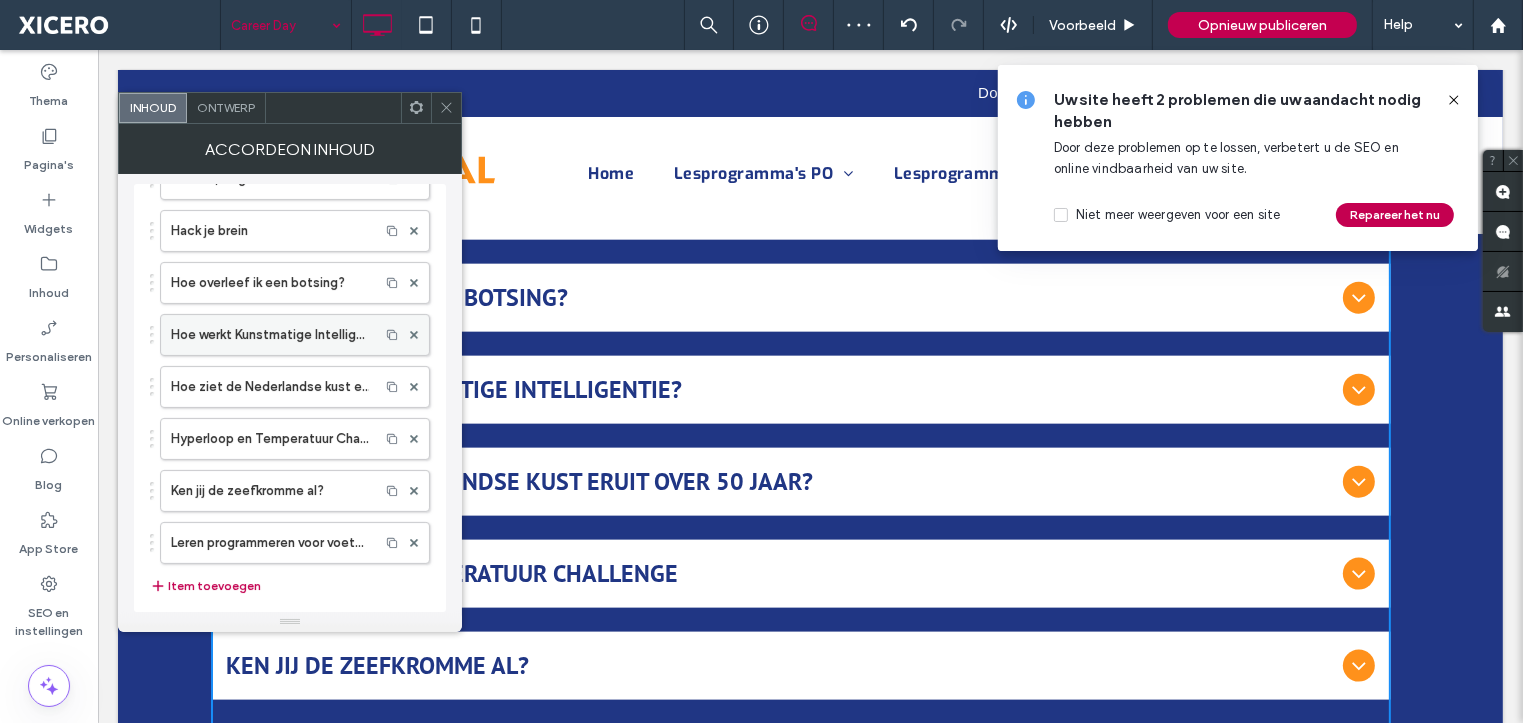 click on "Hoe werkt Kunstmatige Intelligentie?" at bounding box center [270, 335] 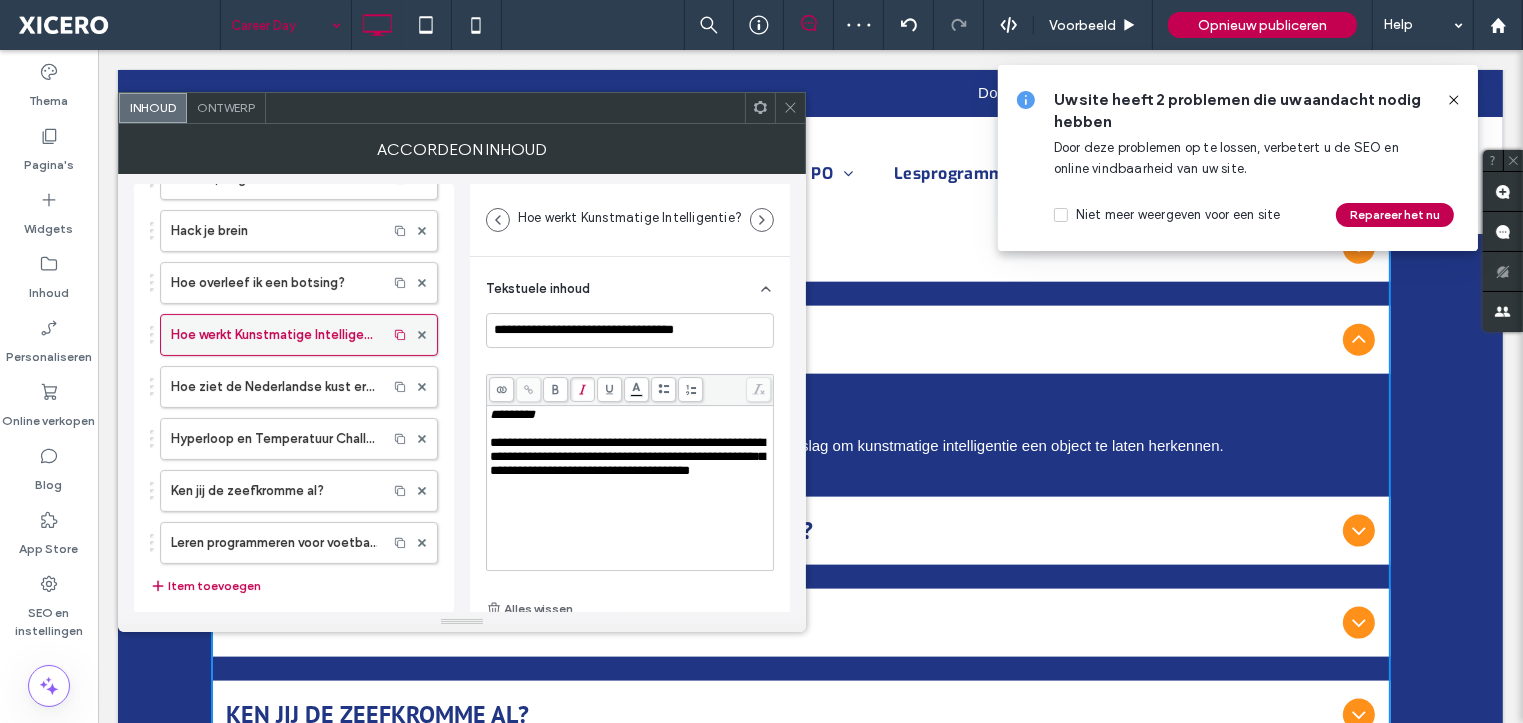 scroll, scrollTop: 2279, scrollLeft: 0, axis: vertical 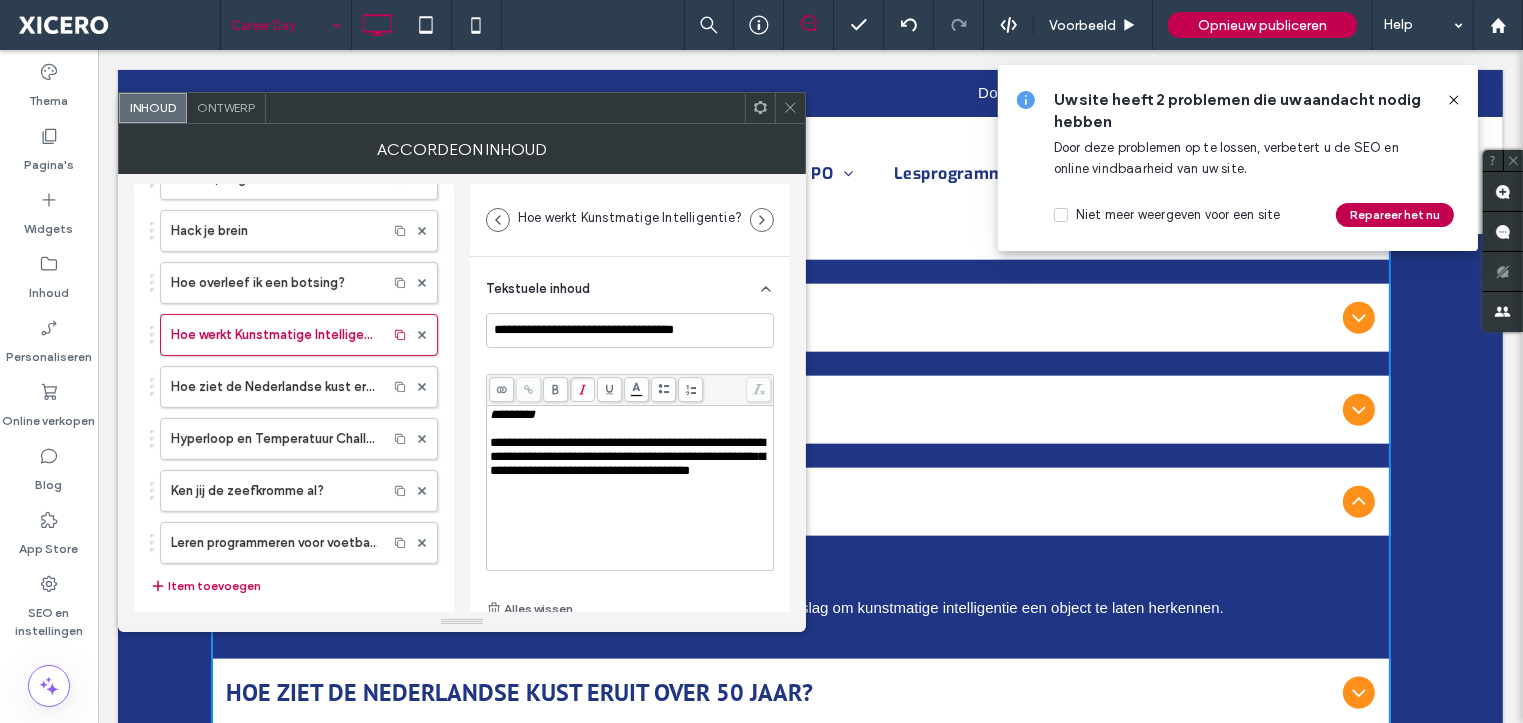 click 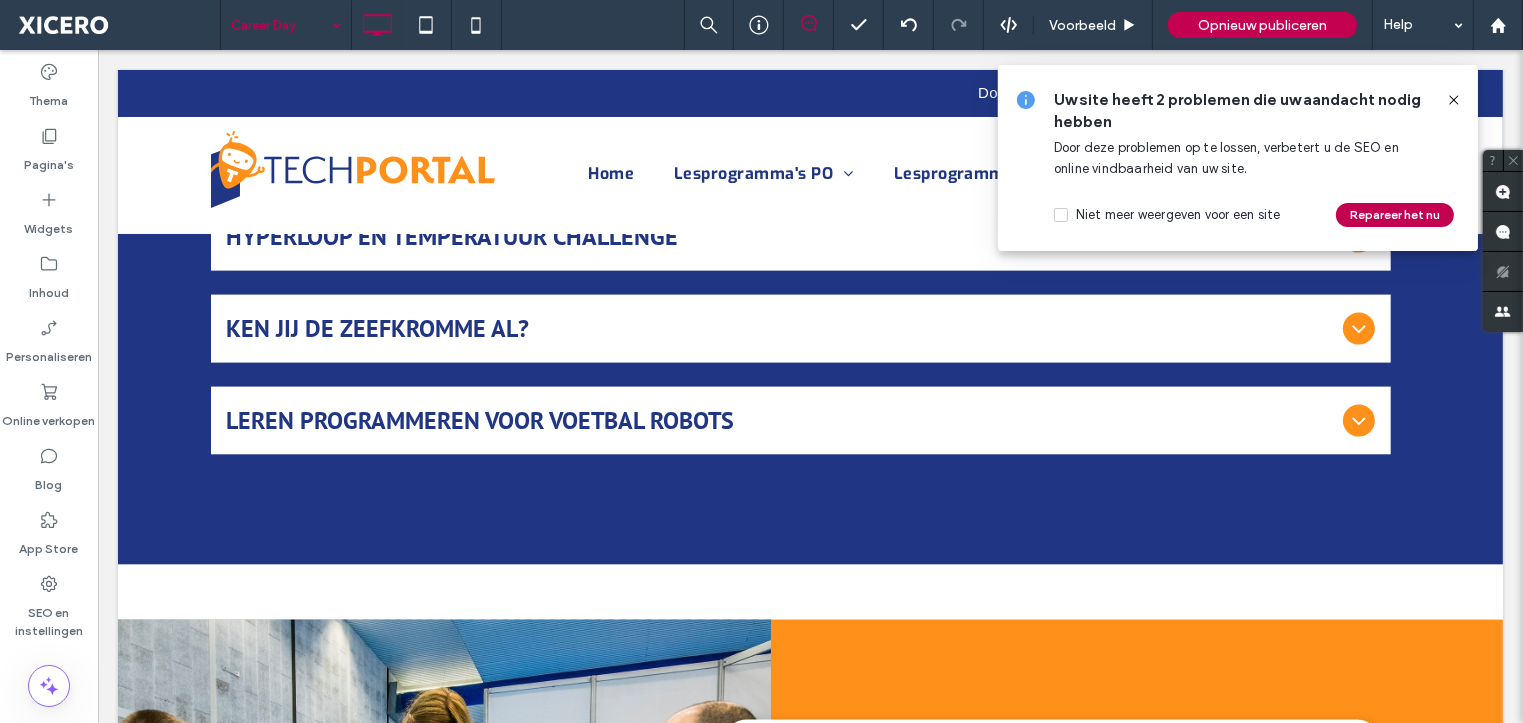 scroll, scrollTop: 2684, scrollLeft: 0, axis: vertical 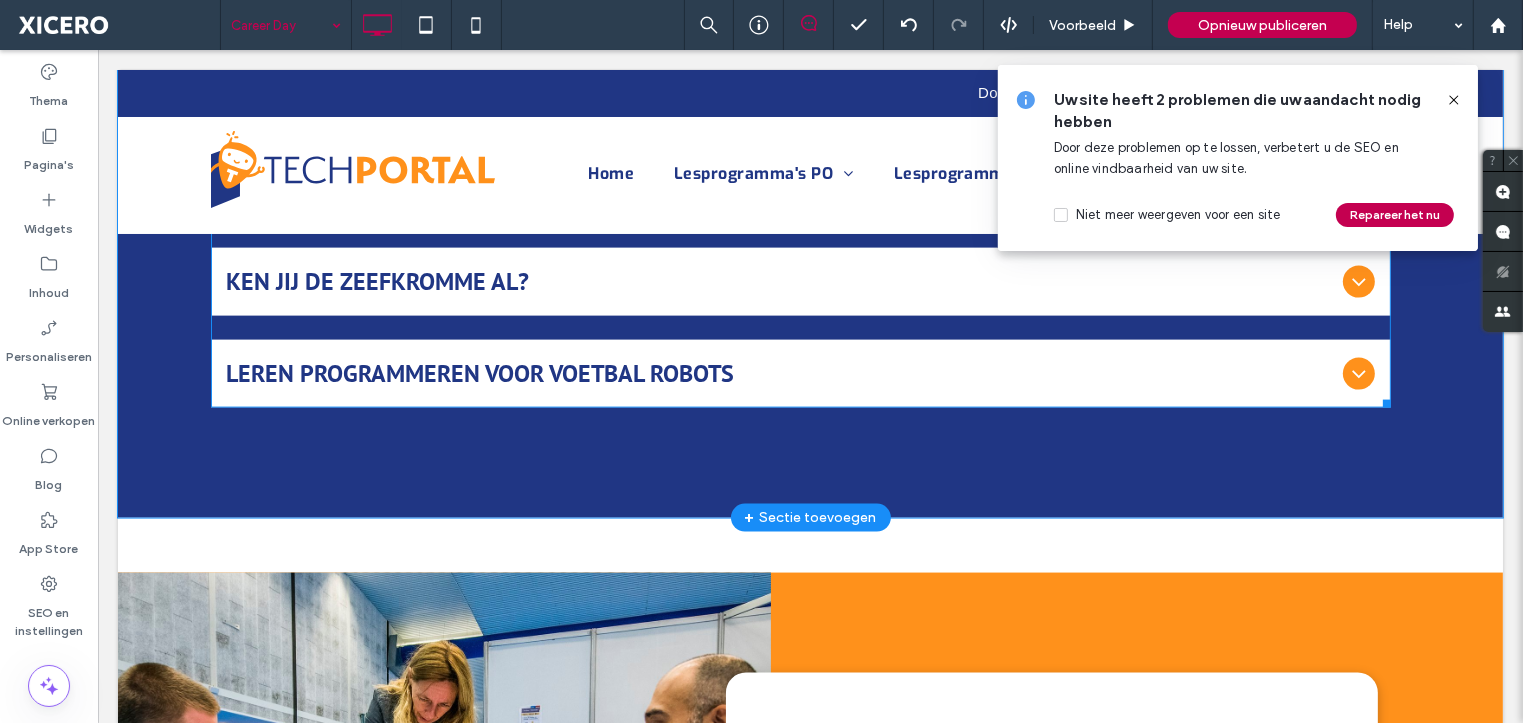 click on "Leren programmeren voor voetbal robots" at bounding box center (800, 374) 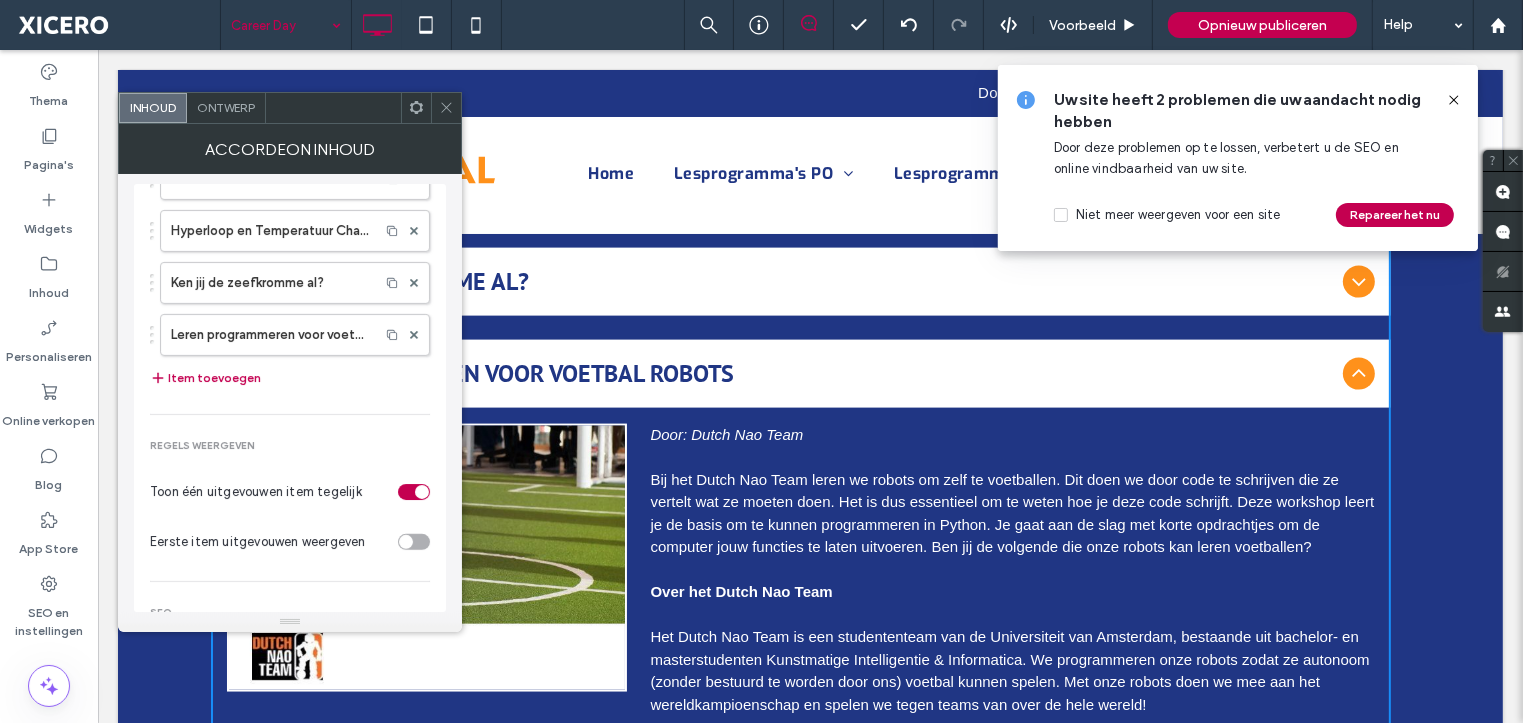 scroll, scrollTop: 693, scrollLeft: 0, axis: vertical 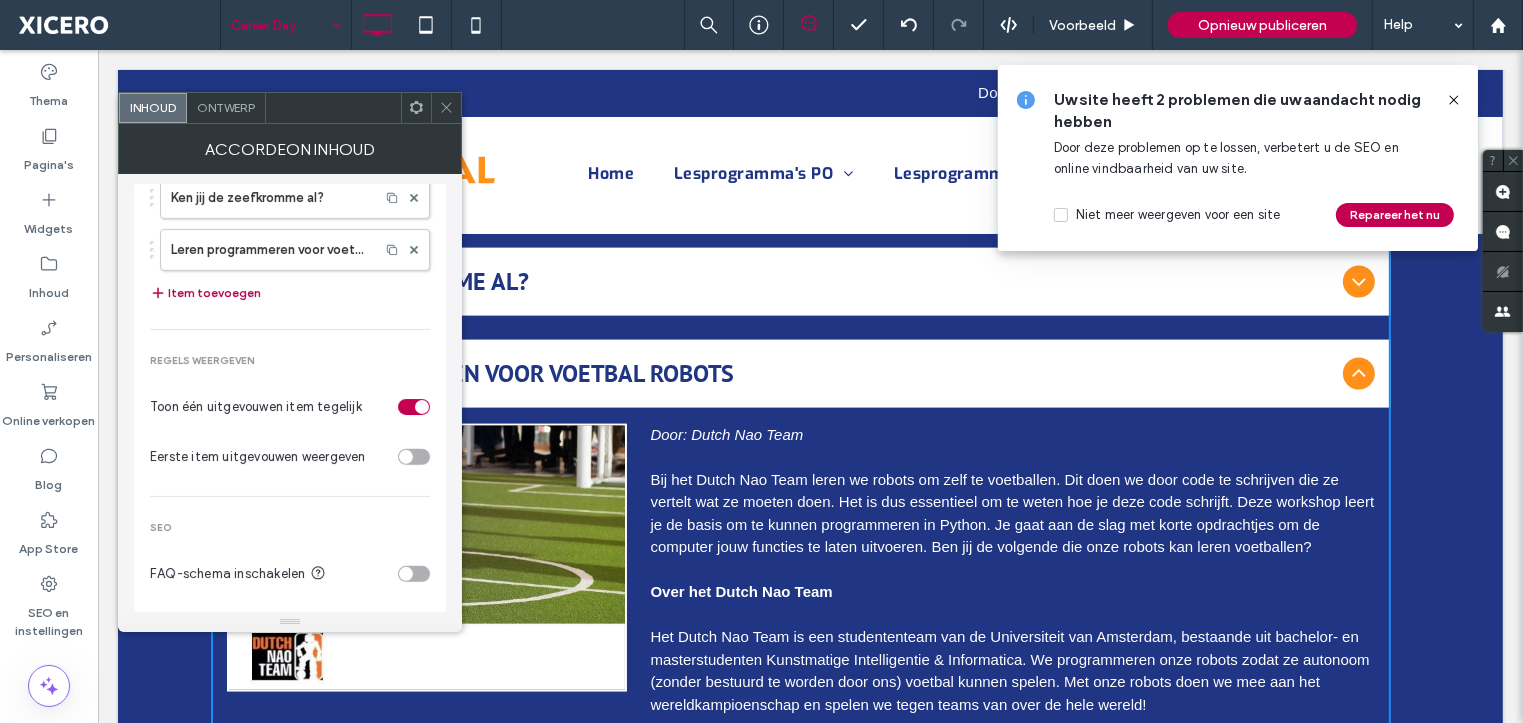 click on "Item toevoegen" at bounding box center [205, 293] 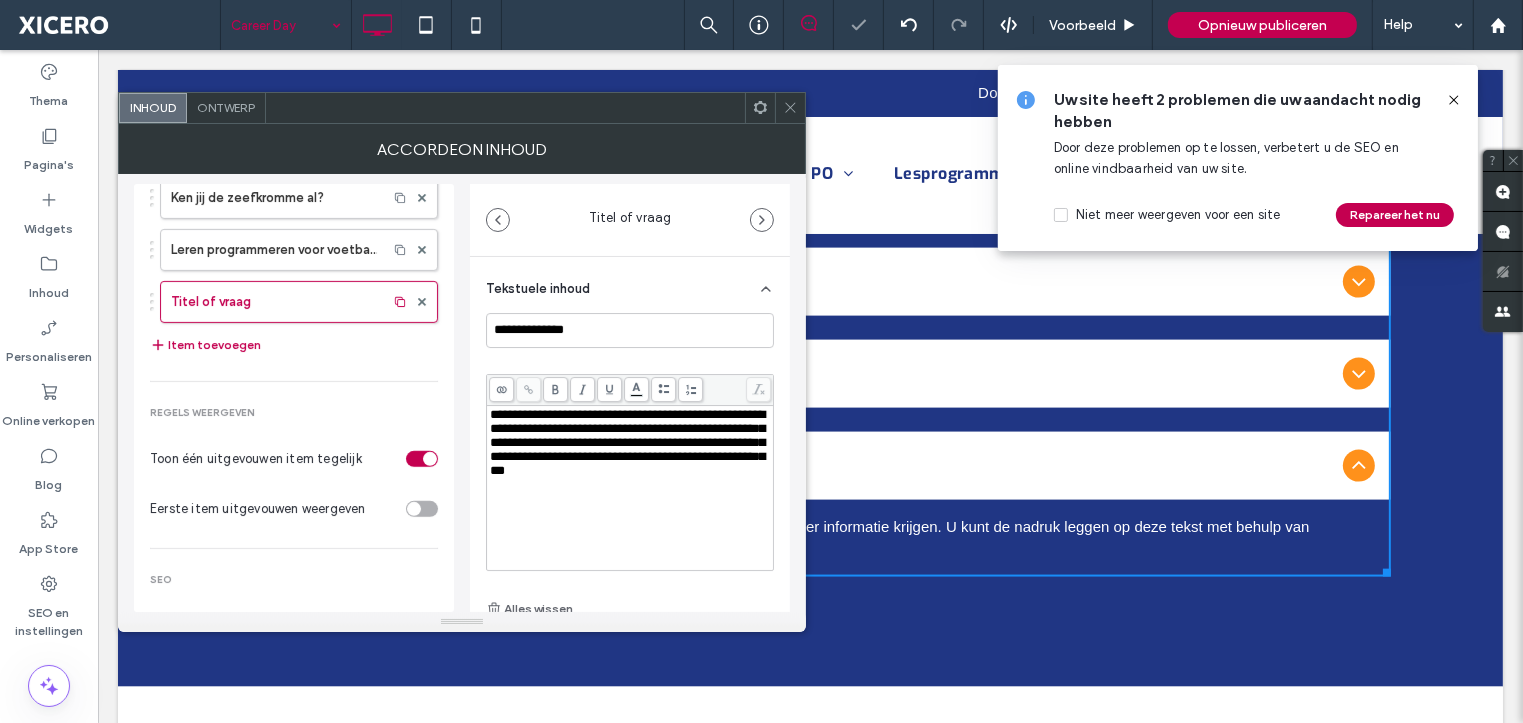 scroll, scrollTop: 2944, scrollLeft: 0, axis: vertical 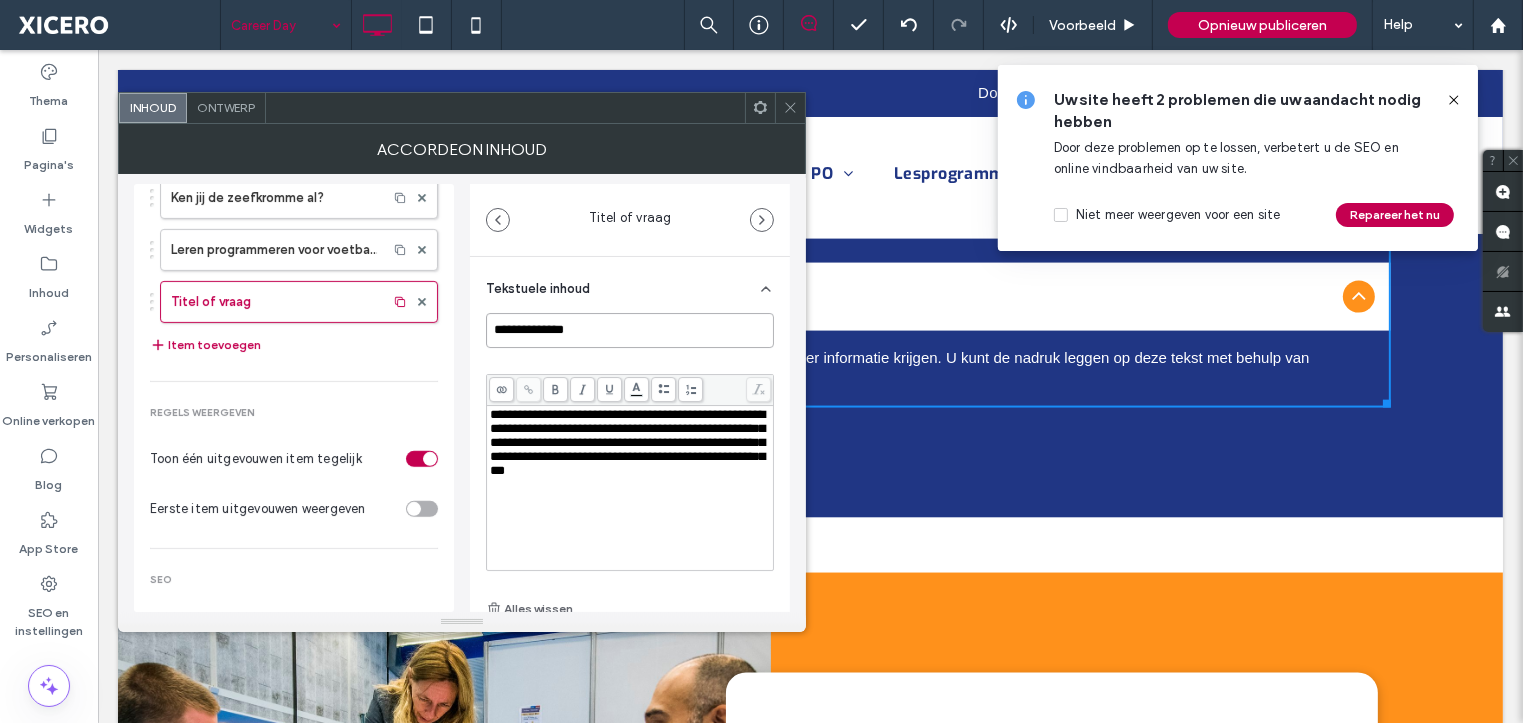 drag, startPoint x: 572, startPoint y: 332, endPoint x: 457, endPoint y: 333, distance: 115.00435 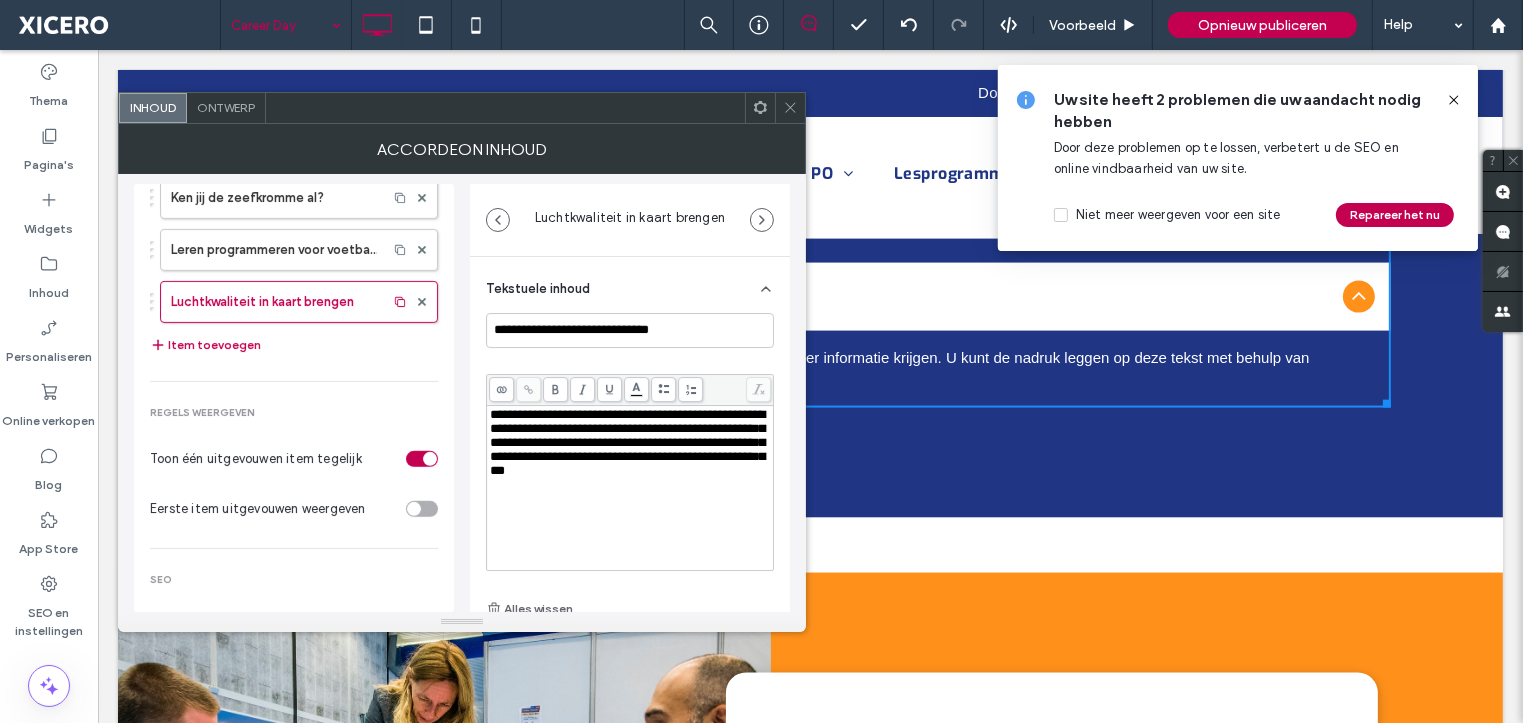 click on "**********" at bounding box center [627, 442] 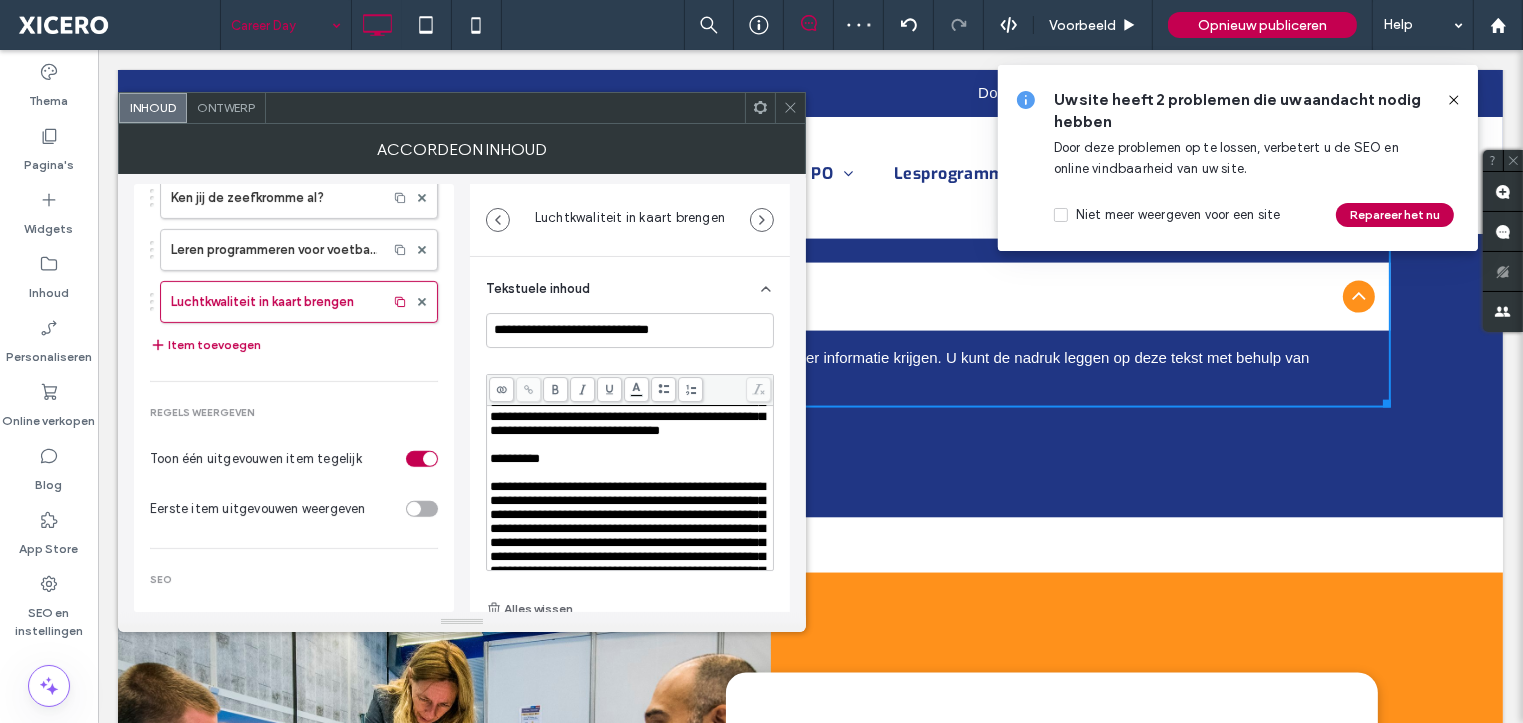 scroll, scrollTop: 0, scrollLeft: 0, axis: both 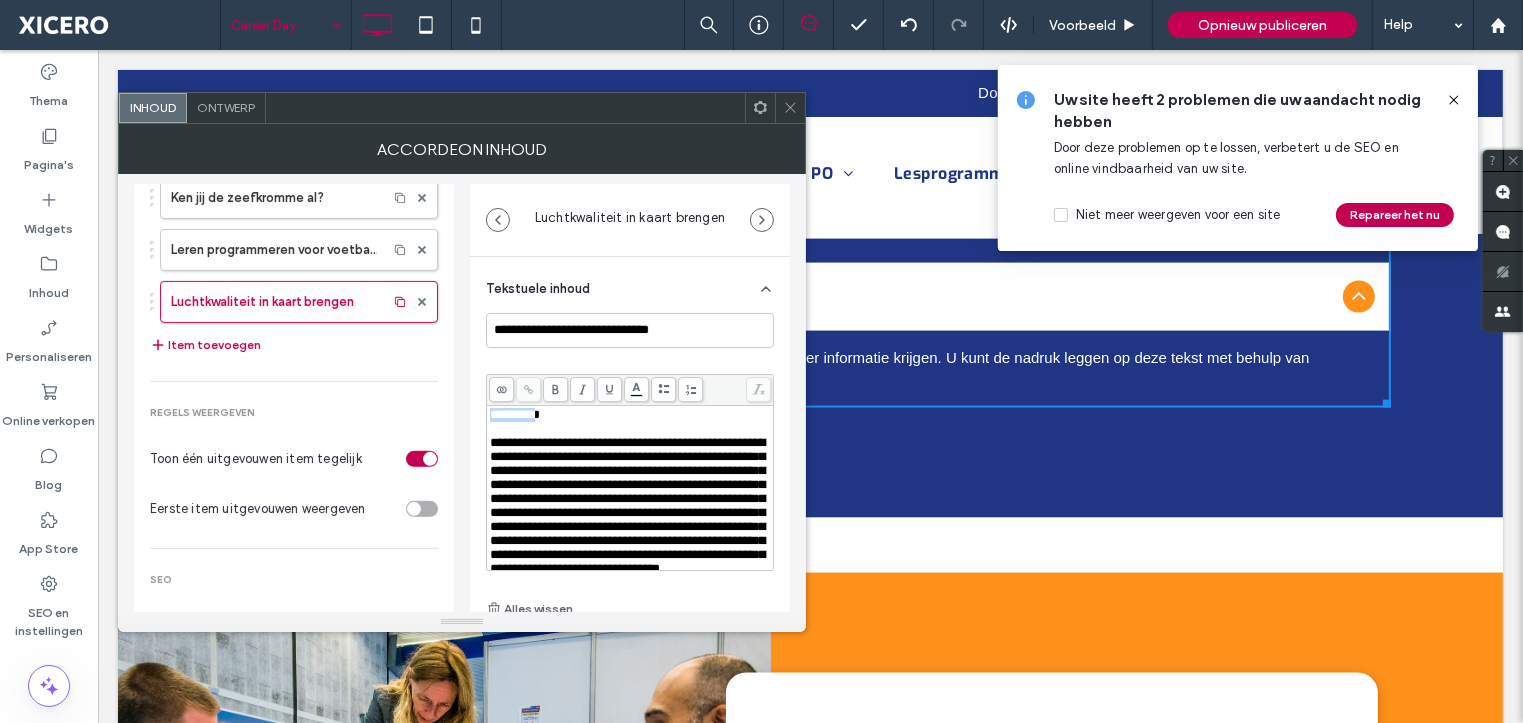 drag, startPoint x: 550, startPoint y: 413, endPoint x: 481, endPoint y: 412, distance: 69.00725 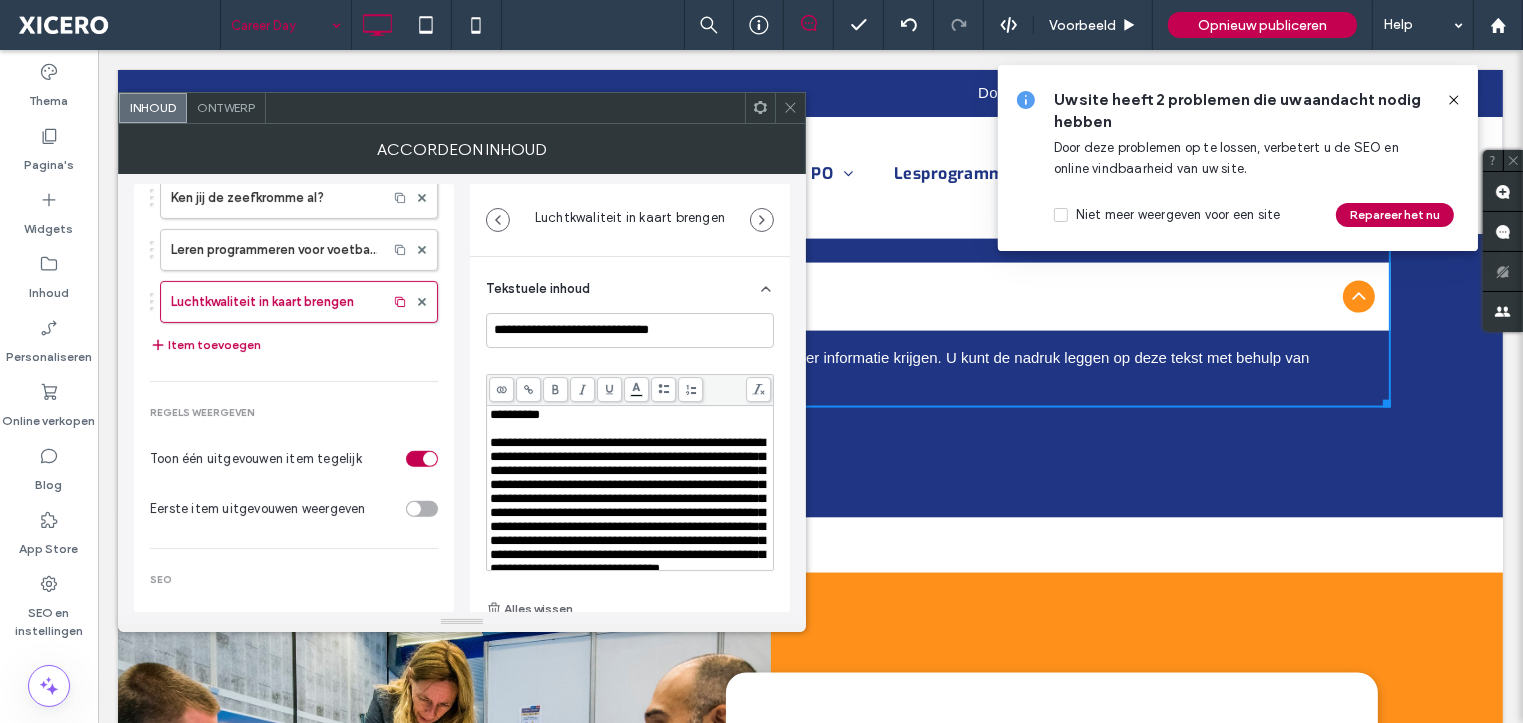 click 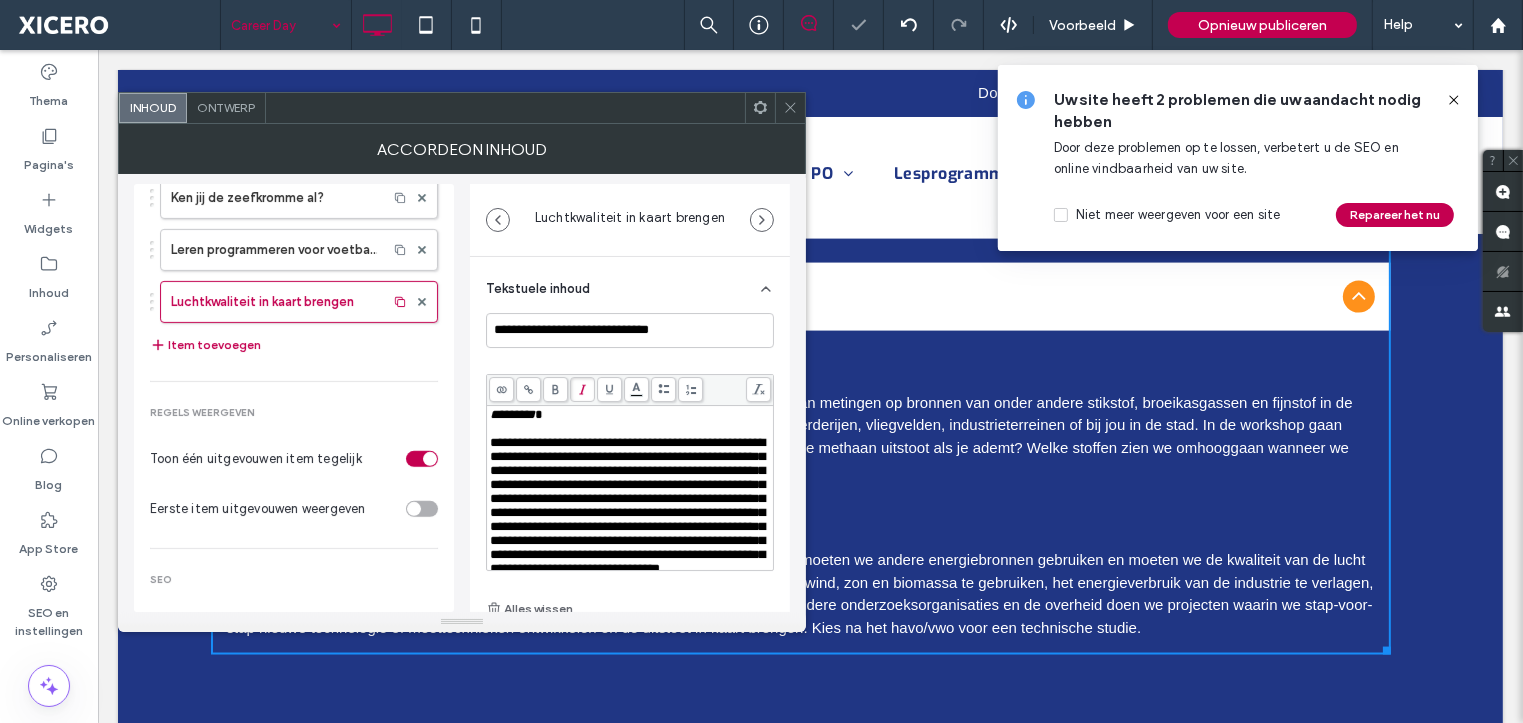 scroll, scrollTop: 3192, scrollLeft: 0, axis: vertical 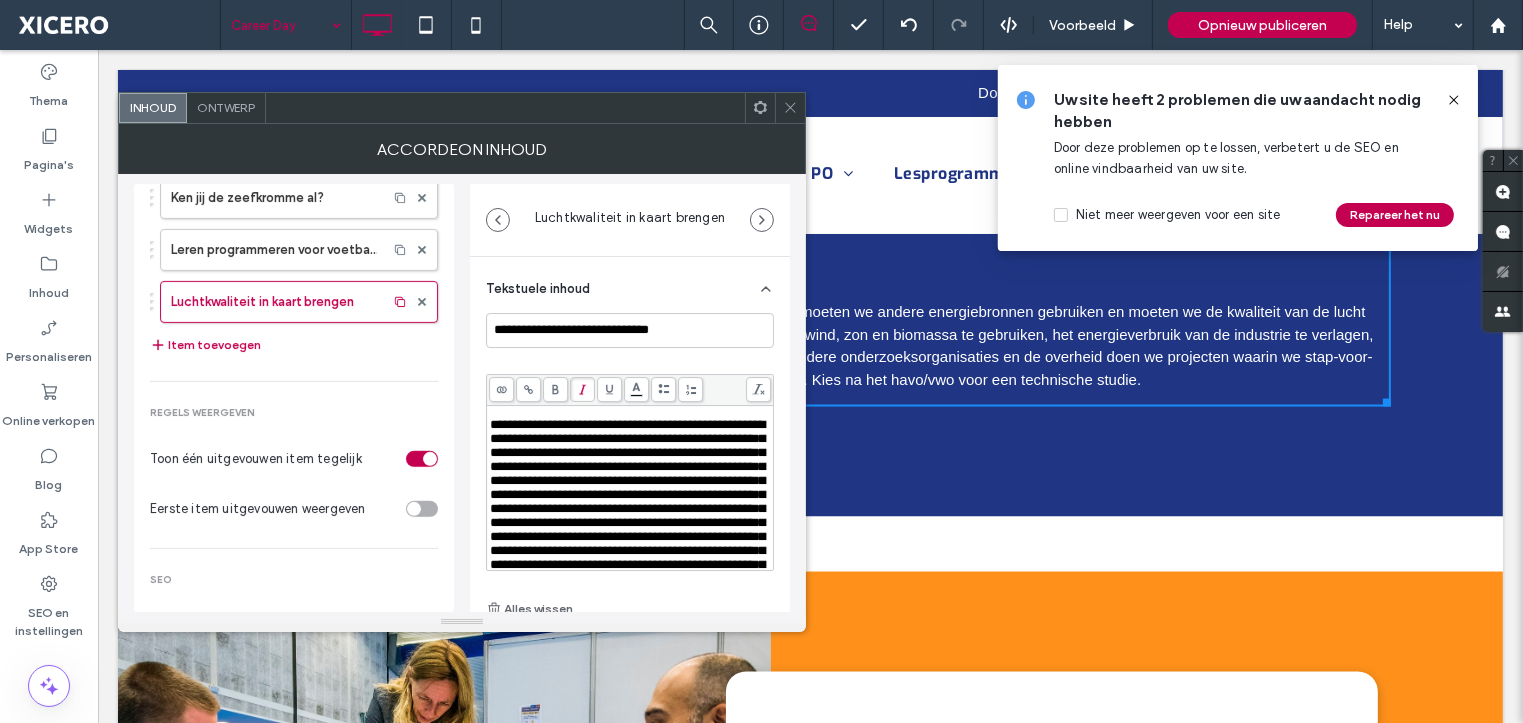 drag, startPoint x: 548, startPoint y: 486, endPoint x: 492, endPoint y: 484, distance: 56.0357 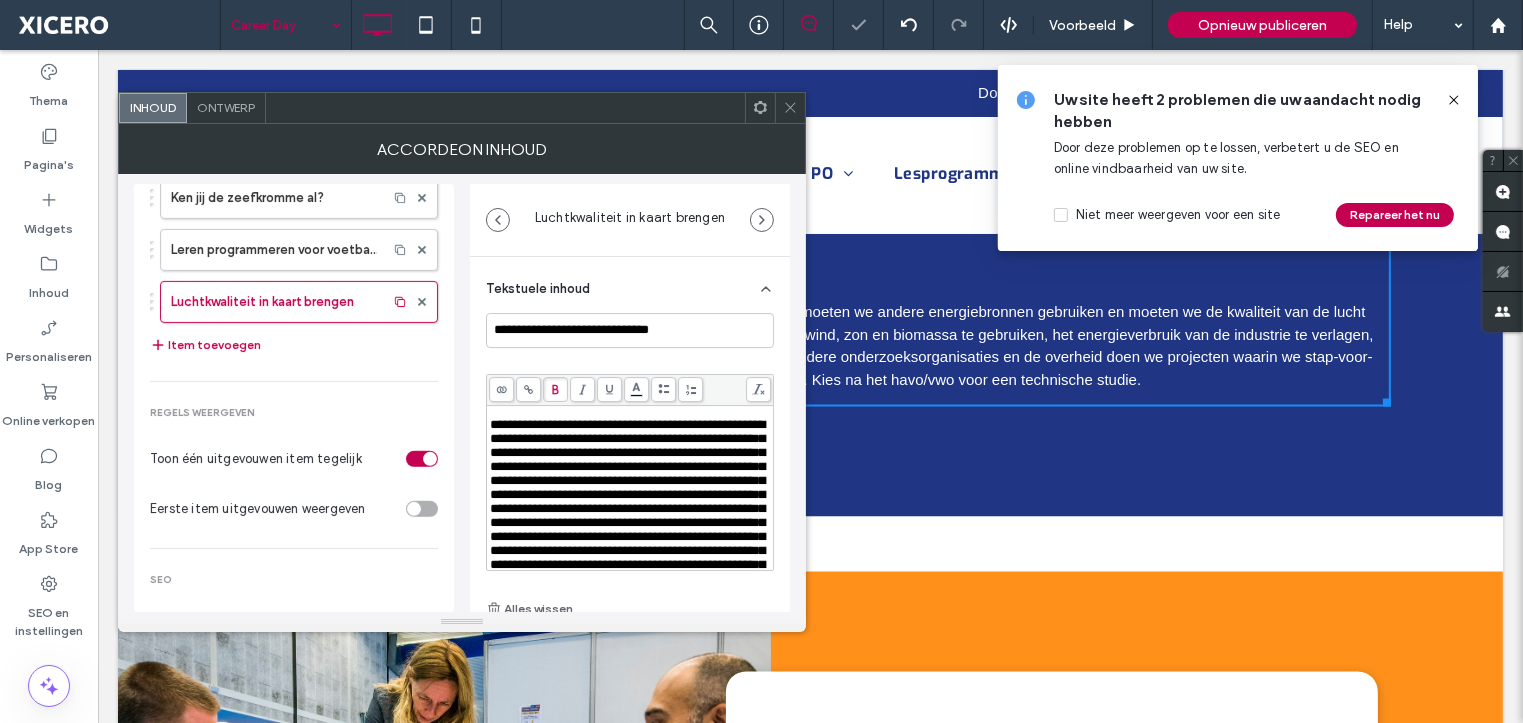 click 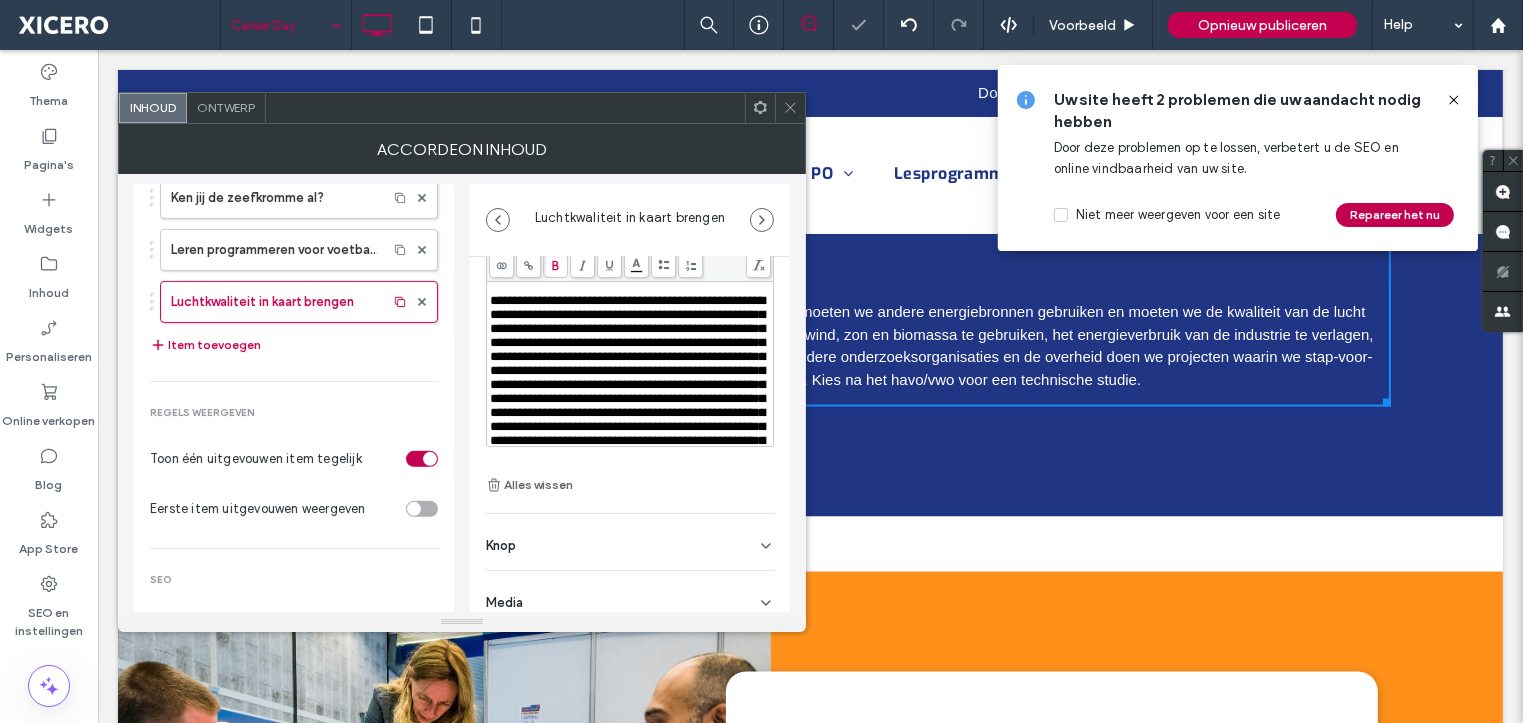 scroll, scrollTop: 131, scrollLeft: 0, axis: vertical 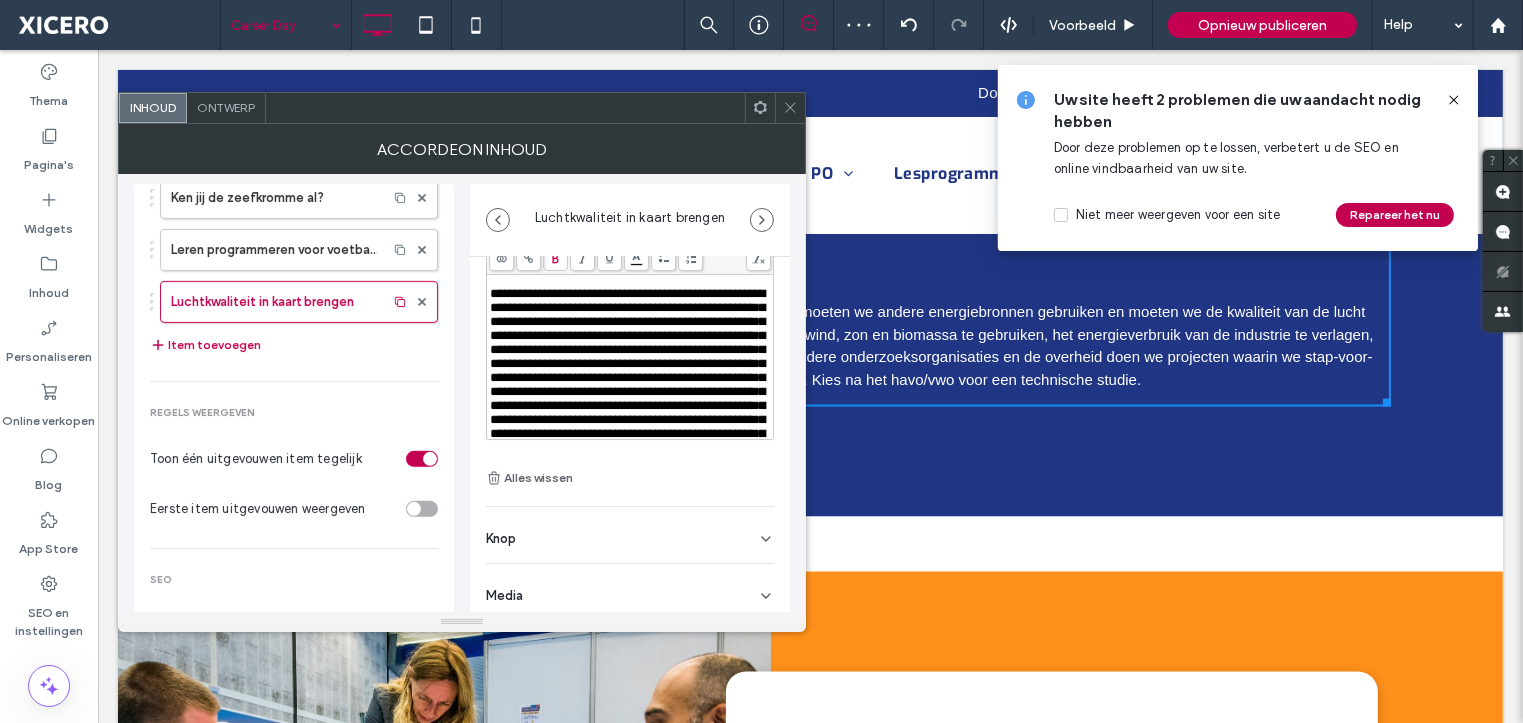 click on "Media" at bounding box center (630, 592) 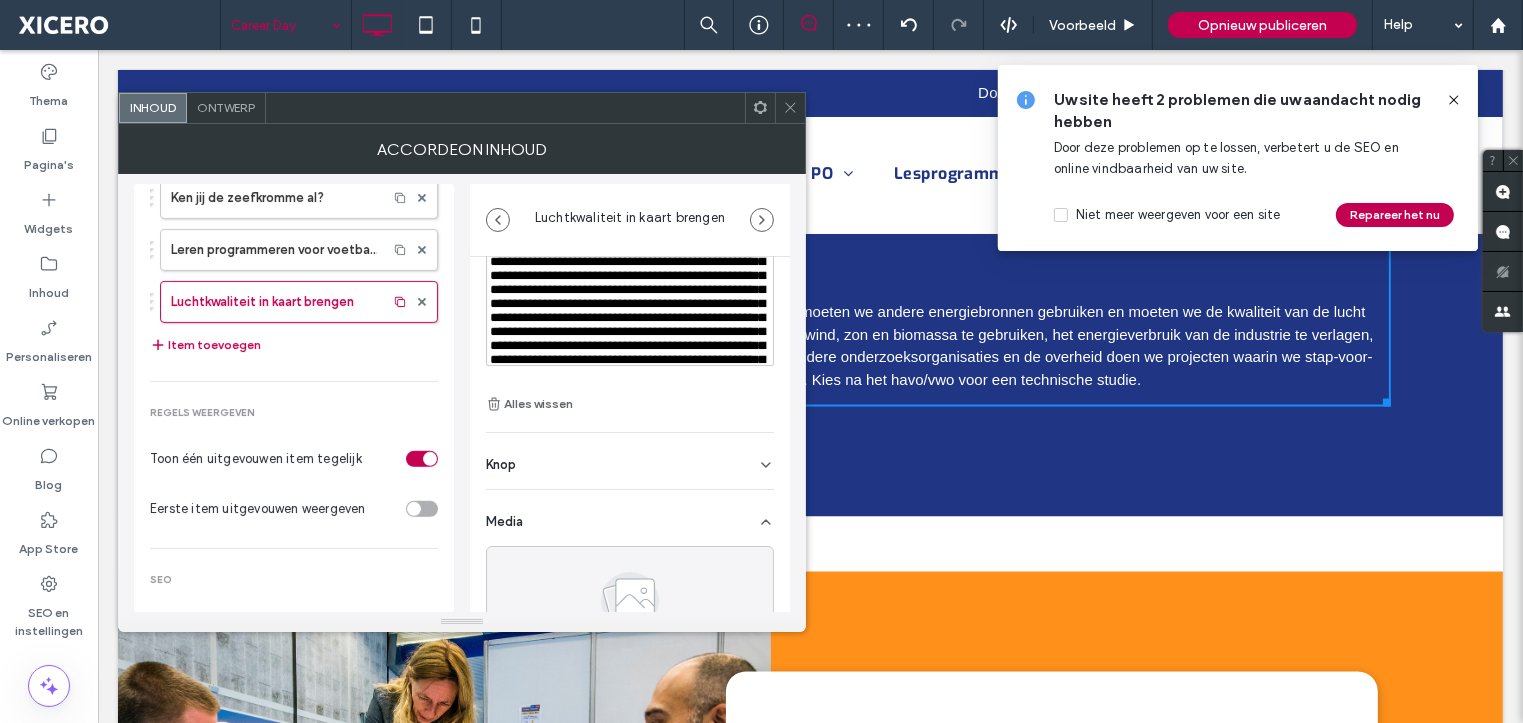 scroll, scrollTop: 291, scrollLeft: 0, axis: vertical 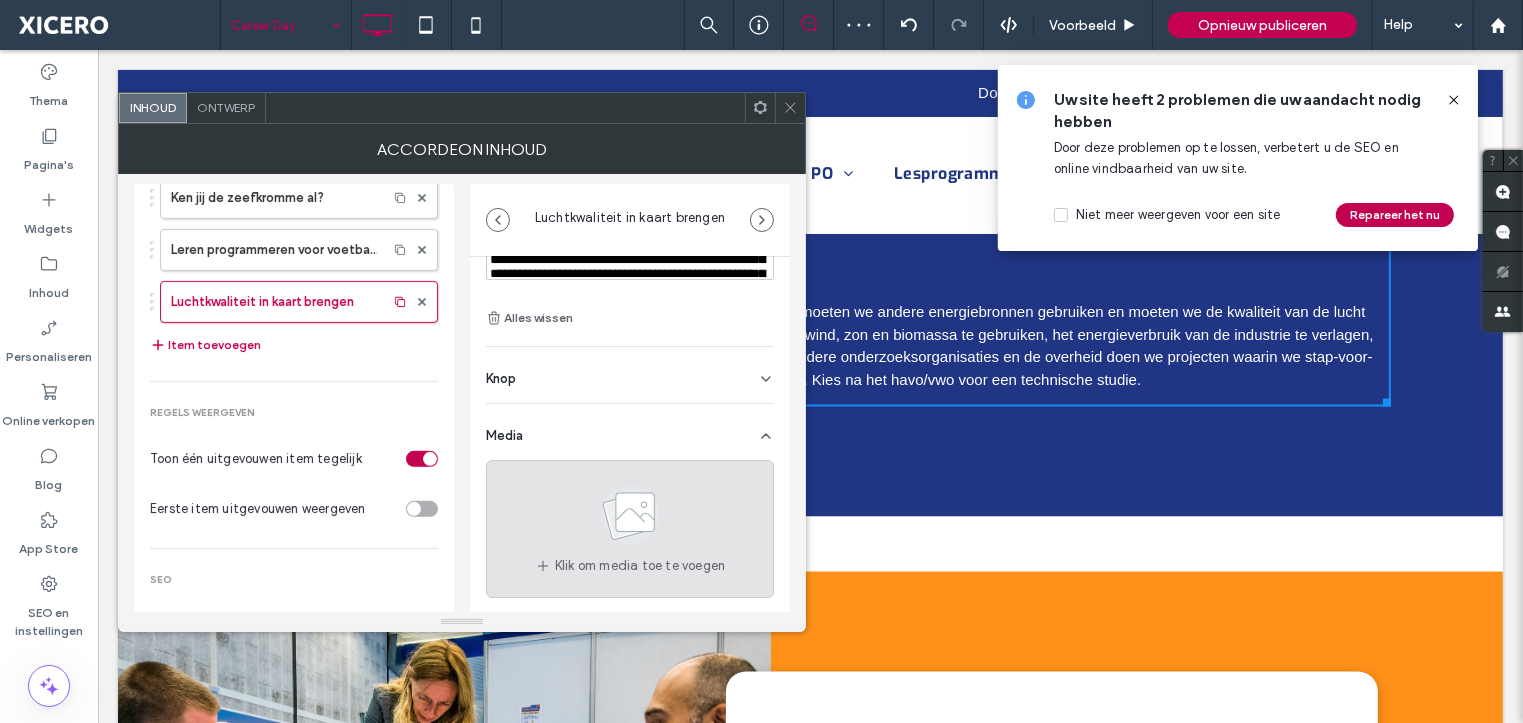 click 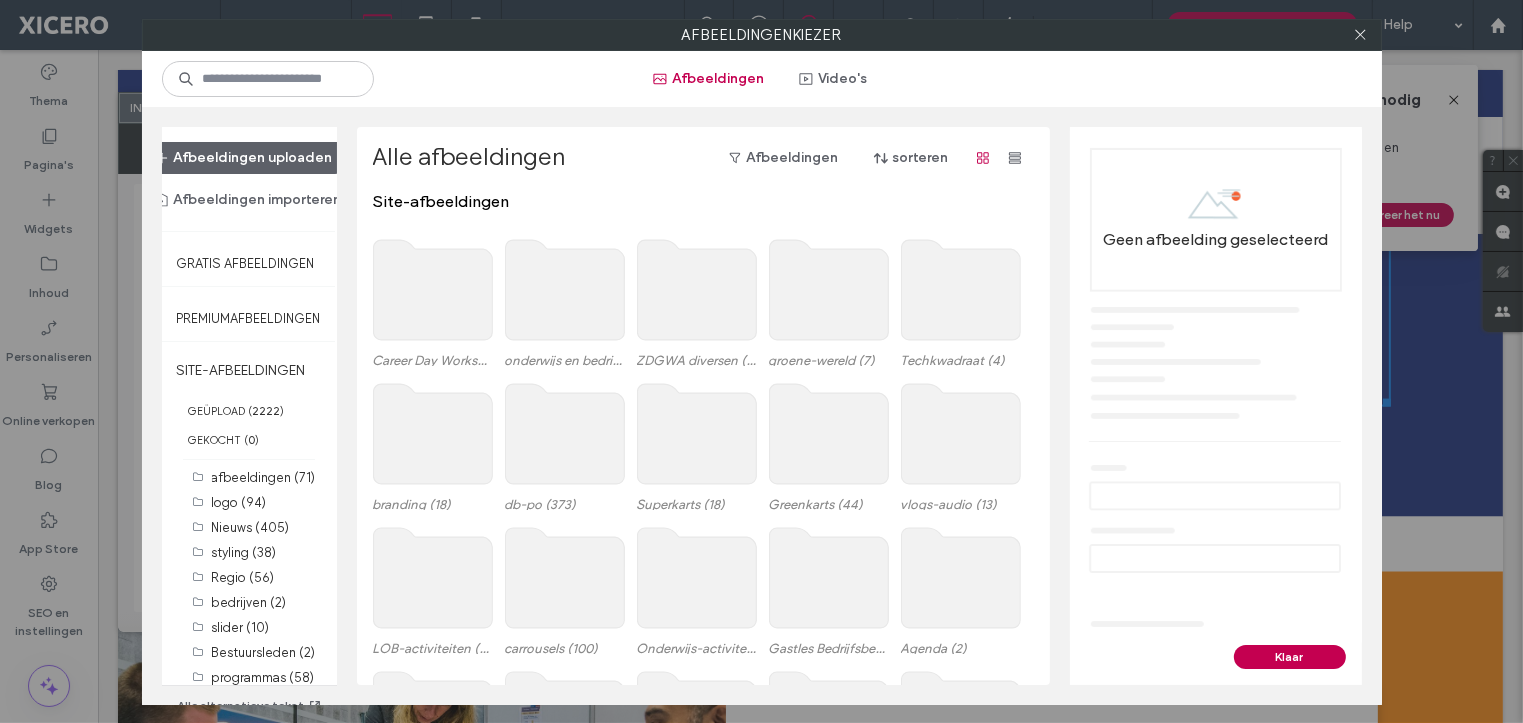 click 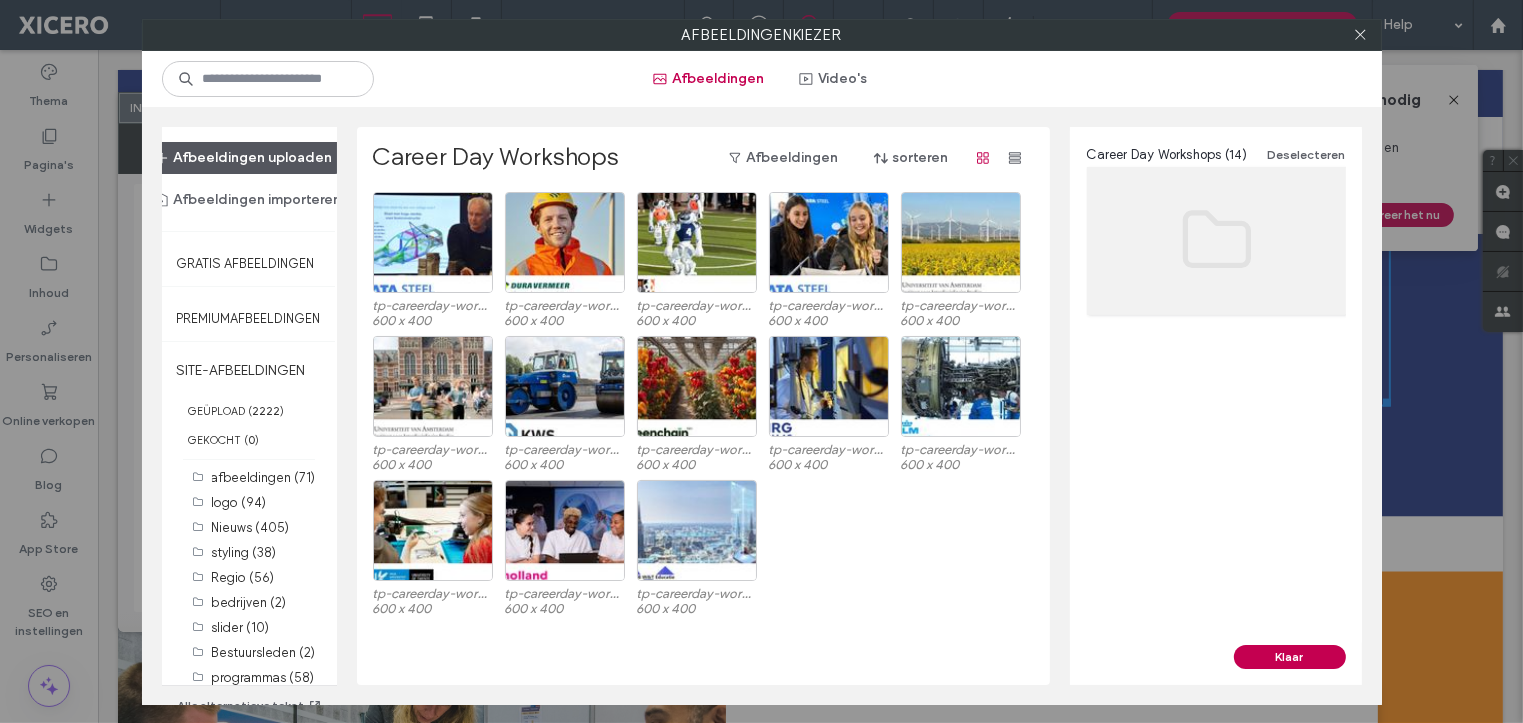 click on "Afbeeldingen uploaden" at bounding box center (244, 158) 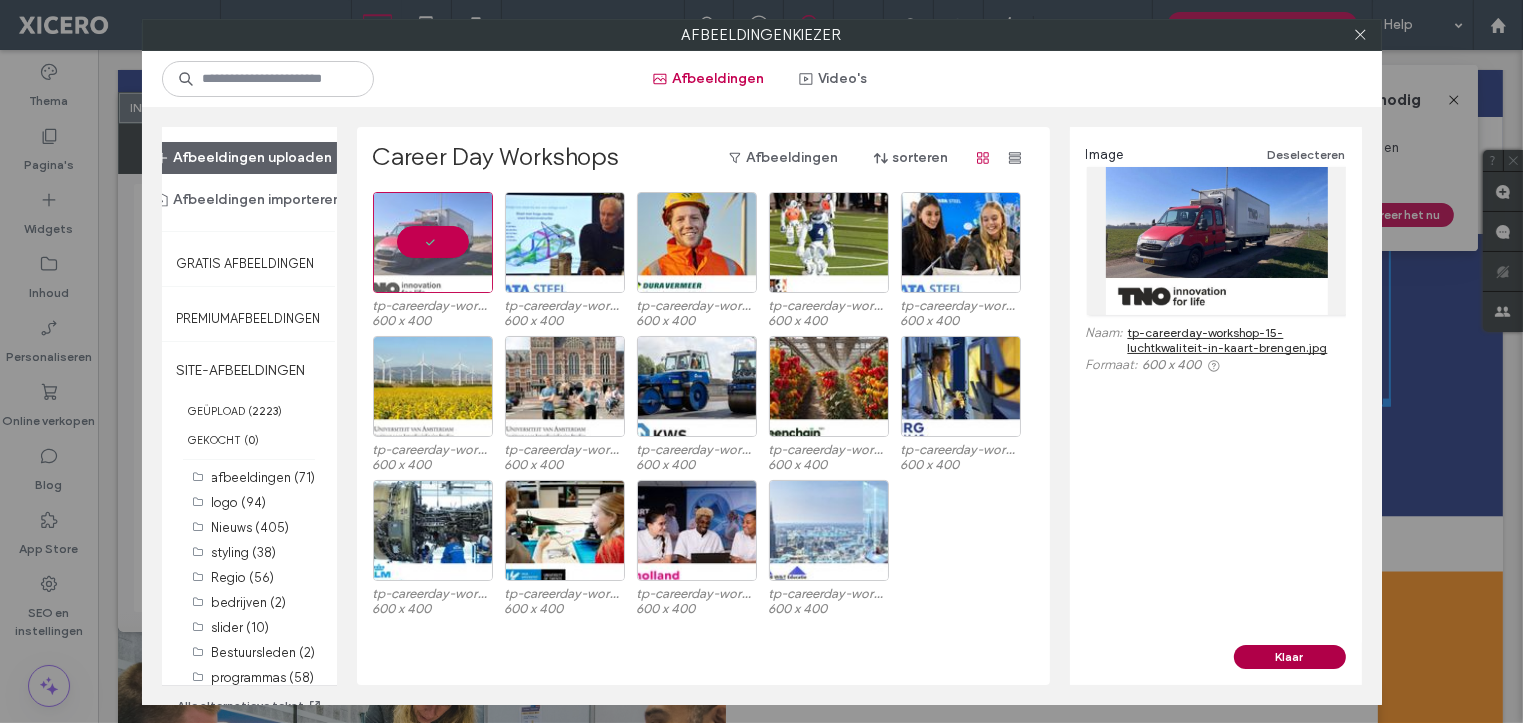 click on "Klaar" at bounding box center [1290, 657] 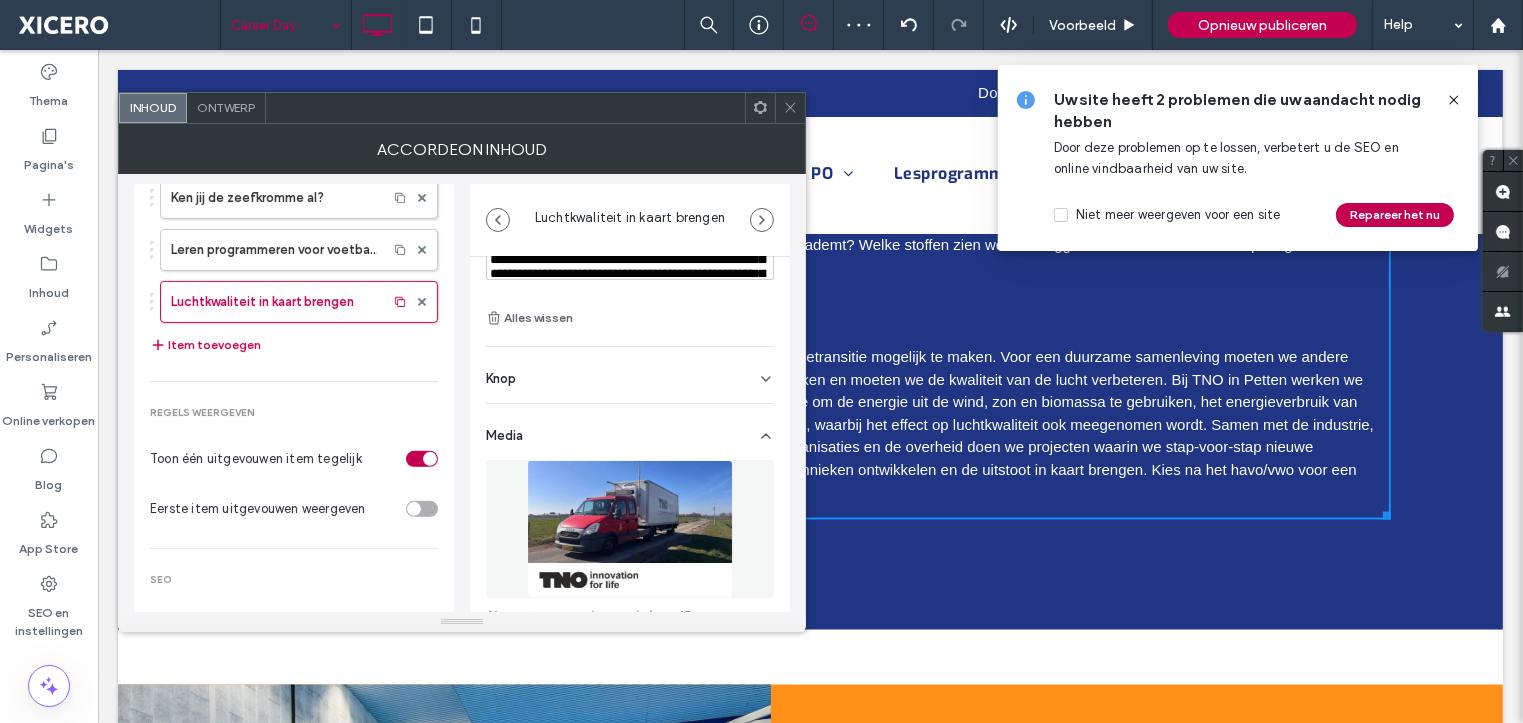 scroll, scrollTop: 3304, scrollLeft: 0, axis: vertical 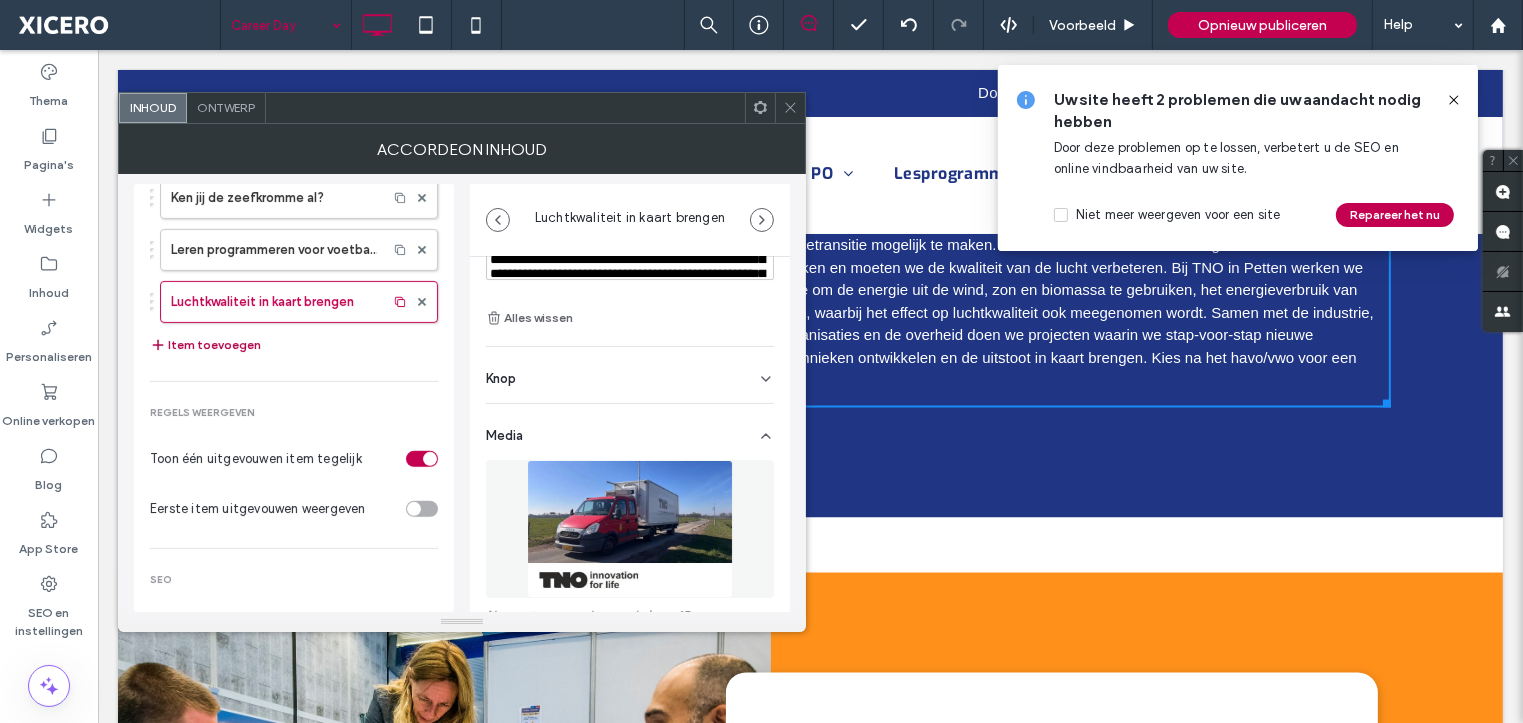 click on "Item toevoegen" at bounding box center [205, 345] 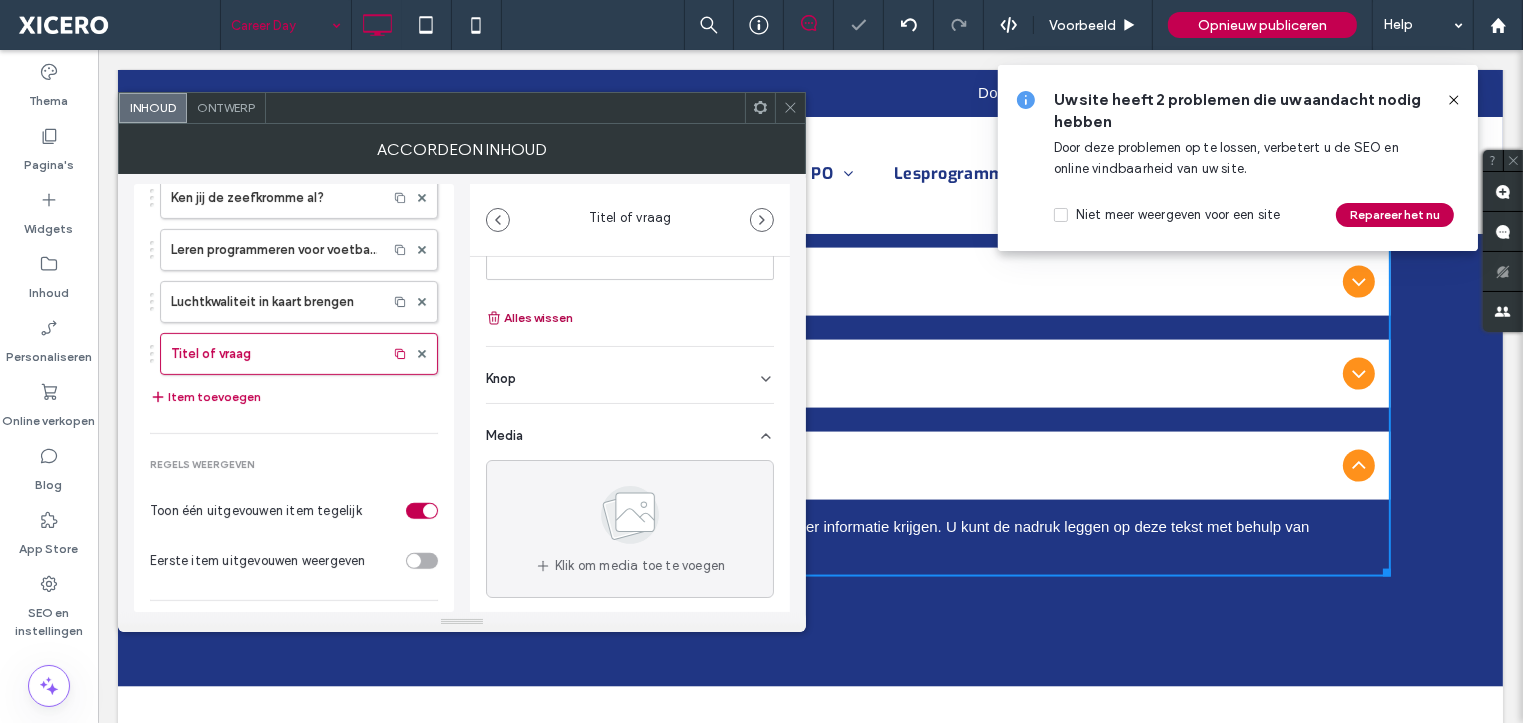 scroll, scrollTop: 3036, scrollLeft: 0, axis: vertical 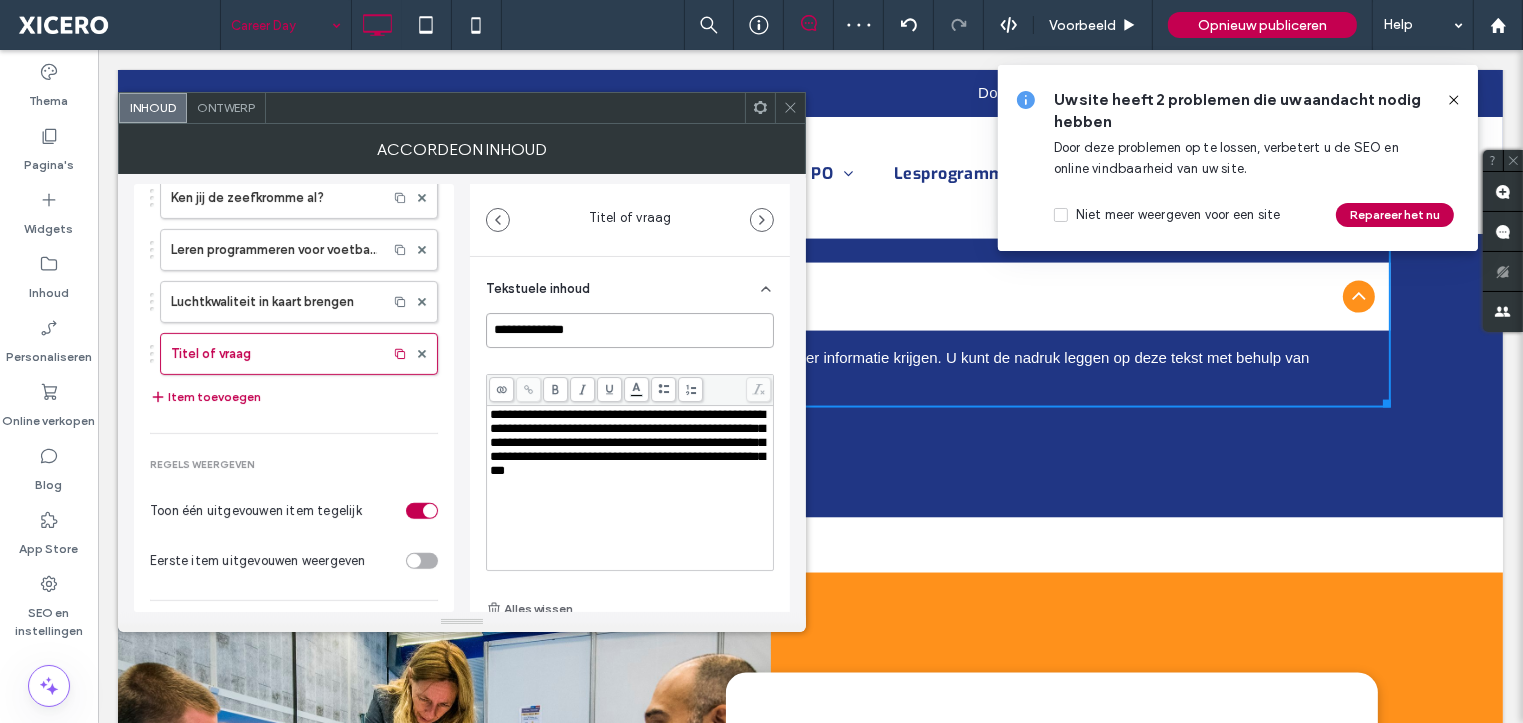 drag, startPoint x: 588, startPoint y: 325, endPoint x: 488, endPoint y: 334, distance: 100.40418 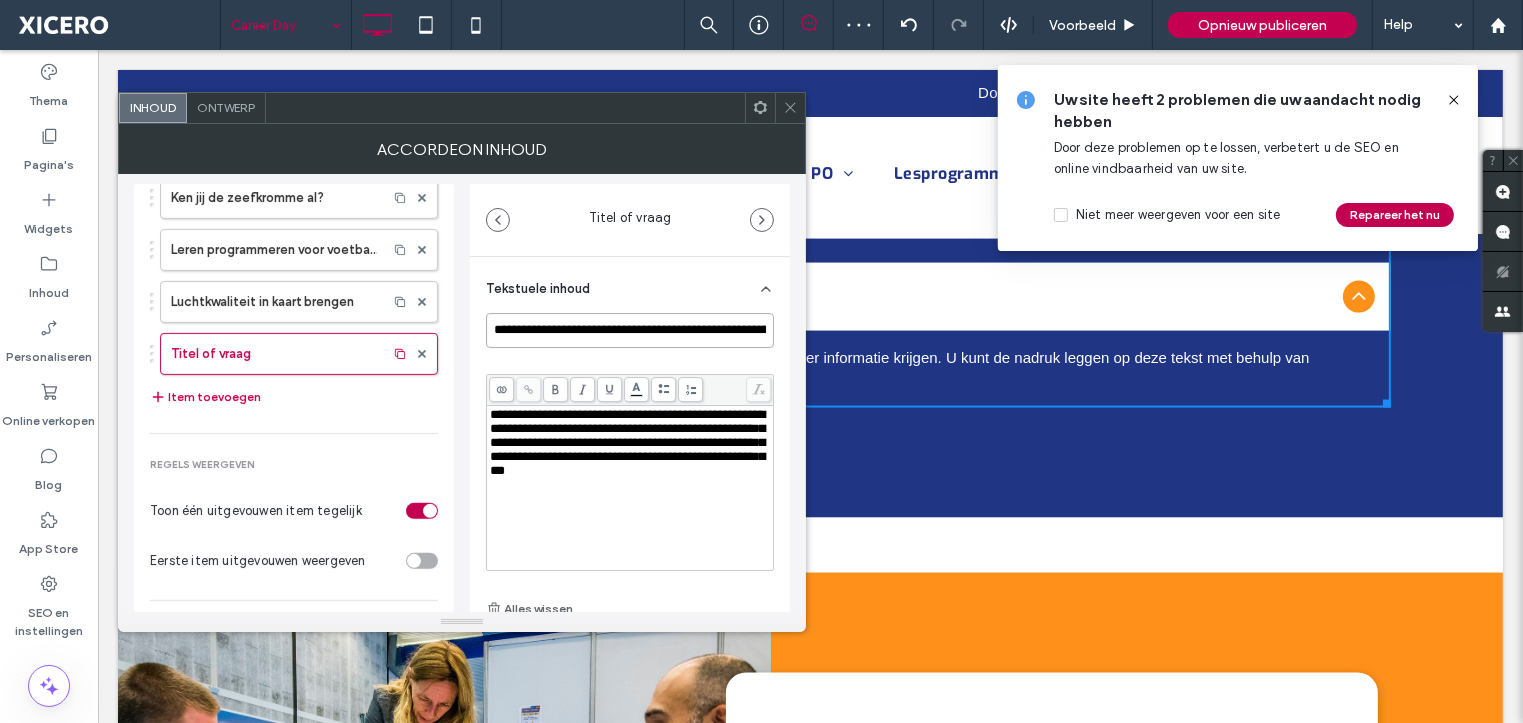 scroll, scrollTop: 0, scrollLeft: 266, axis: horizontal 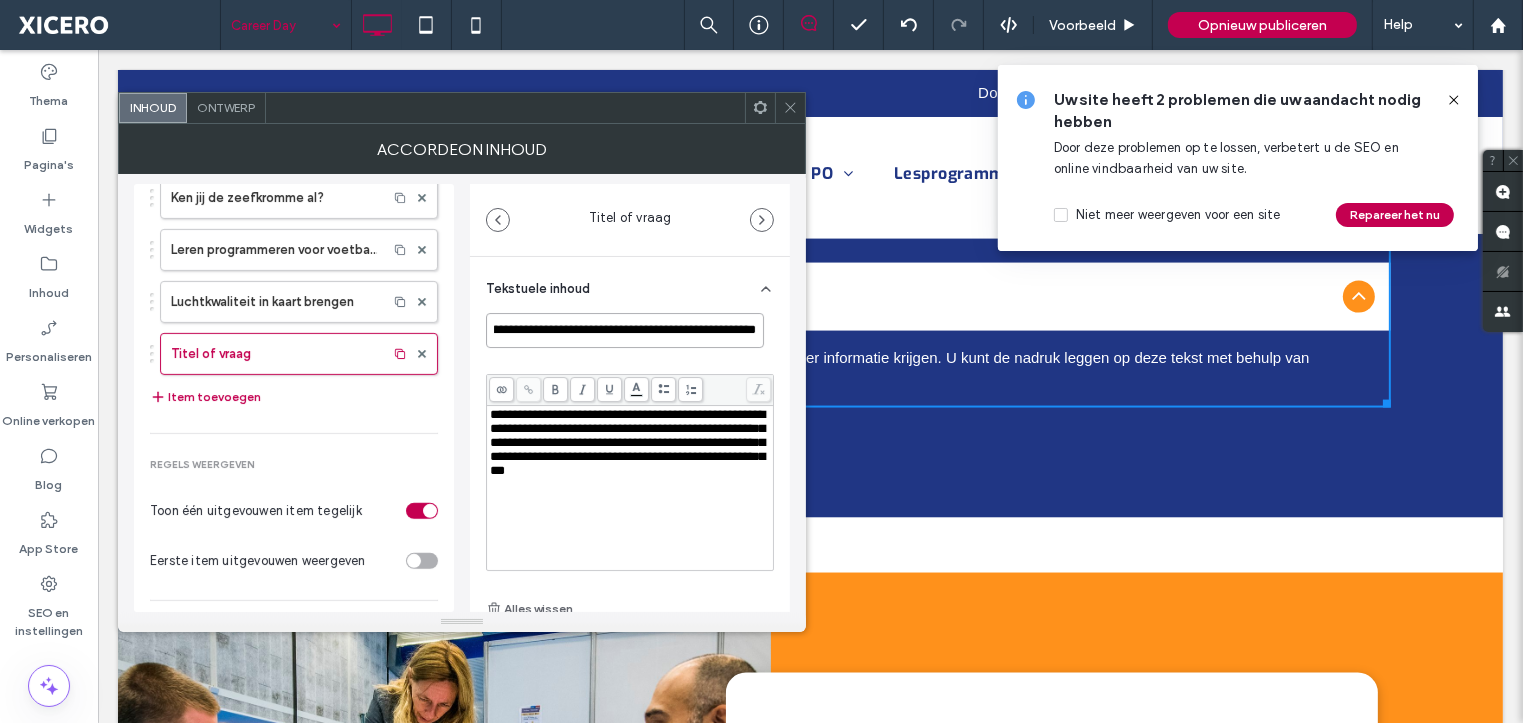 type on "**********" 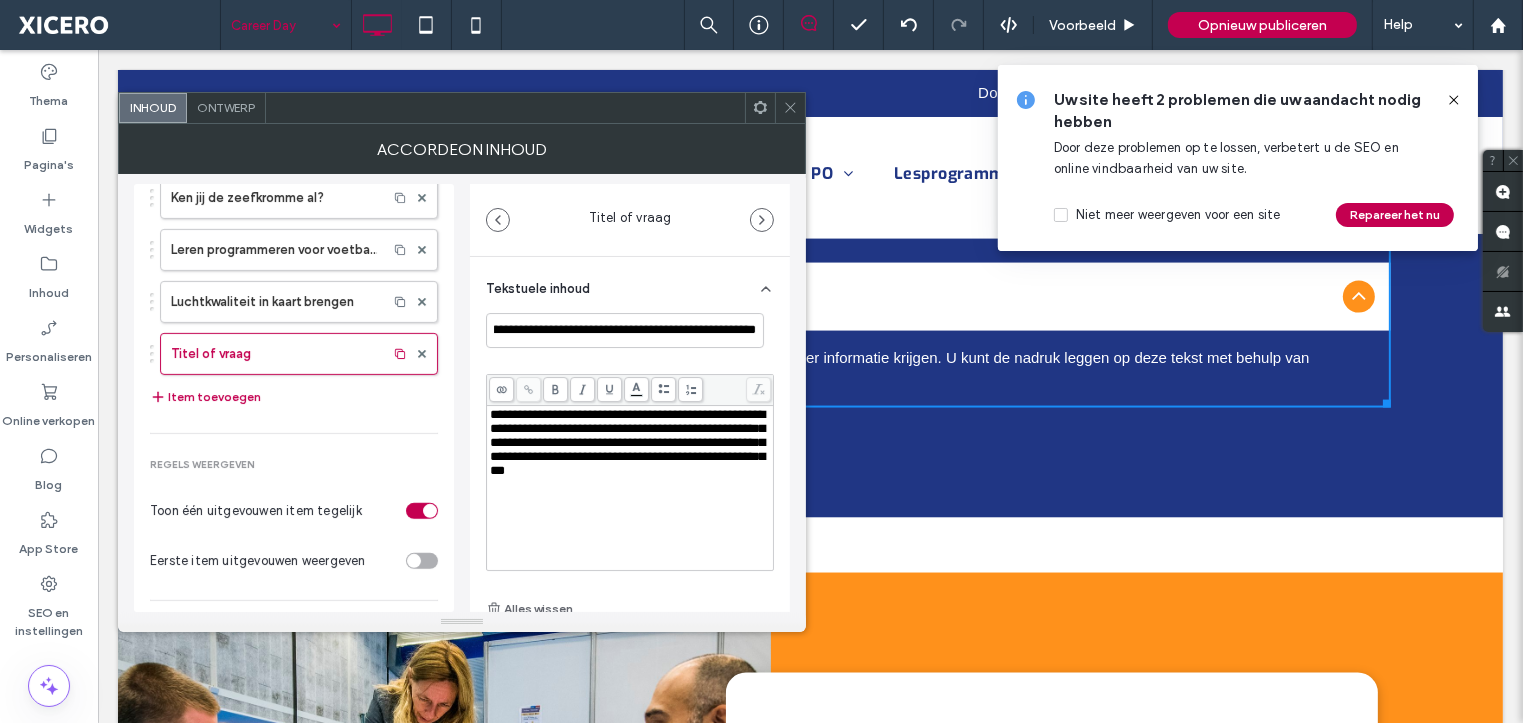 scroll, scrollTop: 0, scrollLeft: 0, axis: both 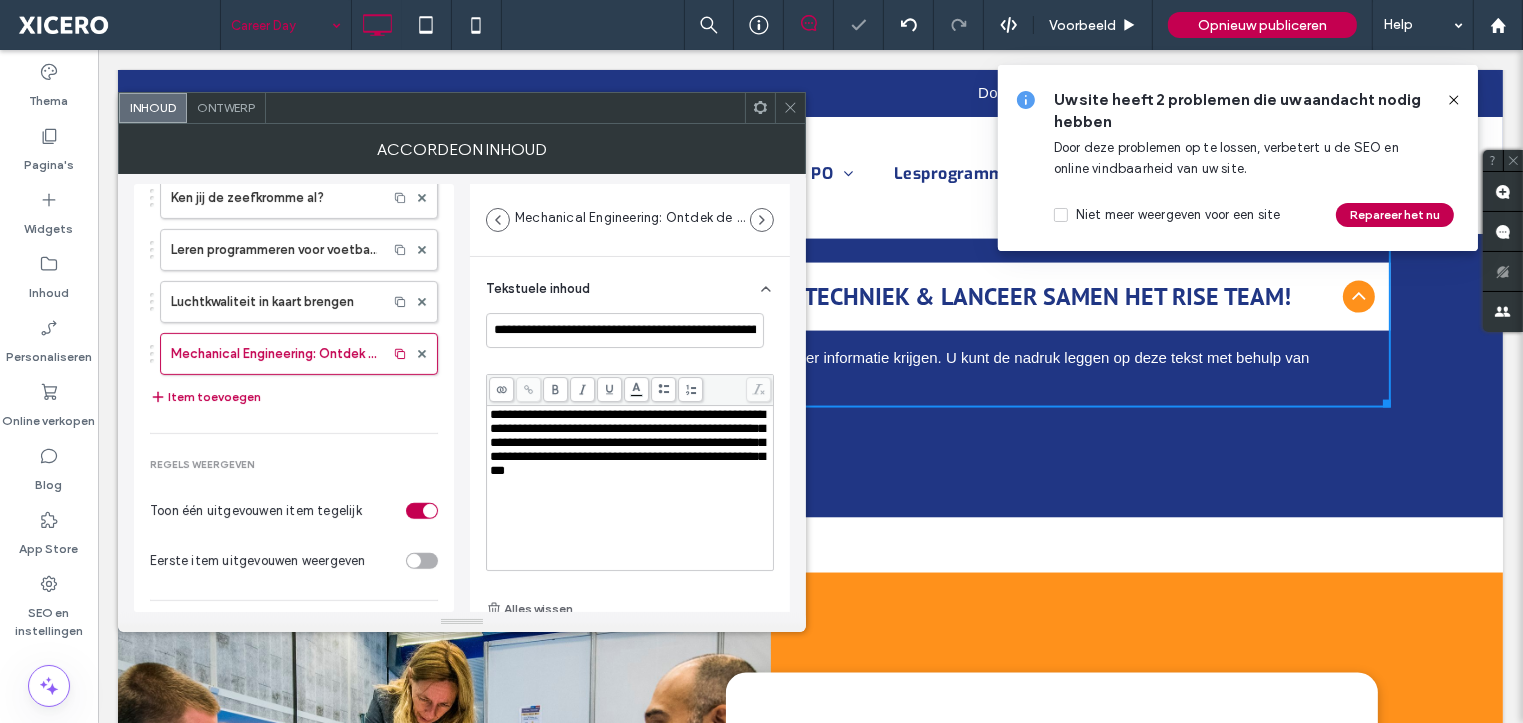 click on "**********" at bounding box center (627, 442) 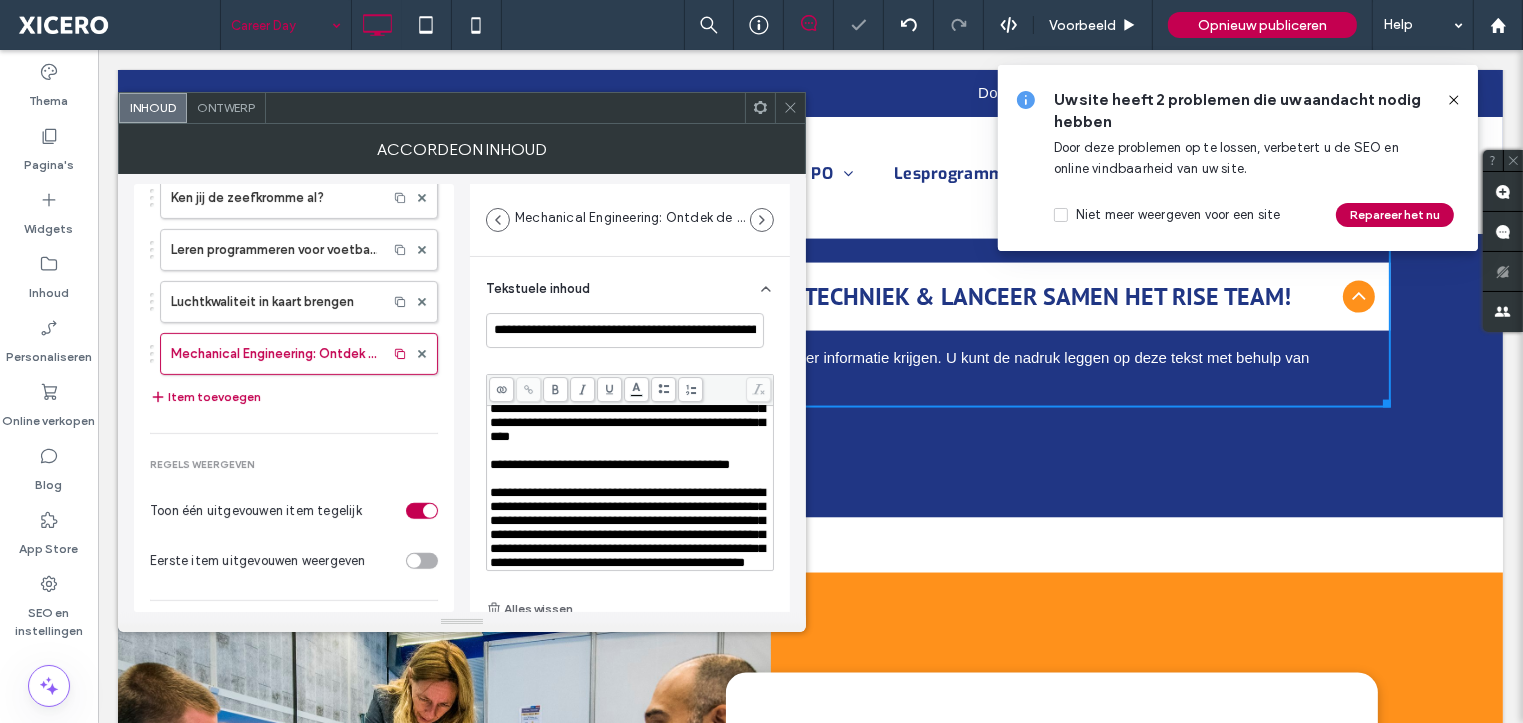scroll, scrollTop: 0, scrollLeft: 0, axis: both 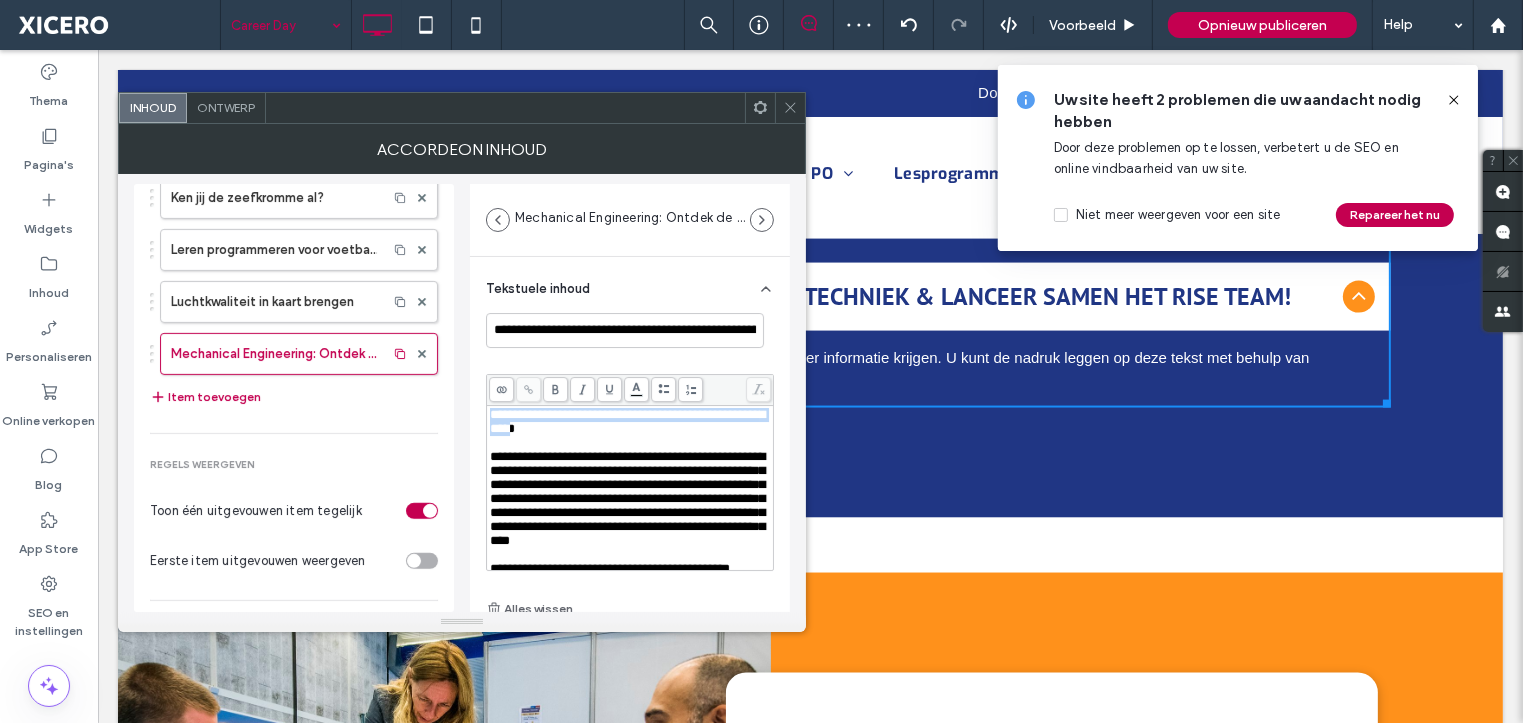 drag, startPoint x: 624, startPoint y: 429, endPoint x: 475, endPoint y: 412, distance: 149.96666 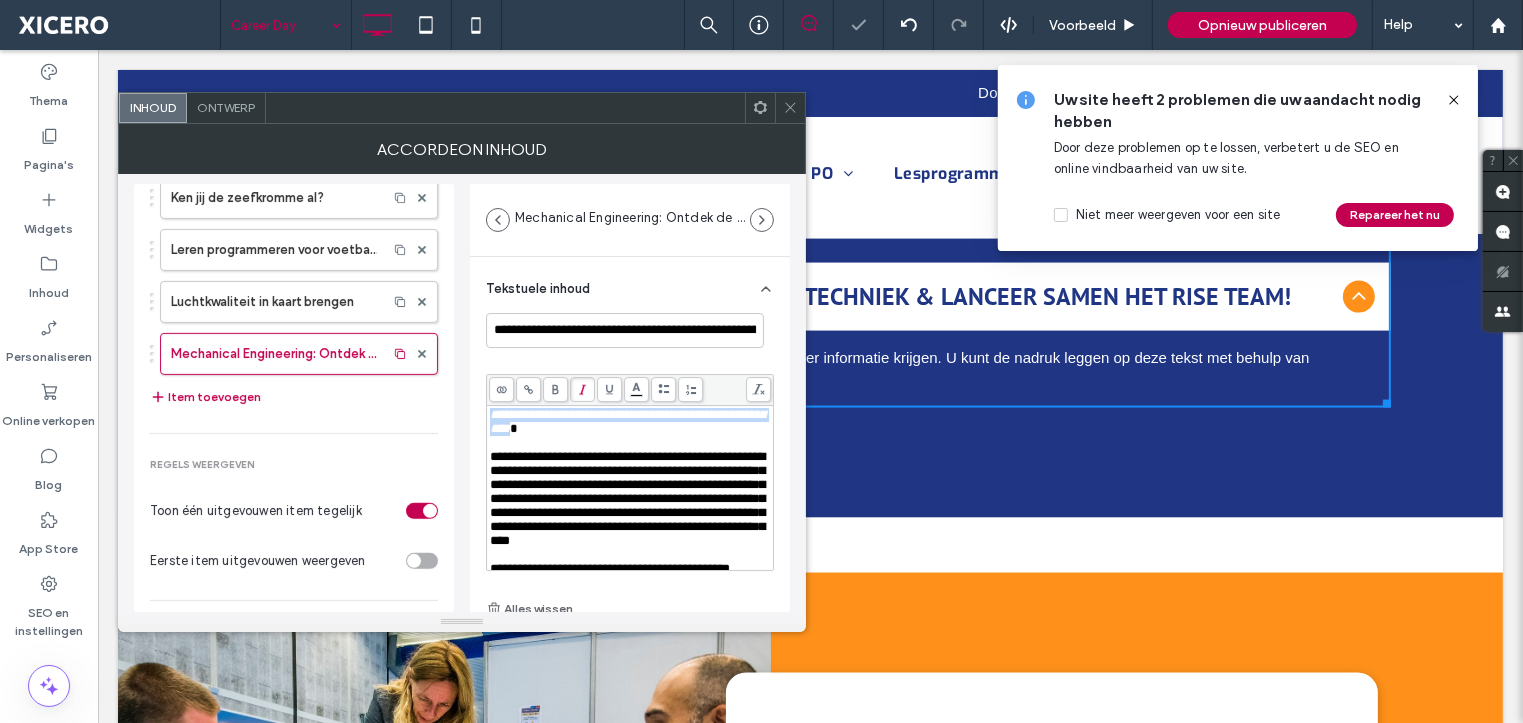 click 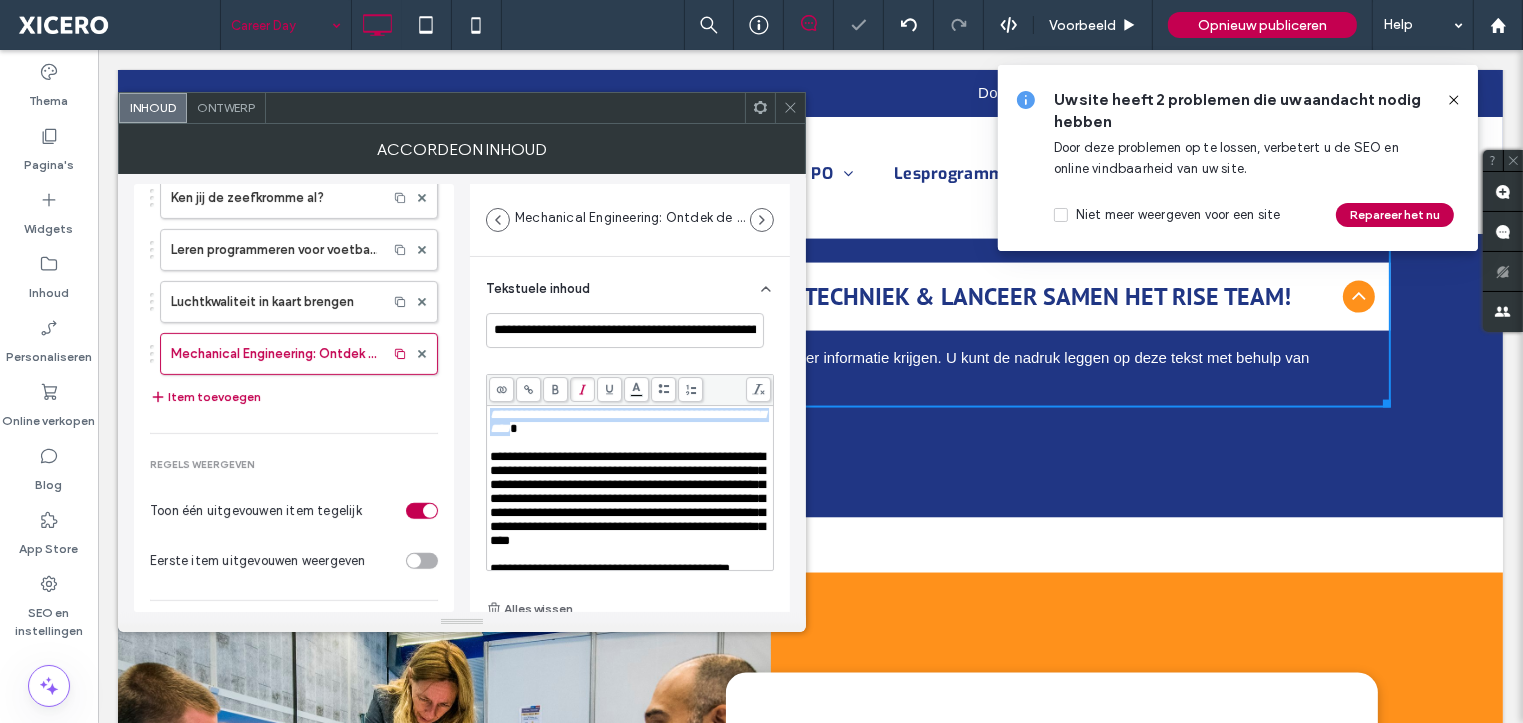 scroll, scrollTop: 3193, scrollLeft: 0, axis: vertical 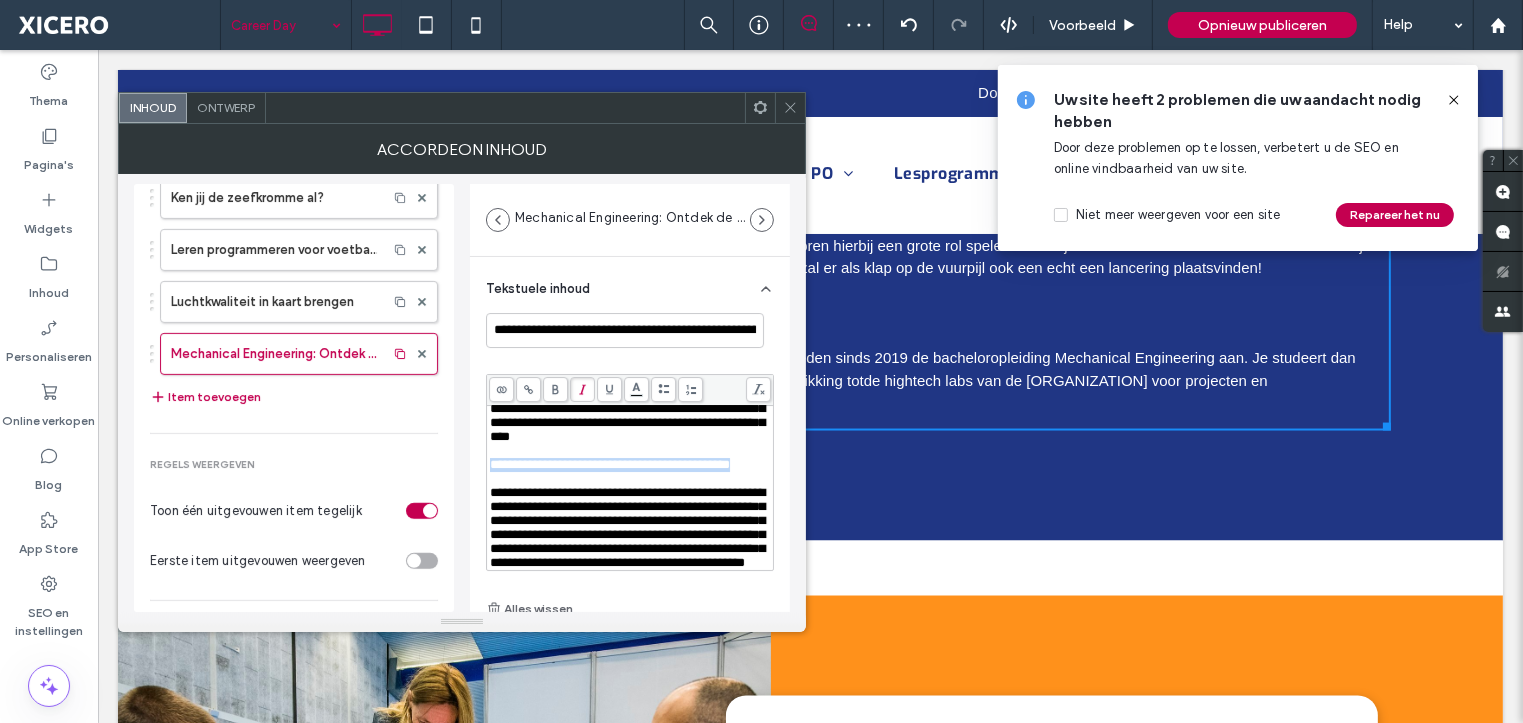 drag, startPoint x: 540, startPoint y: 436, endPoint x: 490, endPoint y: 427, distance: 50.803543 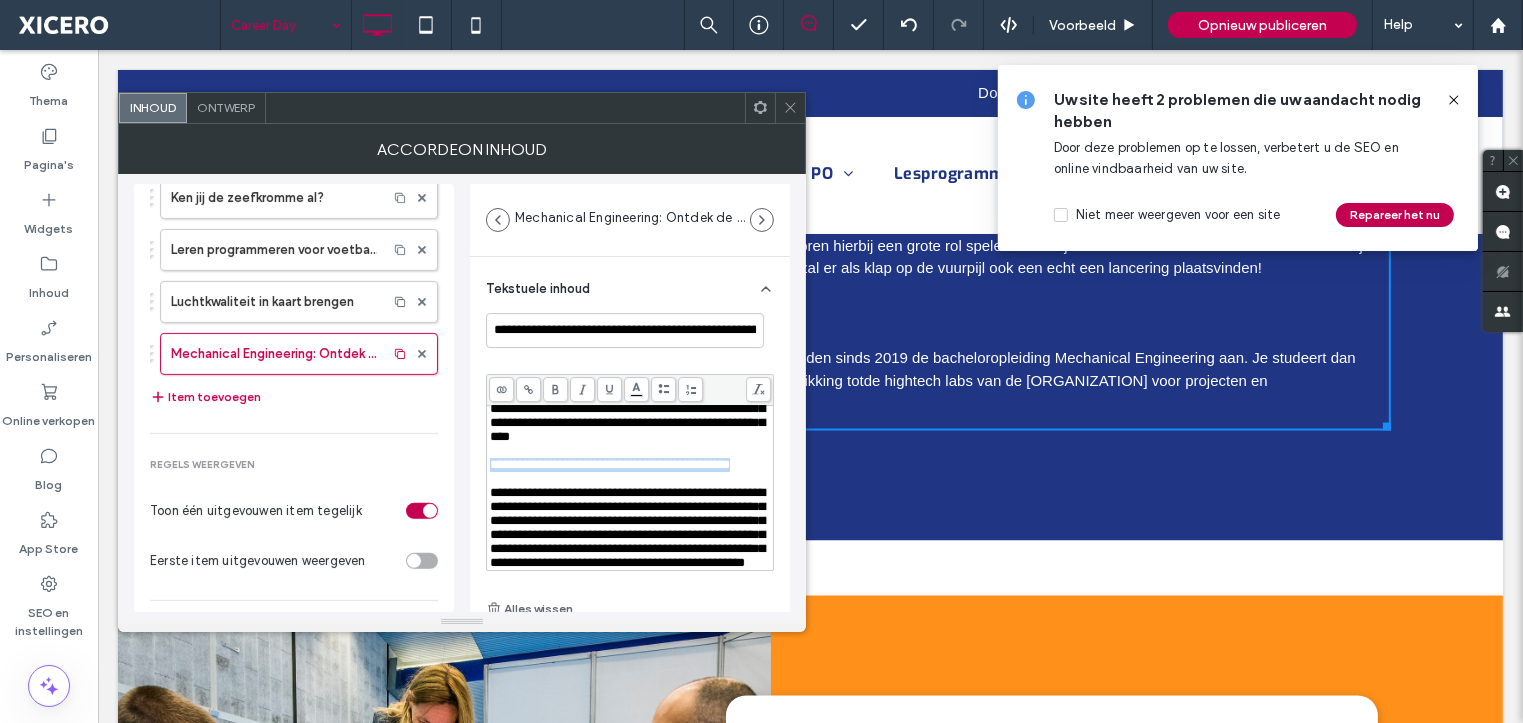 click 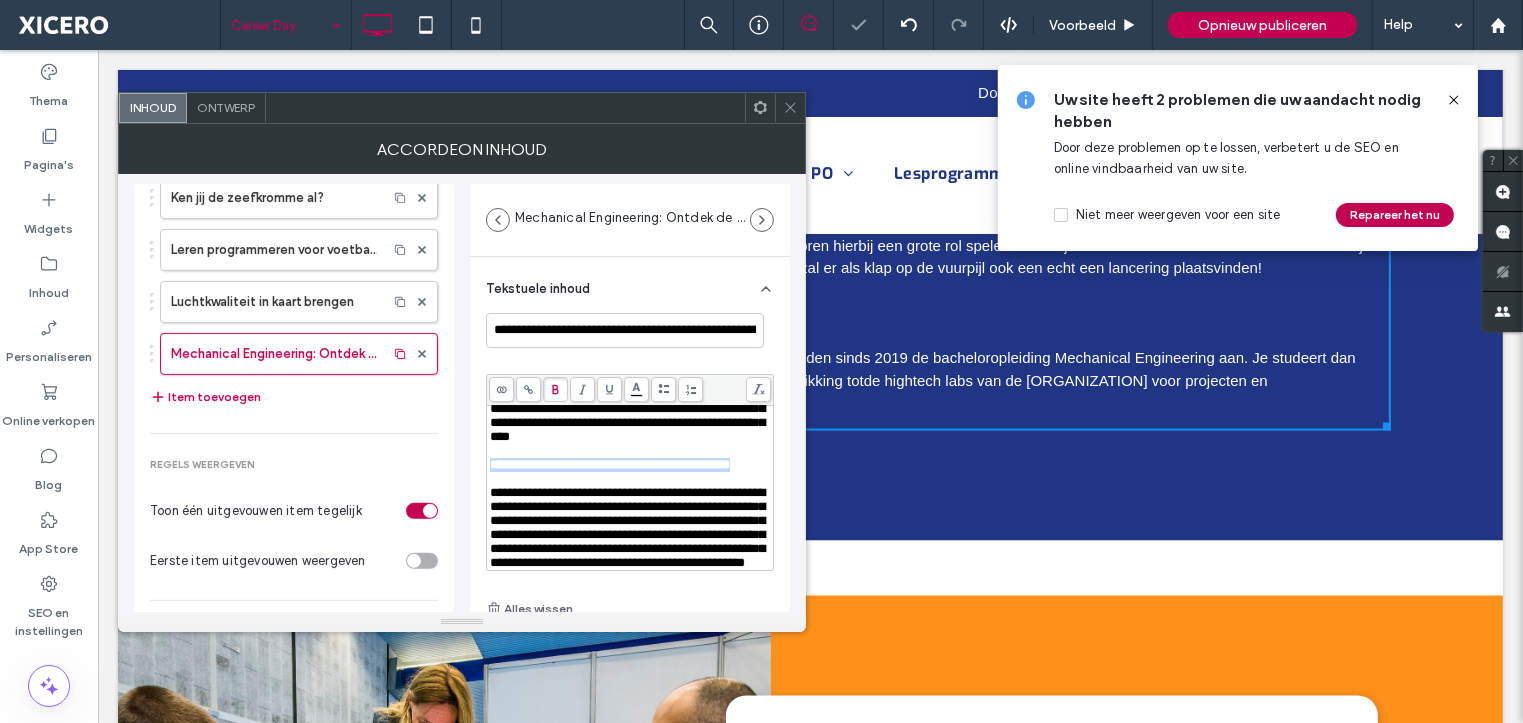 scroll, scrollTop: 252, scrollLeft: 0, axis: vertical 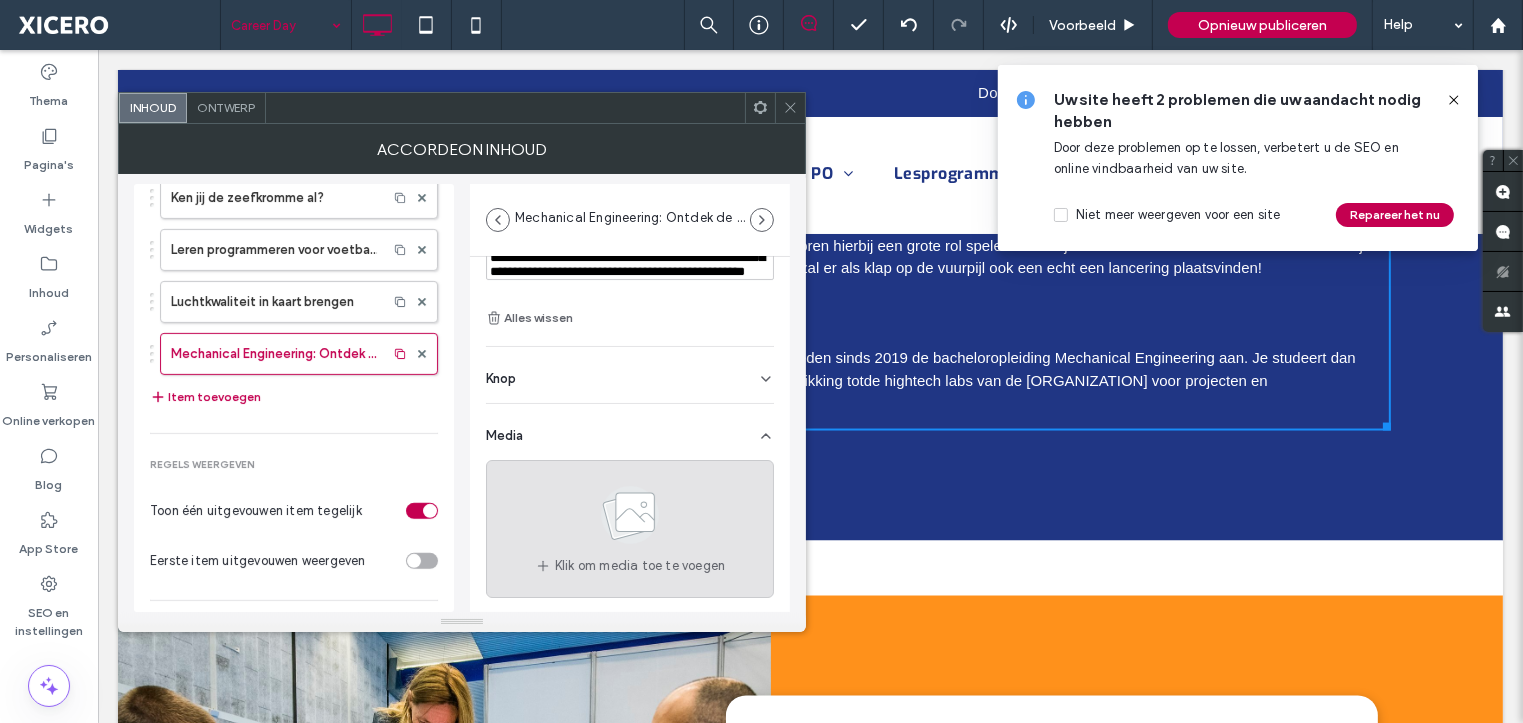 click 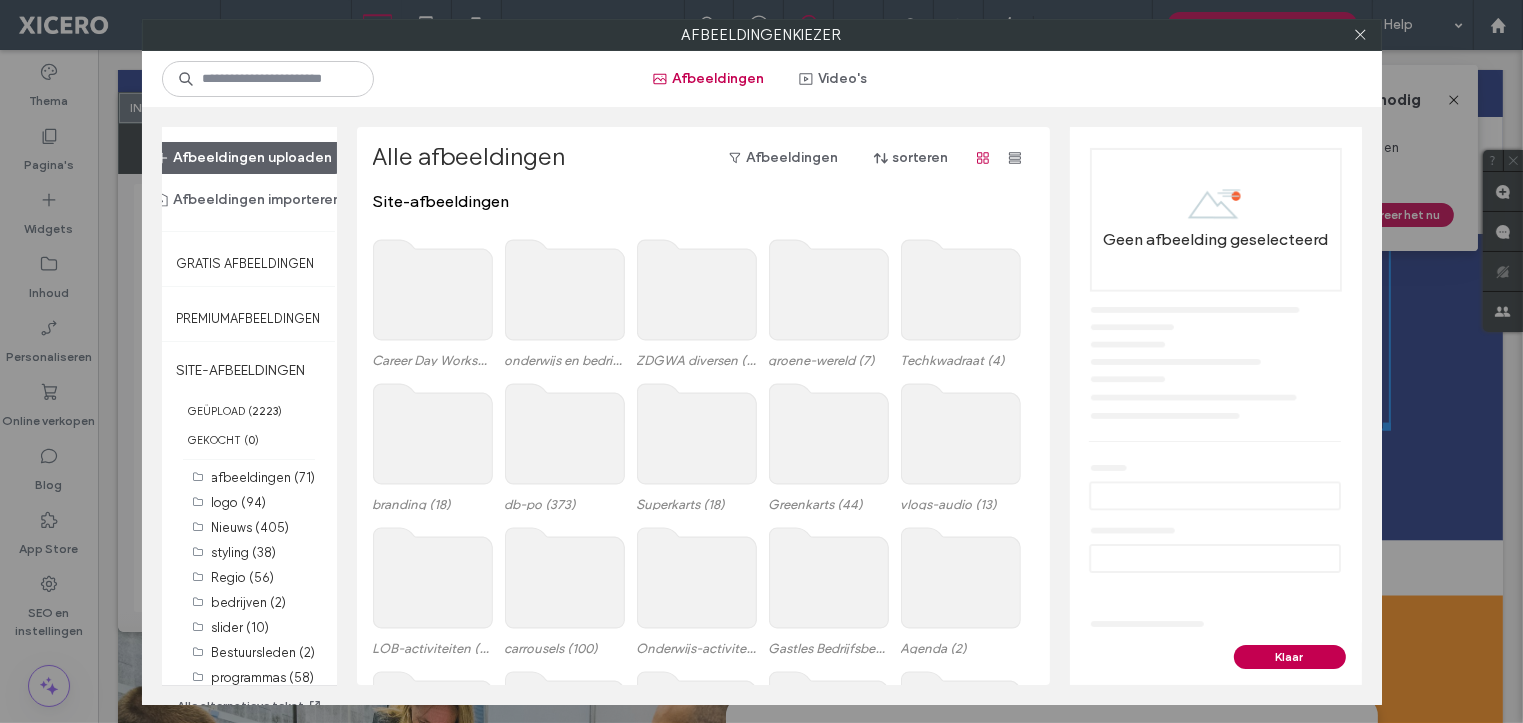 click 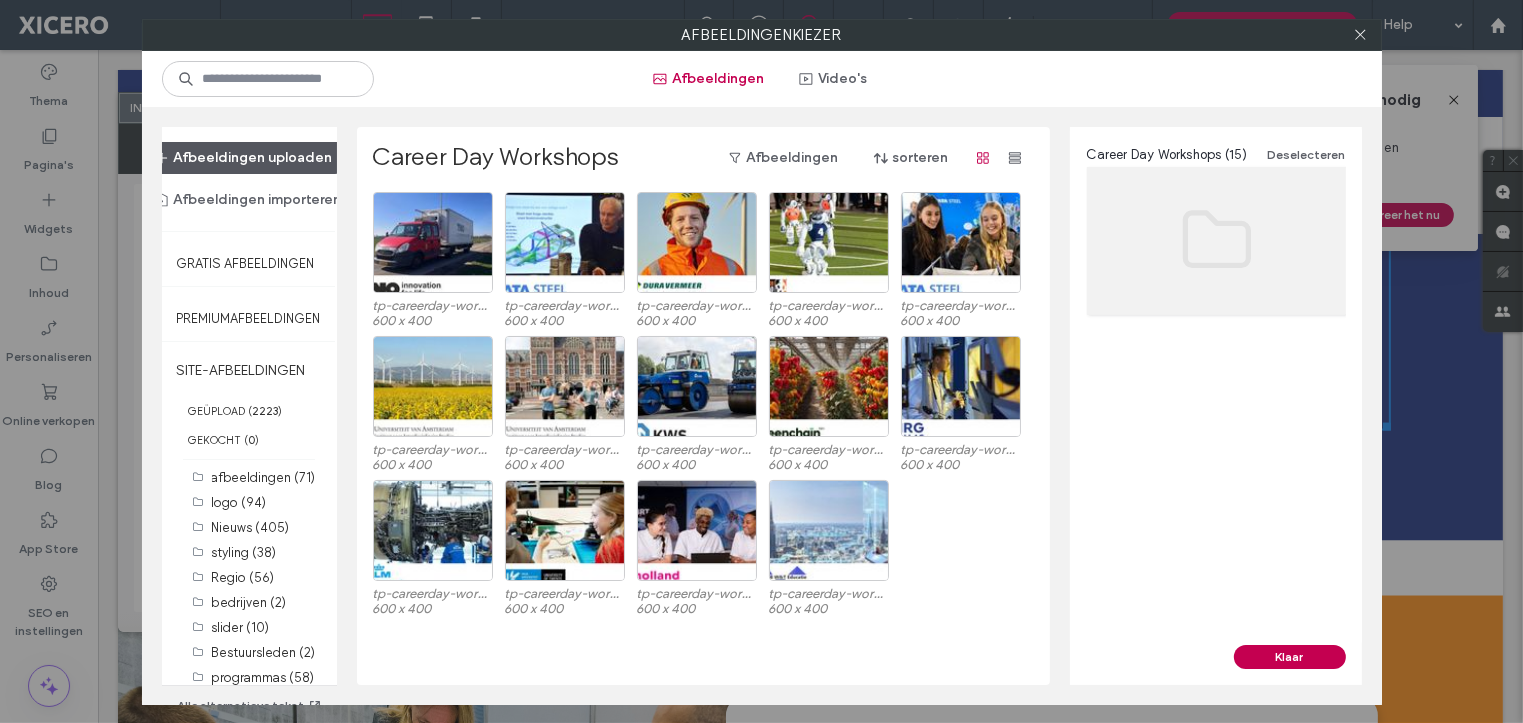click on "Afbeeldingen uploaden" at bounding box center (244, 158) 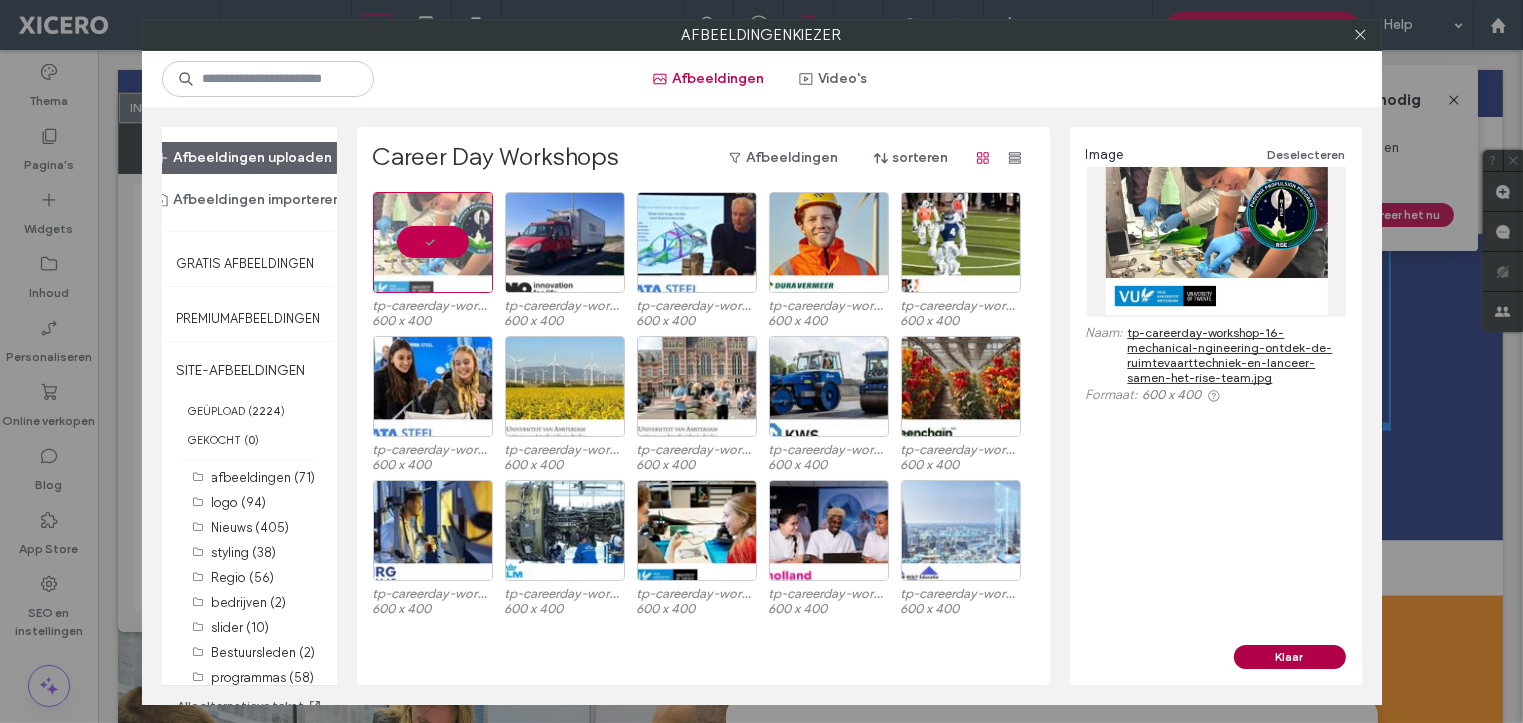 drag, startPoint x: 1301, startPoint y: 654, endPoint x: 1195, endPoint y: 601, distance: 118.511604 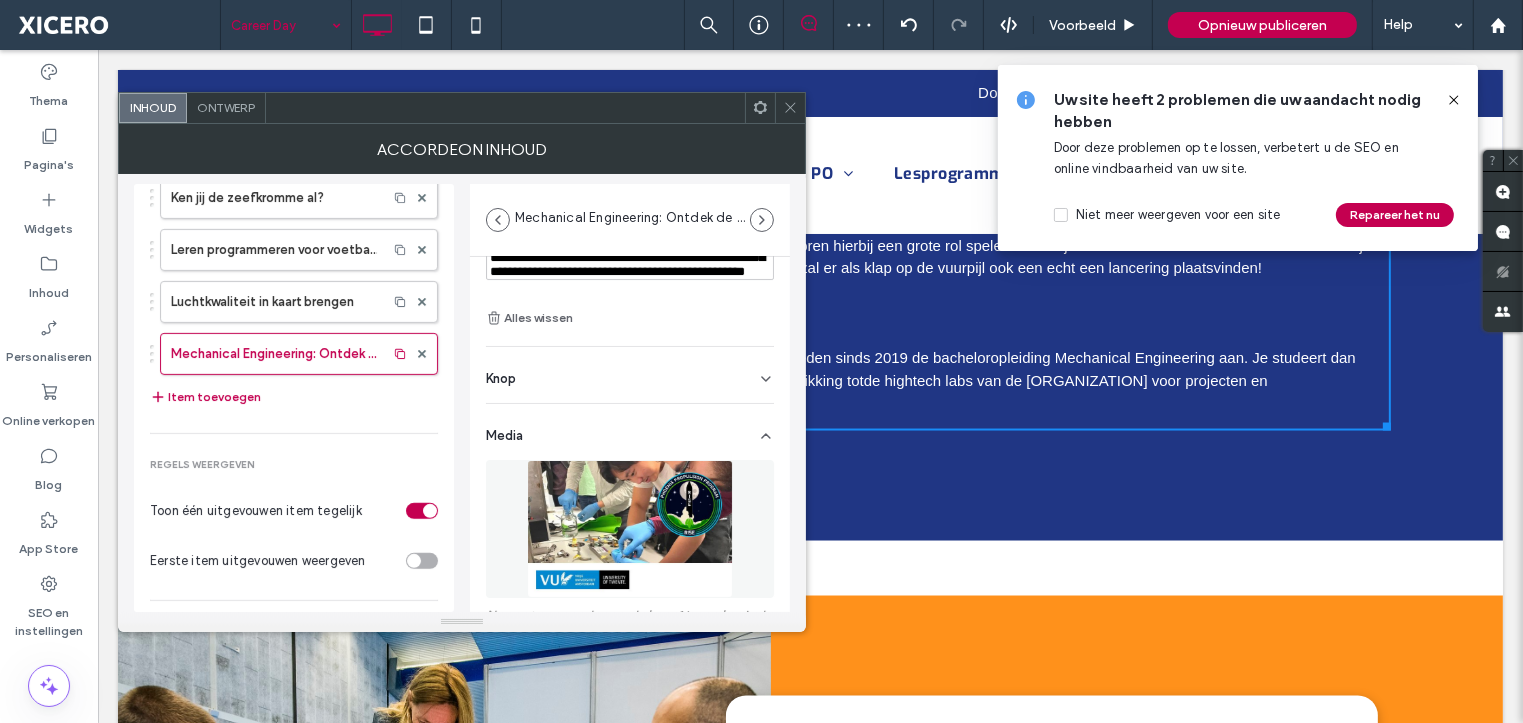 scroll, scrollTop: 3284, scrollLeft: 0, axis: vertical 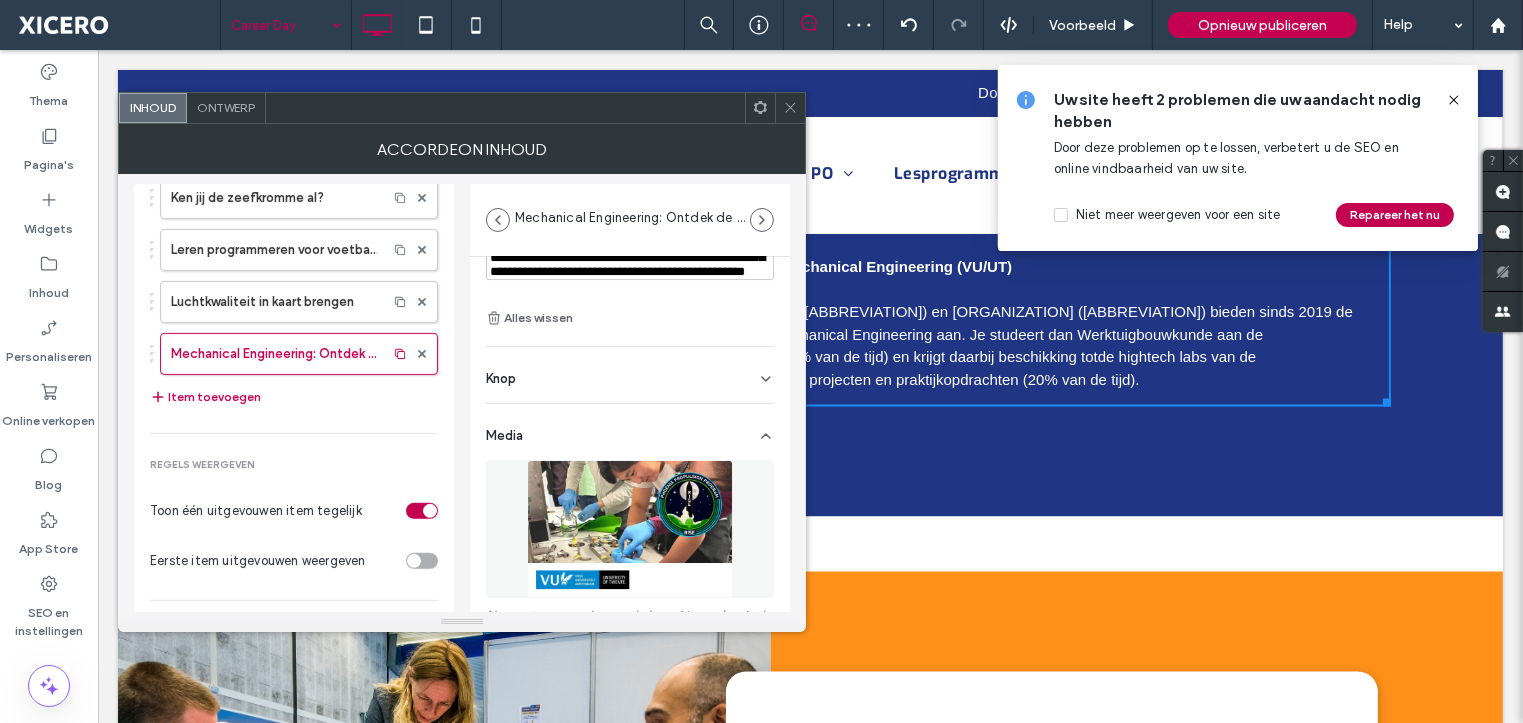 click 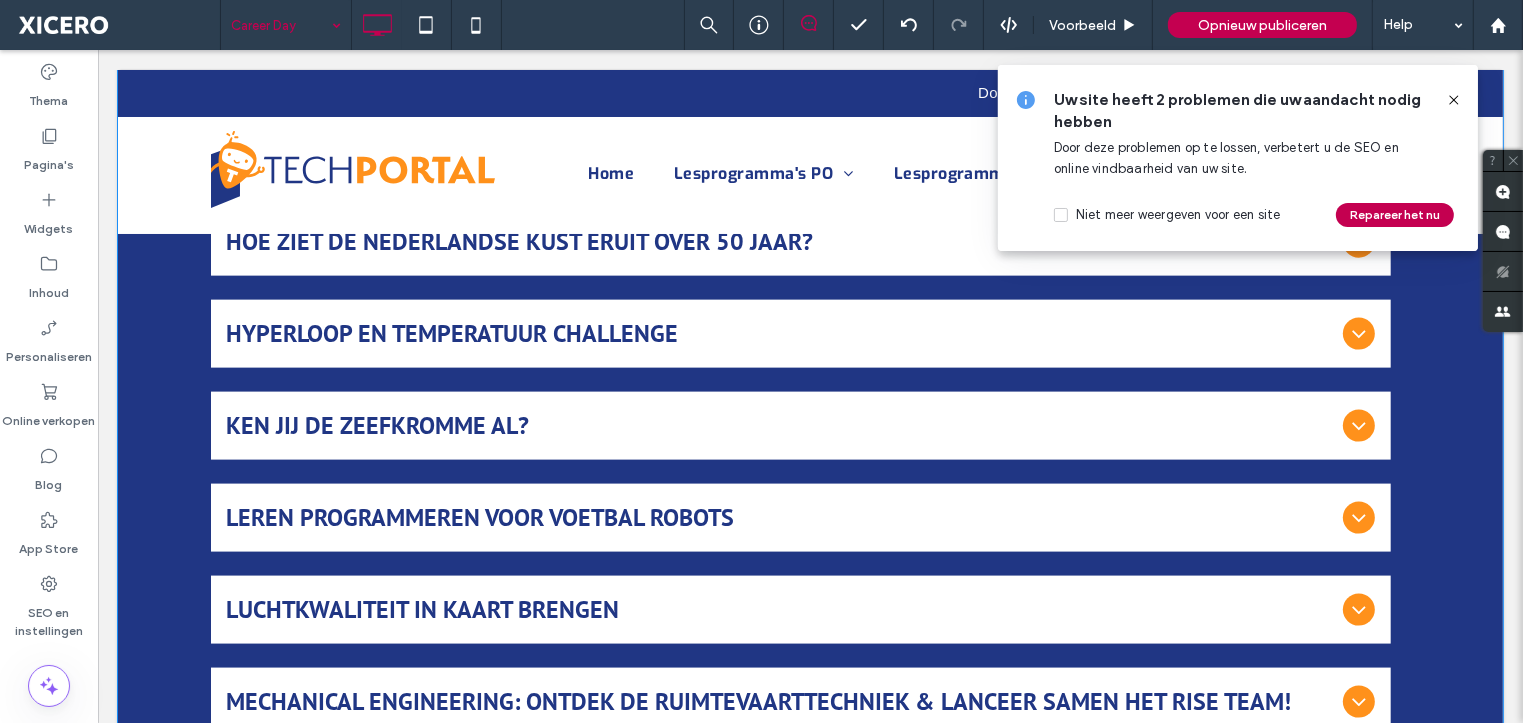 scroll, scrollTop: 2625, scrollLeft: 0, axis: vertical 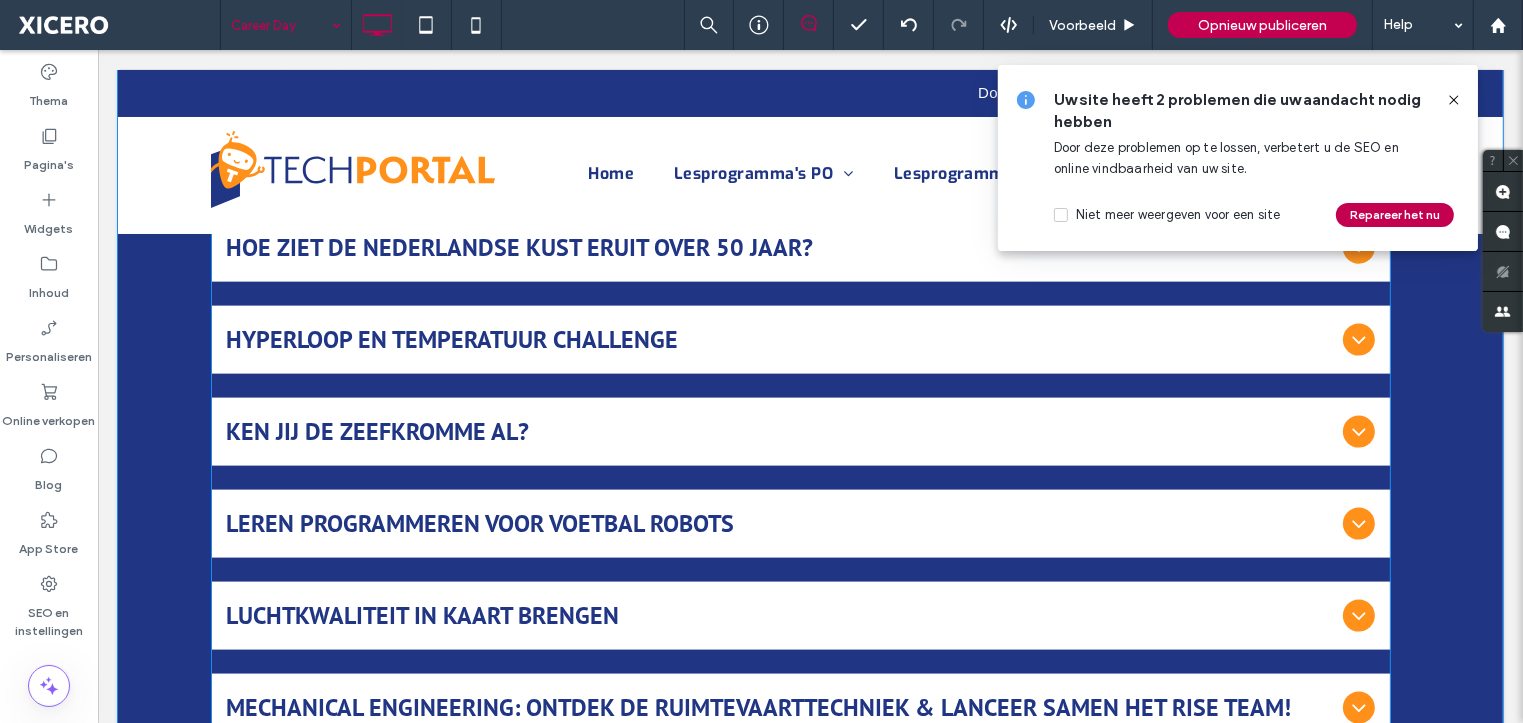 click on "Leren programmeren voor voetbal robots" at bounding box center (780, 524) 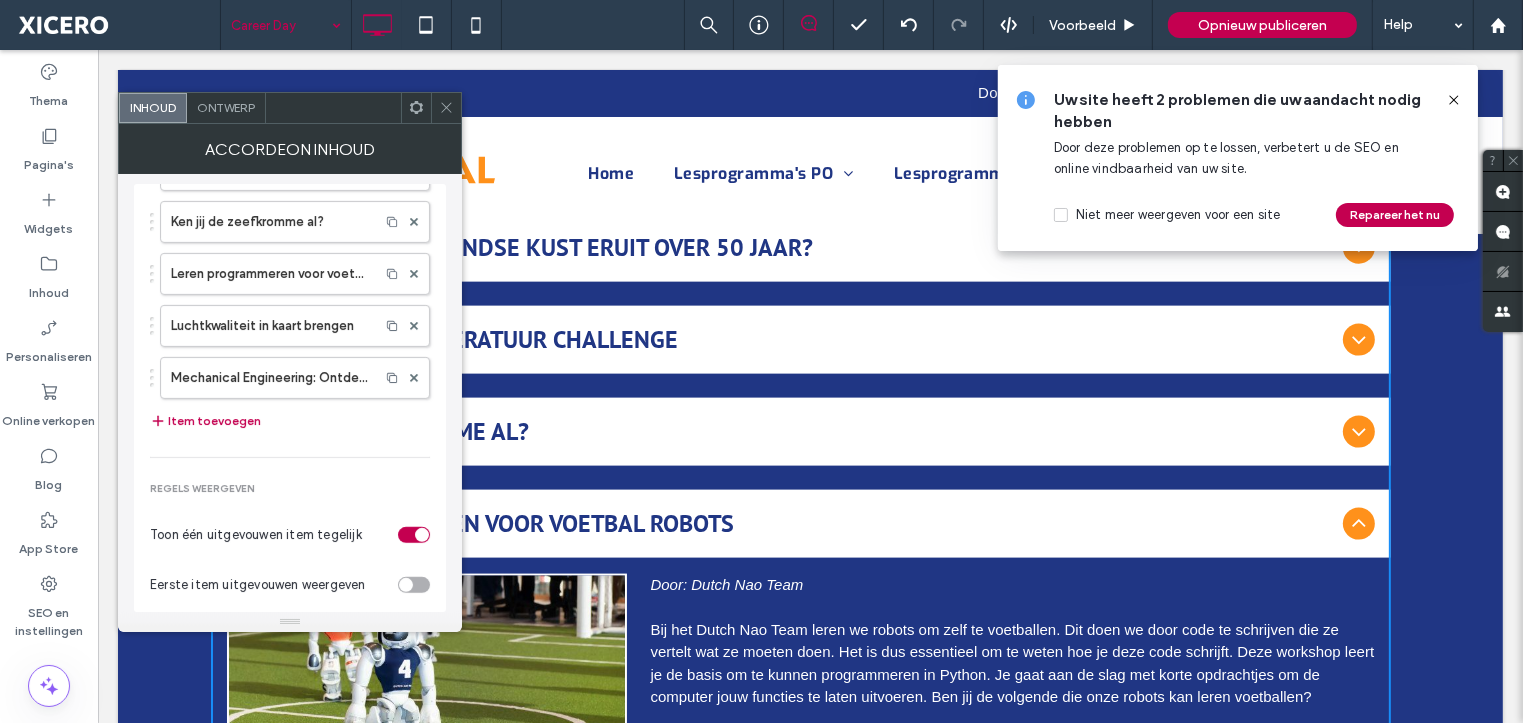 scroll, scrollTop: 796, scrollLeft: 0, axis: vertical 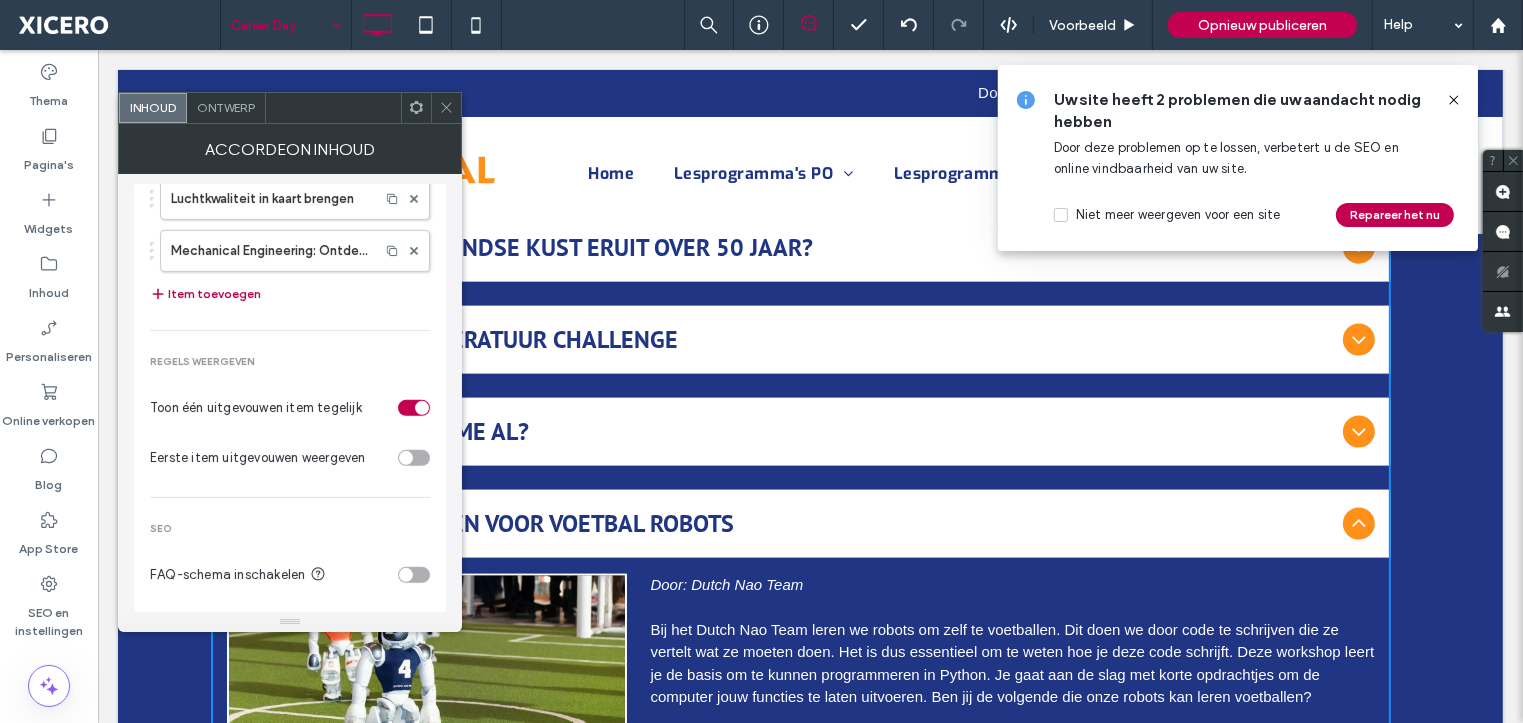 click on "Item toevoegen" at bounding box center (205, 294) 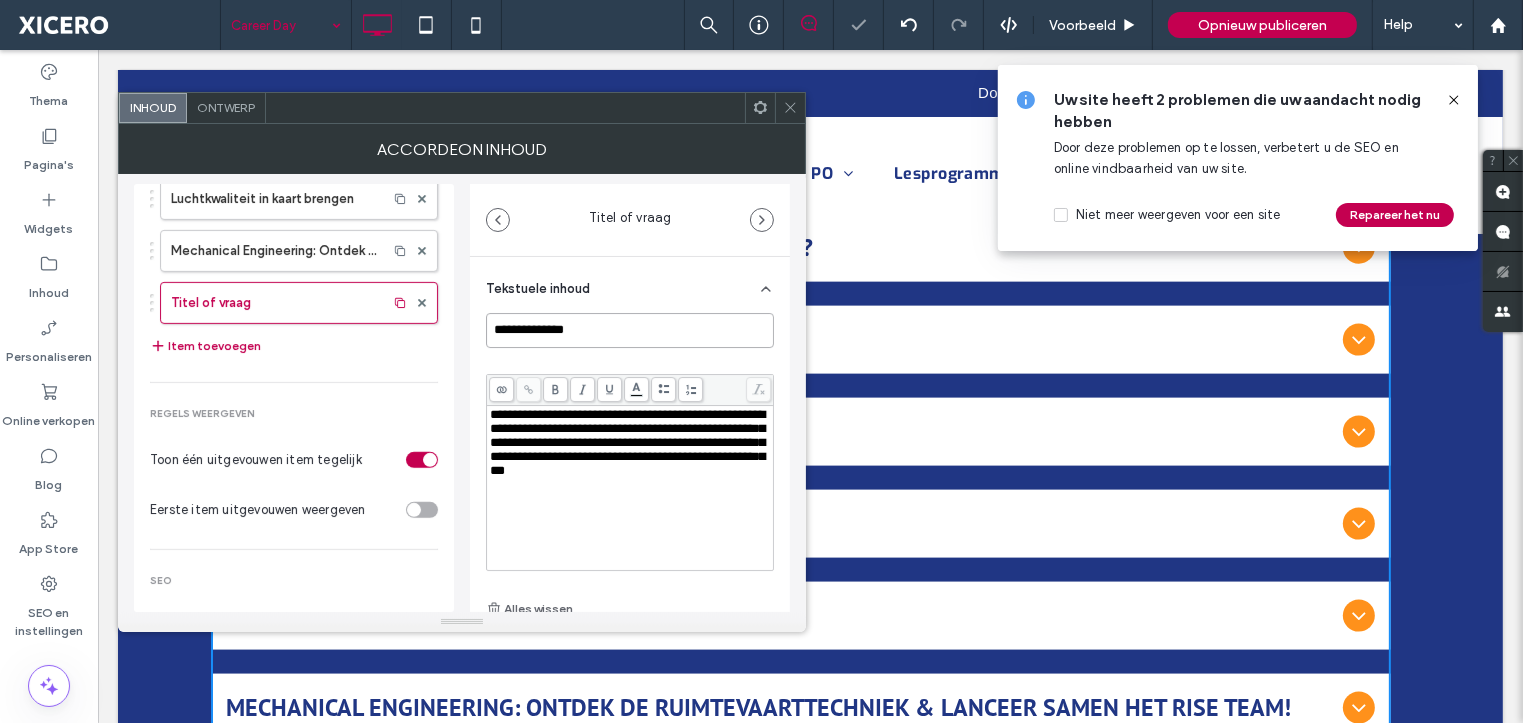 drag, startPoint x: 576, startPoint y: 329, endPoint x: 472, endPoint y: 338, distance: 104.388695 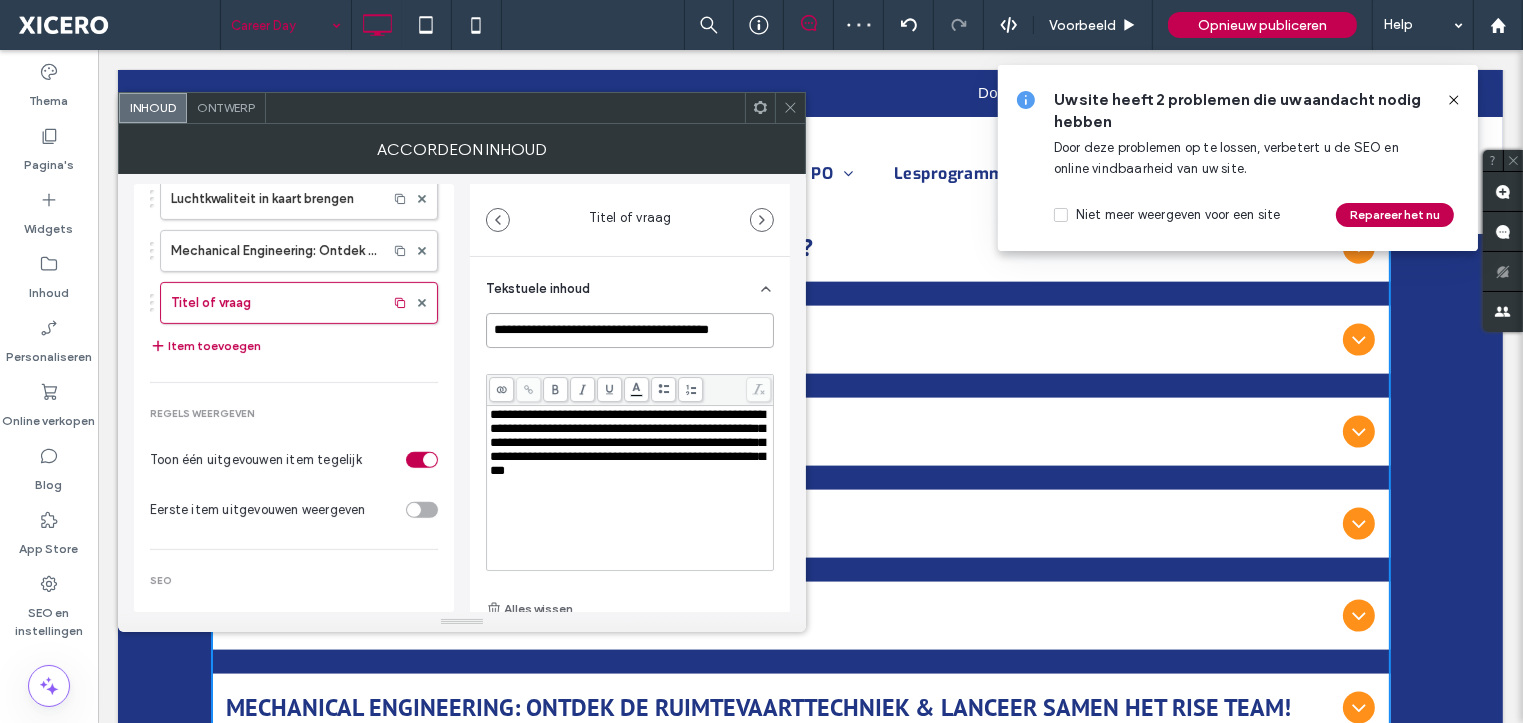scroll, scrollTop: 0, scrollLeft: 6, axis: horizontal 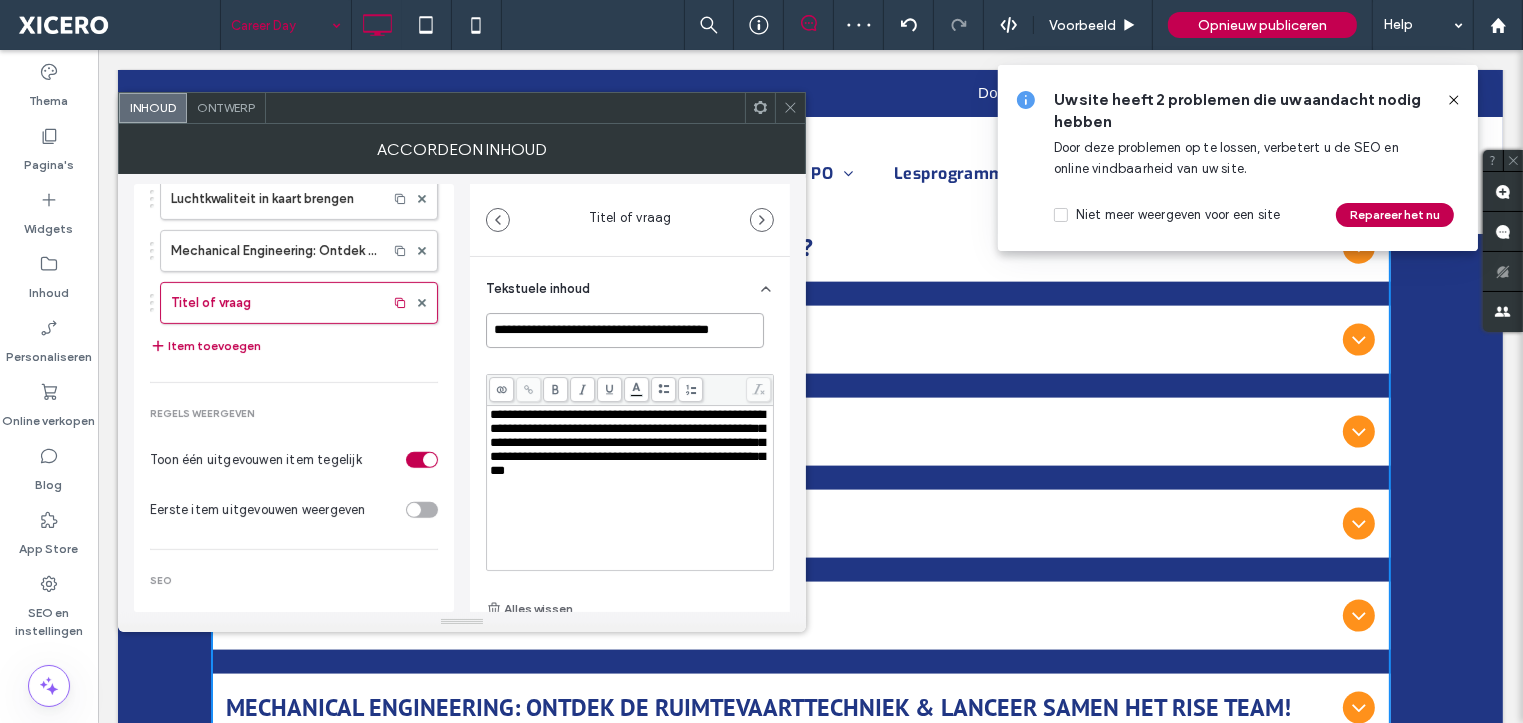 type on "**********" 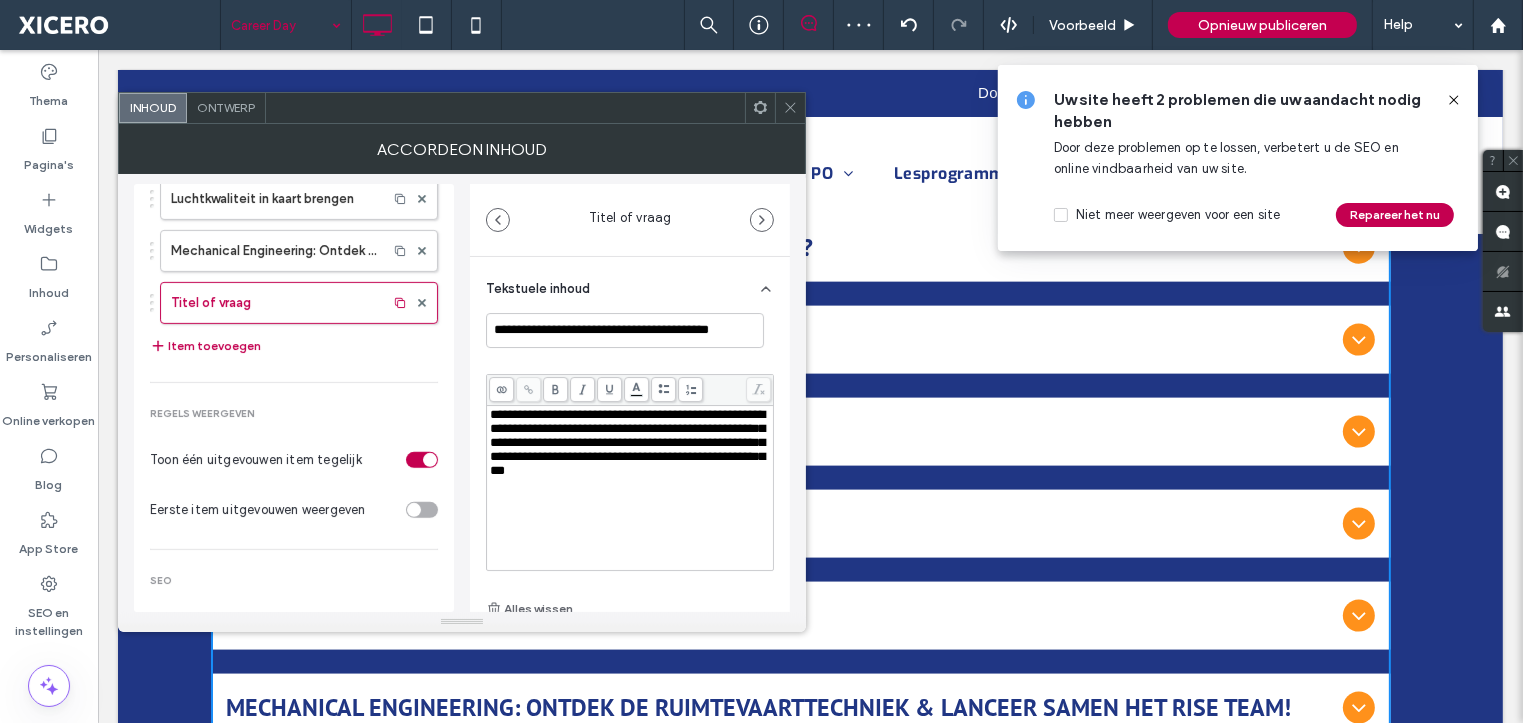 scroll, scrollTop: 0, scrollLeft: 0, axis: both 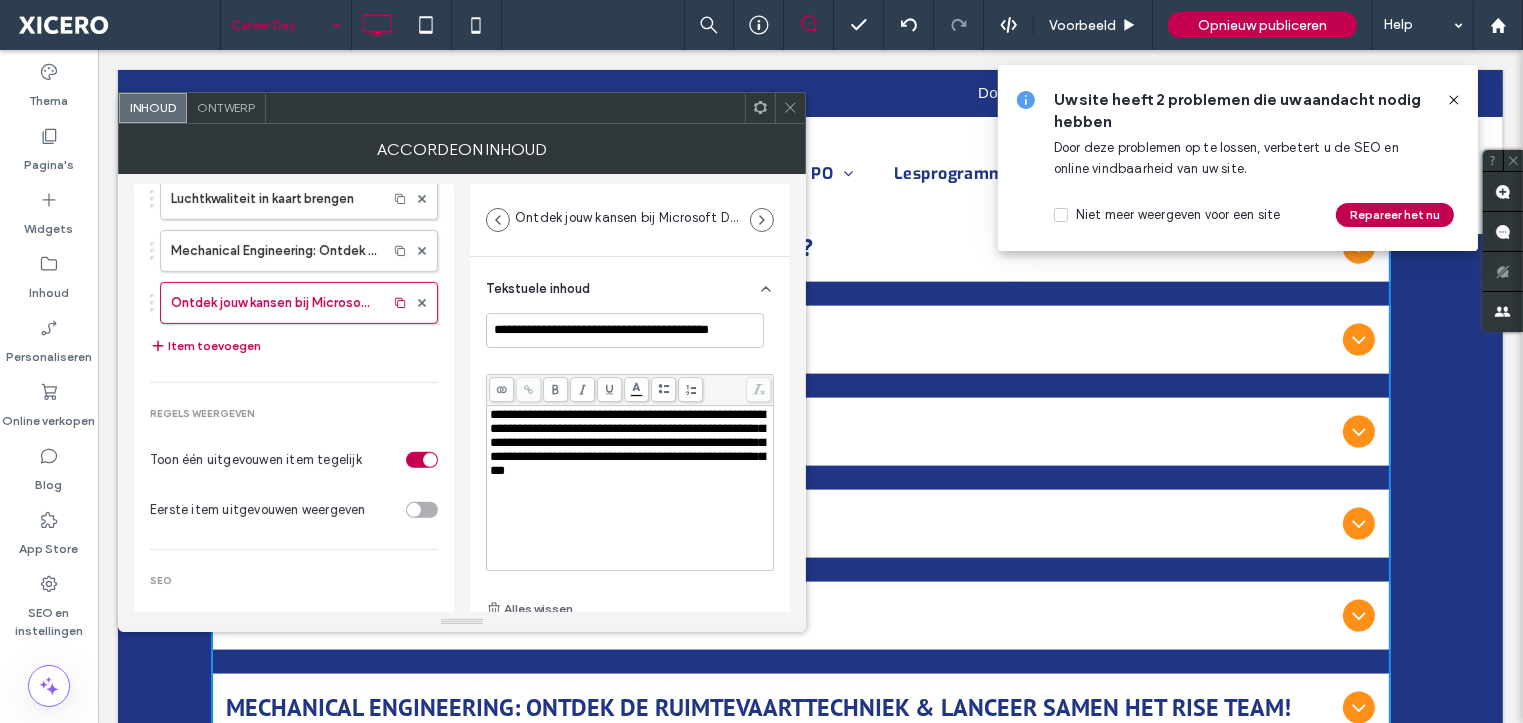 click on "**********" at bounding box center (627, 442) 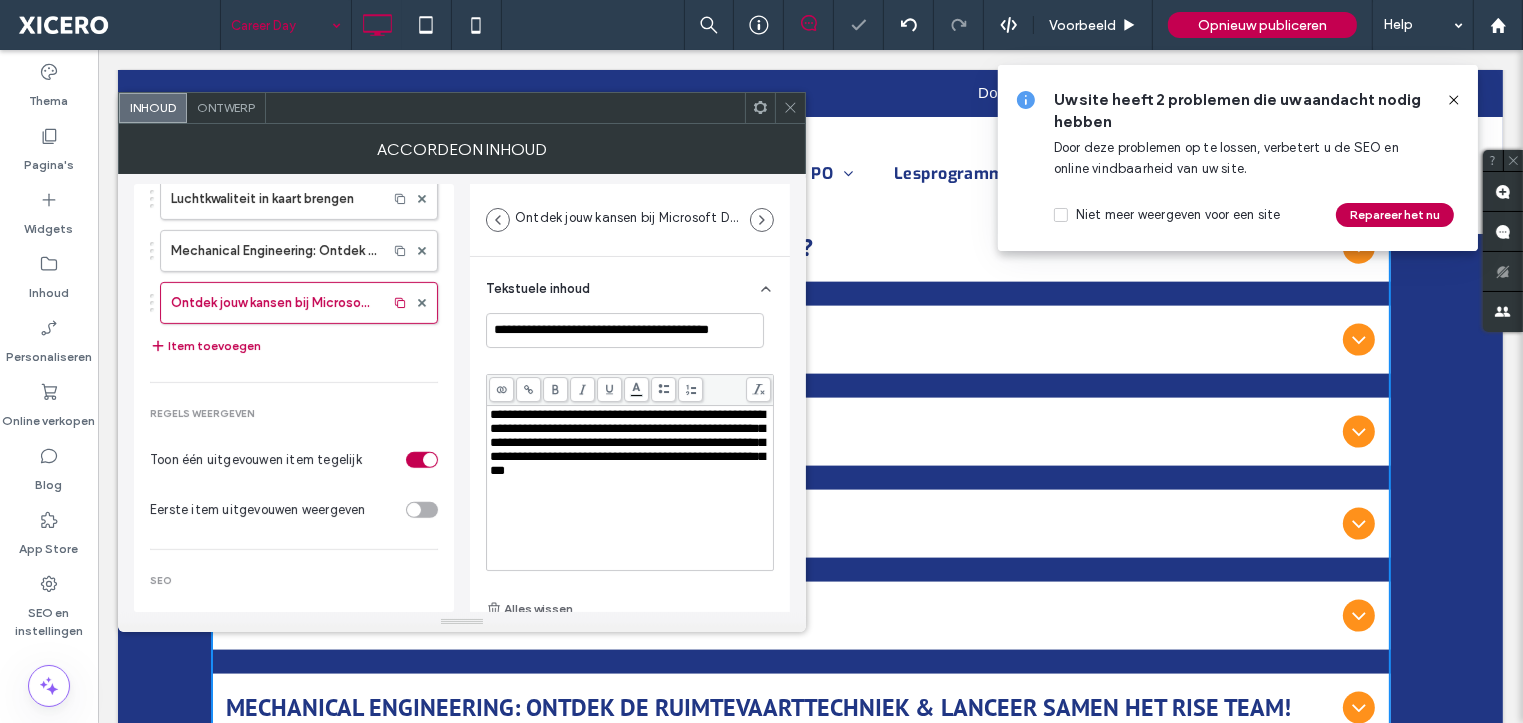 scroll, scrollTop: 326, scrollLeft: 0, axis: vertical 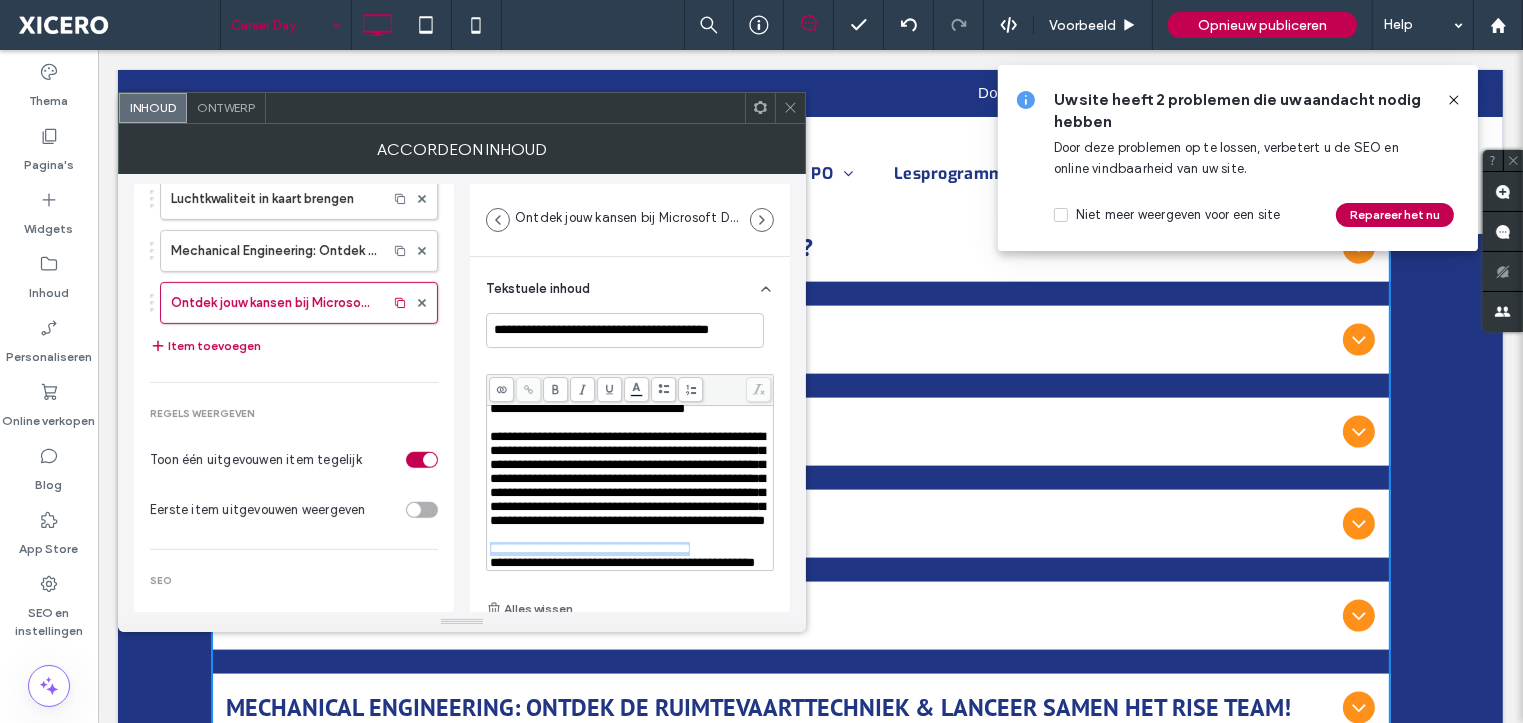 drag, startPoint x: 493, startPoint y: 514, endPoint x: 728, endPoint y: 510, distance: 235.03404 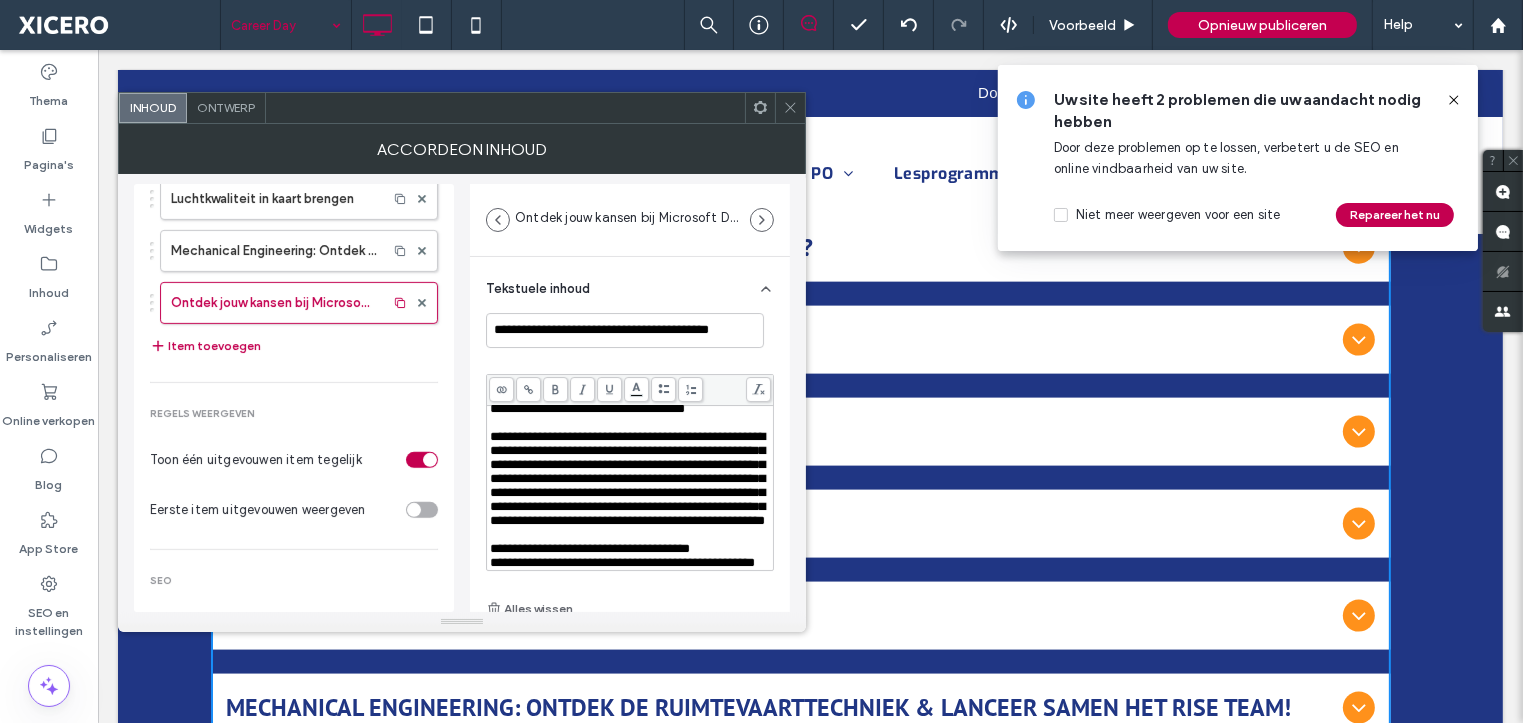 click 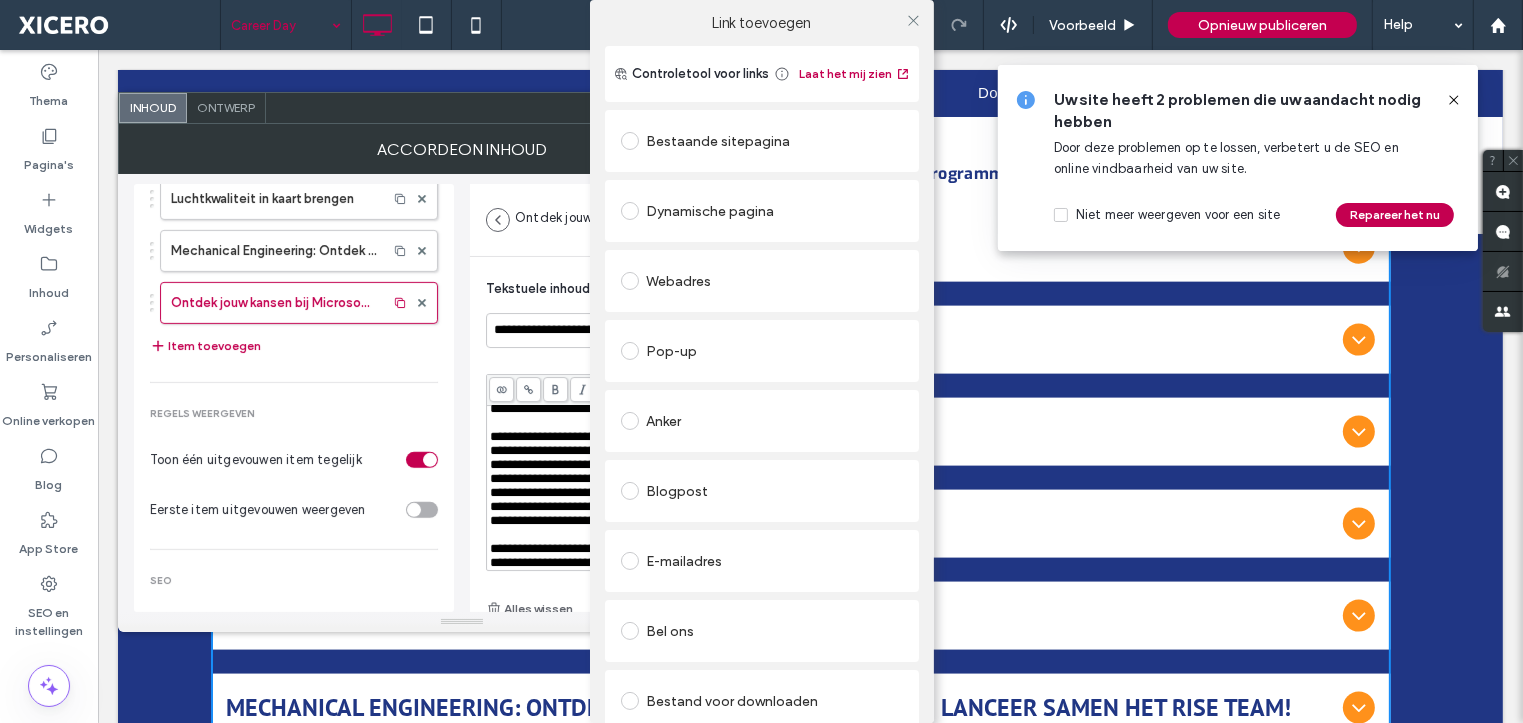 click on "Webadres" at bounding box center [762, 281] 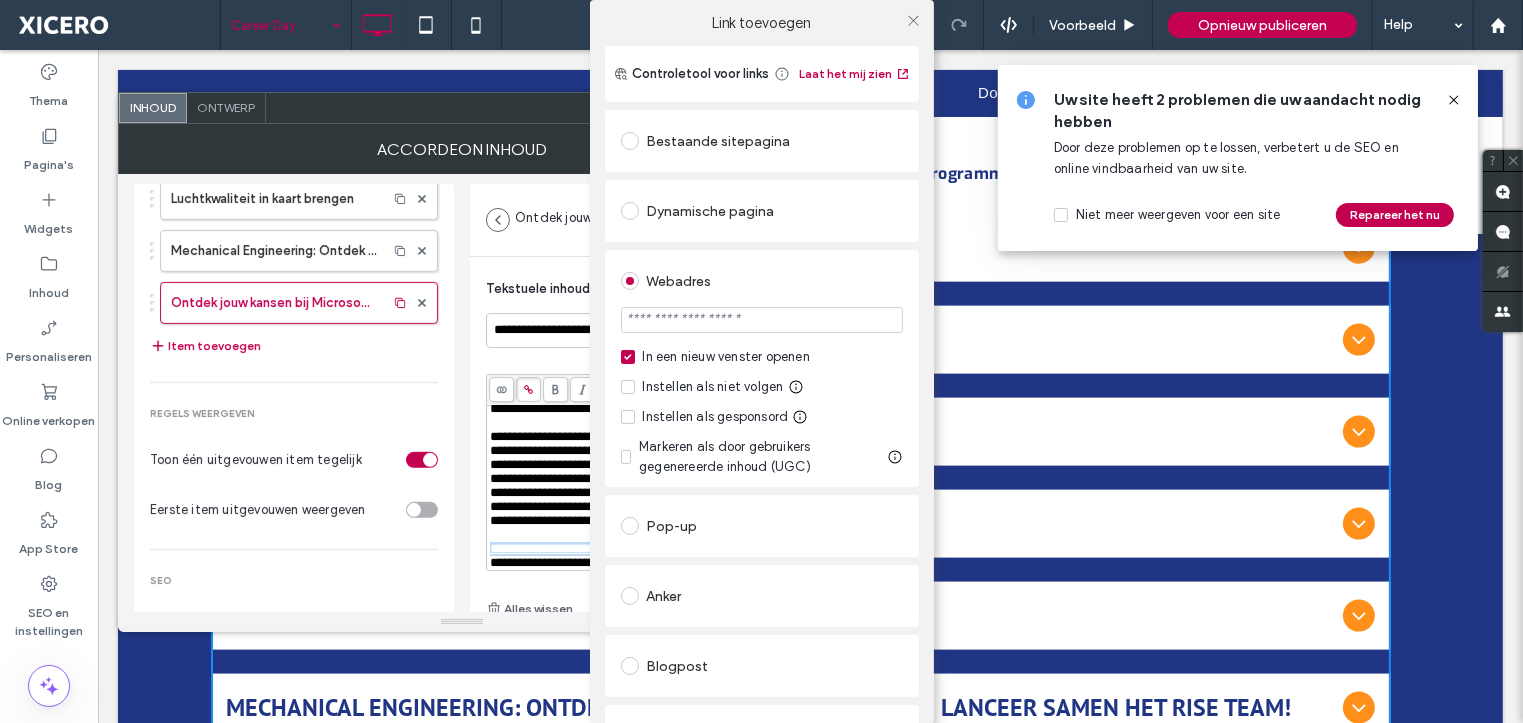 scroll, scrollTop: 332, scrollLeft: 0, axis: vertical 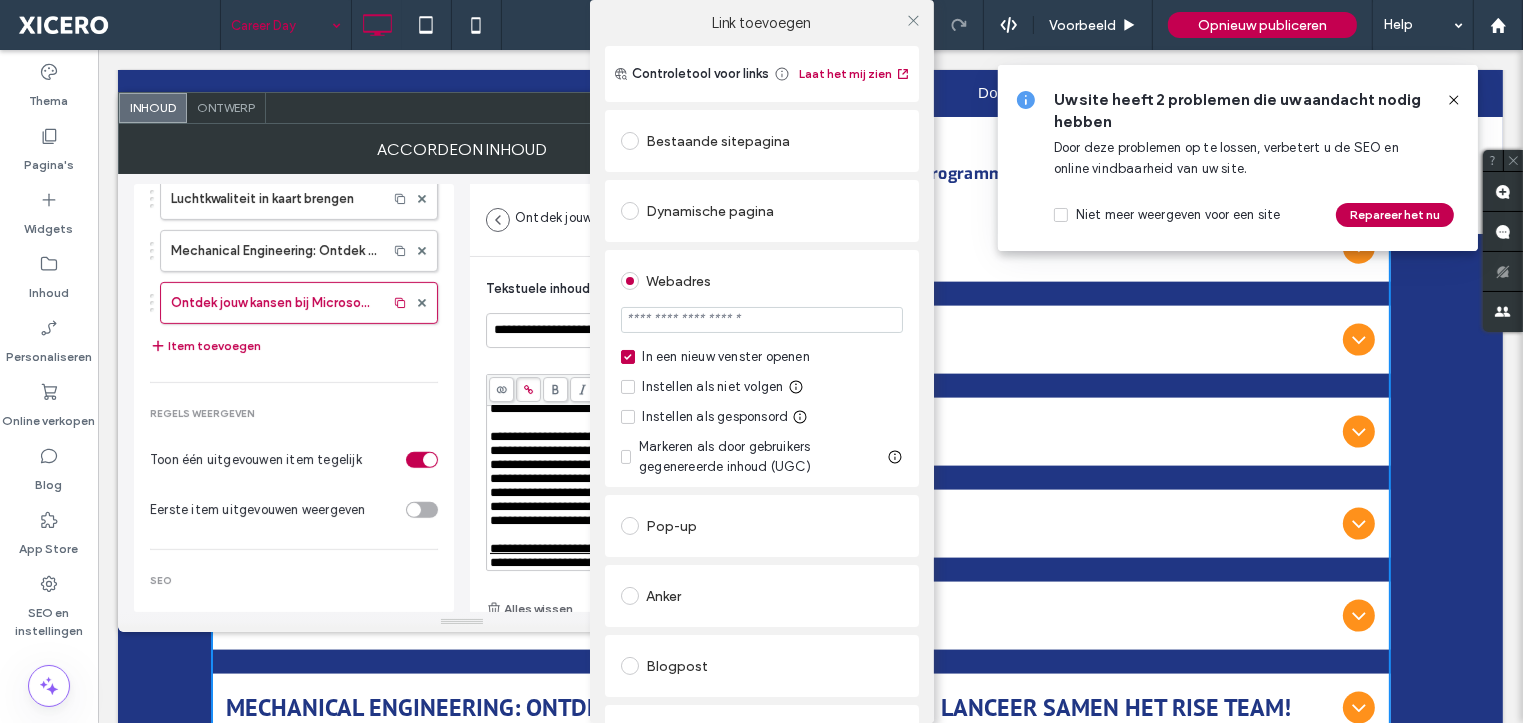 click at bounding box center (762, 320) 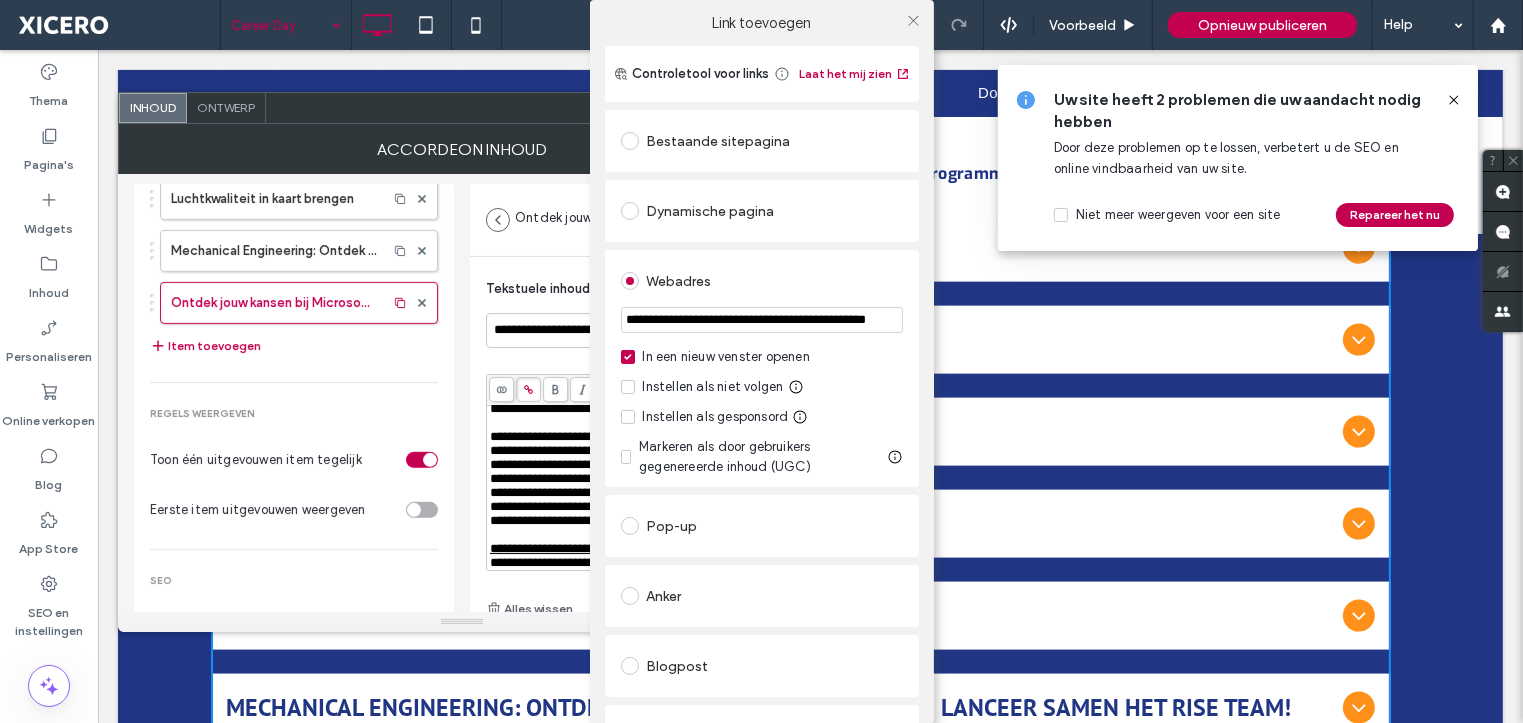scroll, scrollTop: 0, scrollLeft: 108, axis: horizontal 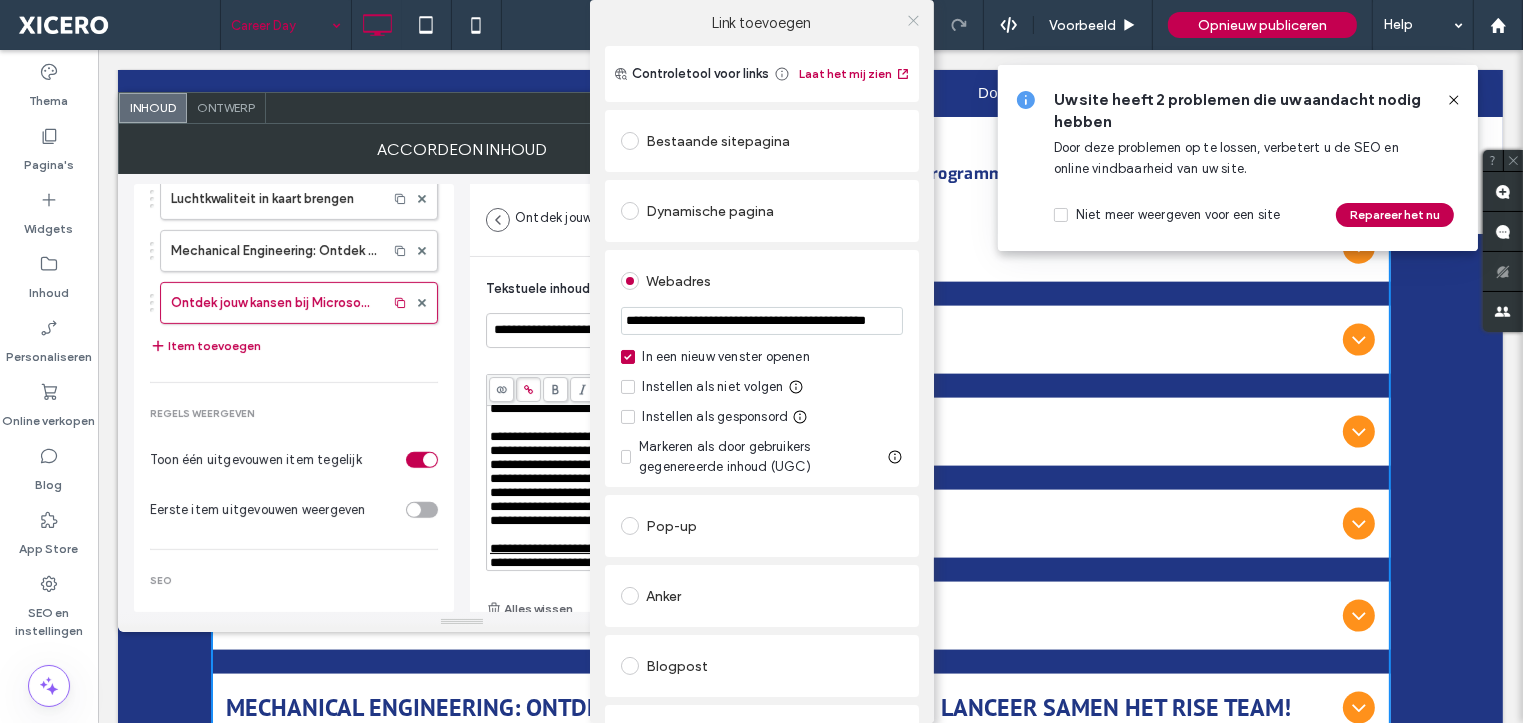 type on "**********" 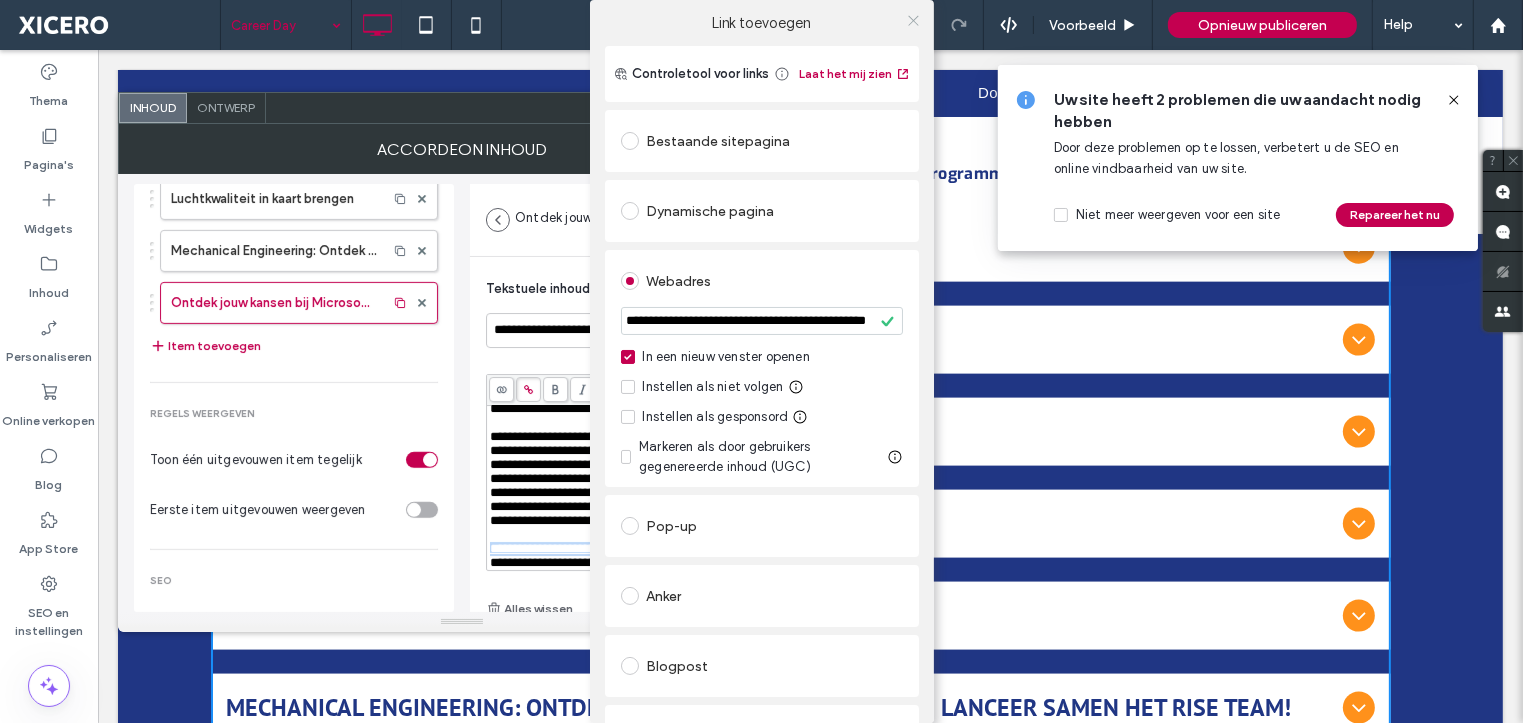 click 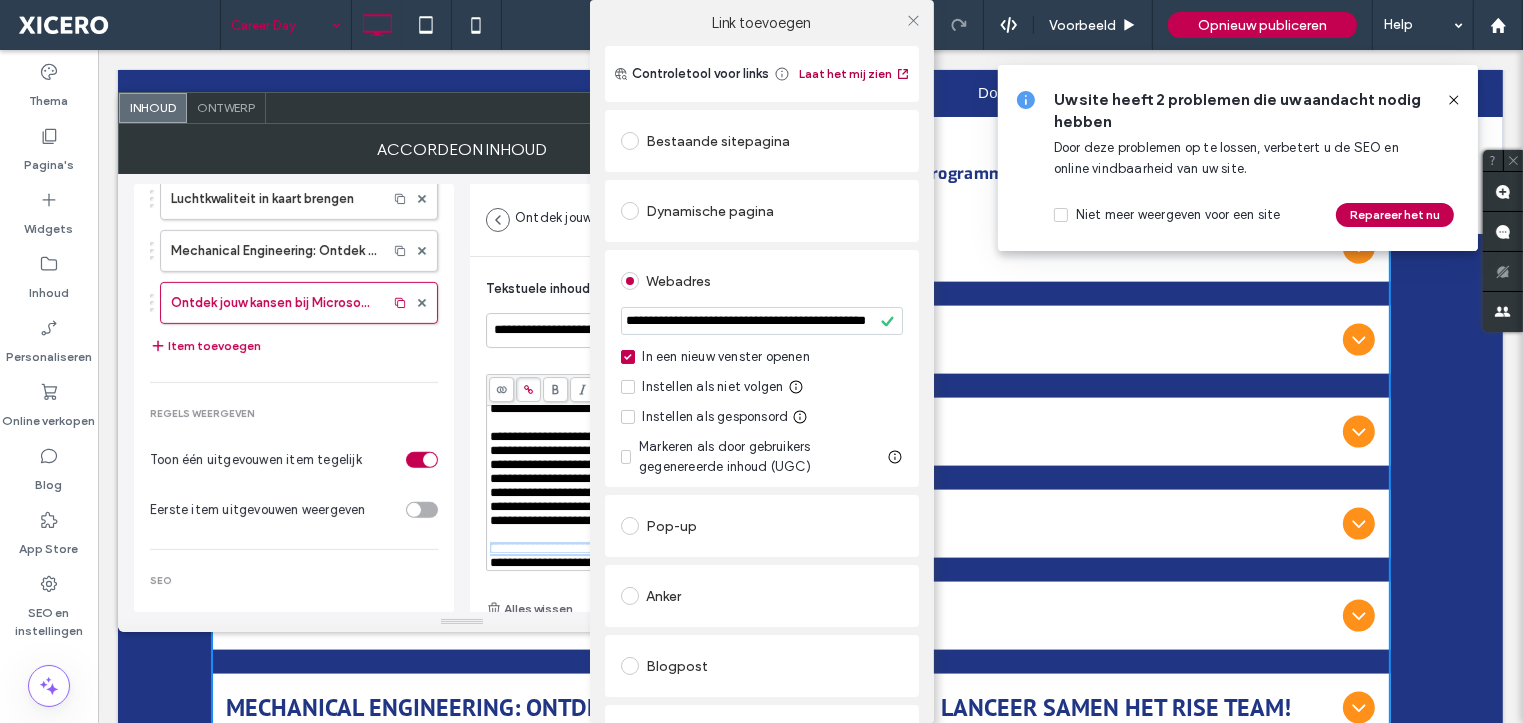 scroll, scrollTop: 0, scrollLeft: 0, axis: both 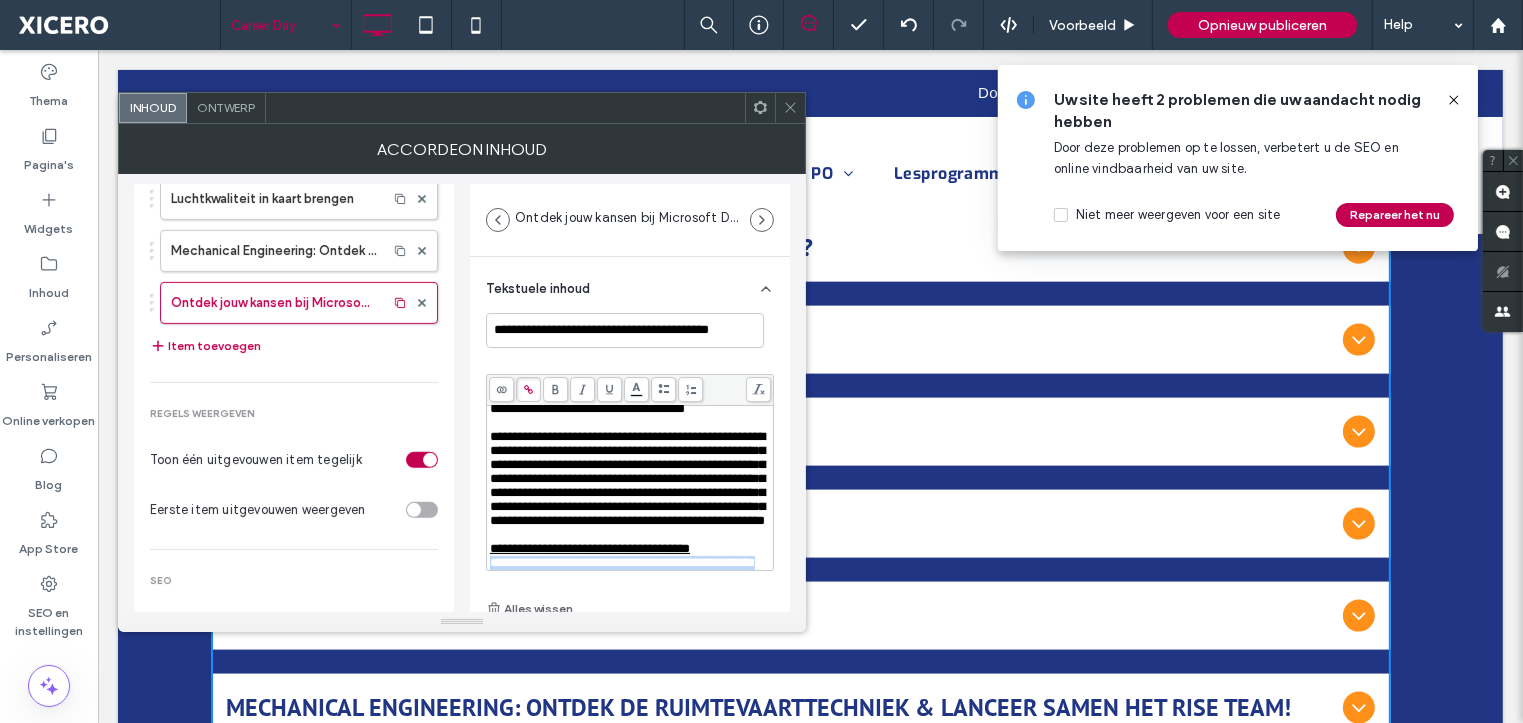 drag, startPoint x: 541, startPoint y: 547, endPoint x: 488, endPoint y: 533, distance: 54.81788 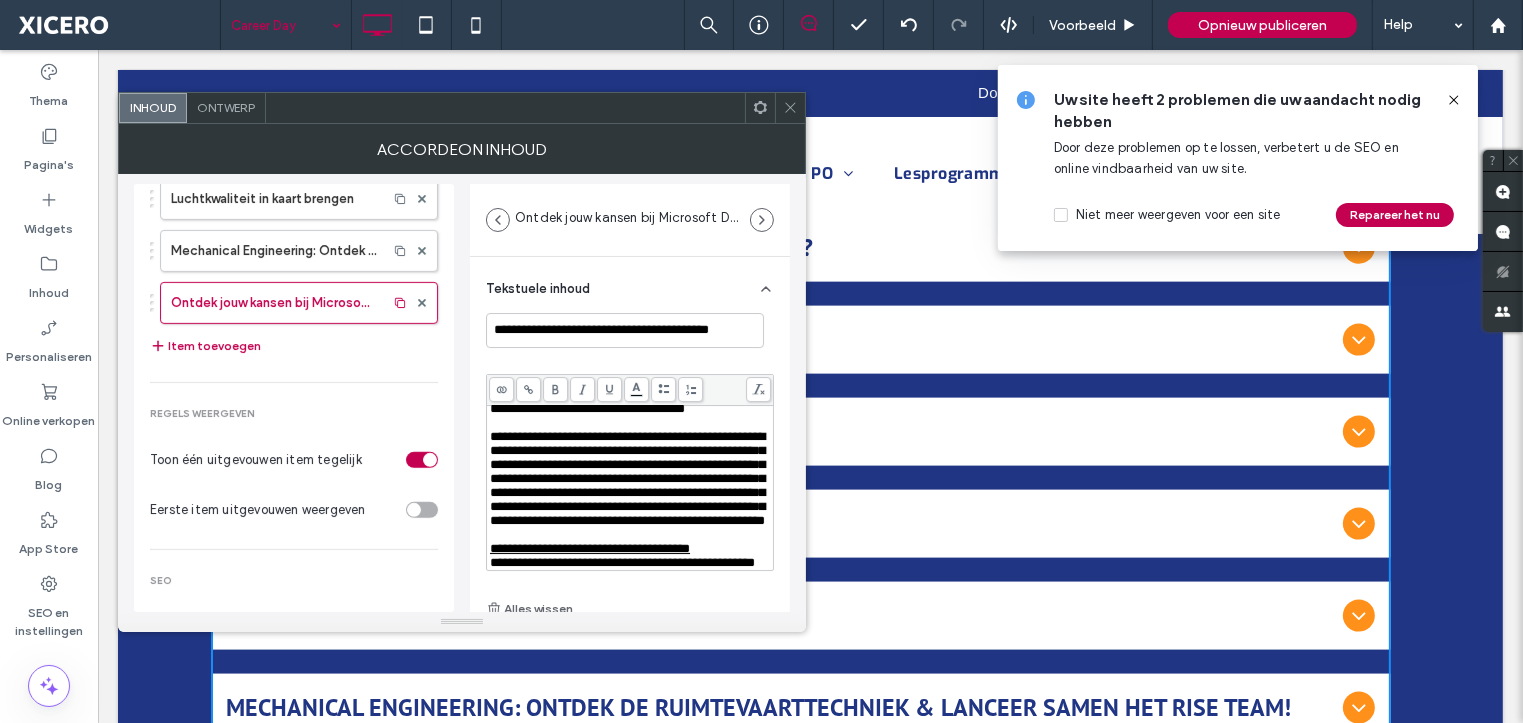 click 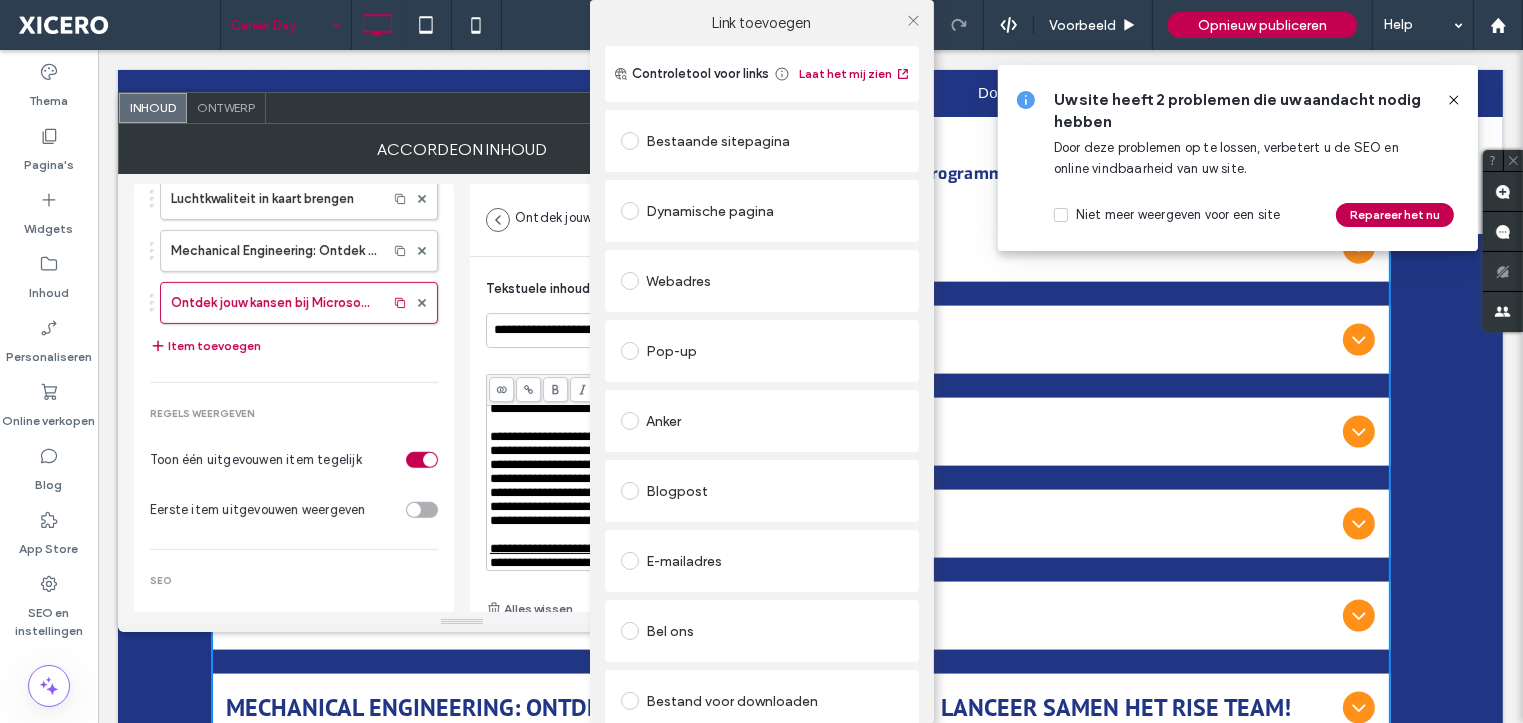 click on "Webadres" at bounding box center (762, 281) 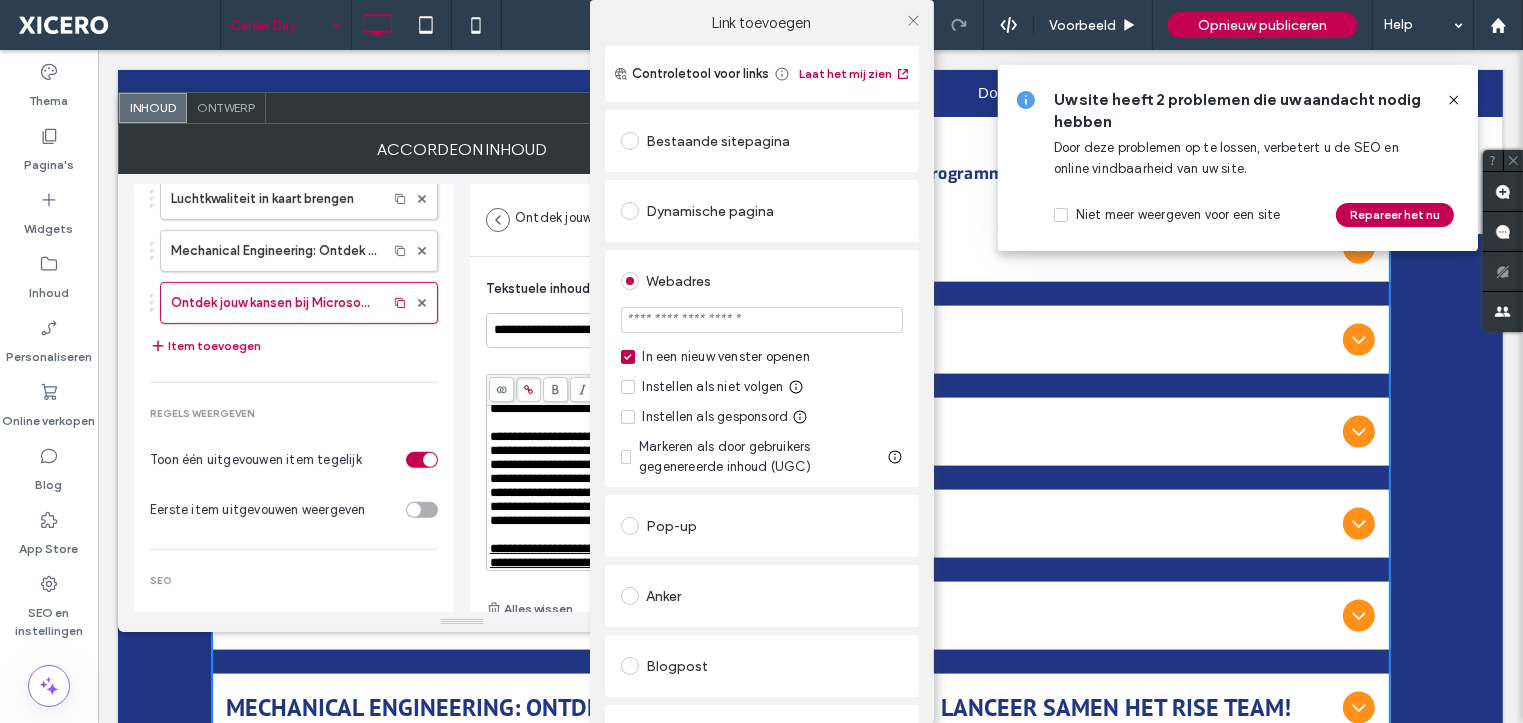 click at bounding box center (762, 320) 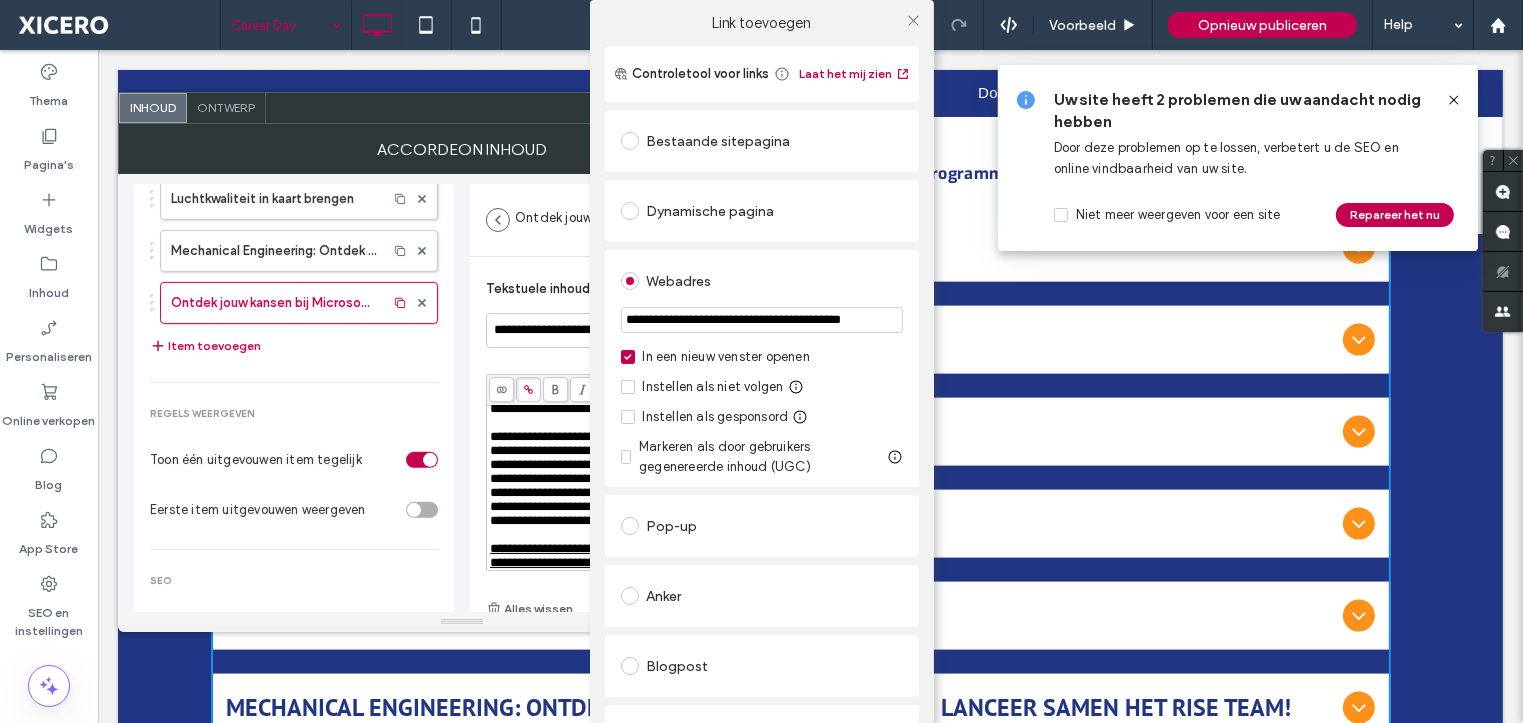 scroll, scrollTop: 0, scrollLeft: 69, axis: horizontal 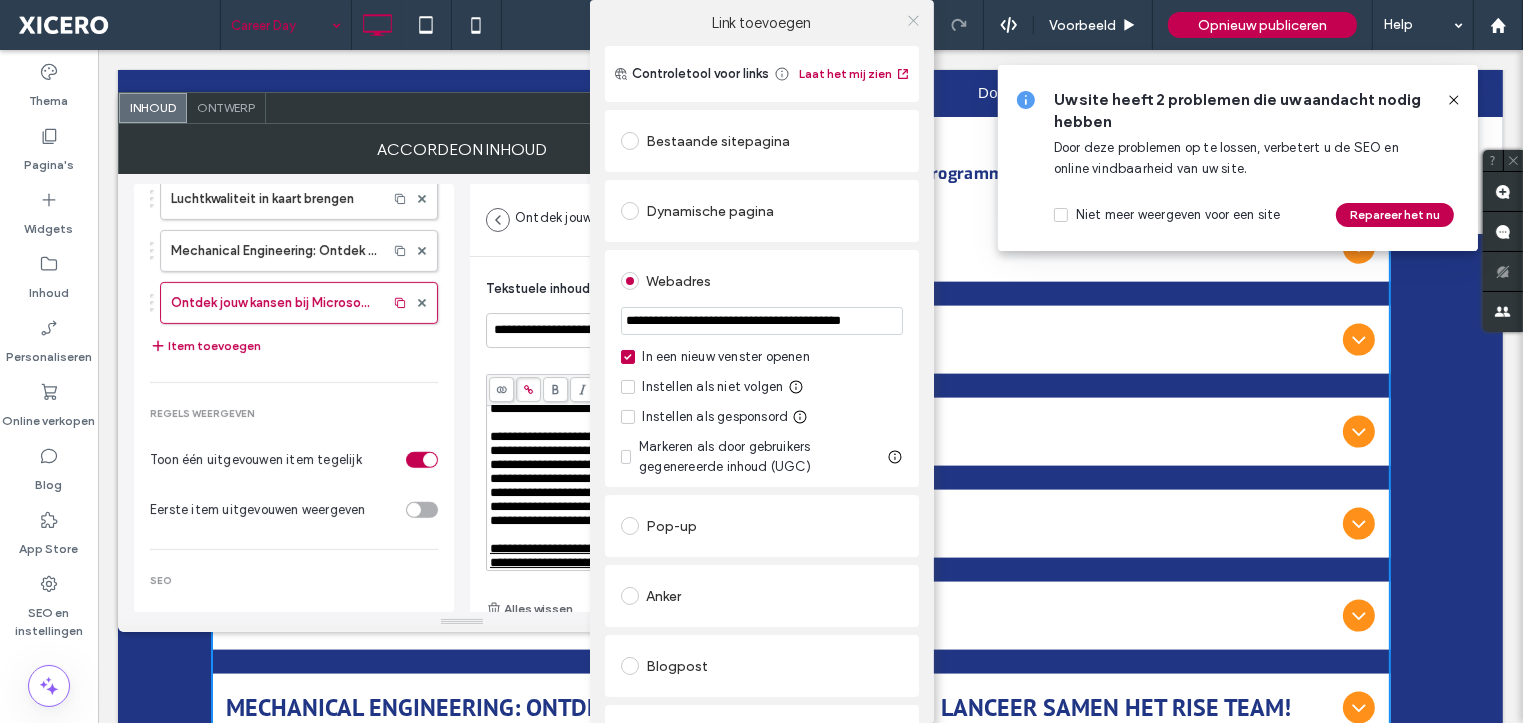 type on "**********" 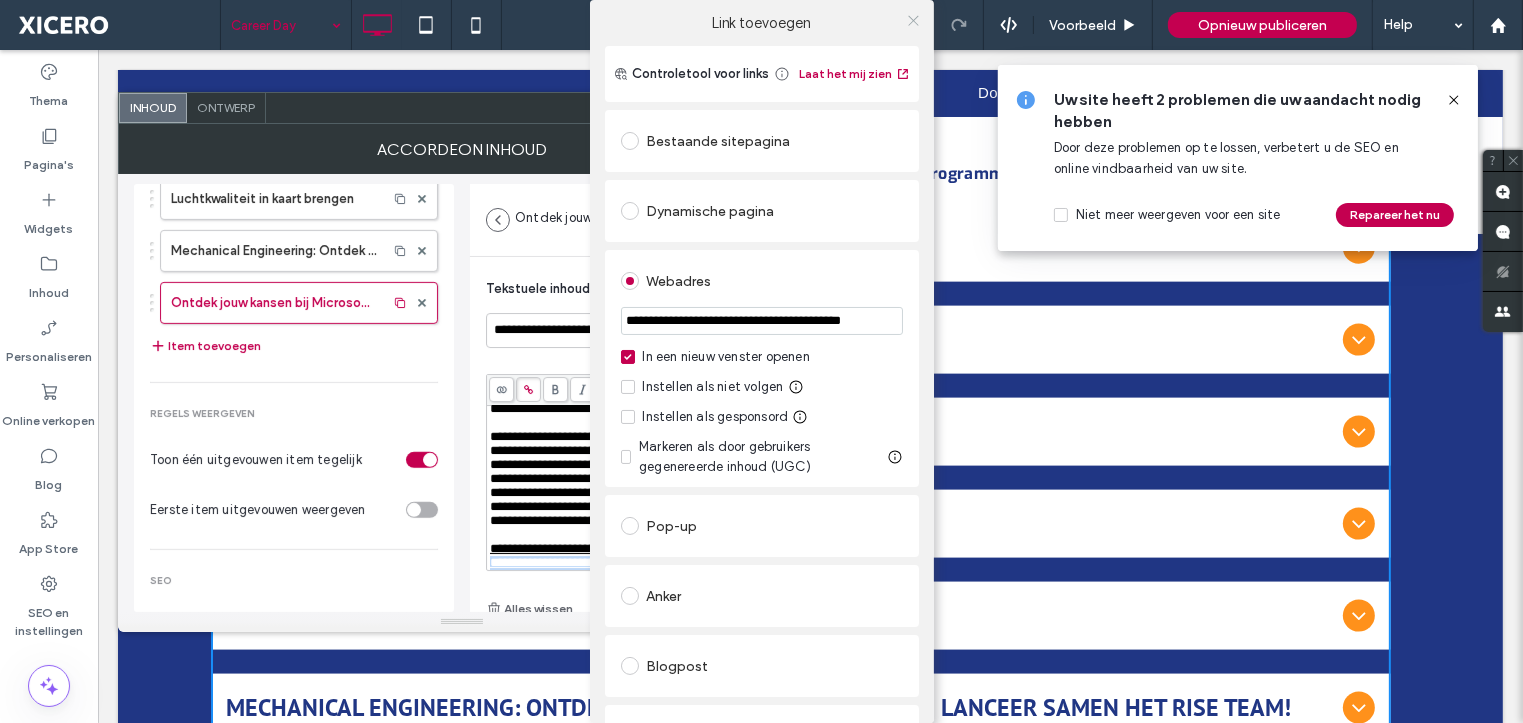 click 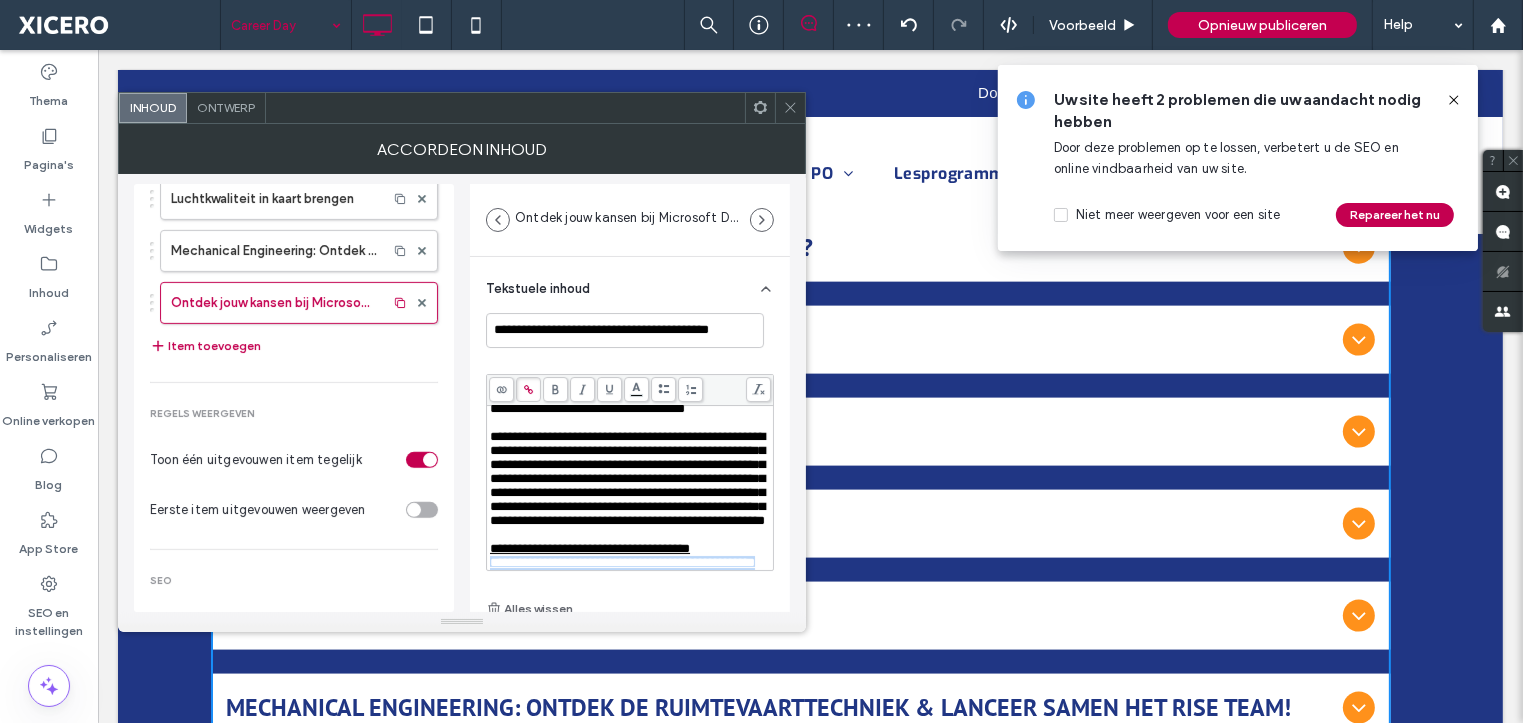 scroll, scrollTop: 0, scrollLeft: 0, axis: both 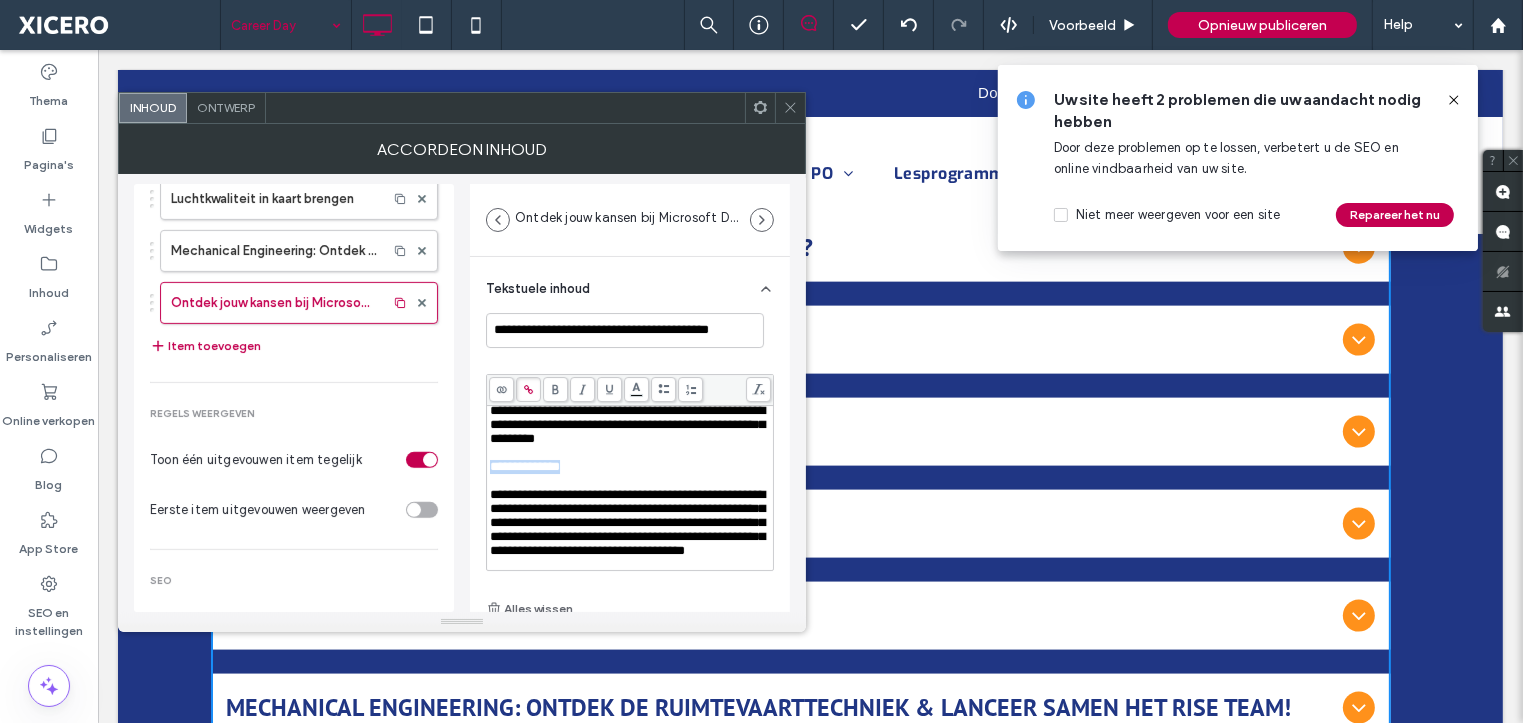 drag, startPoint x: 578, startPoint y: 480, endPoint x: 484, endPoint y: 480, distance: 94 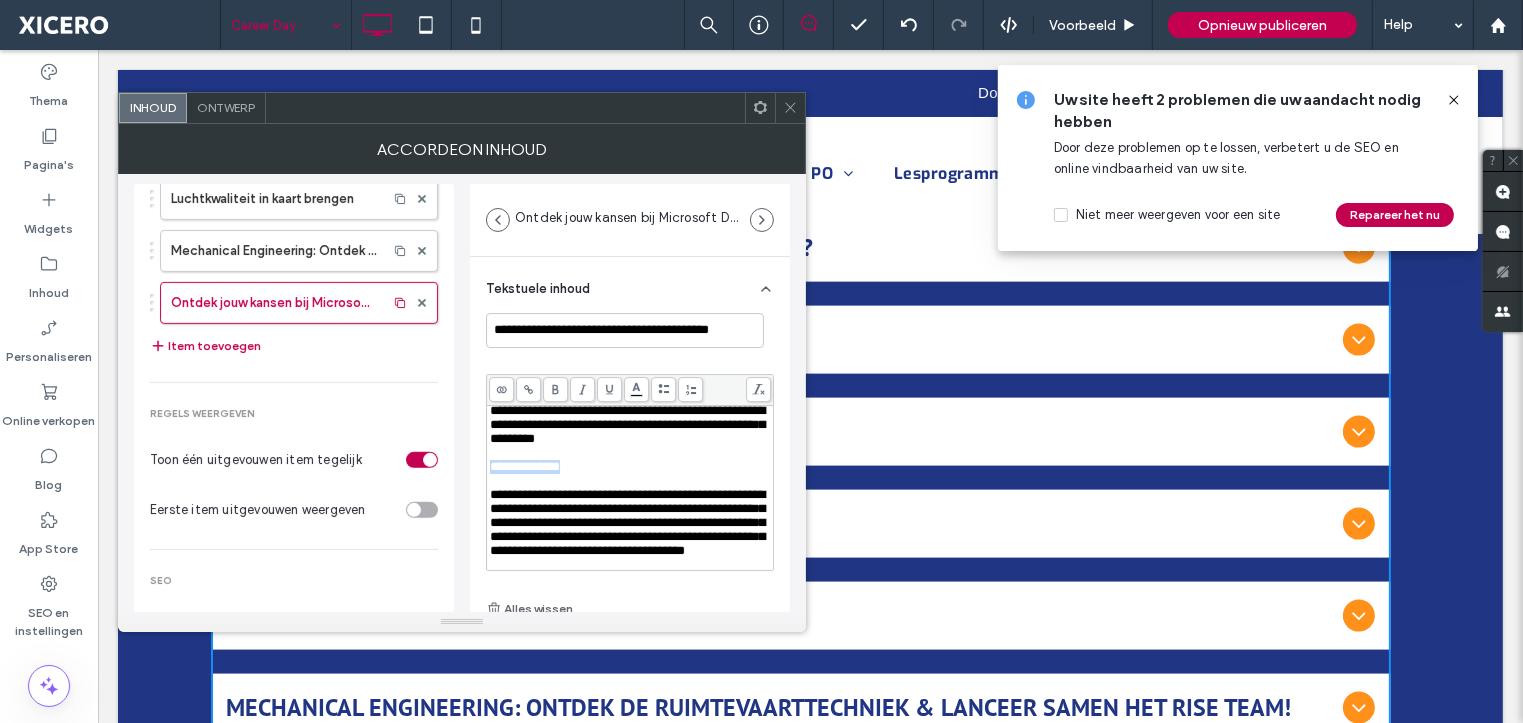 click 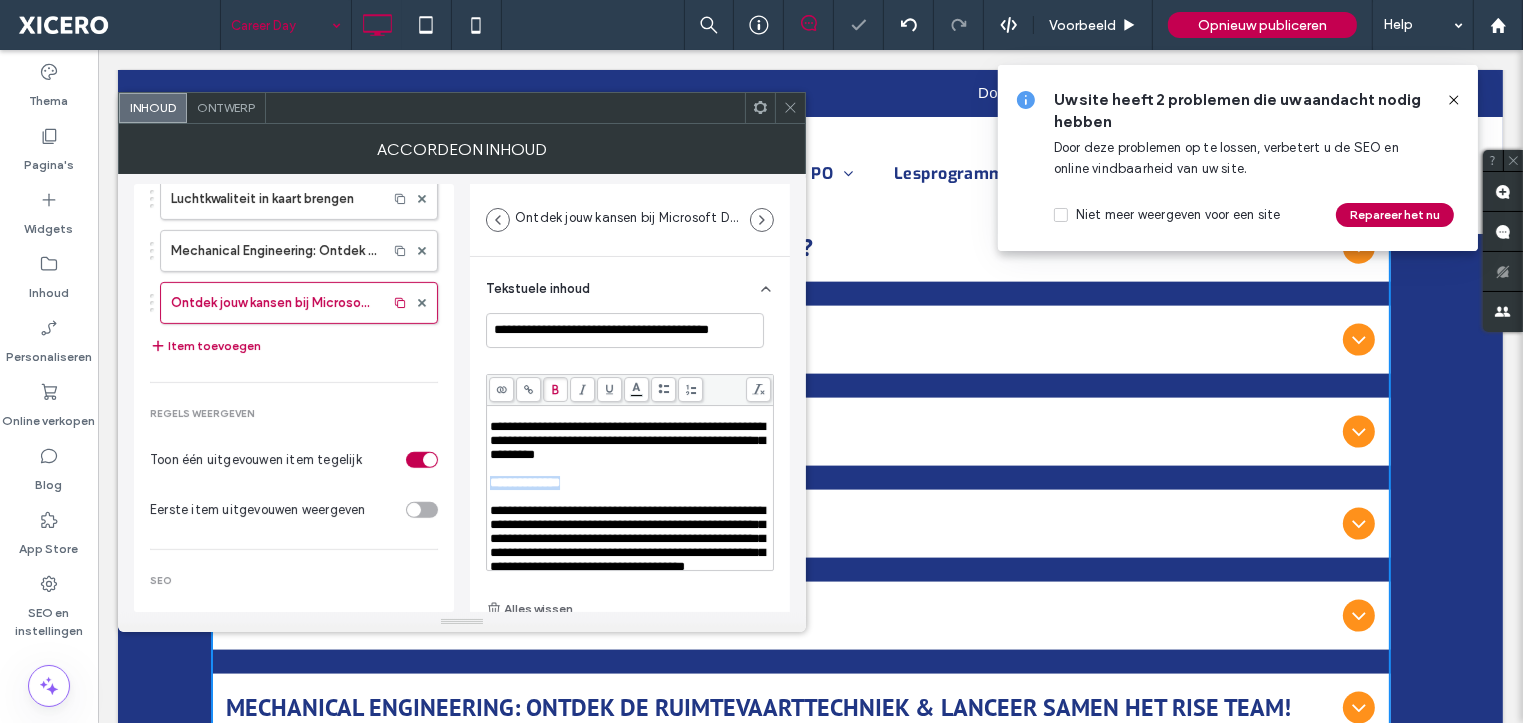 scroll, scrollTop: 0, scrollLeft: 0, axis: both 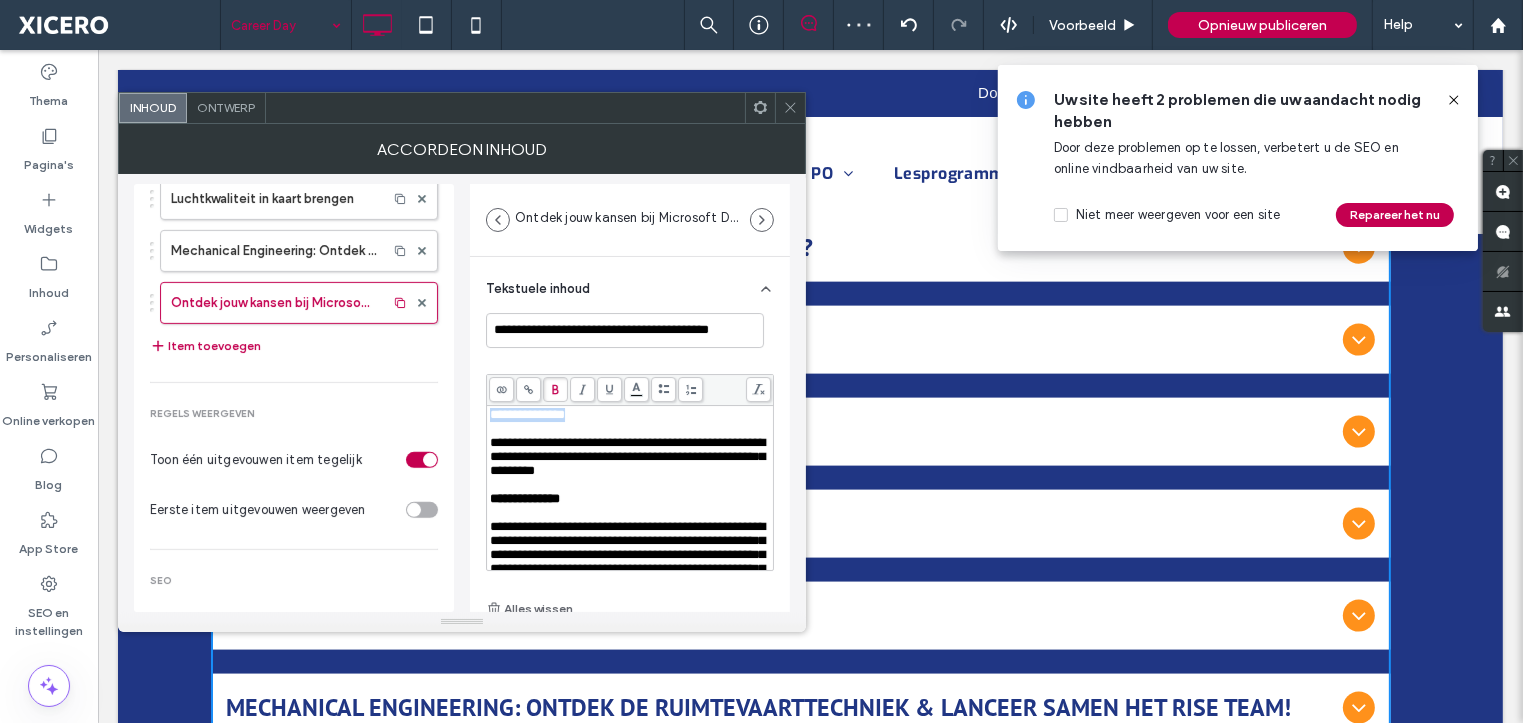 drag, startPoint x: 583, startPoint y: 417, endPoint x: 480, endPoint y: 414, distance: 103.04368 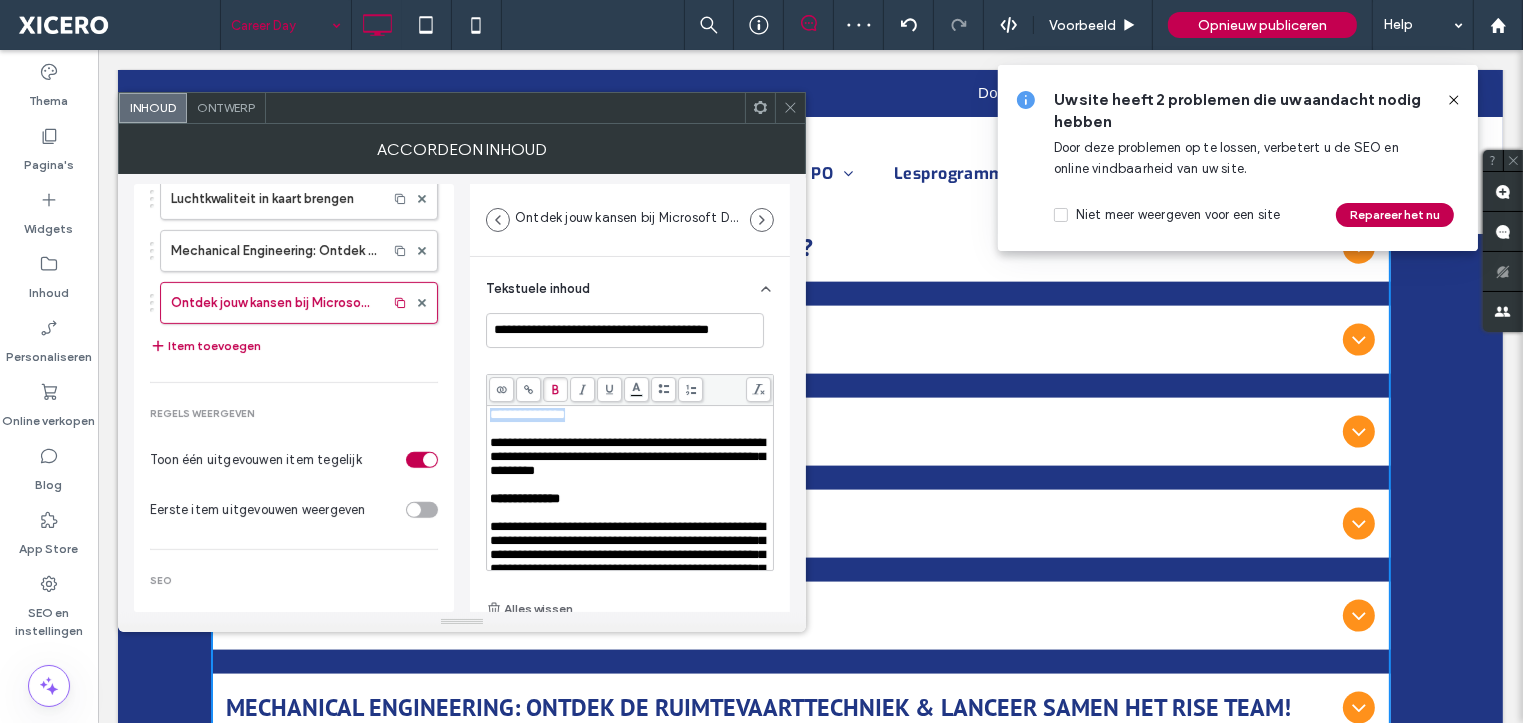click on "**********" at bounding box center [630, 504] 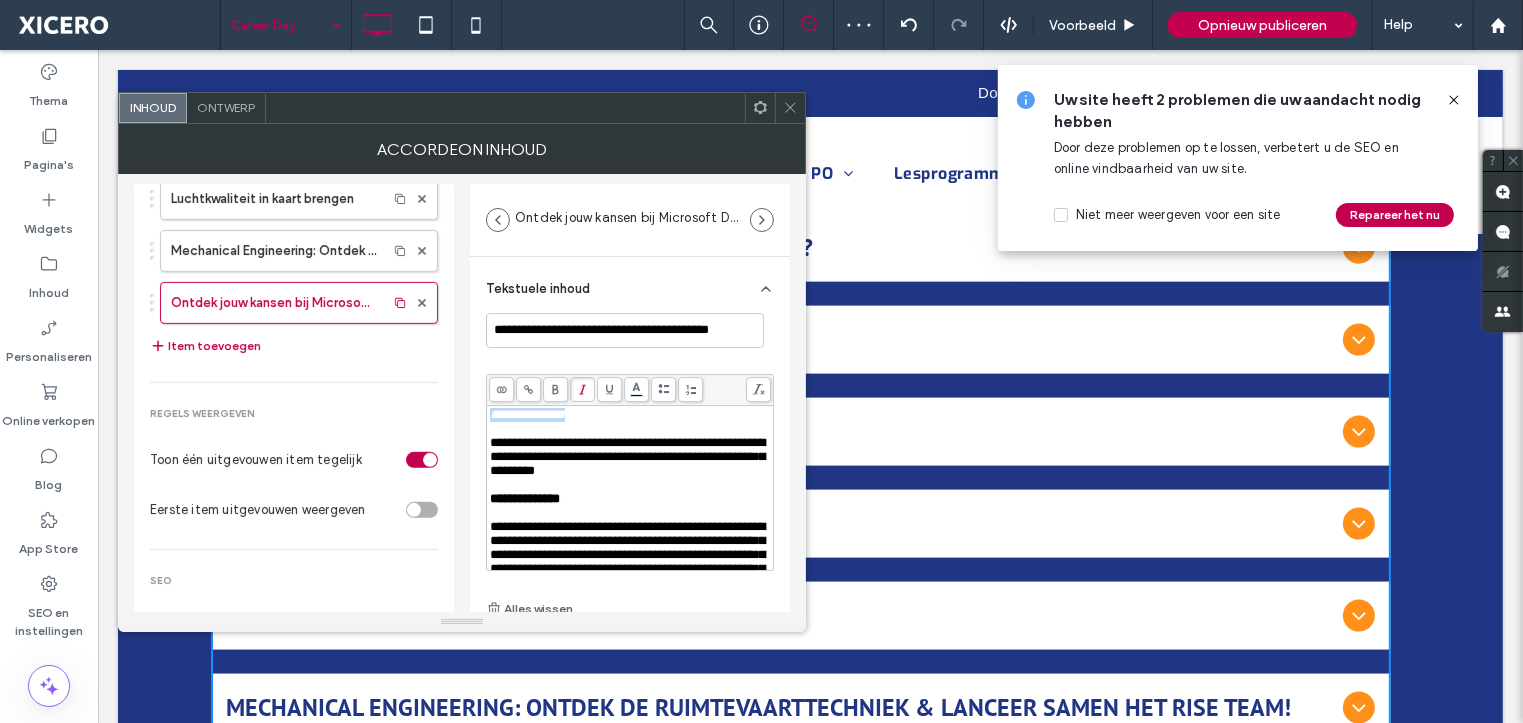 click 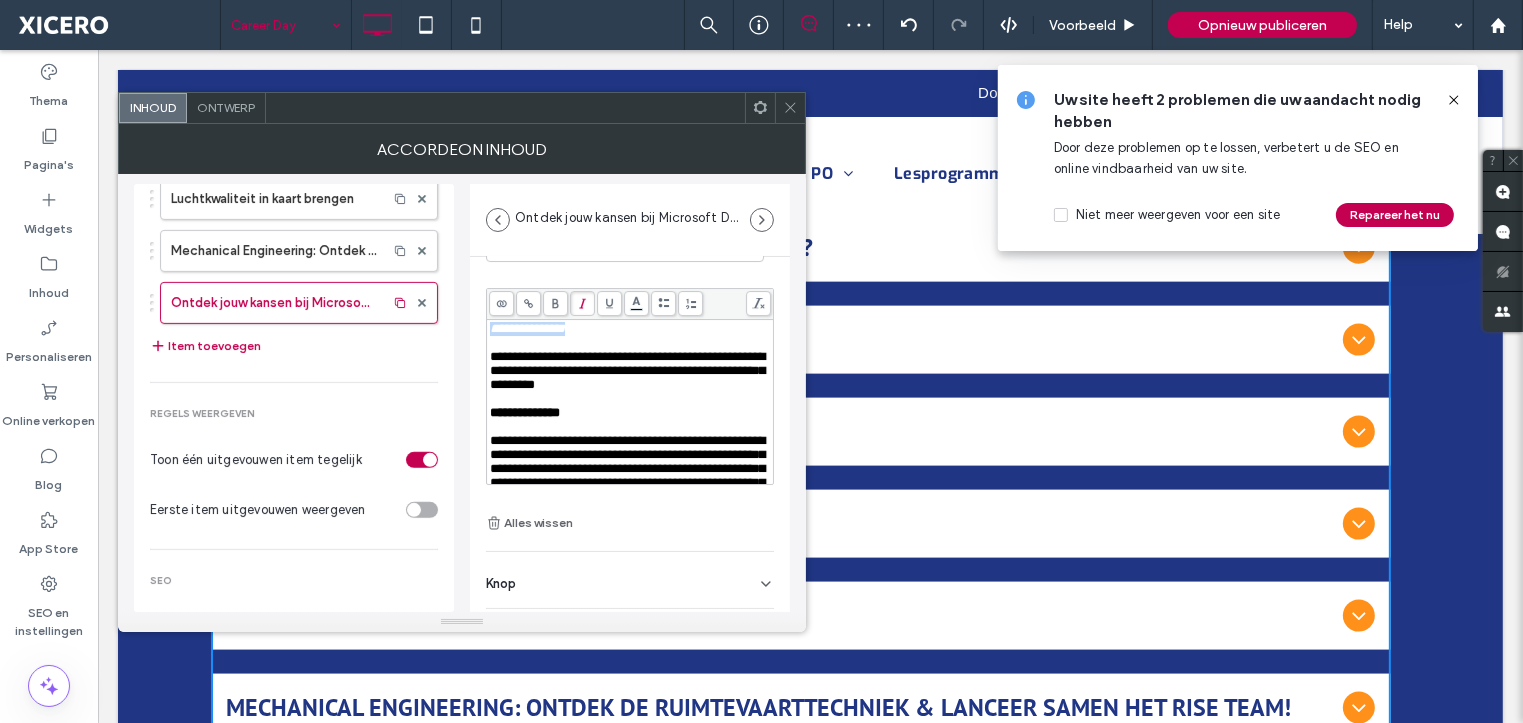 scroll, scrollTop: 137, scrollLeft: 0, axis: vertical 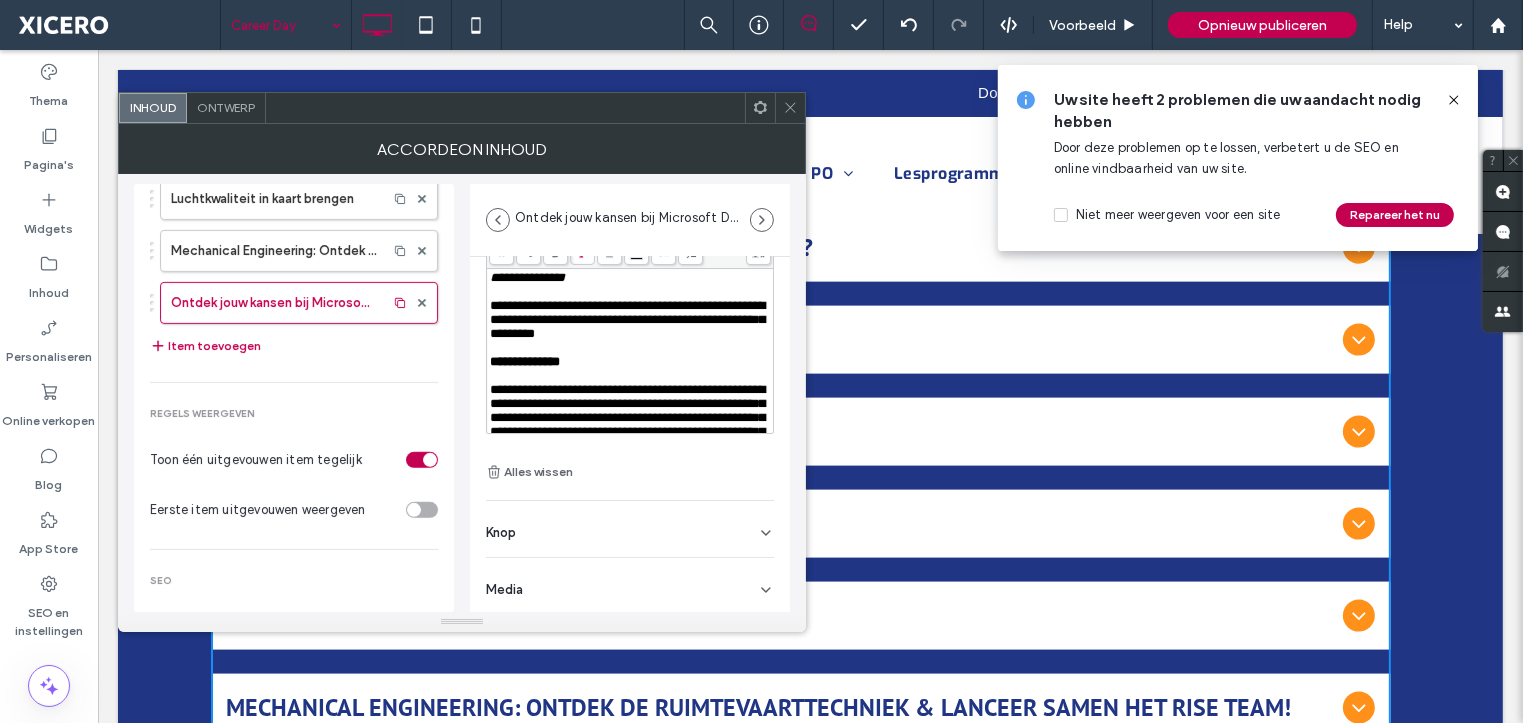 click on "Media" at bounding box center [630, 586] 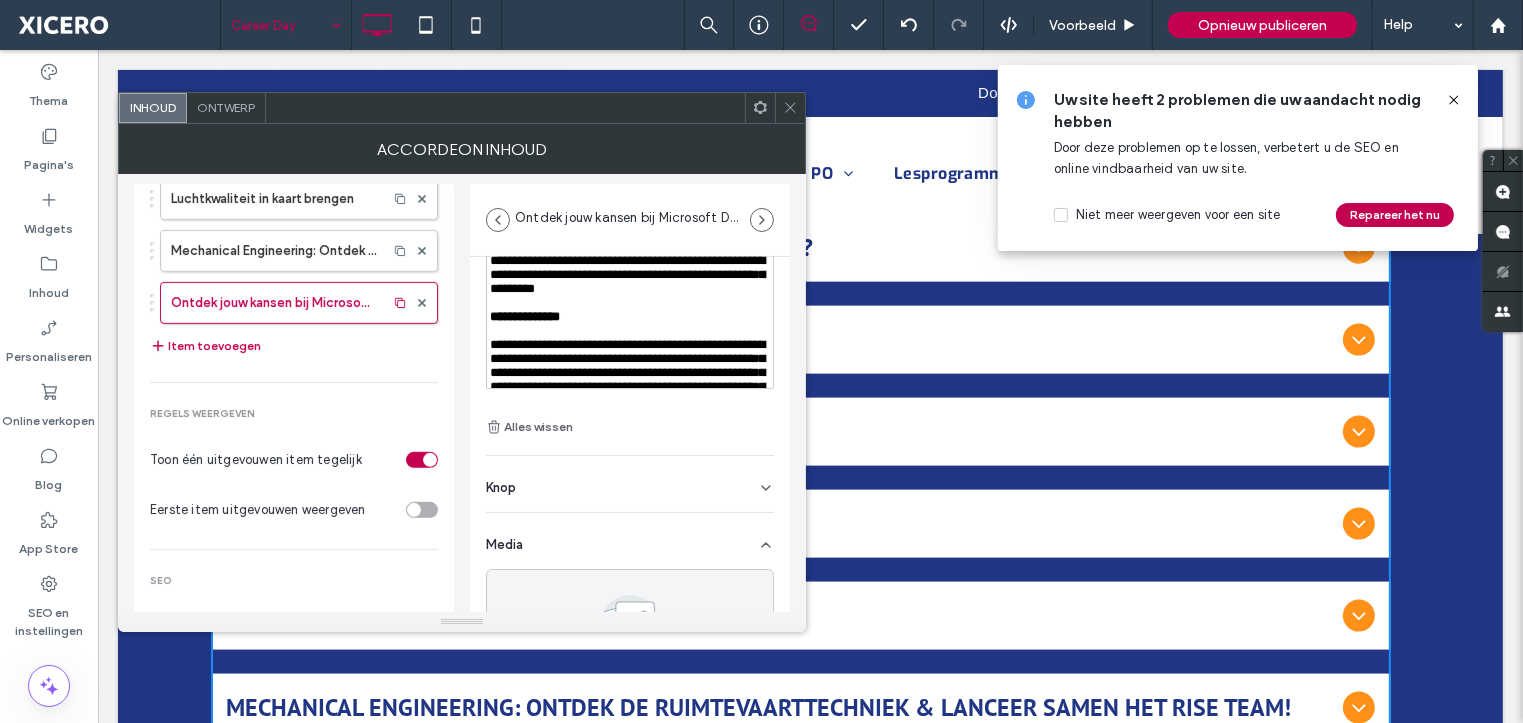 scroll, scrollTop: 291, scrollLeft: 0, axis: vertical 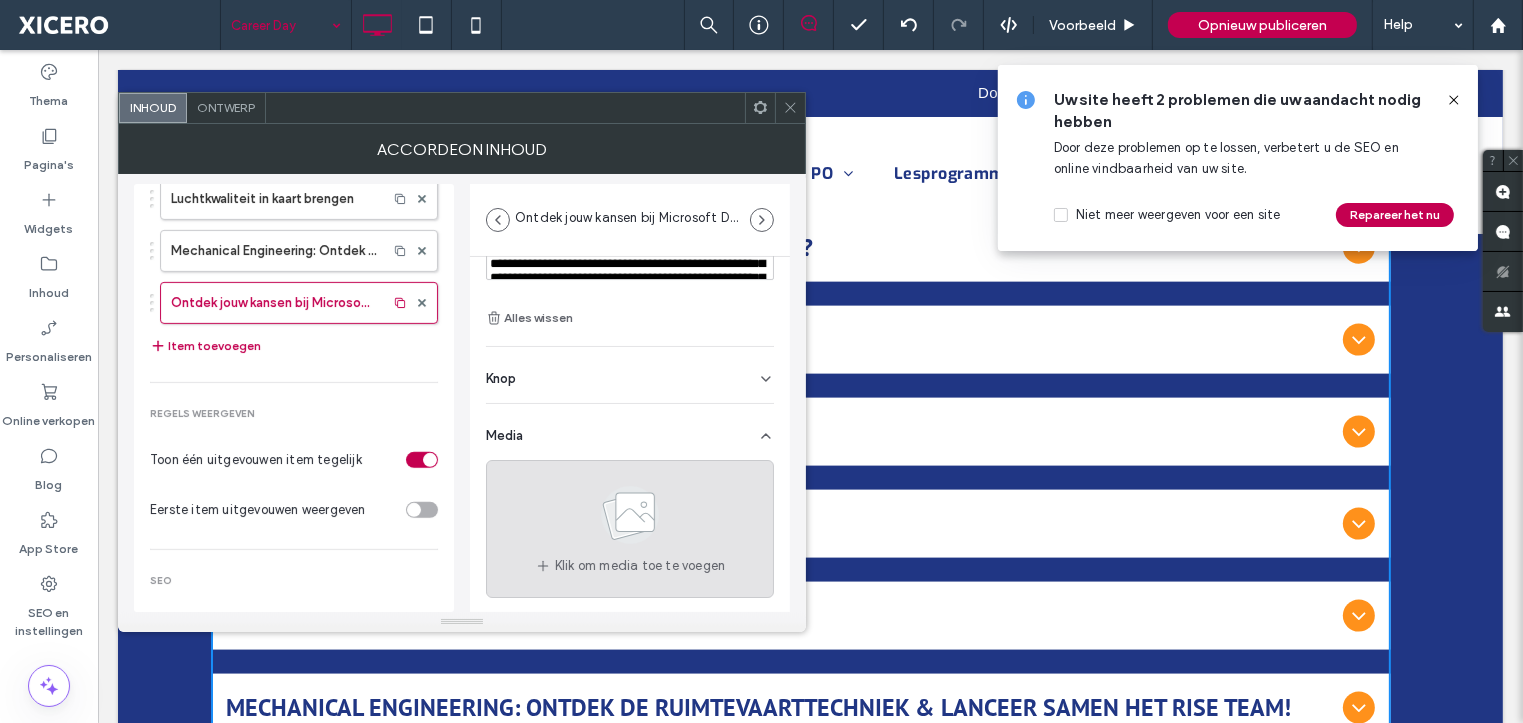 click 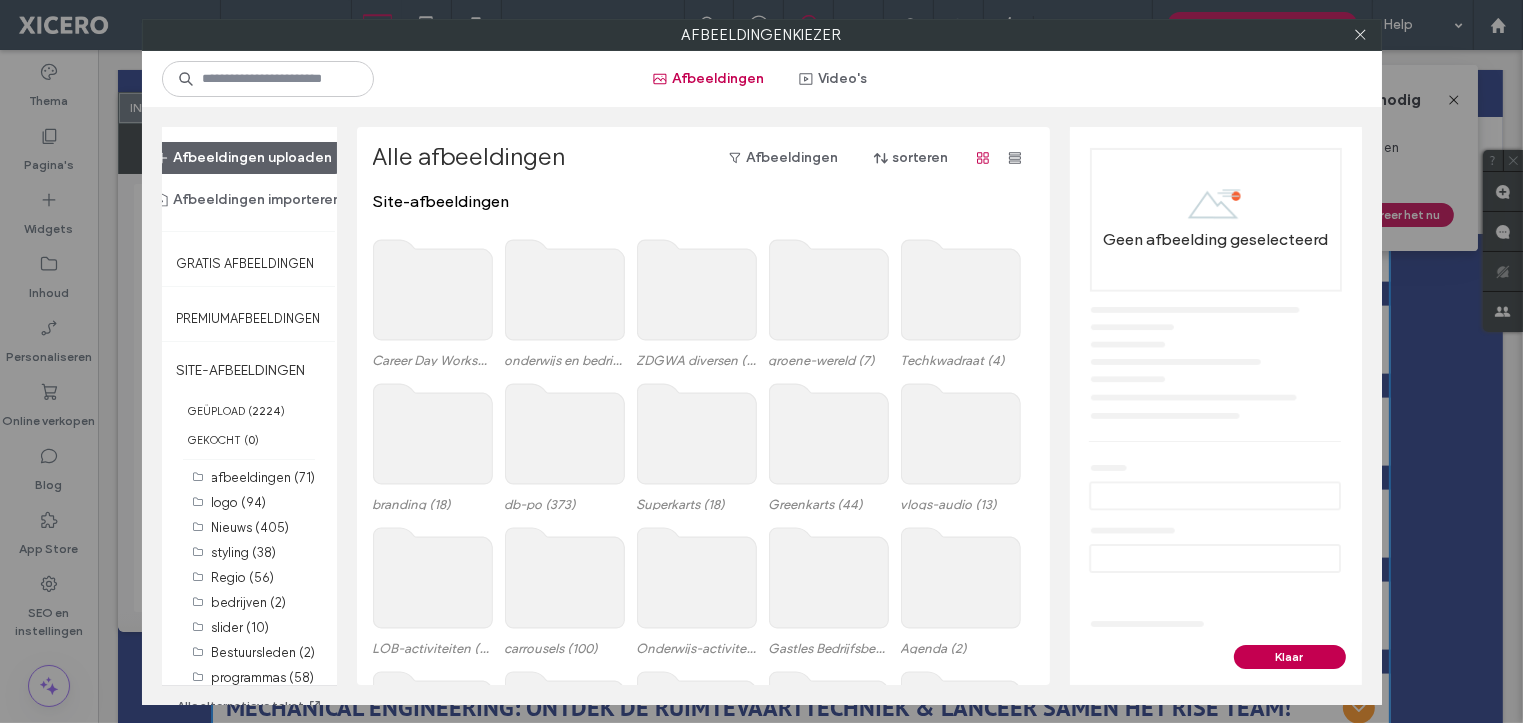 click 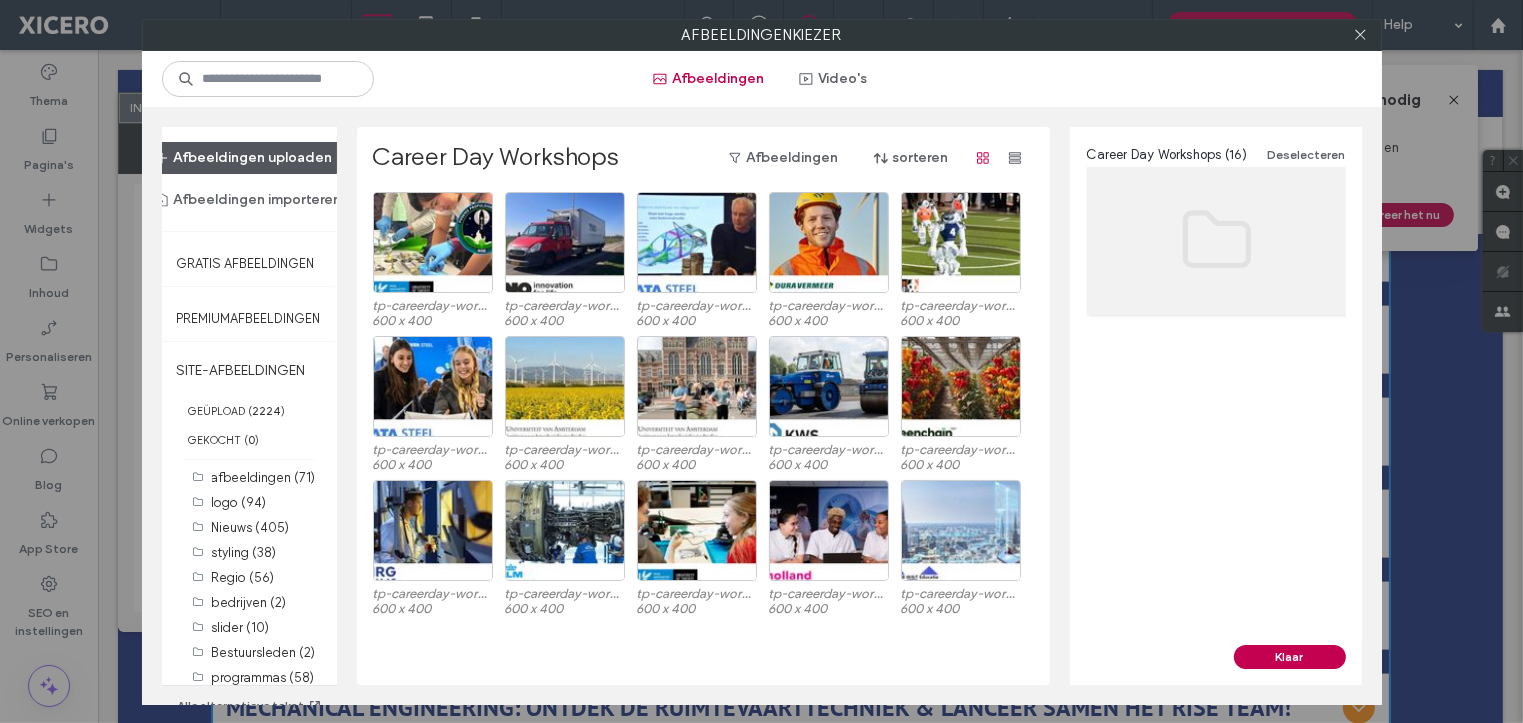 click on "Afbeeldingen uploaden" at bounding box center (244, 158) 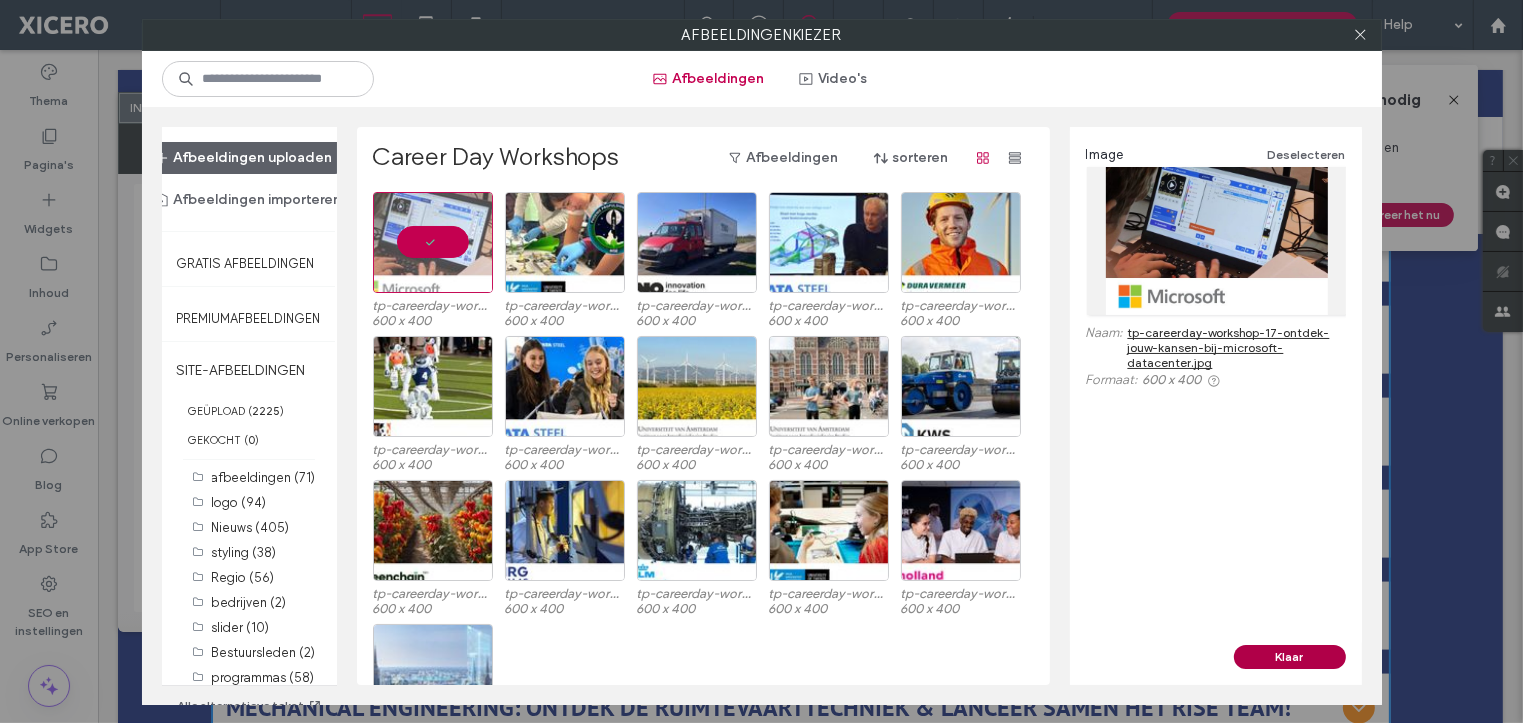click on "Klaar" at bounding box center [1290, 657] 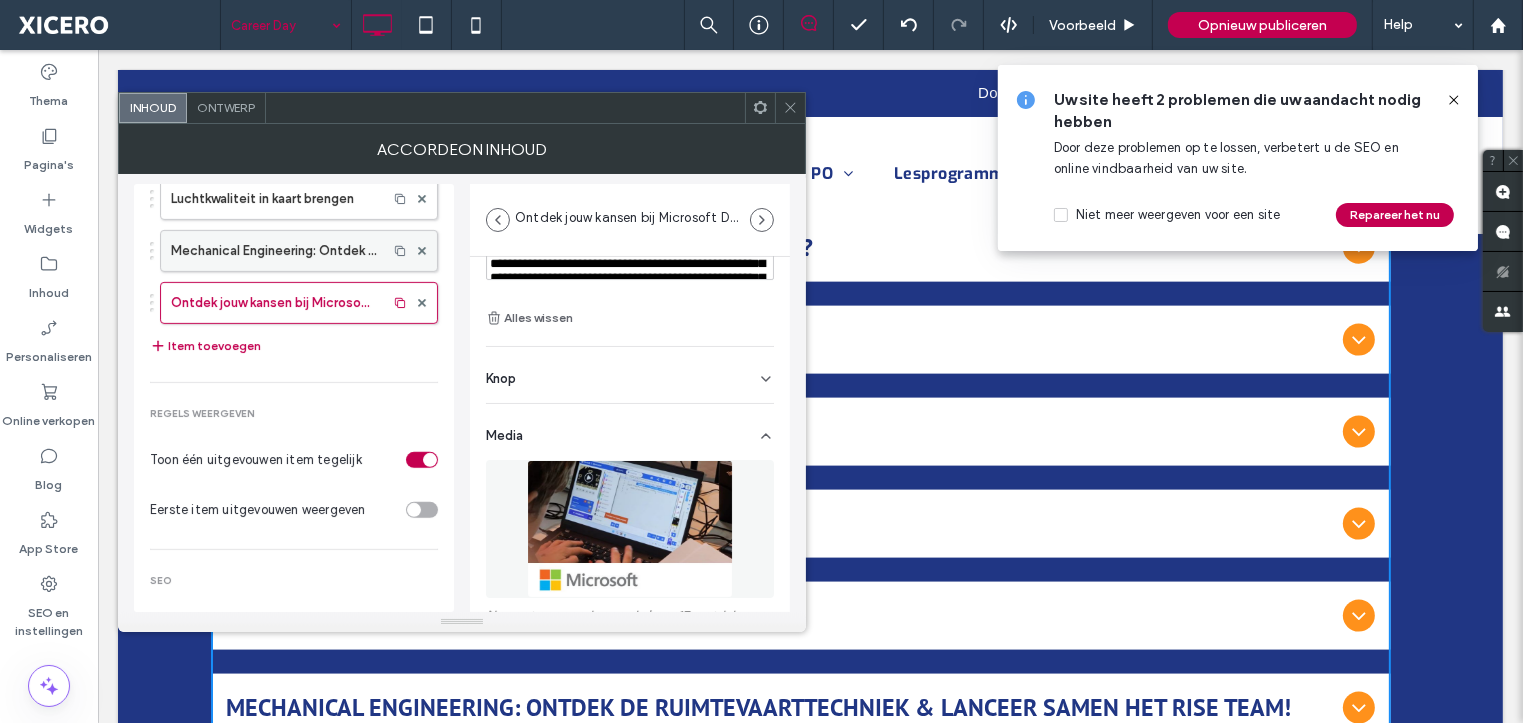click on "Mechanical Engineering: Ontdek de ruimtevaarttechniek & lanceer samen het Rise team!" at bounding box center (274, 251) 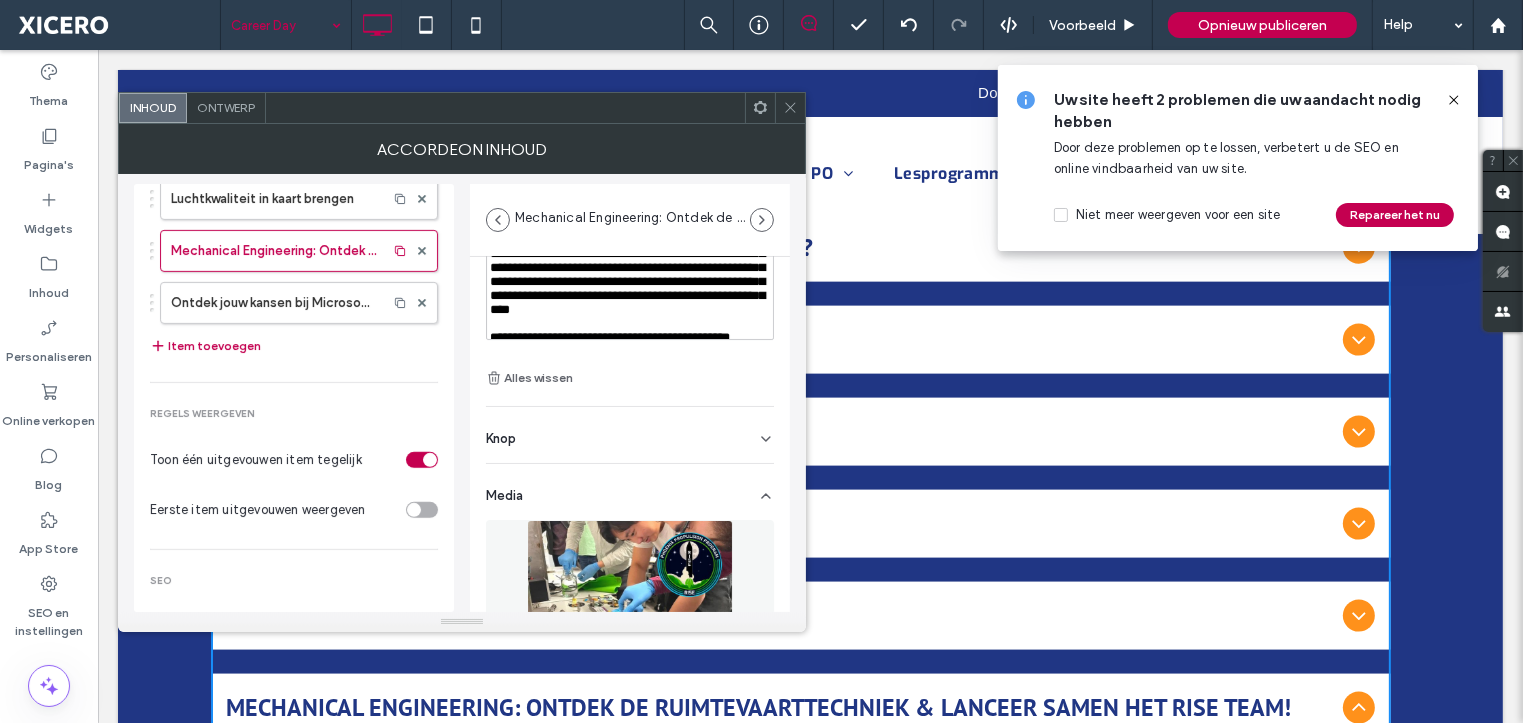 scroll, scrollTop: 331, scrollLeft: 0, axis: vertical 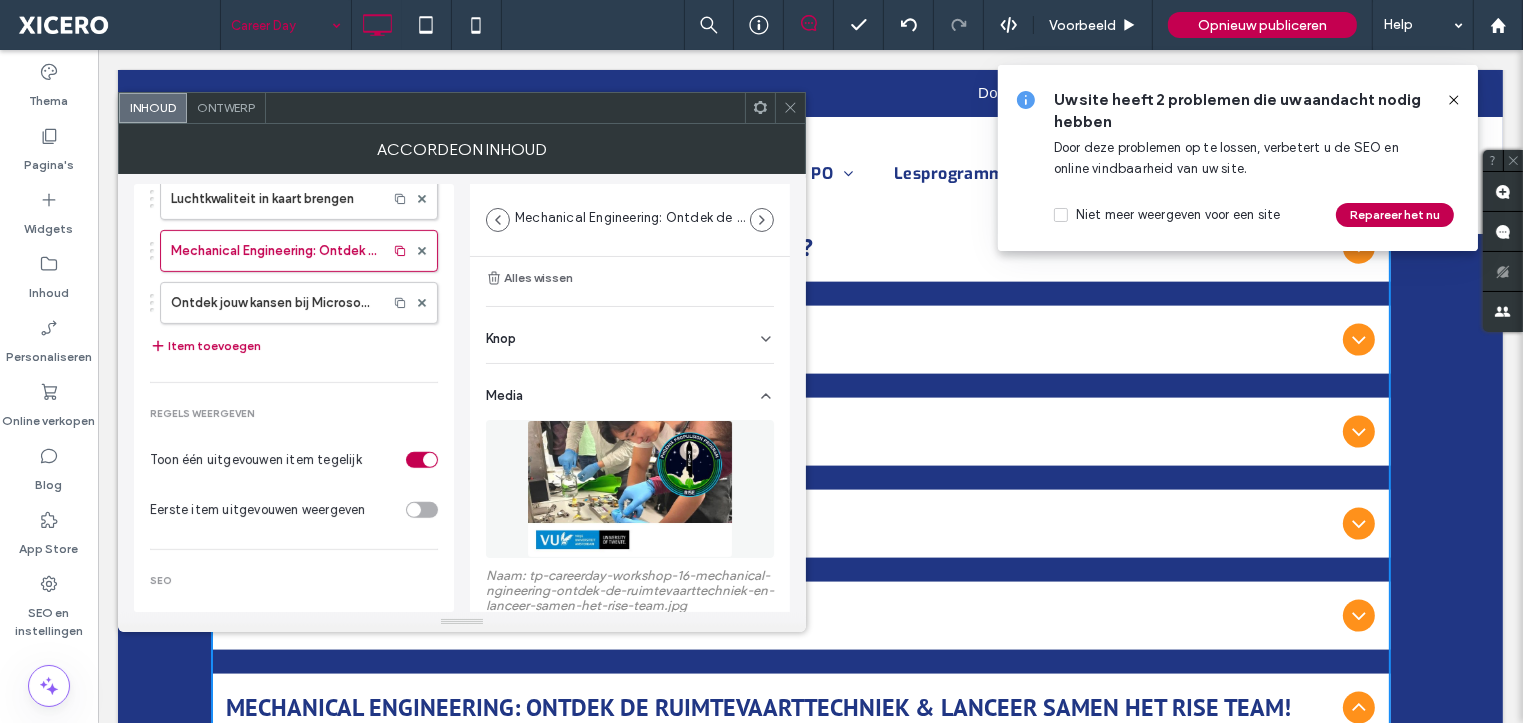 click at bounding box center [630, 489] 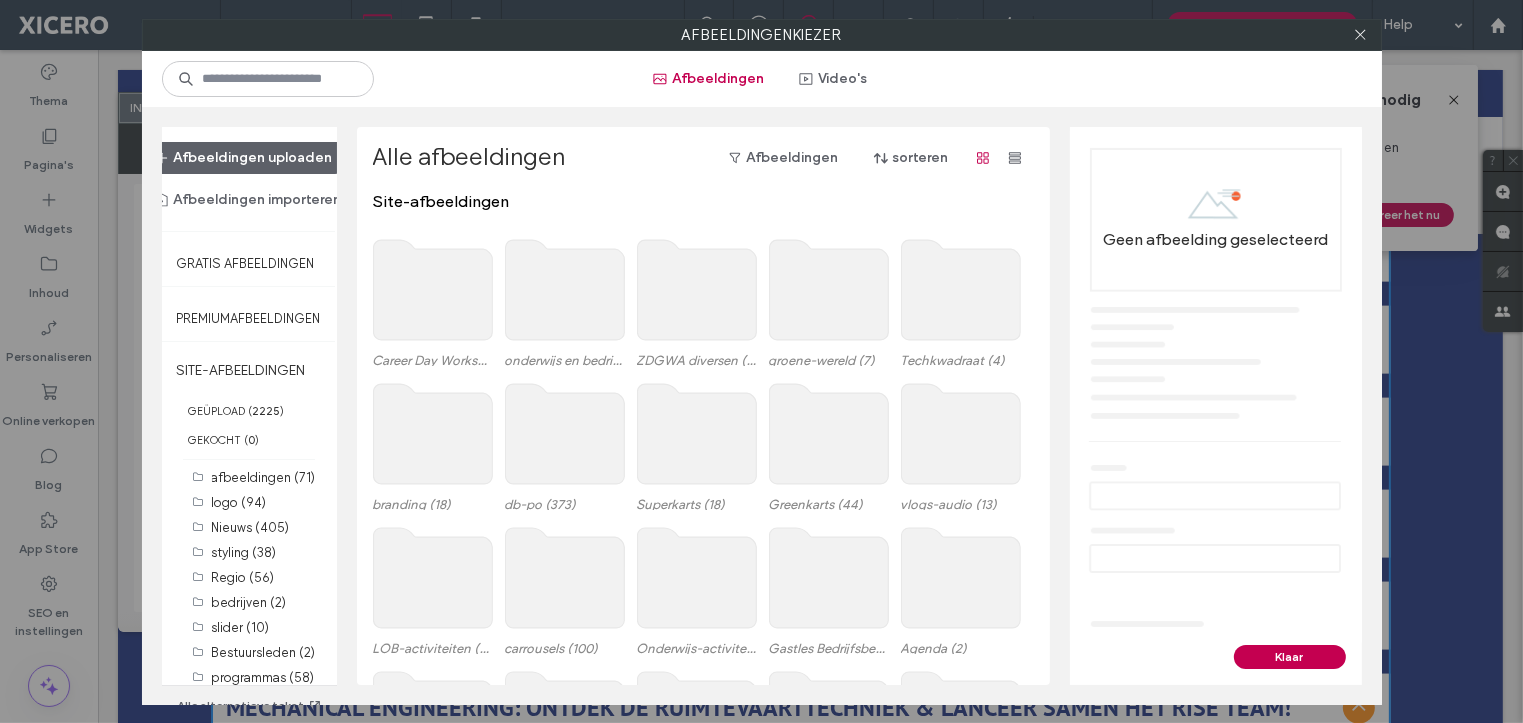 click 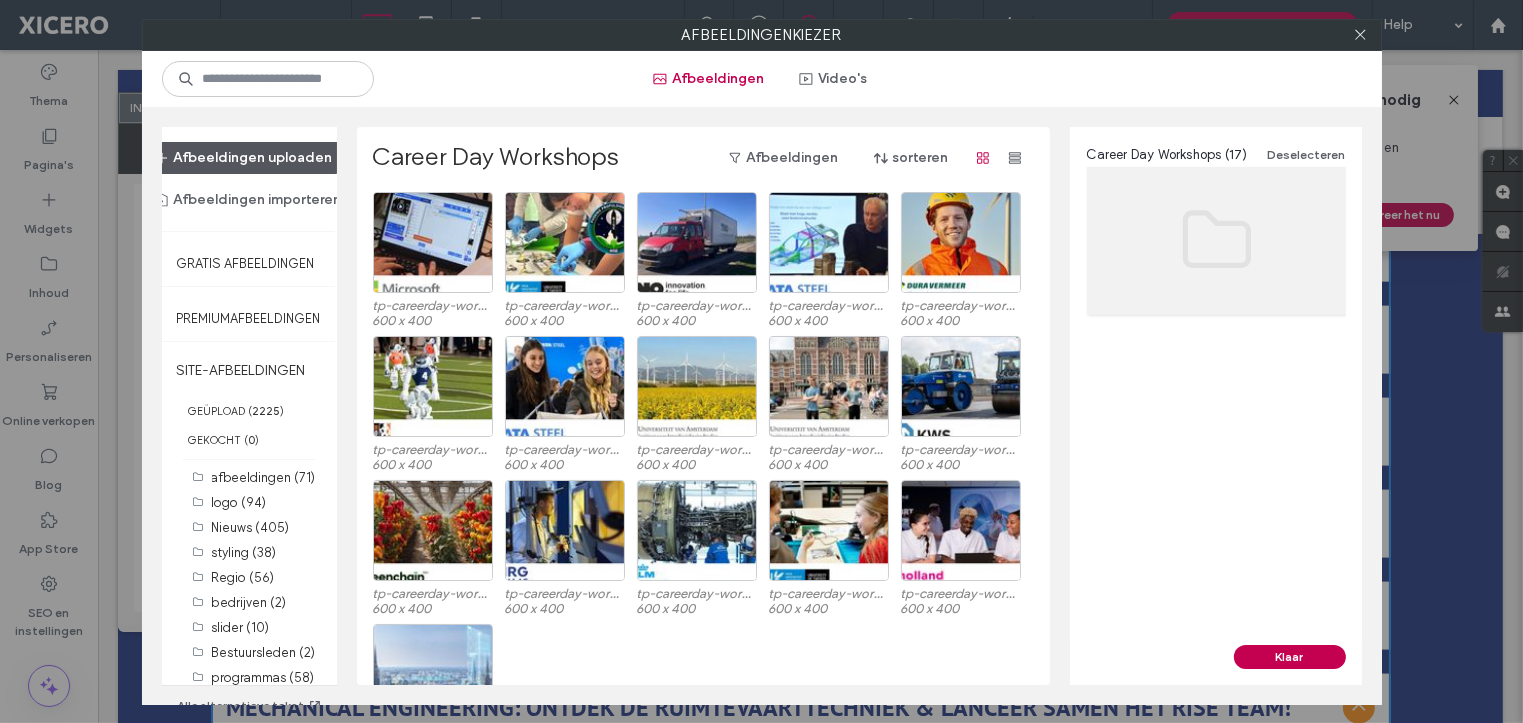 click on "Afbeeldingen uploaden" at bounding box center [244, 158] 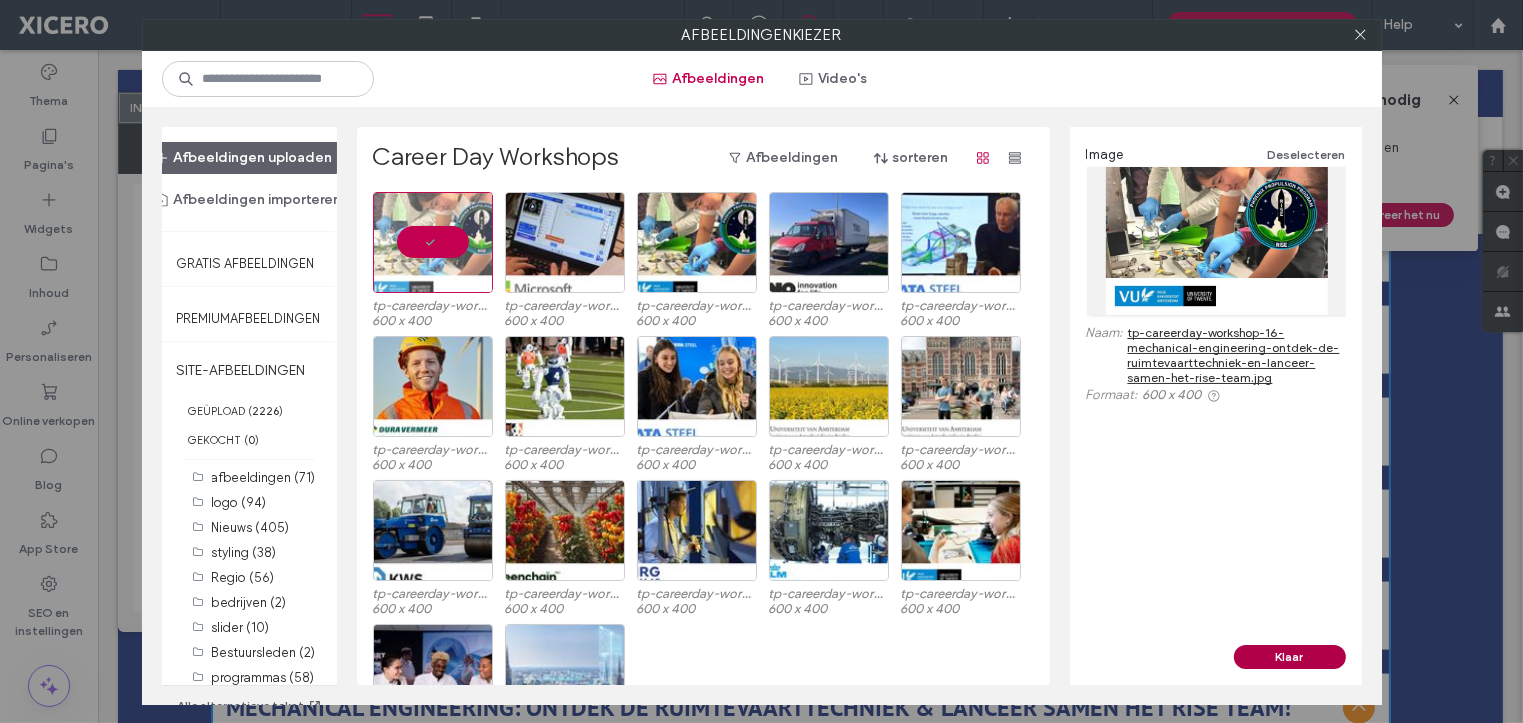 click on "Klaar" at bounding box center [1290, 657] 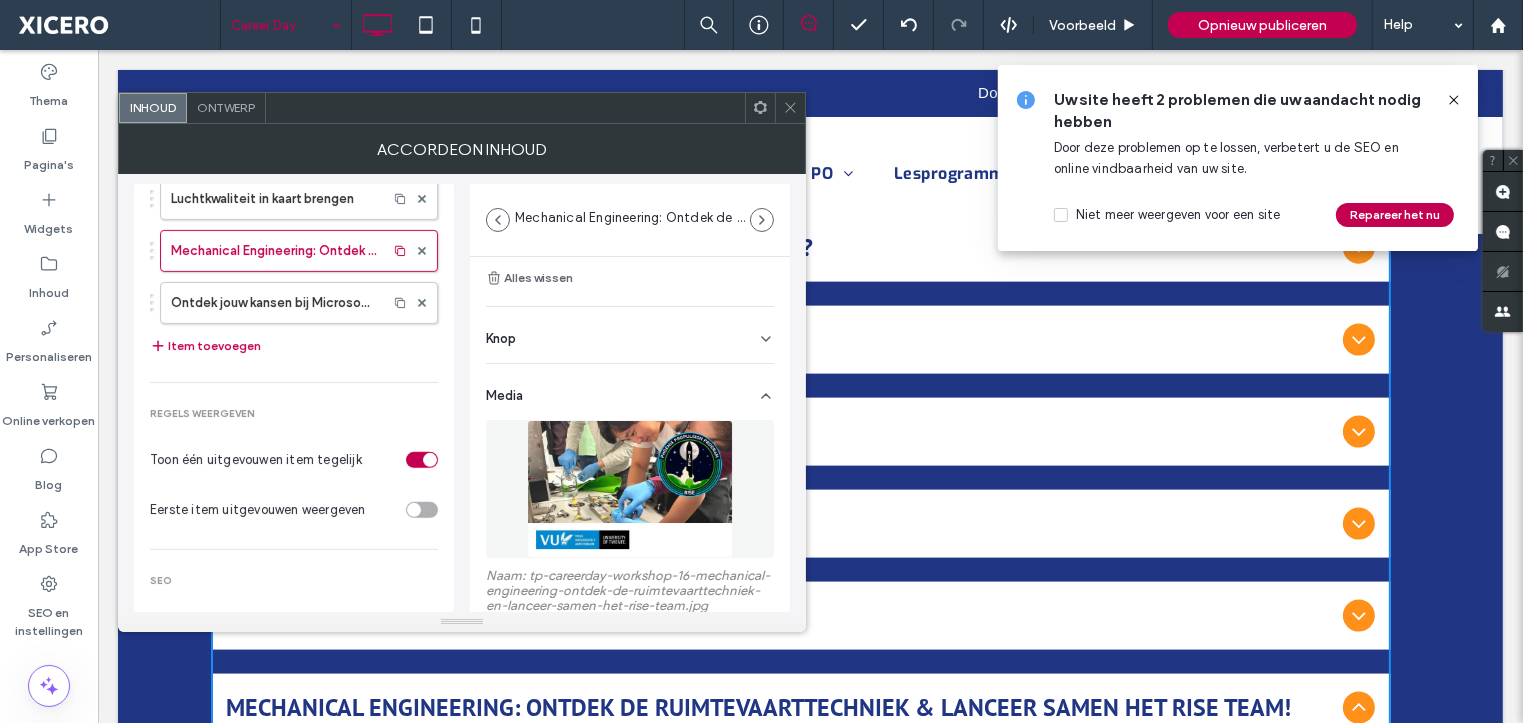 click 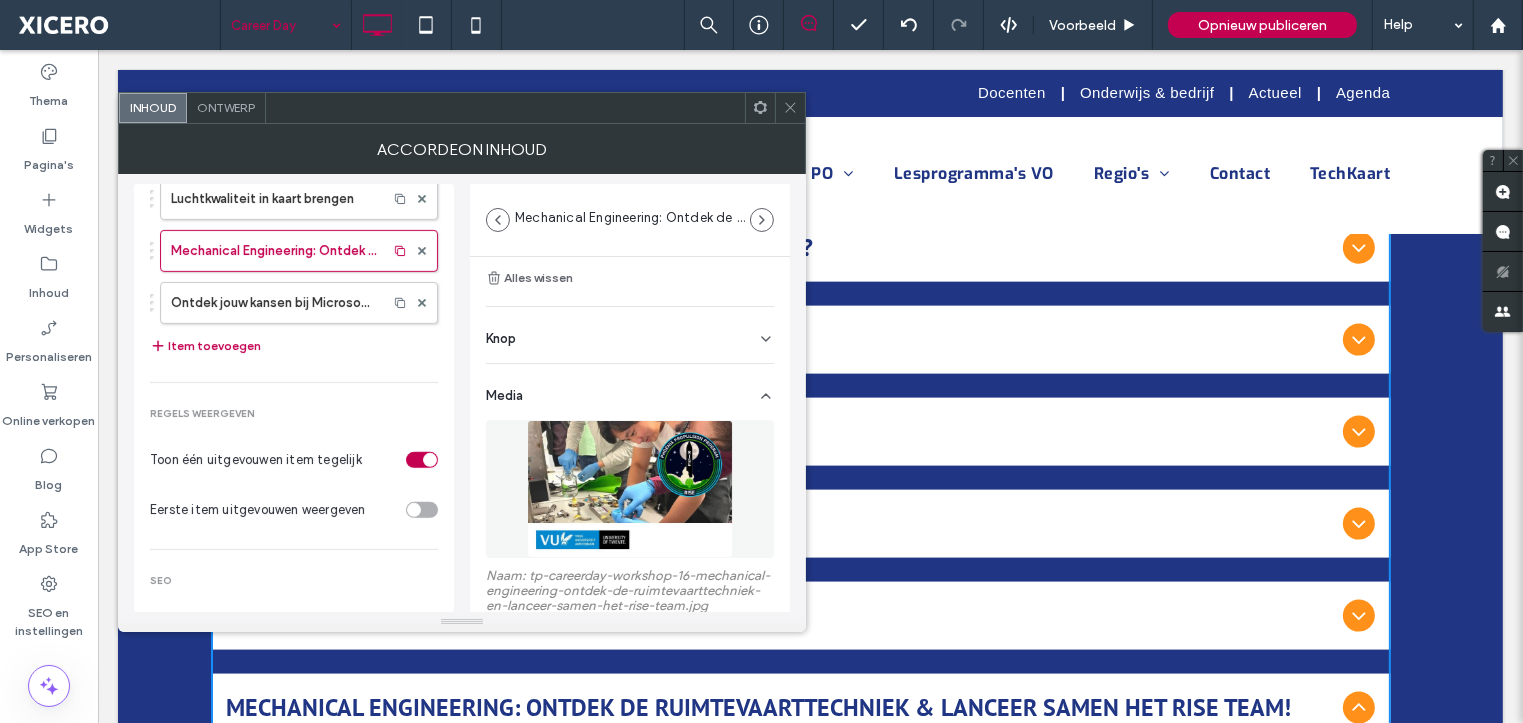 click 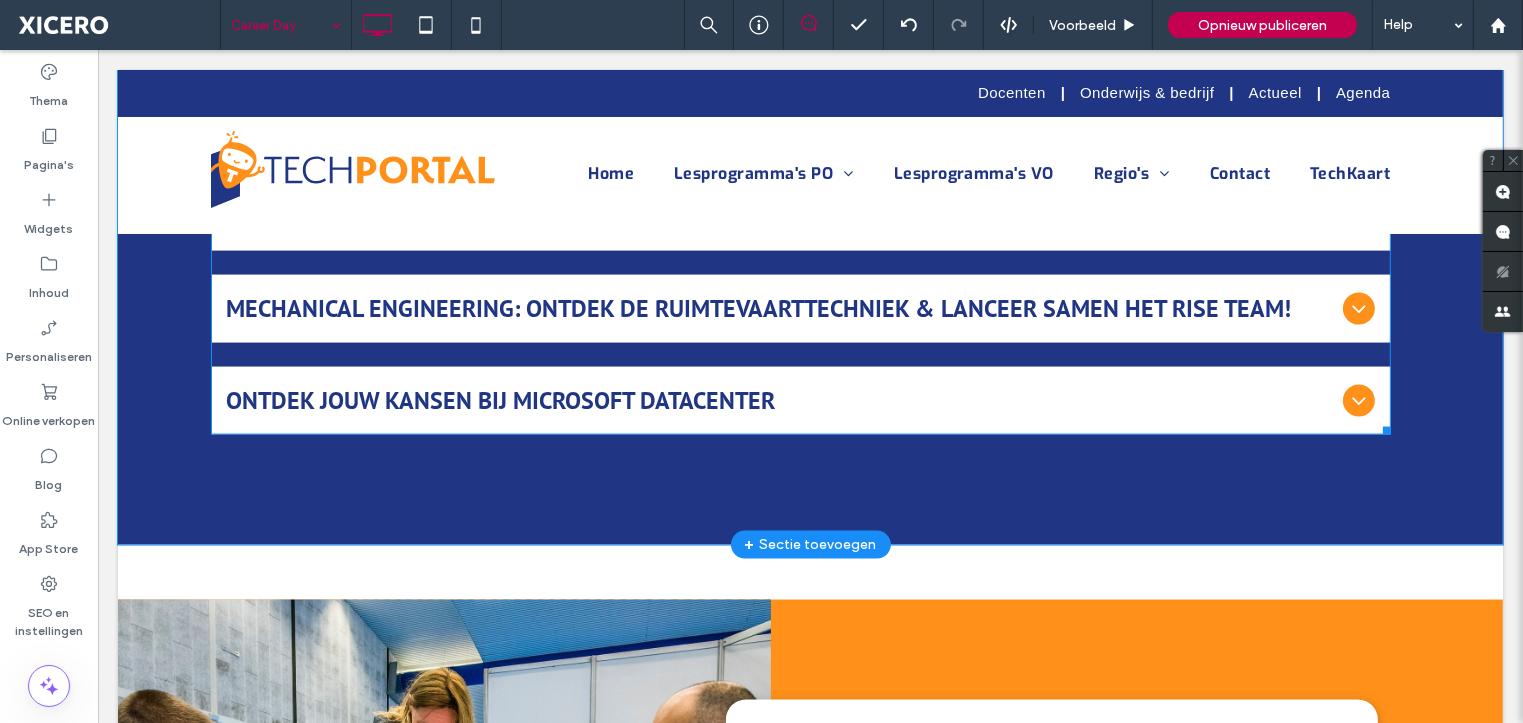 scroll, scrollTop: 3025, scrollLeft: 0, axis: vertical 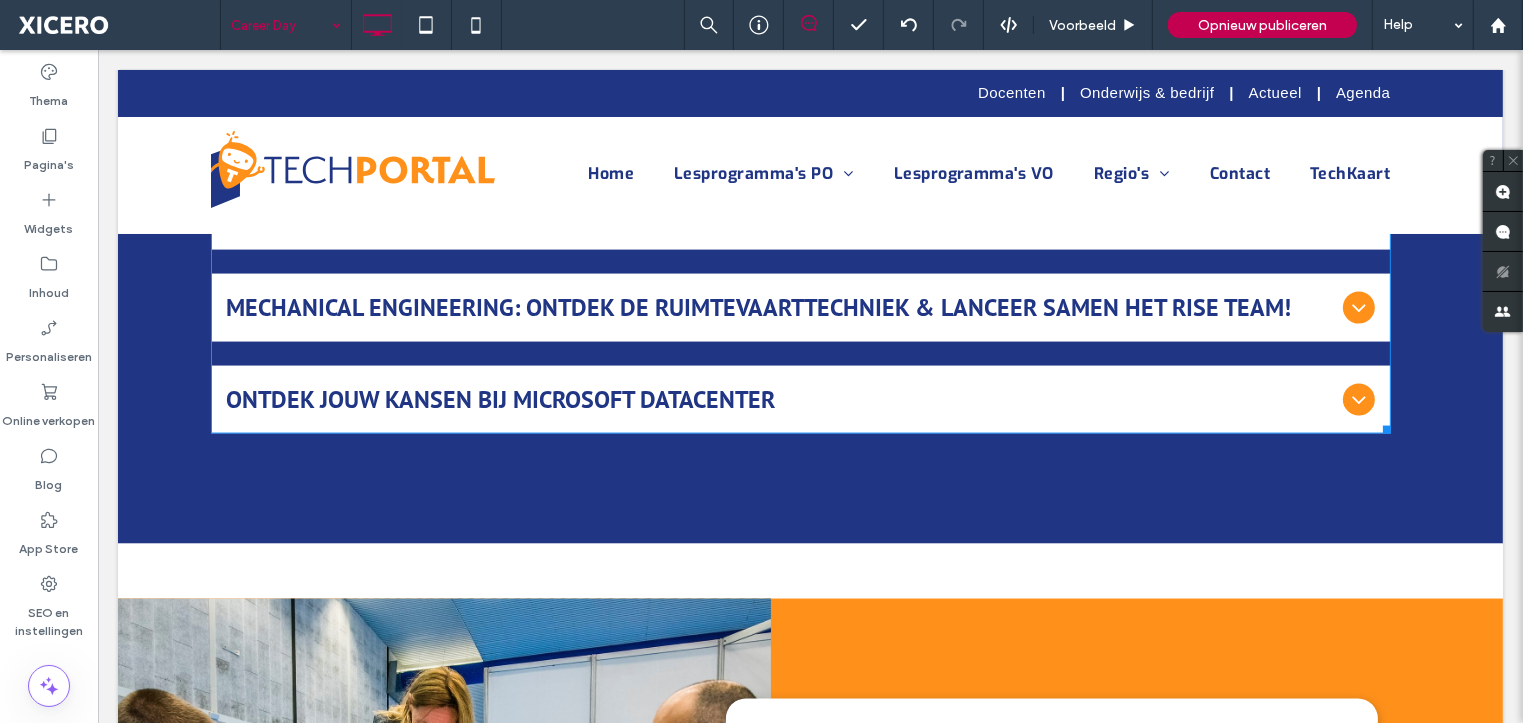 click on "Mechanical Engineering: Ontdek de ruimtevaarttechniek & lanceer samen het Rise team!" at bounding box center [800, 308] 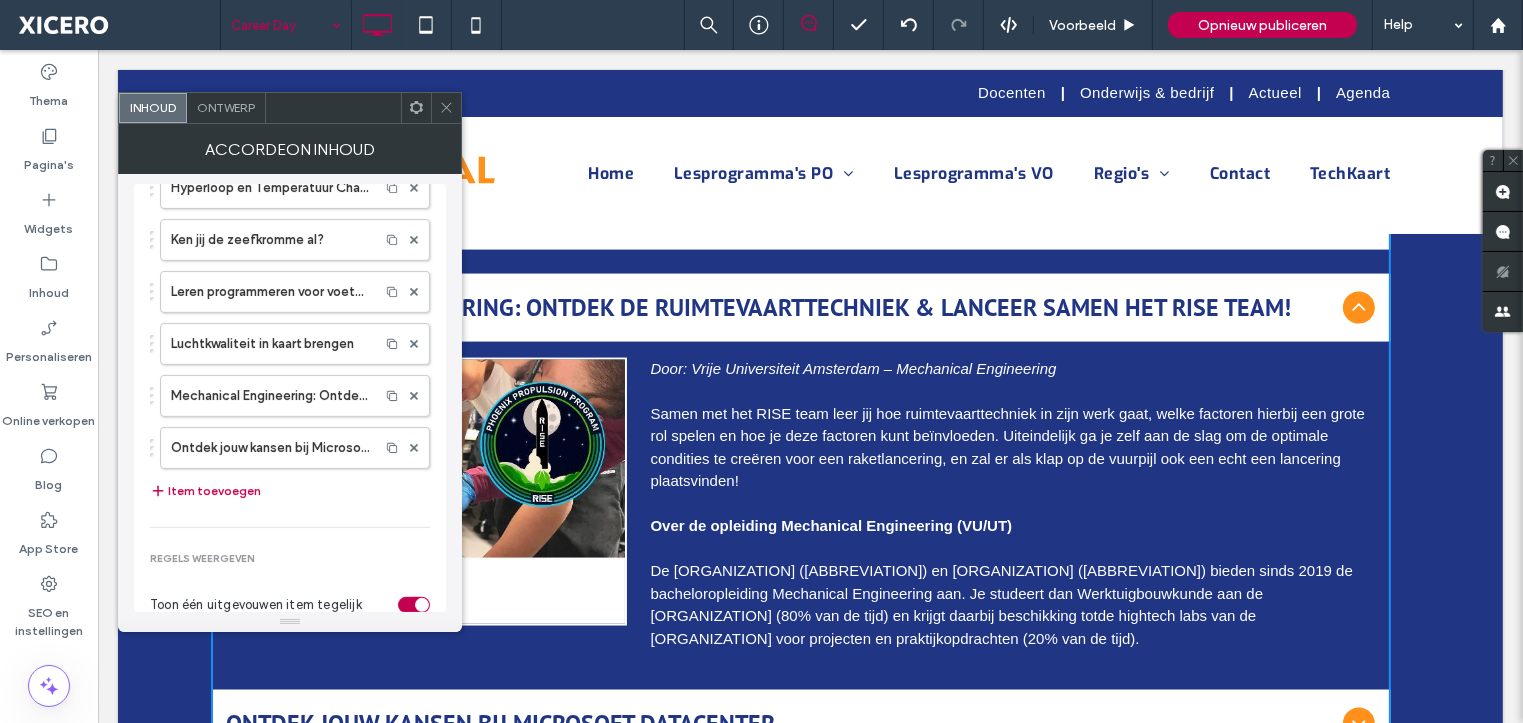 scroll, scrollTop: 648, scrollLeft: 0, axis: vertical 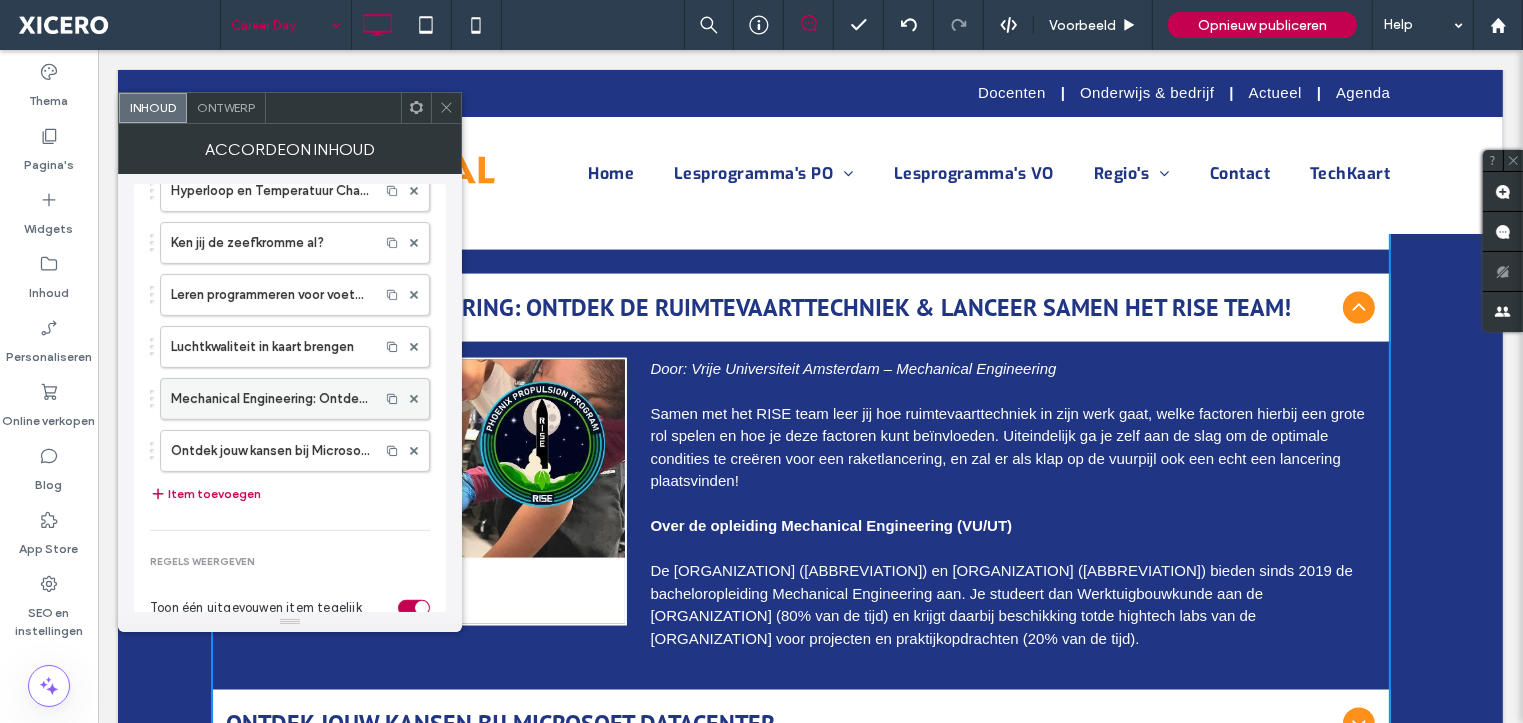 click on "Mechanical Engineering: Ontdek de ruimtevaarttechniek & lanceer samen het Rise team!" at bounding box center (270, 399) 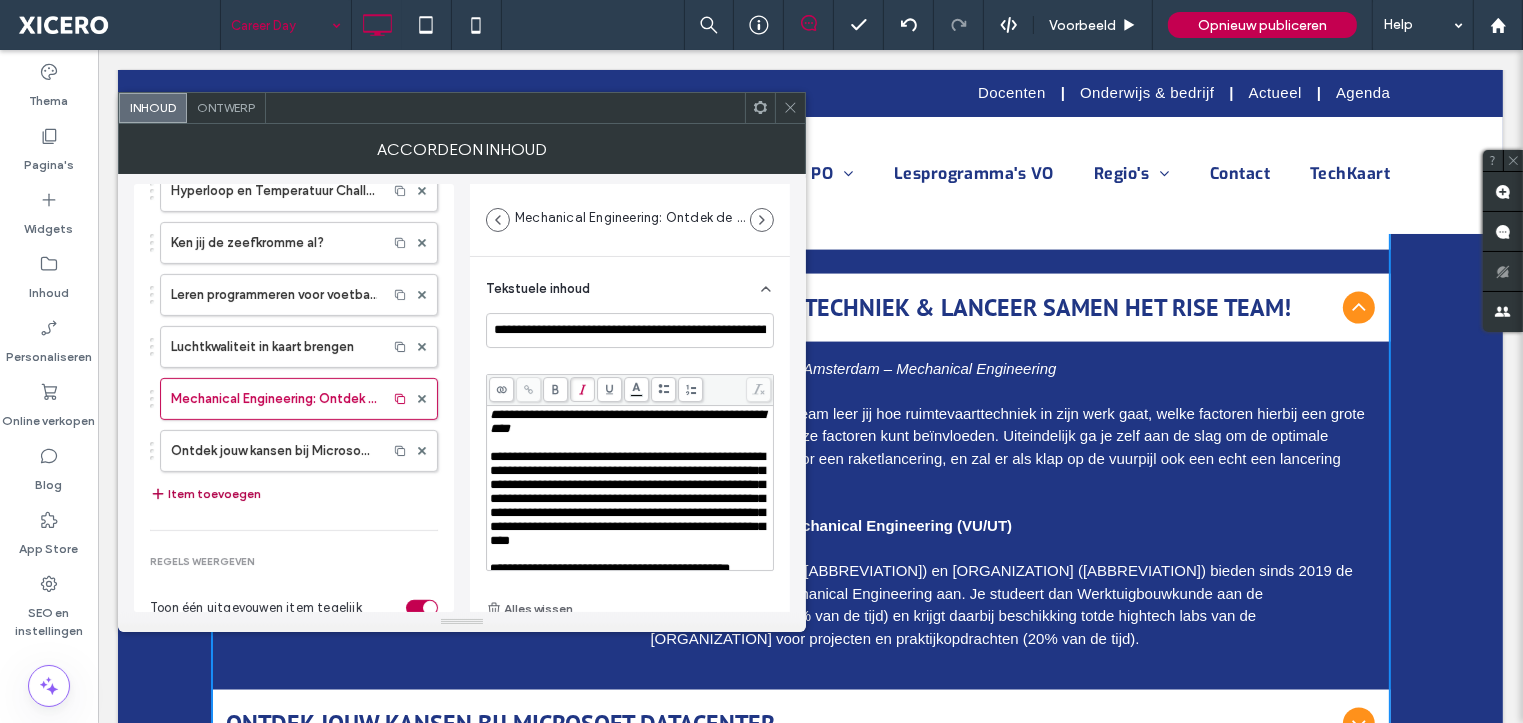 click on "Item toevoegen" at bounding box center (205, 494) 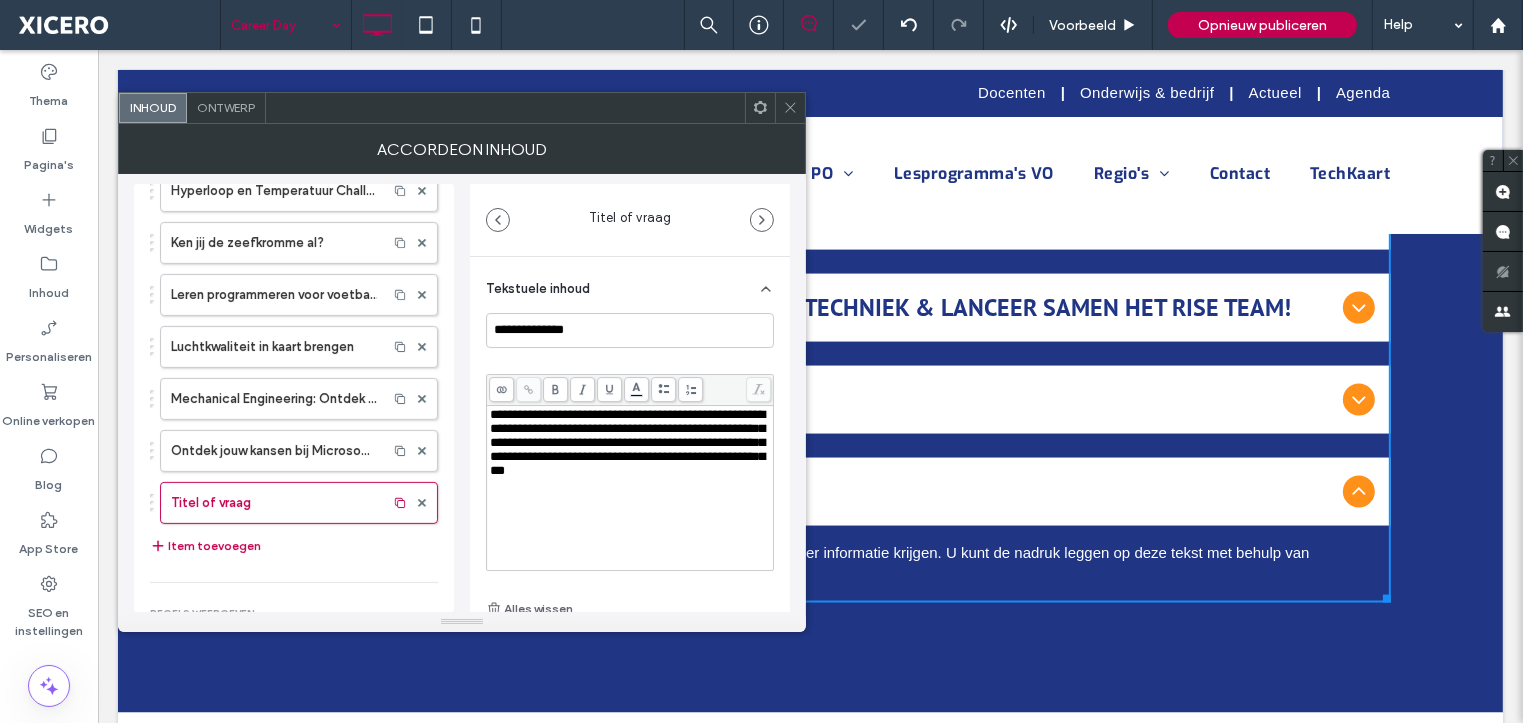 scroll, scrollTop: 3194, scrollLeft: 0, axis: vertical 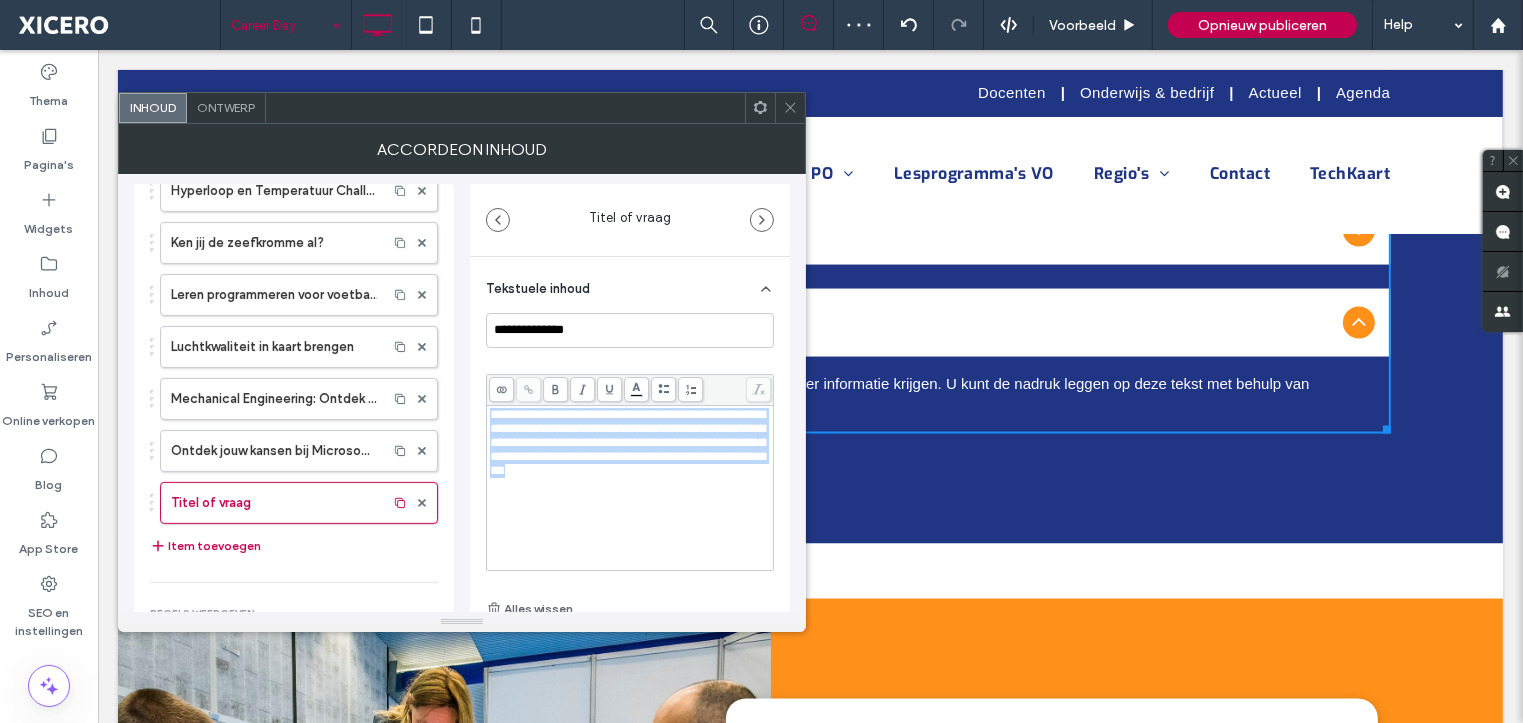 drag, startPoint x: 656, startPoint y: 493, endPoint x: 463, endPoint y: 398, distance: 215.11392 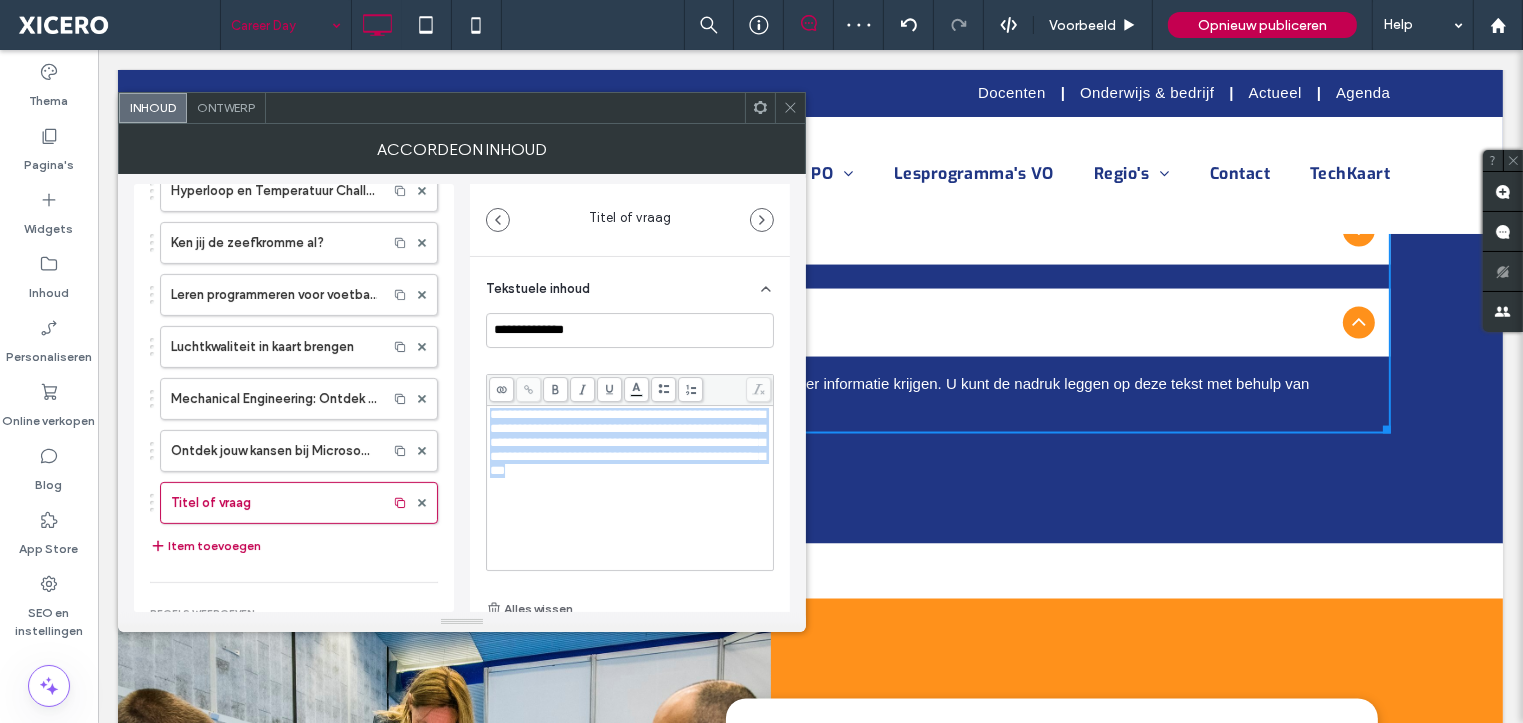 click on "**********" at bounding box center [462, 393] 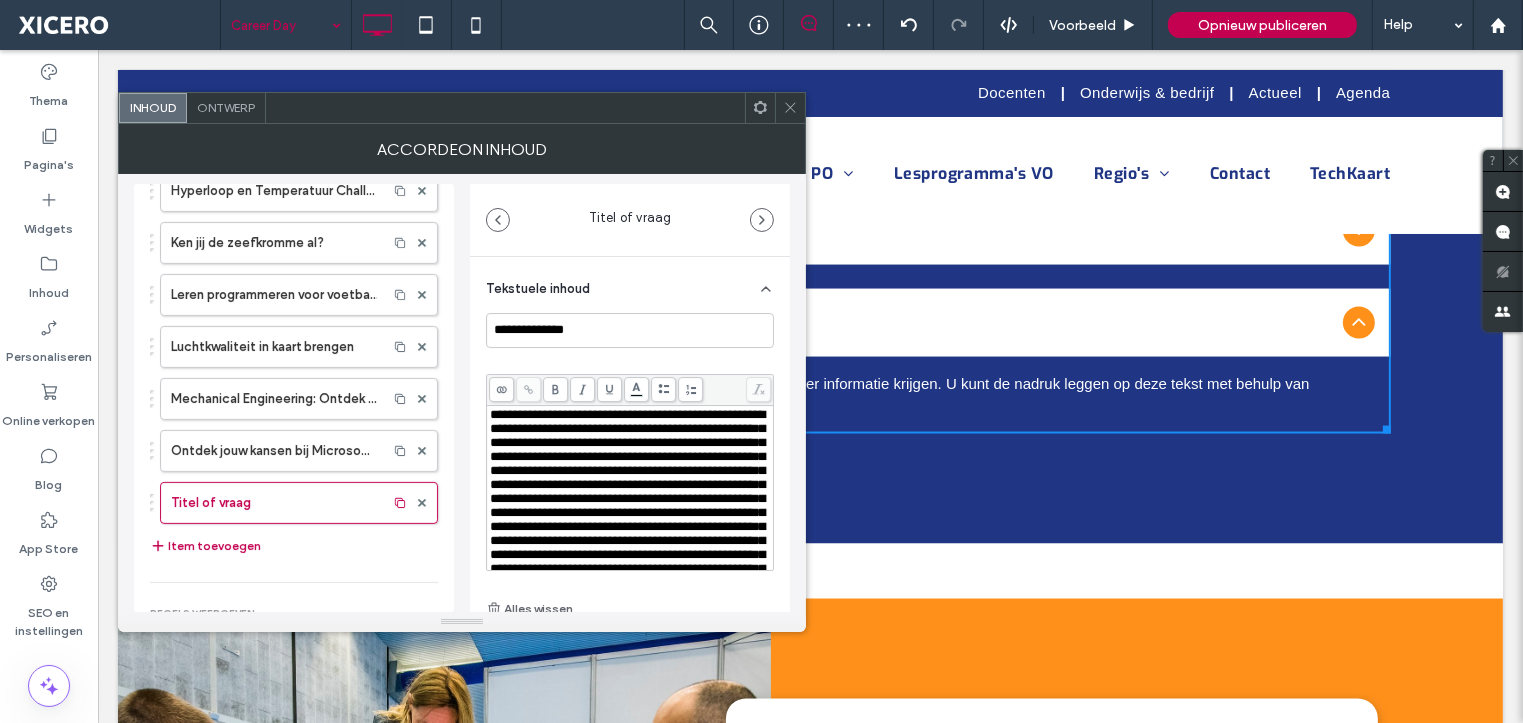 scroll, scrollTop: 422, scrollLeft: 0, axis: vertical 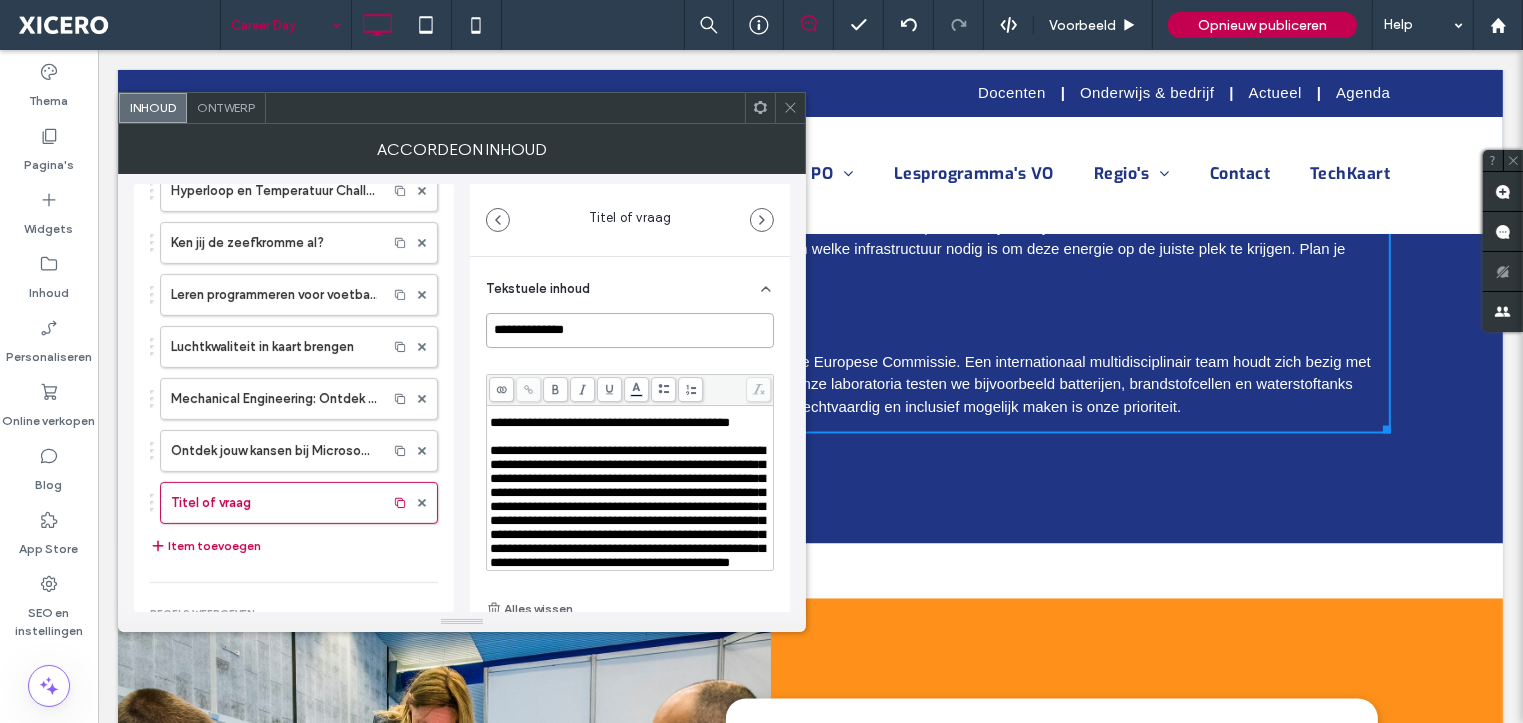 click on "**********" at bounding box center (630, 330) 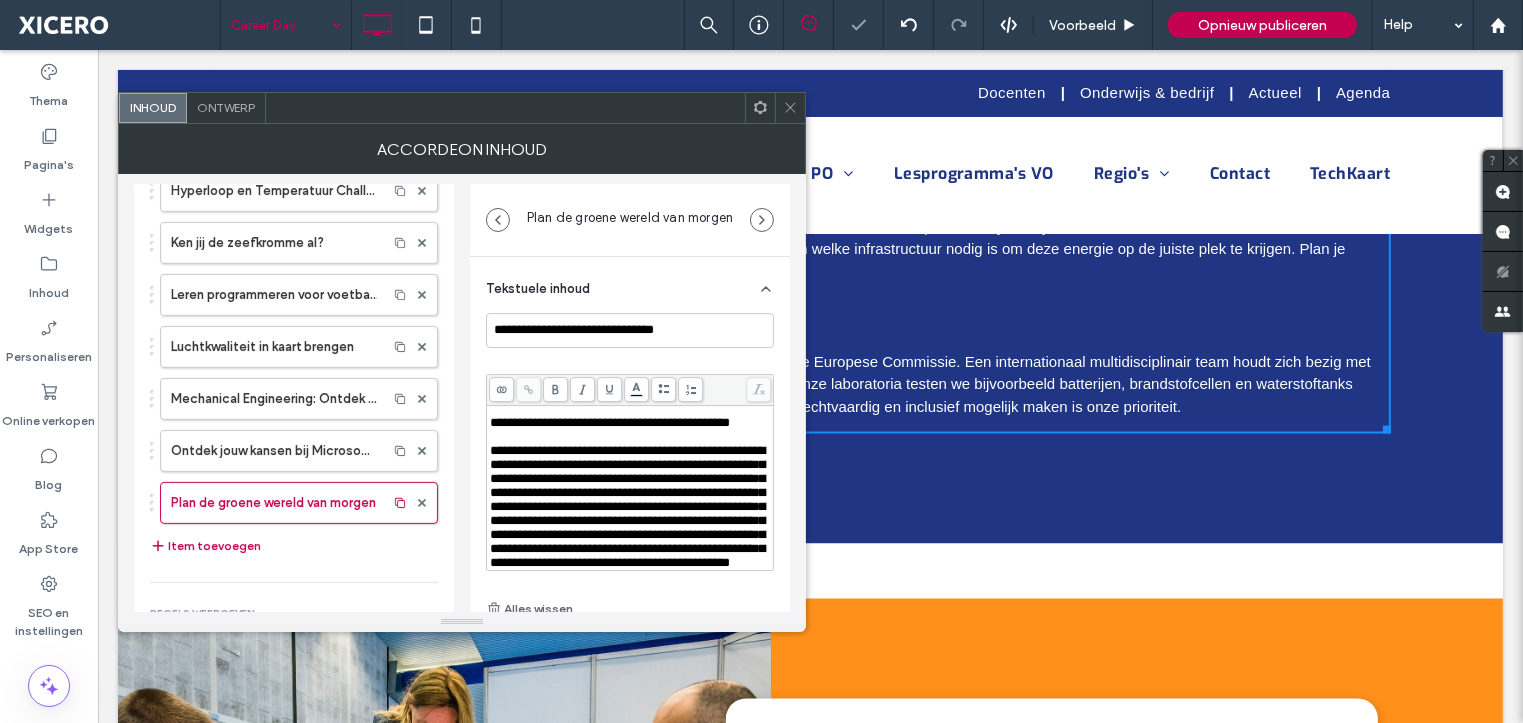 click on "**********" at bounding box center (627, 506) 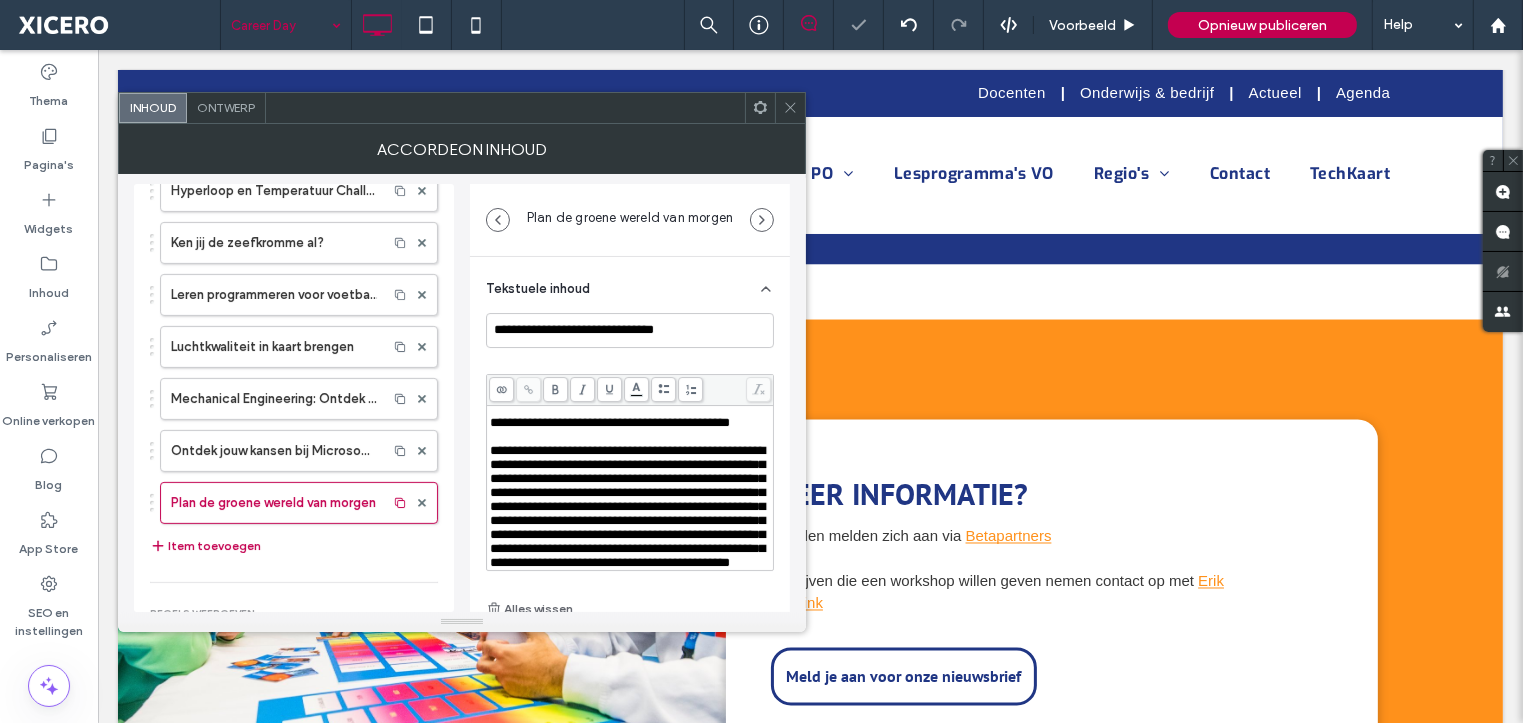 scroll, scrollTop: 0, scrollLeft: 0, axis: both 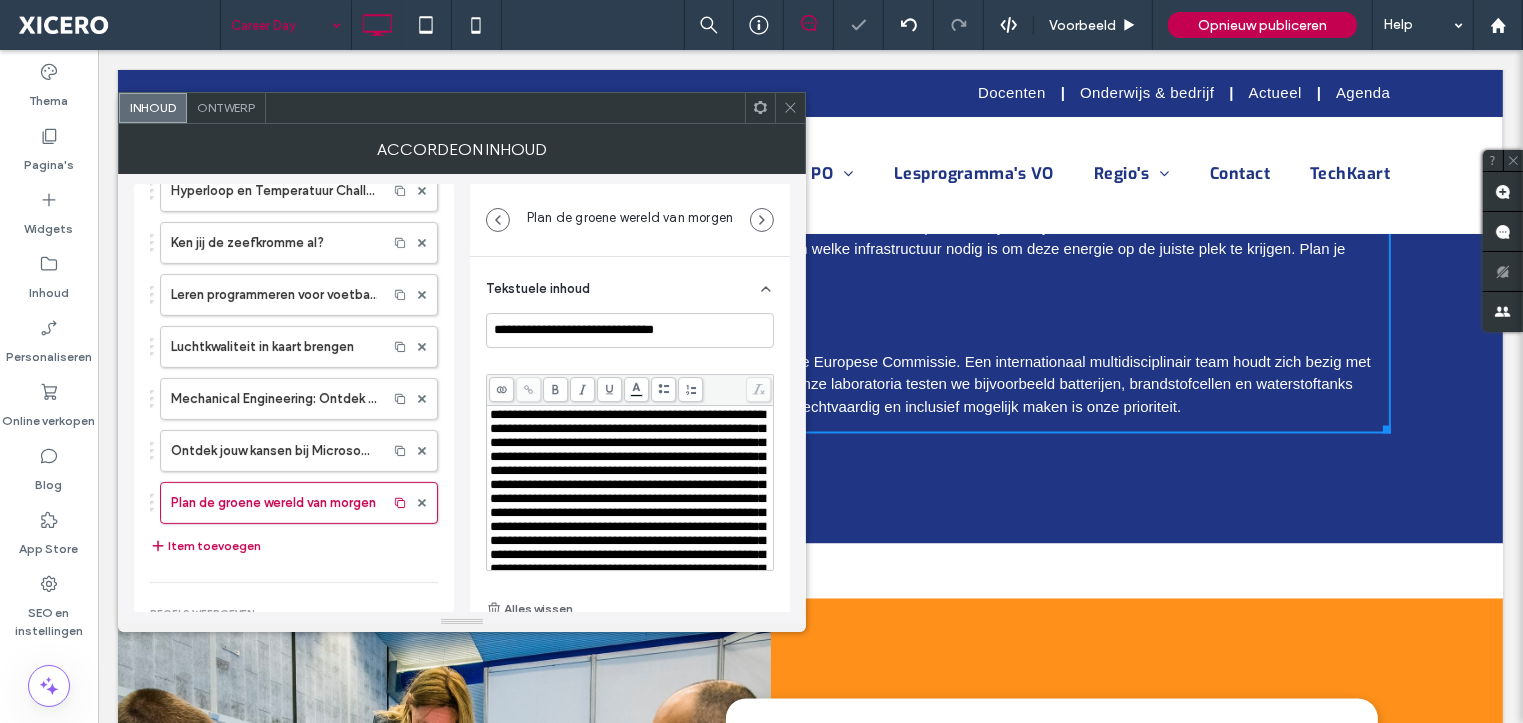 click on "**********" at bounding box center (627, 498) 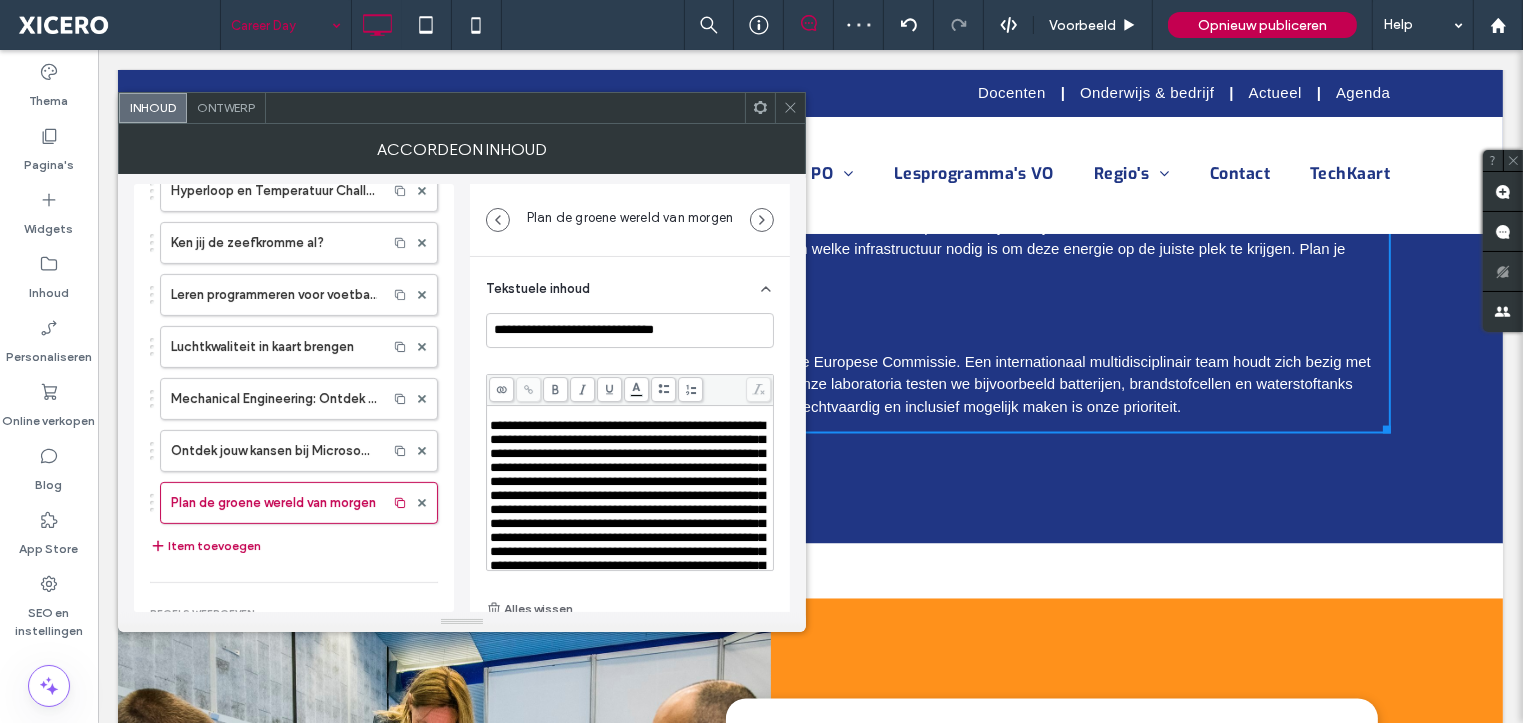 scroll, scrollTop: 1, scrollLeft: 0, axis: vertical 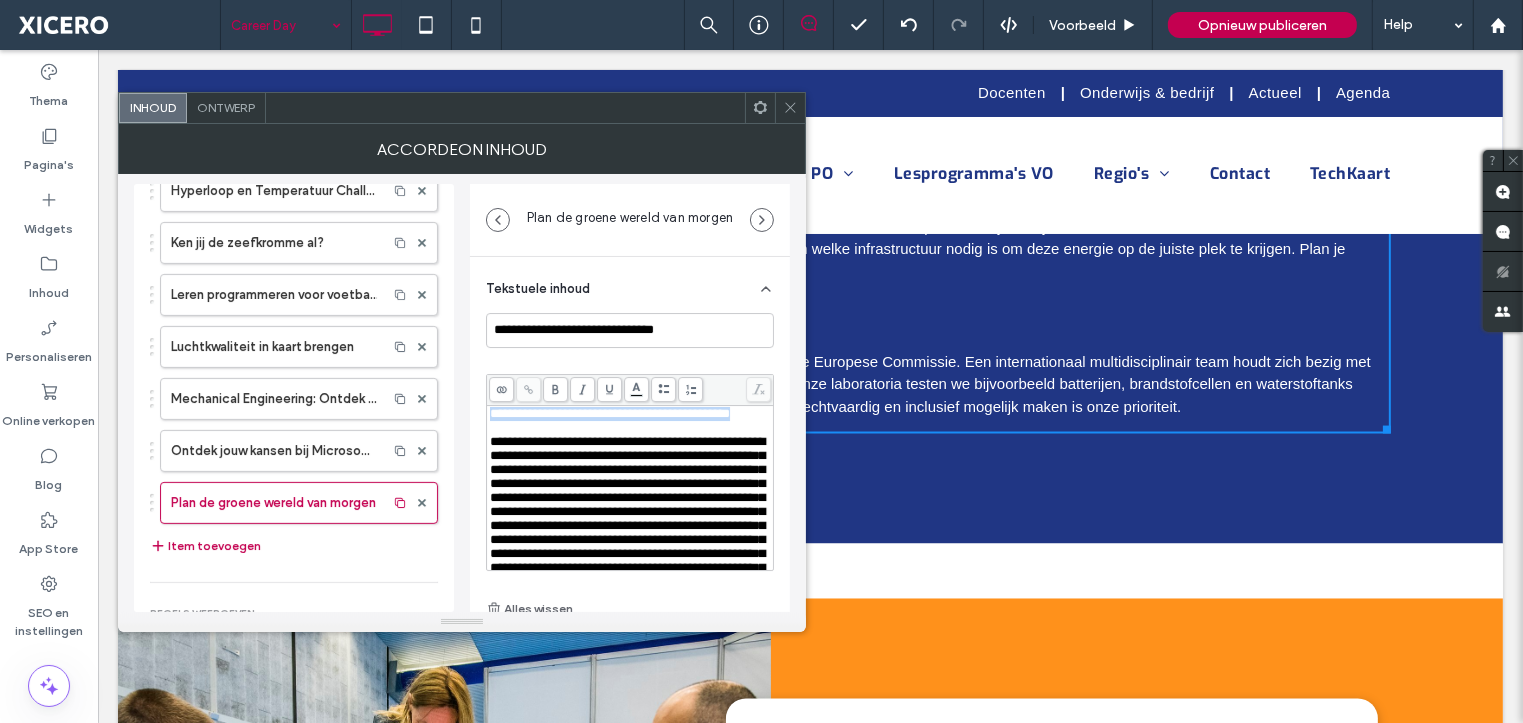 click on "**********" at bounding box center (610, 413) 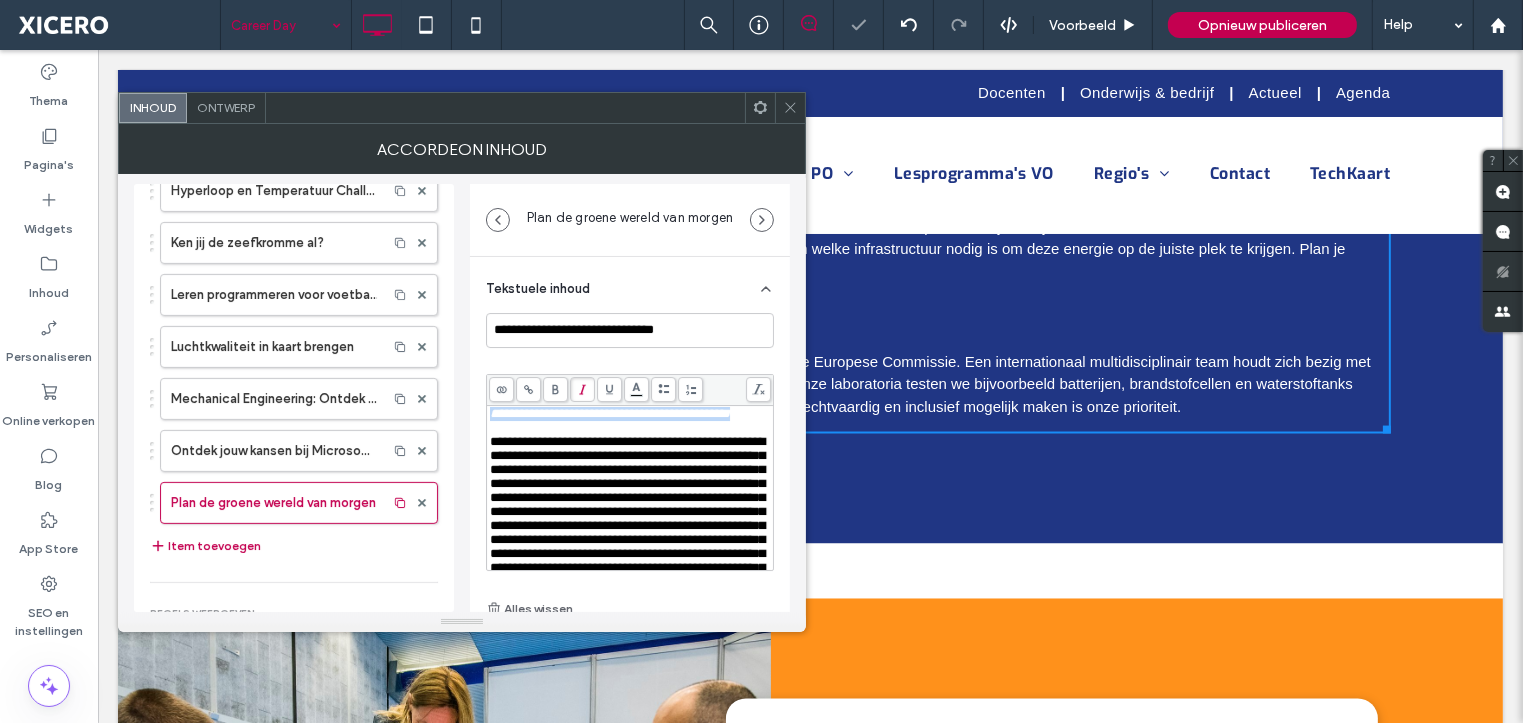 click 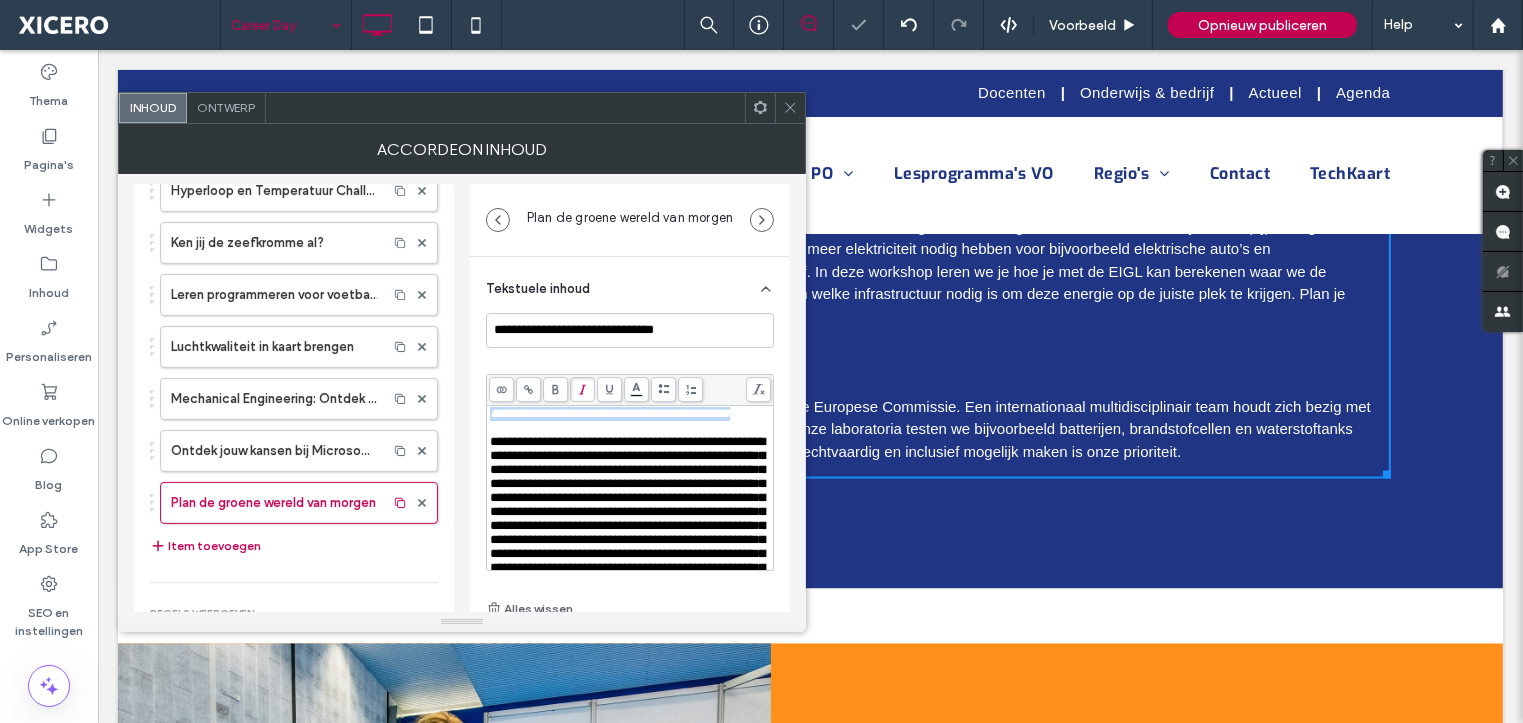 scroll, scrollTop: 3442, scrollLeft: 0, axis: vertical 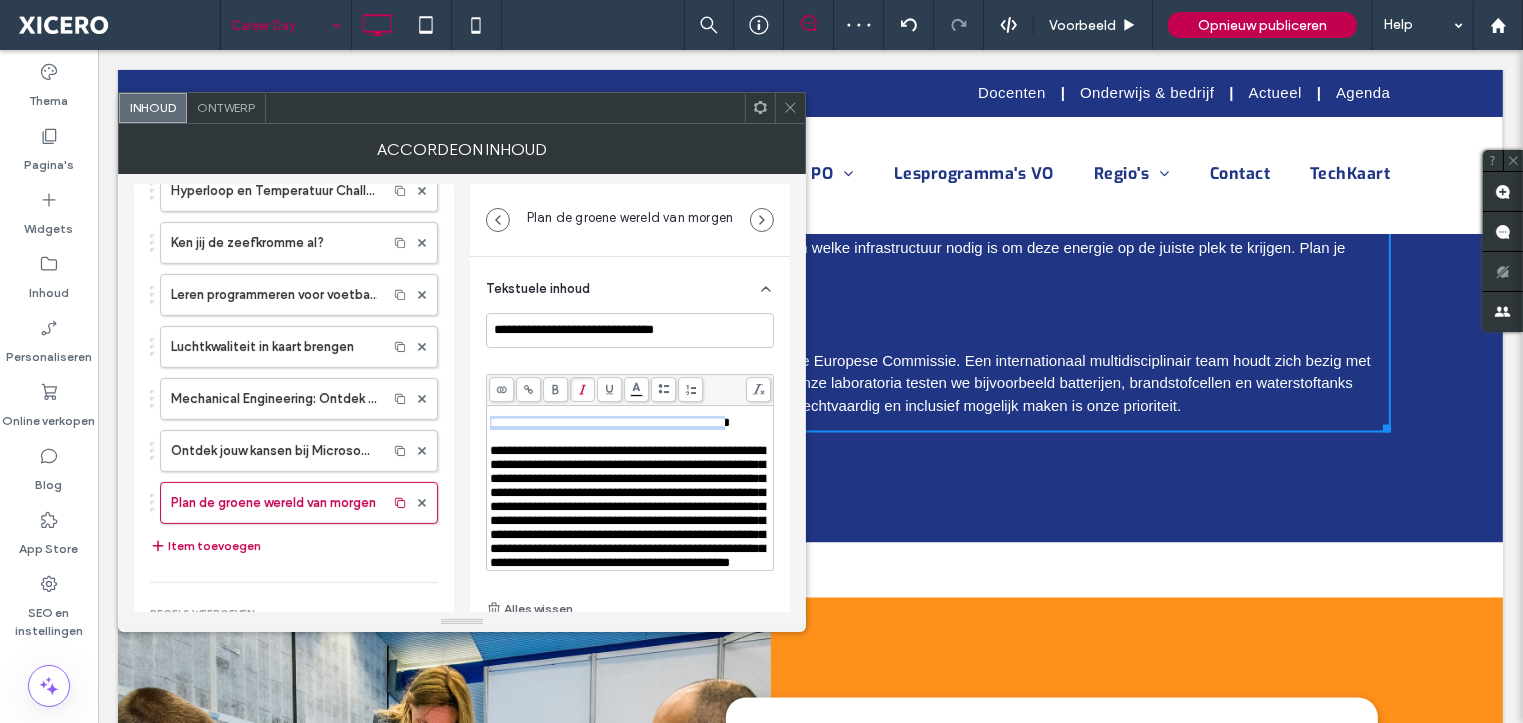 drag, startPoint x: 588, startPoint y: 502, endPoint x: 489, endPoint y: 486, distance: 100.28459 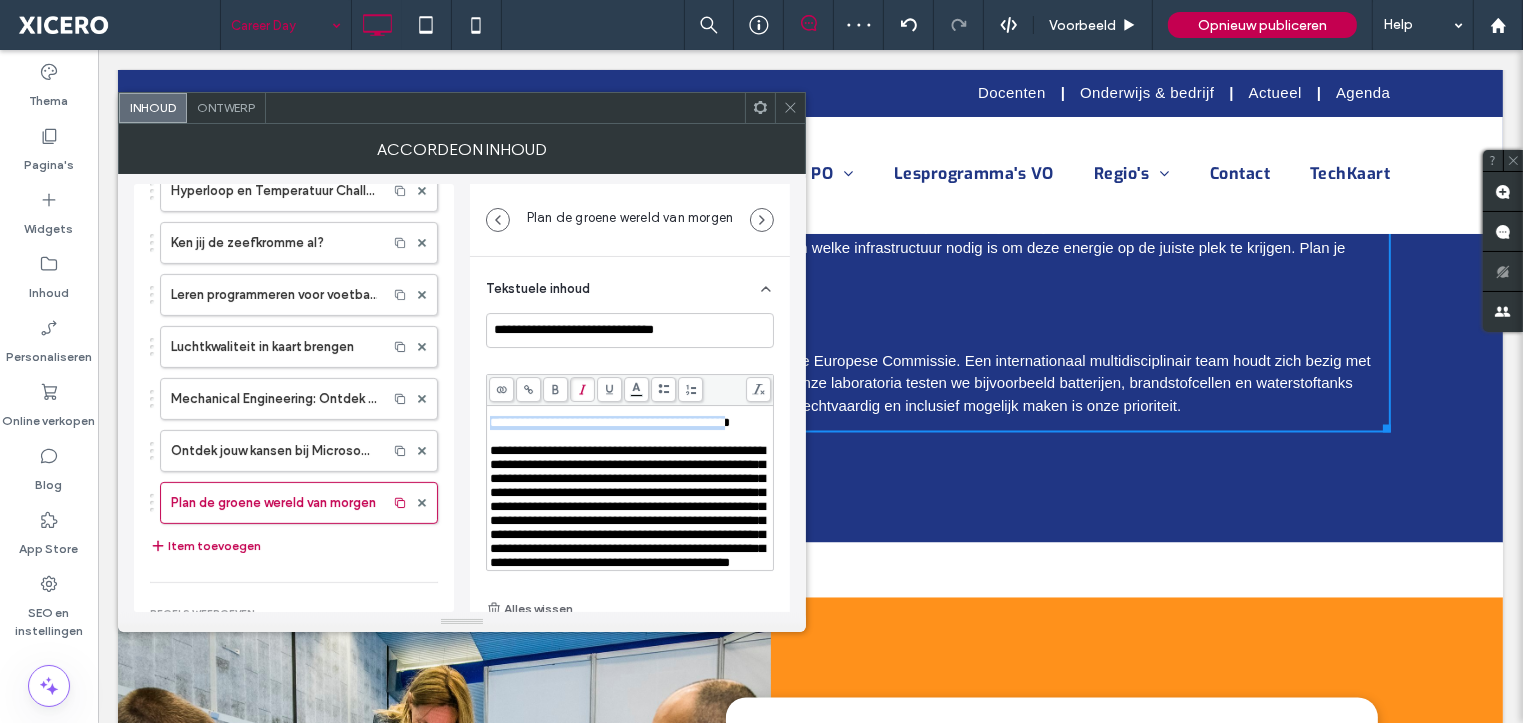 click on "**********" at bounding box center [610, 422] 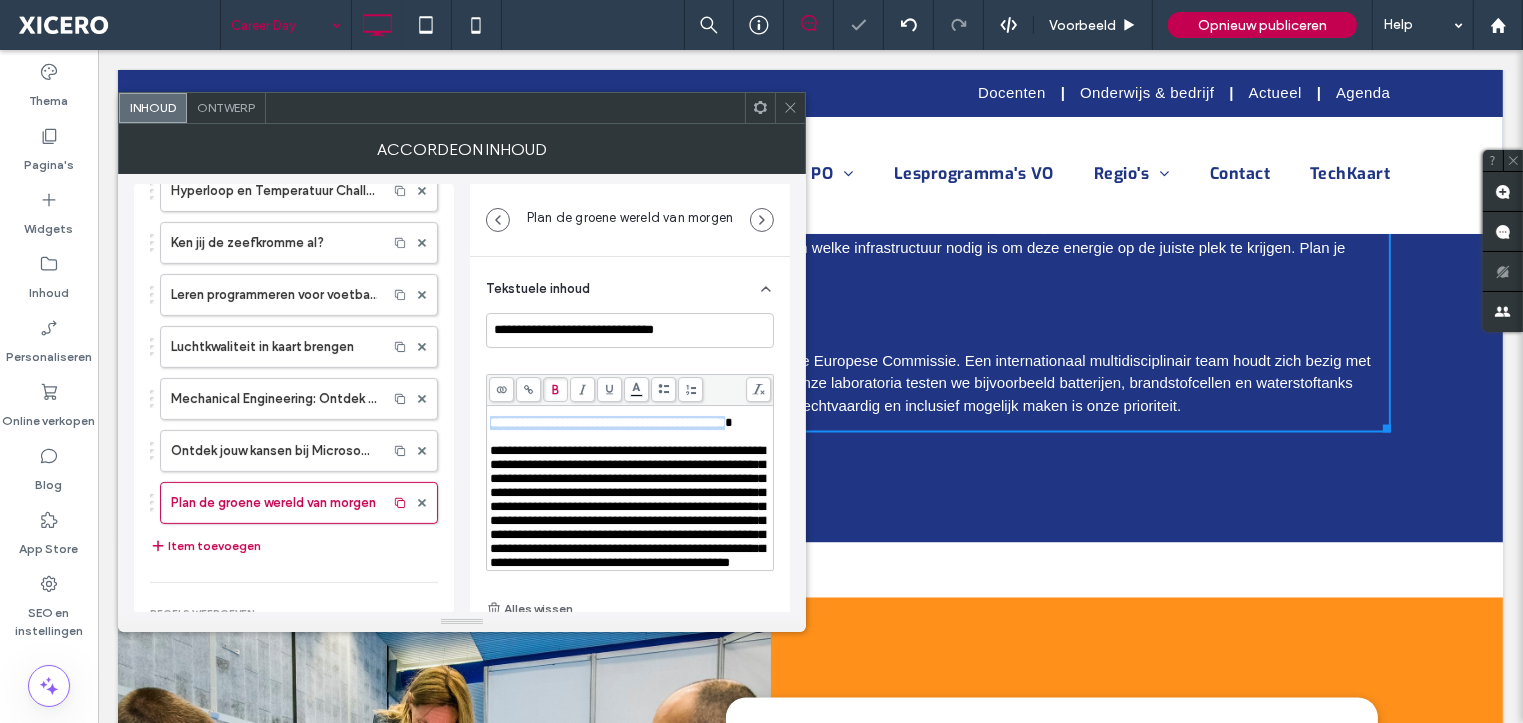 click 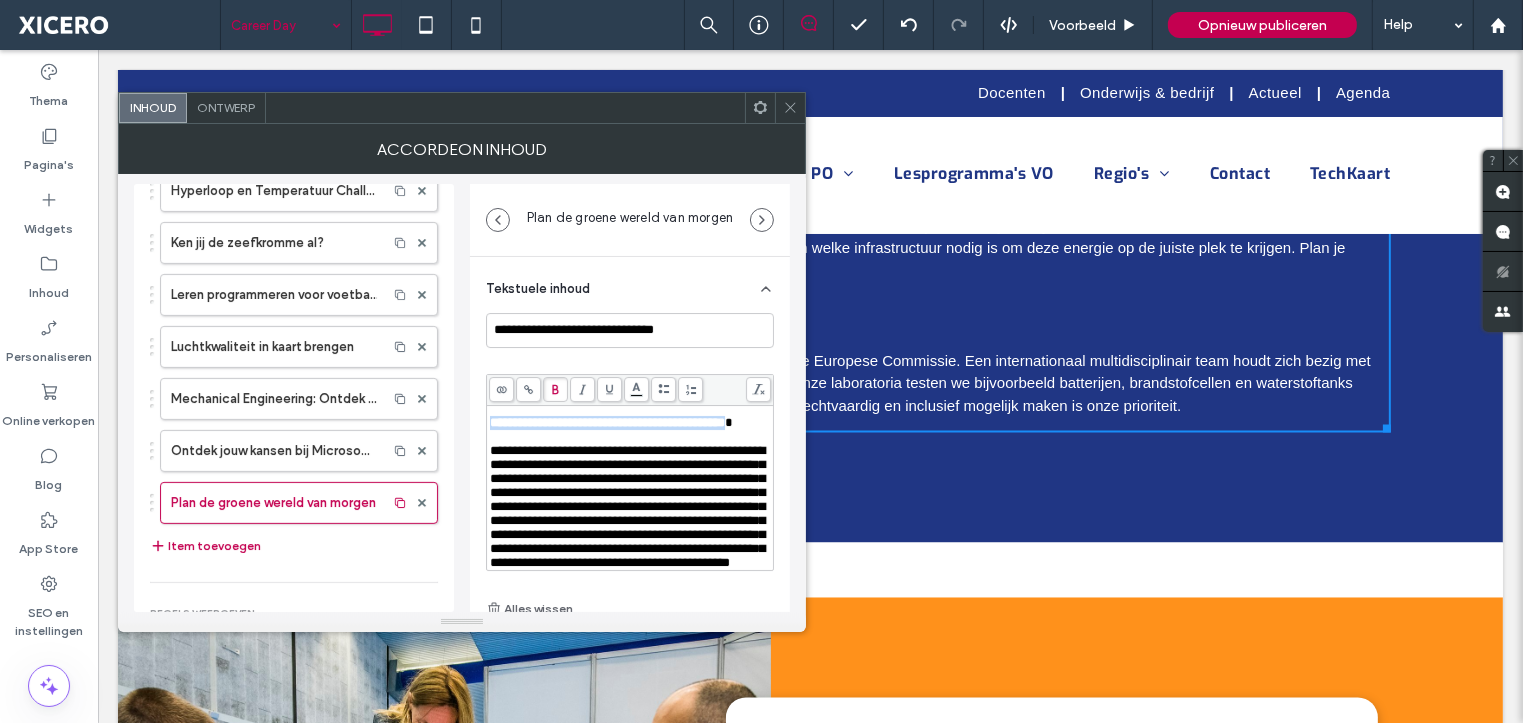 scroll, scrollTop: 476, scrollLeft: 0, axis: vertical 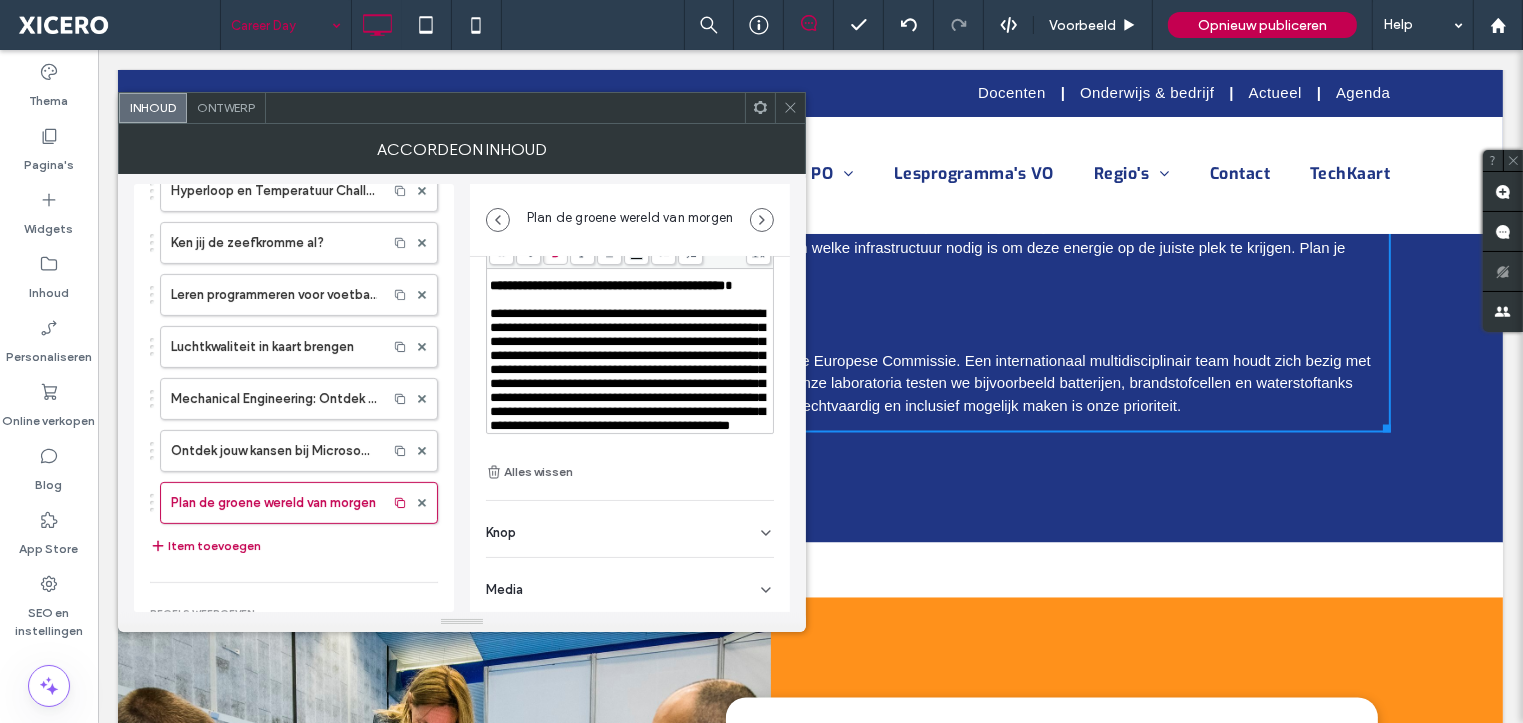 click on "Media" at bounding box center [630, 586] 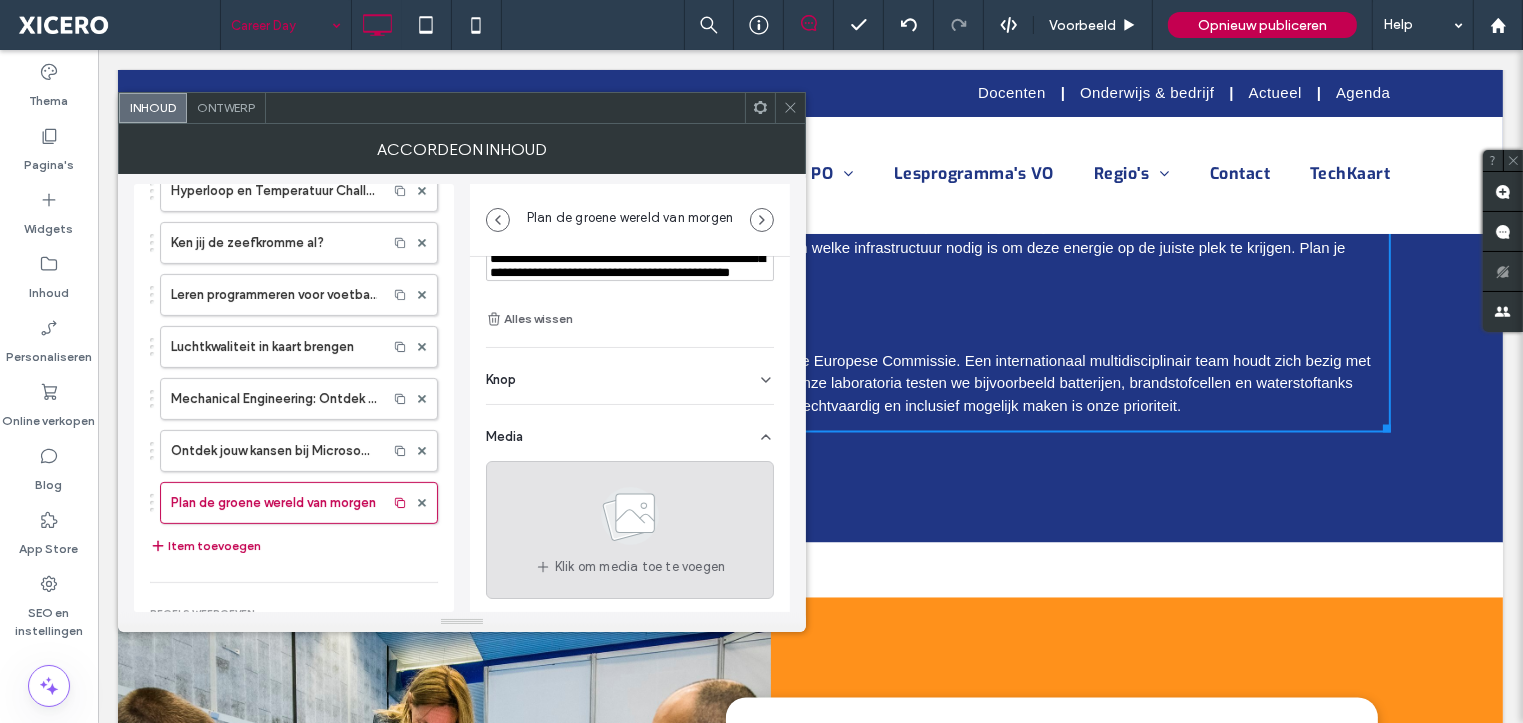 scroll, scrollTop: 291, scrollLeft: 0, axis: vertical 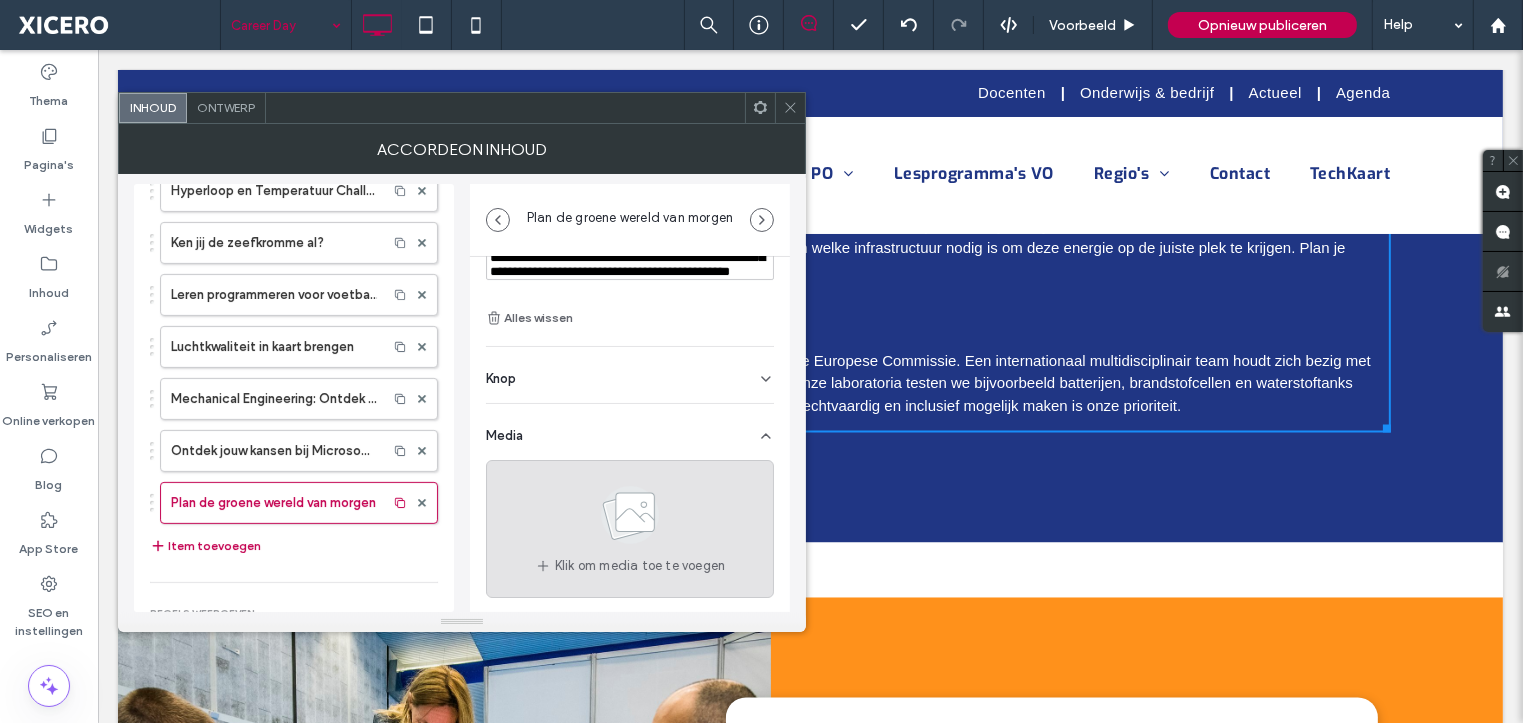 click 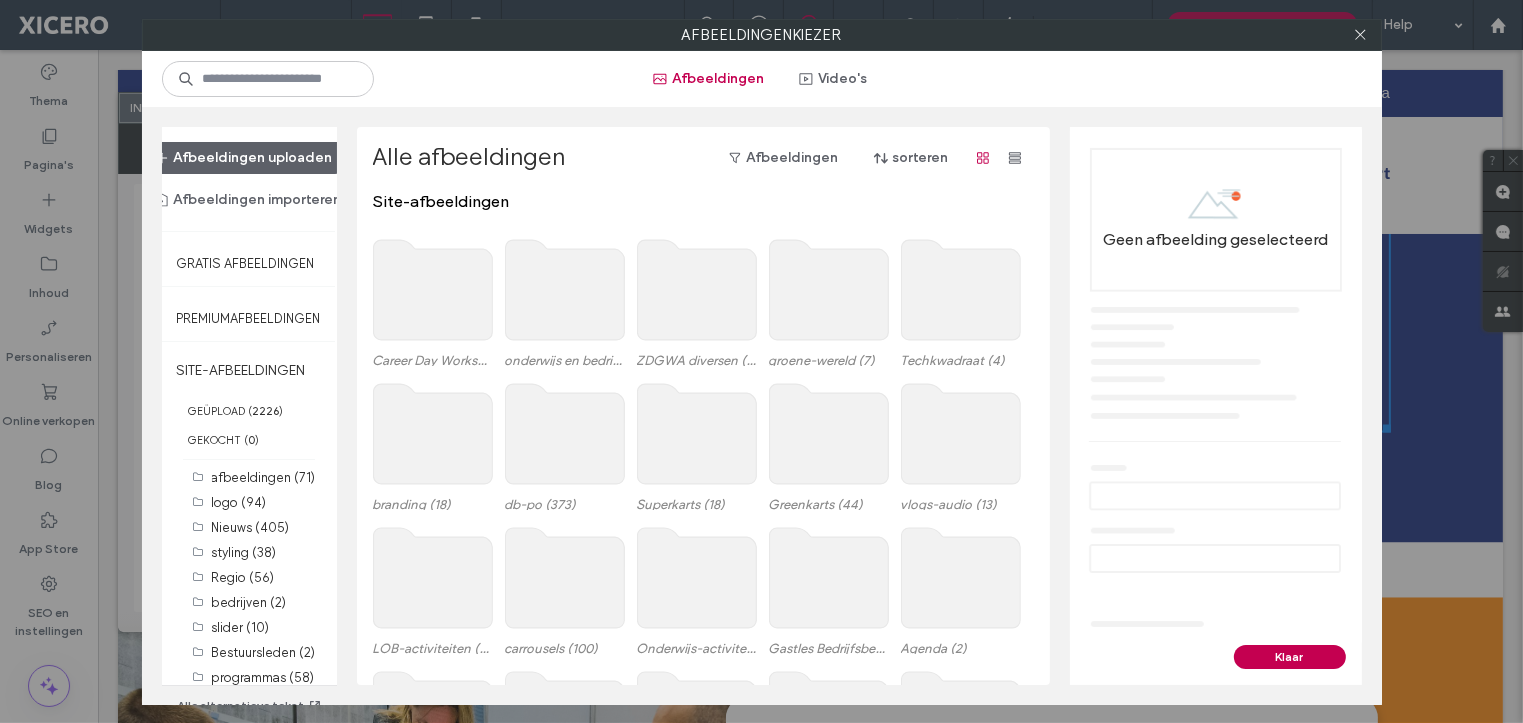 click 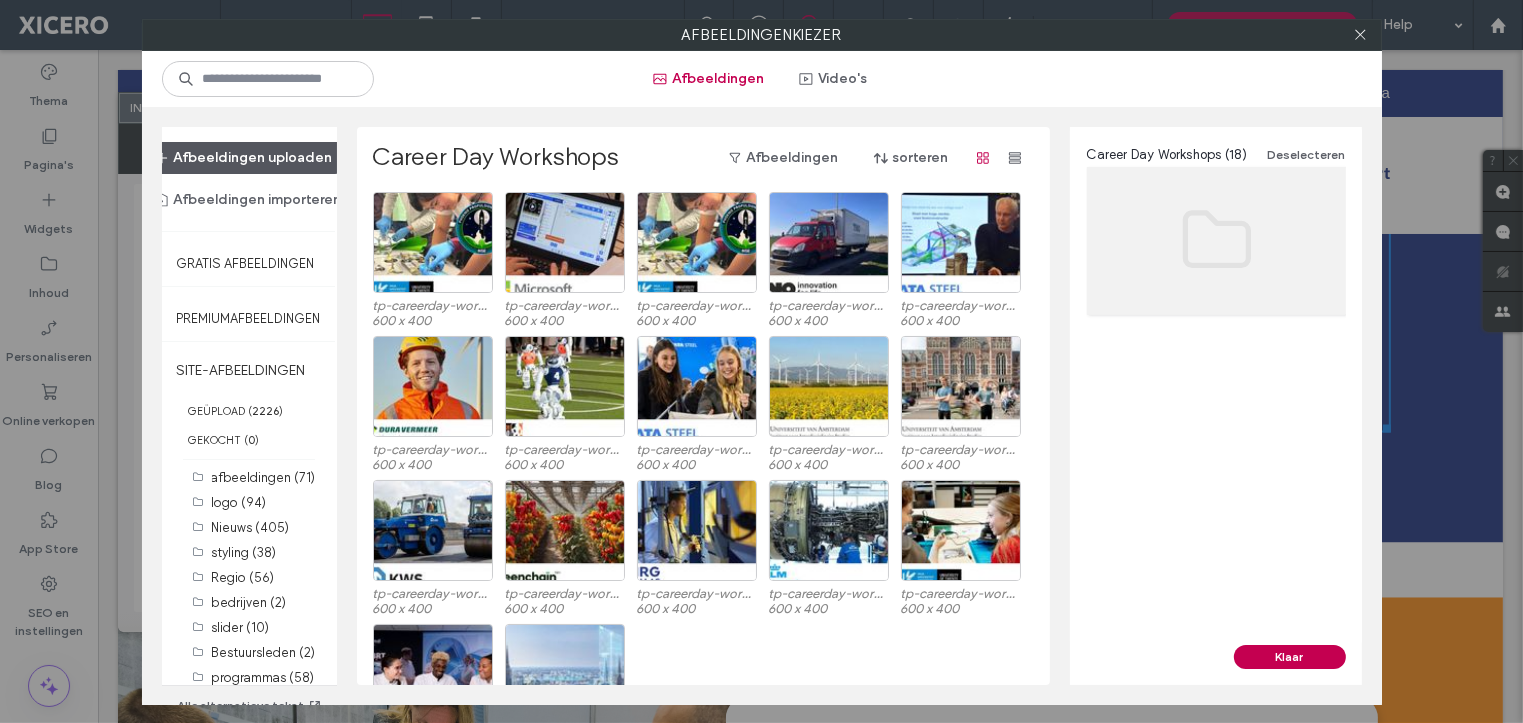 click on "Afbeeldingen uploaden" at bounding box center [244, 158] 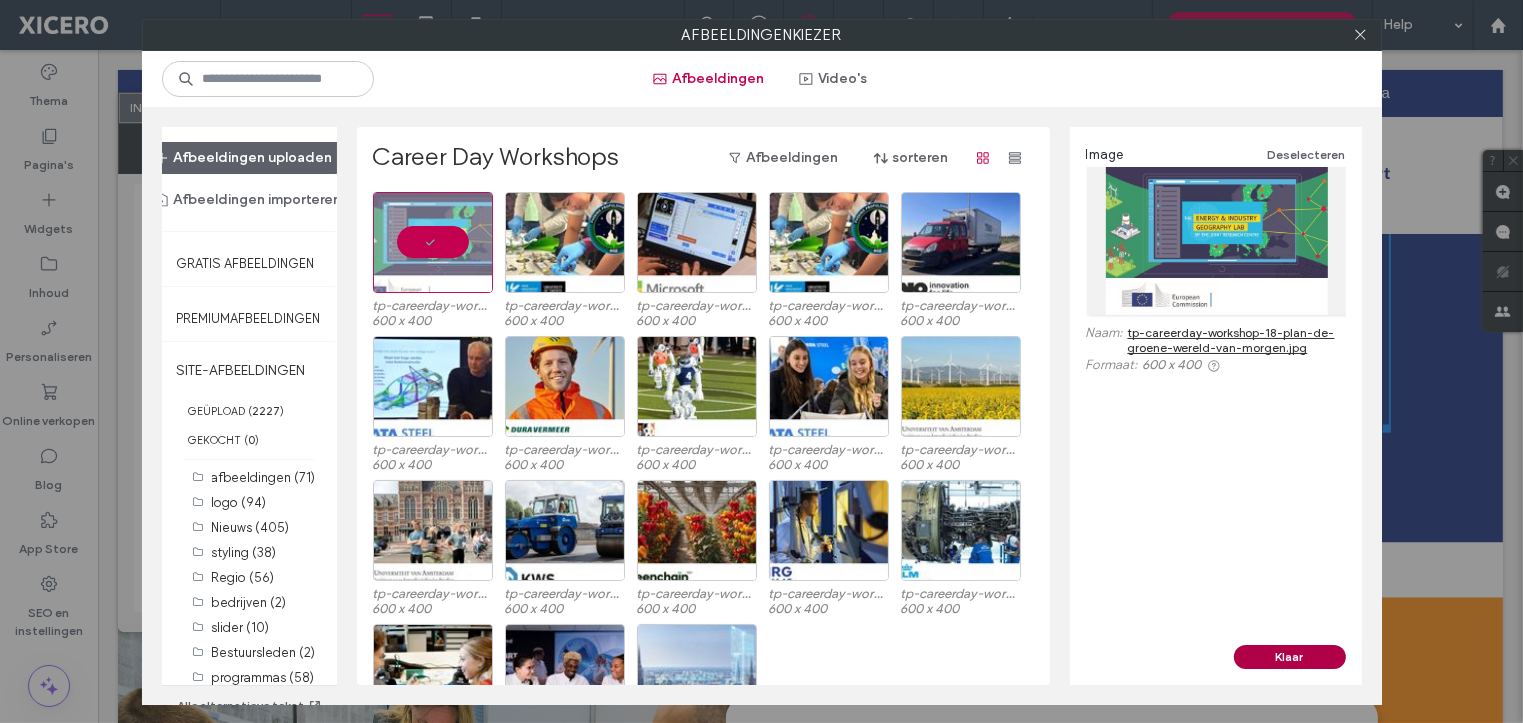 drag, startPoint x: 1309, startPoint y: 656, endPoint x: 1182, endPoint y: 583, distance: 146.48549 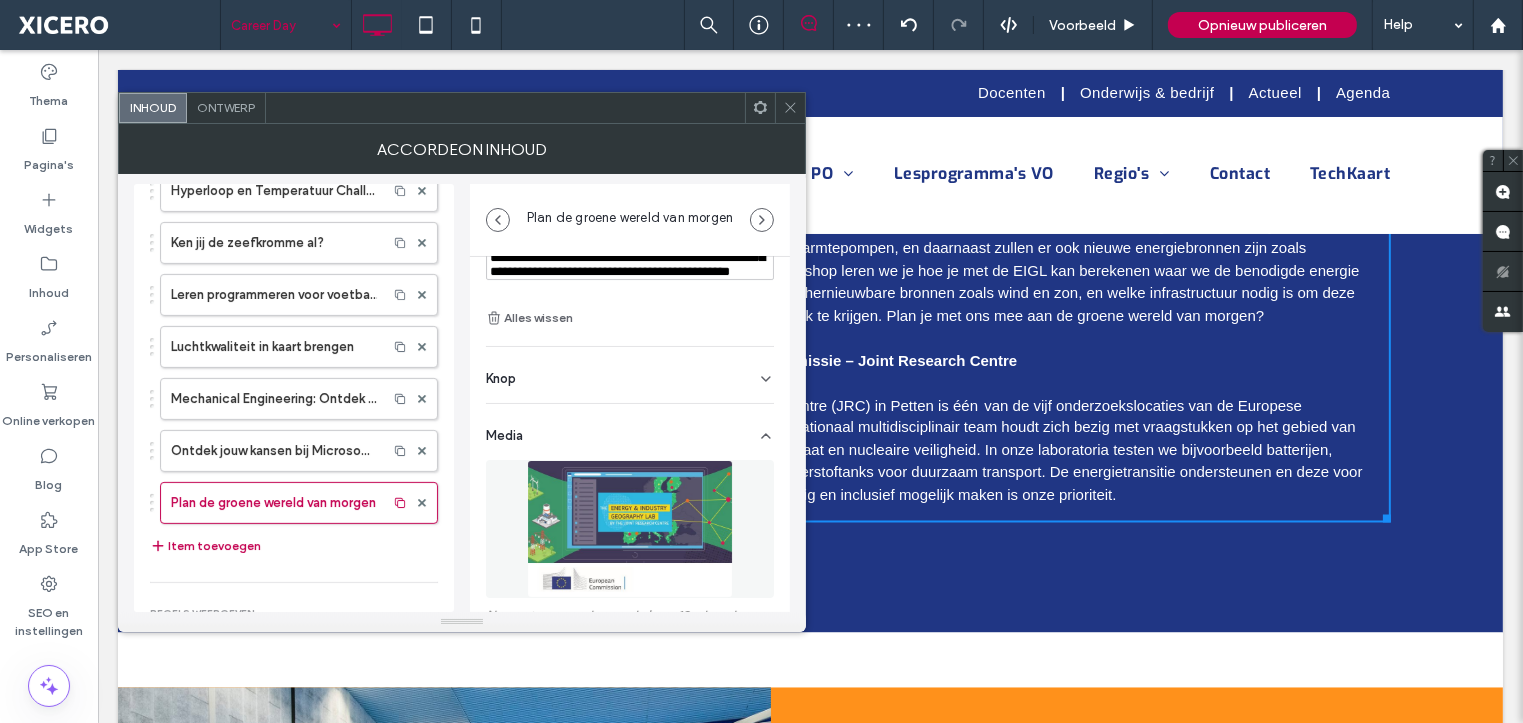 scroll, scrollTop: 3532, scrollLeft: 0, axis: vertical 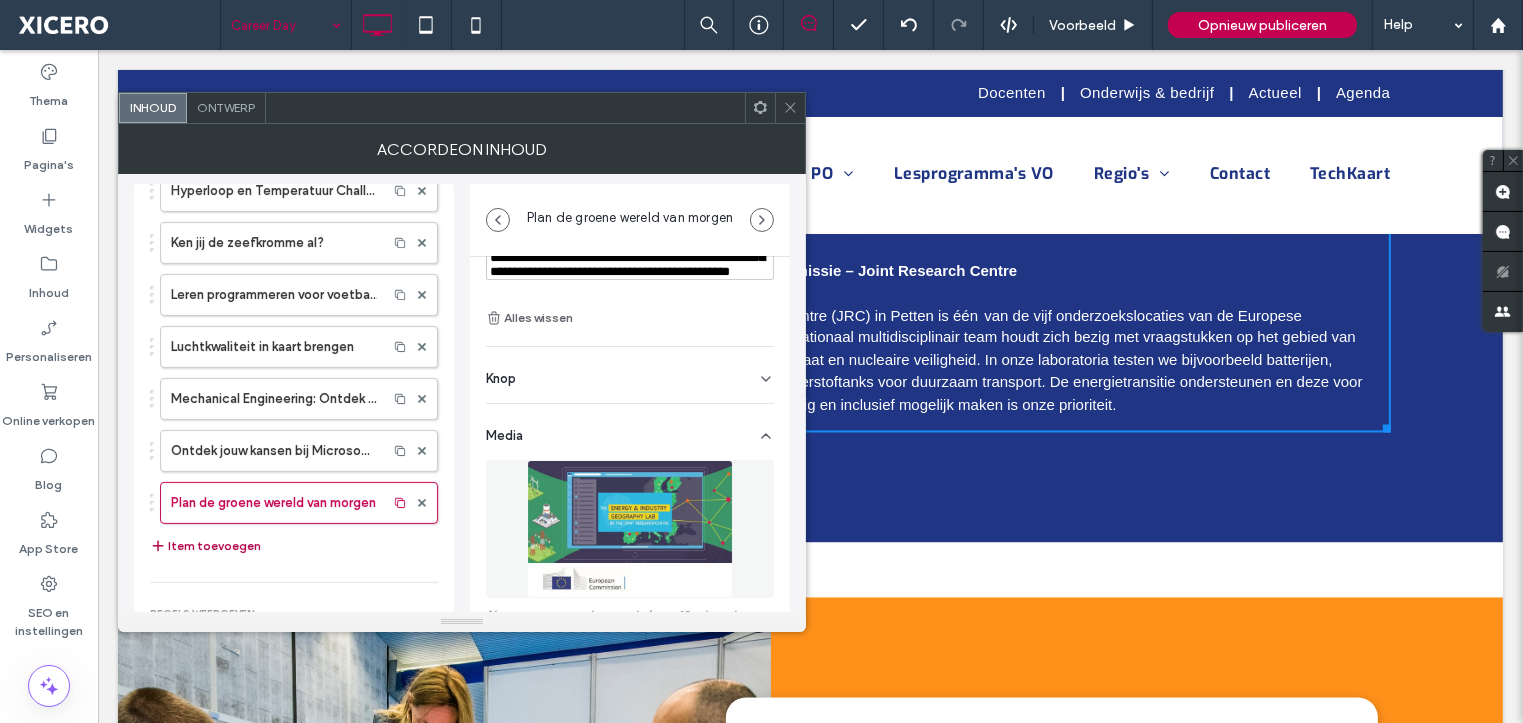 click on "Item toevoegen" at bounding box center (205, 546) 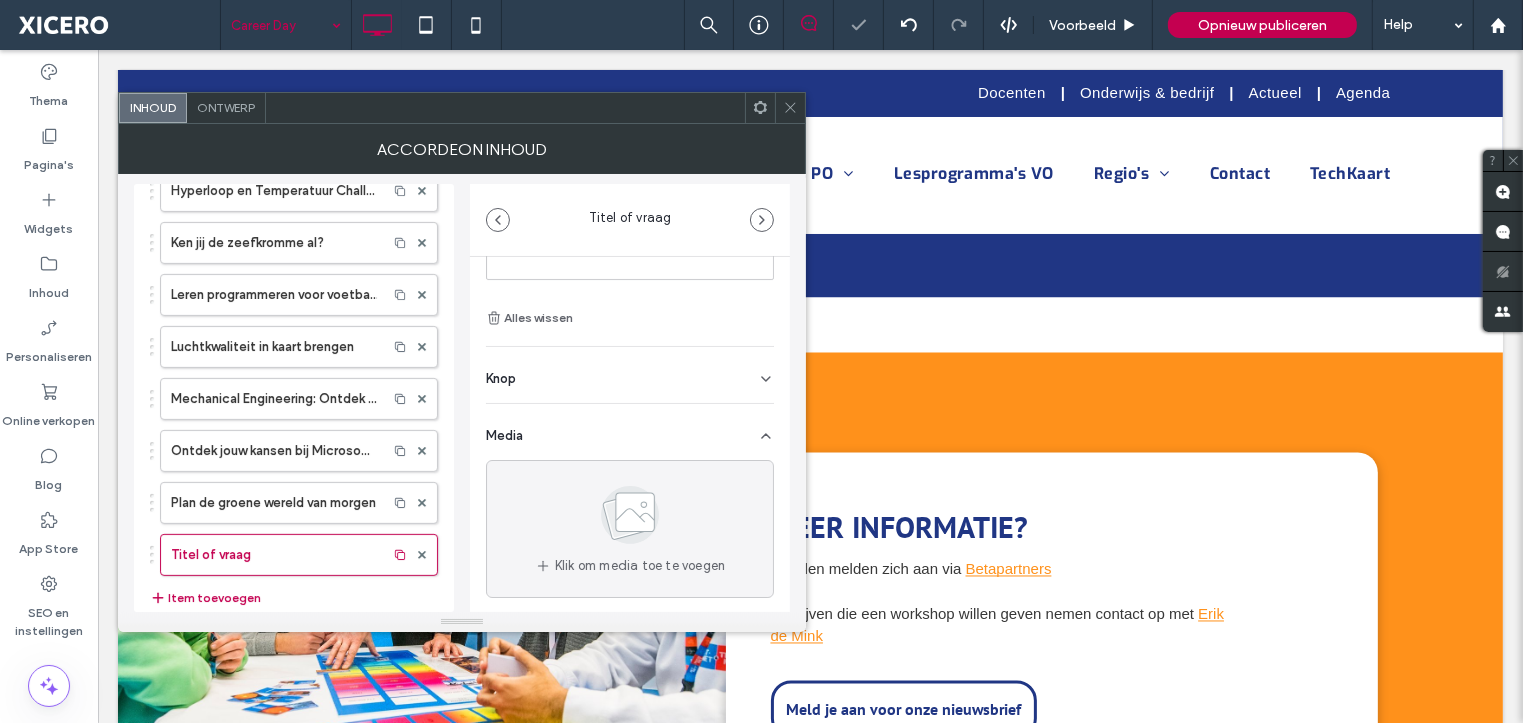 scroll, scrollTop: 3286, scrollLeft: 0, axis: vertical 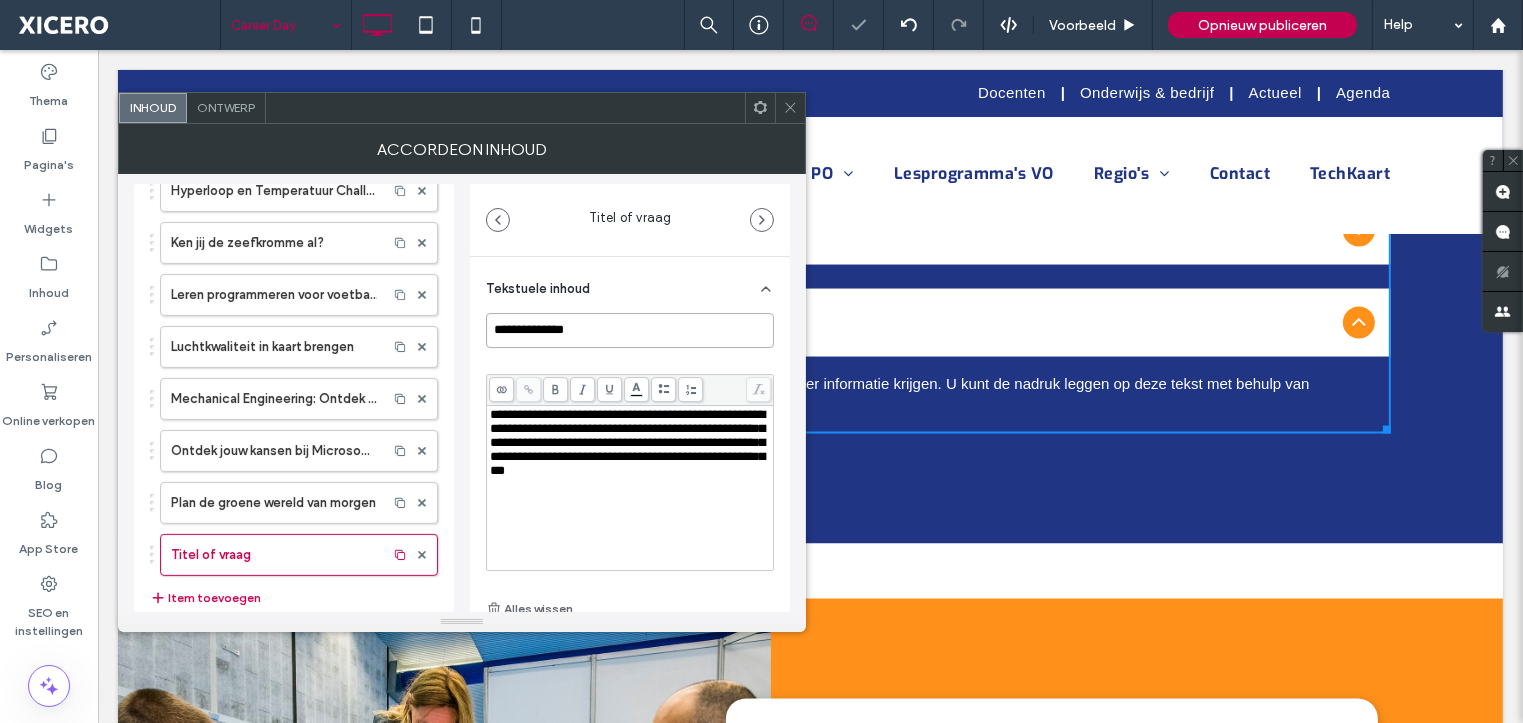 drag, startPoint x: 574, startPoint y: 328, endPoint x: 459, endPoint y: 329, distance: 115.00435 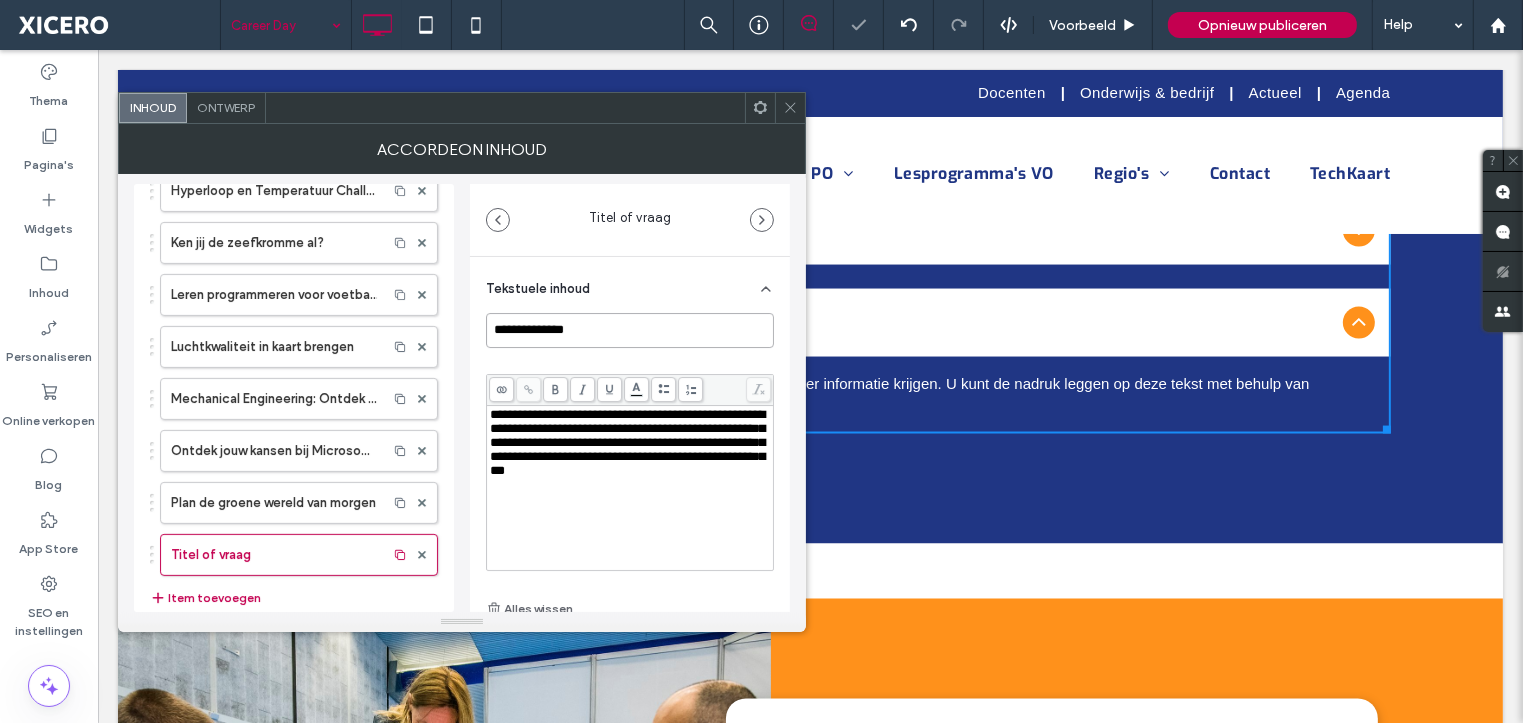 click on "**********" at bounding box center (462, 393) 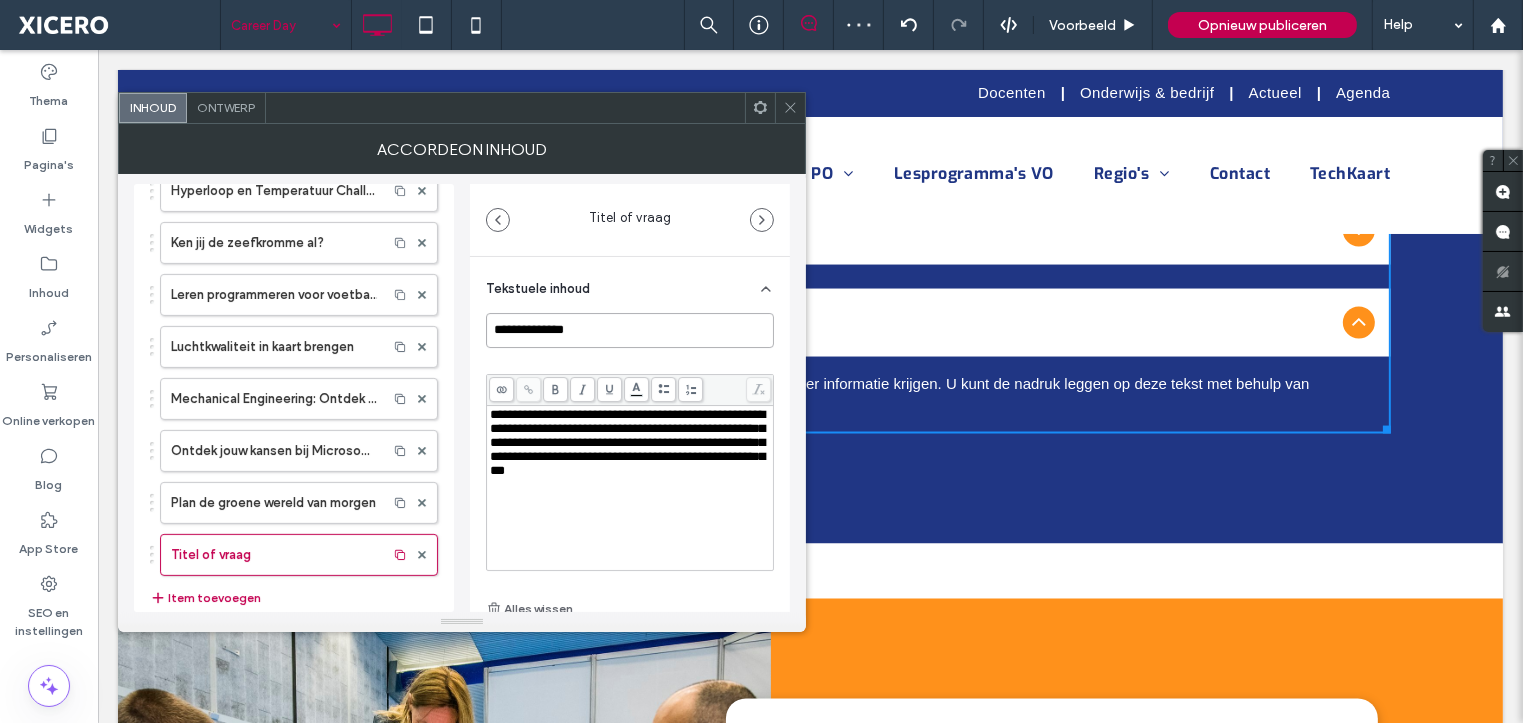 paste on "*********" 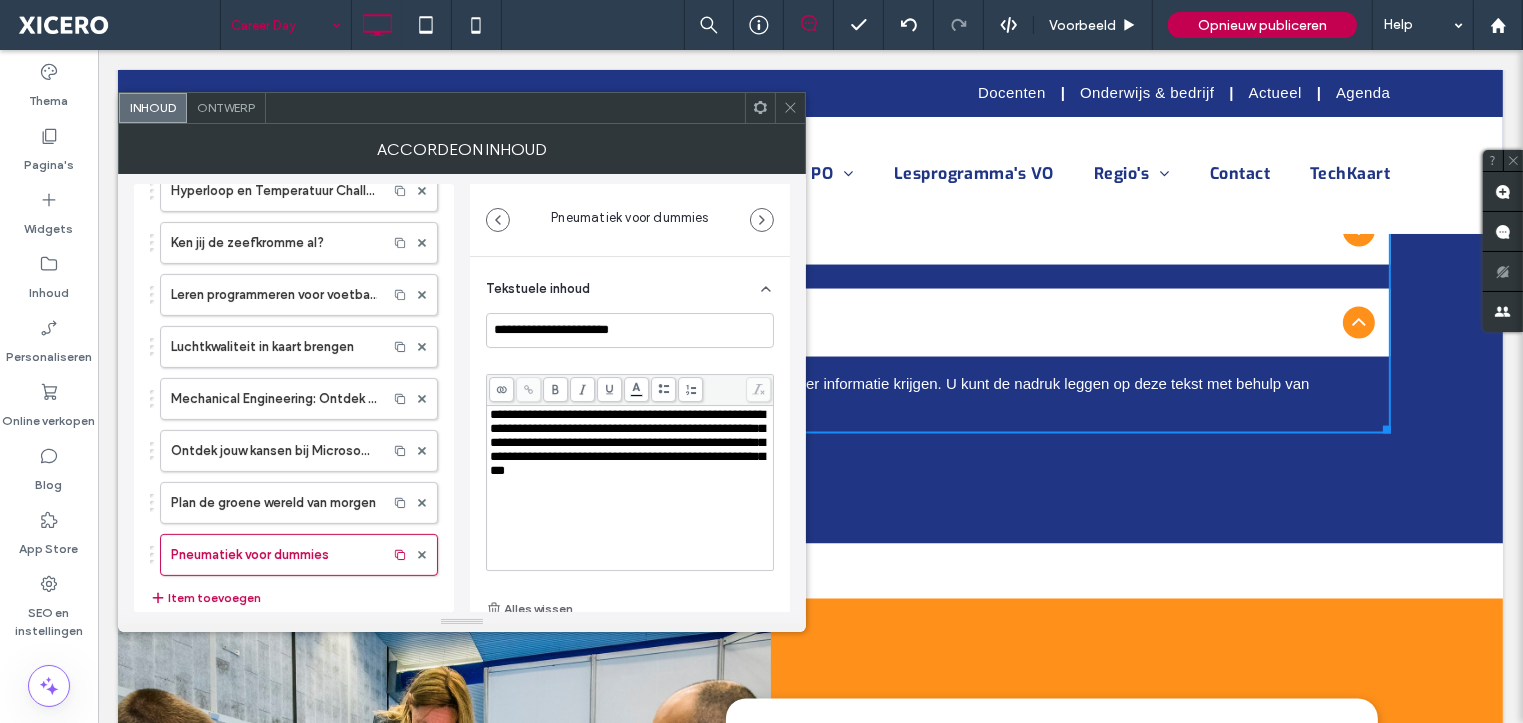 click on "**********" at bounding box center [630, 488] 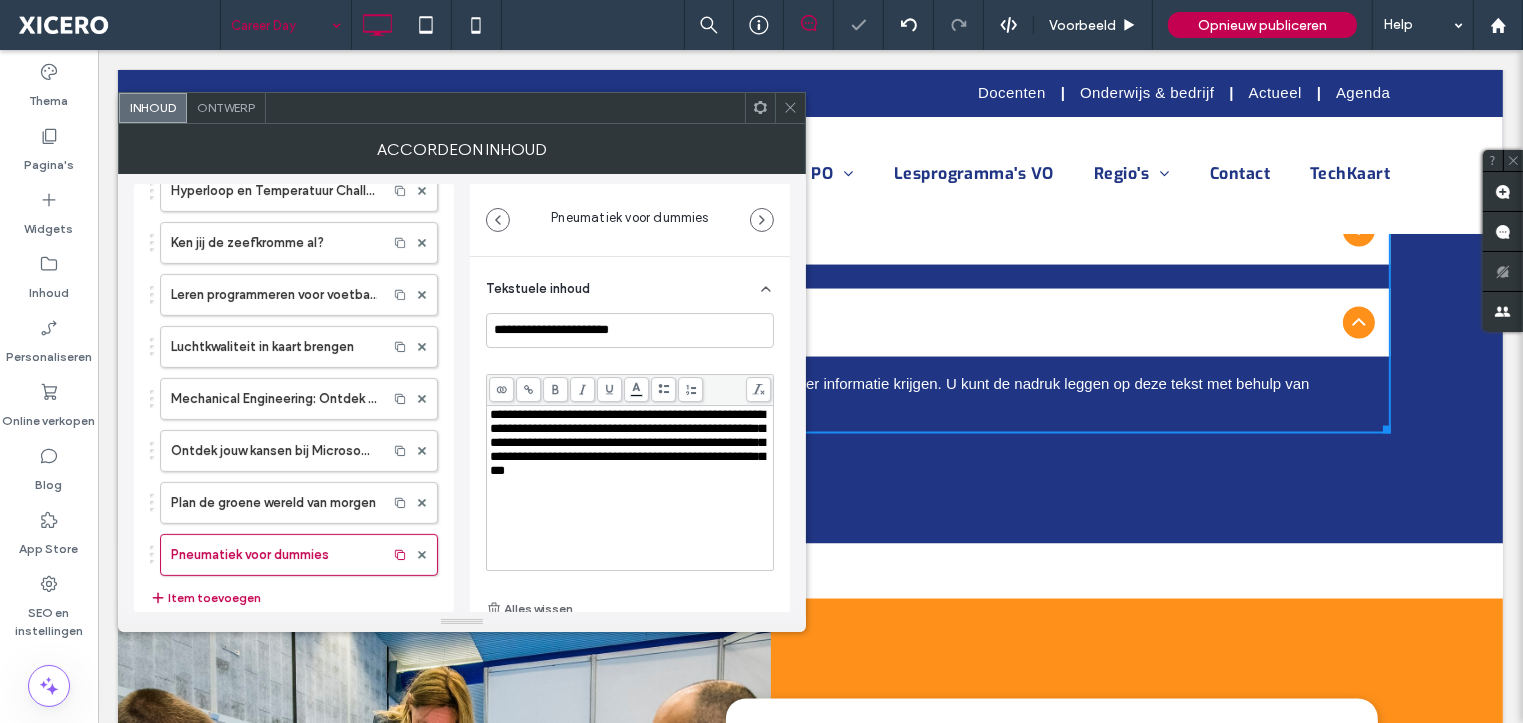 scroll, scrollTop: 70, scrollLeft: 0, axis: vertical 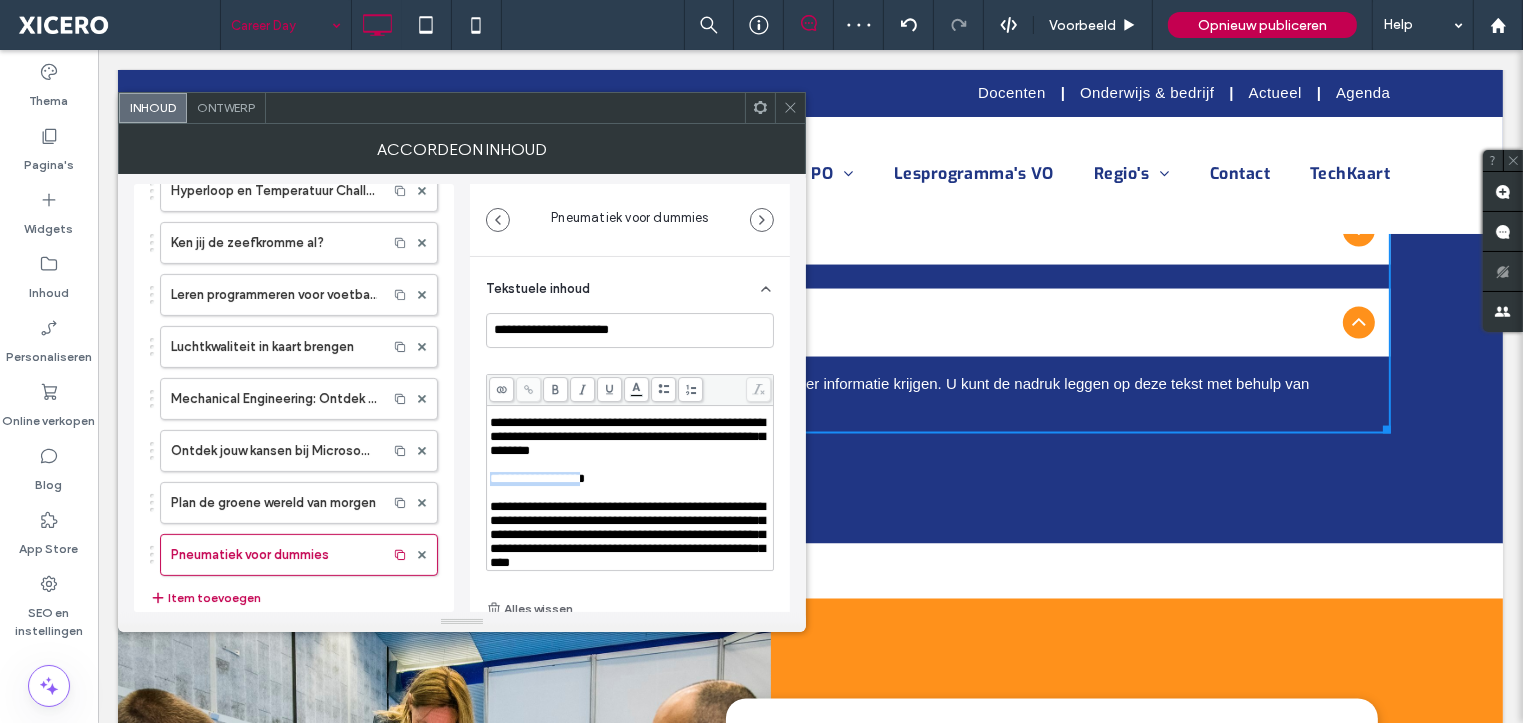 drag, startPoint x: 614, startPoint y: 438, endPoint x: 488, endPoint y: 446, distance: 126.253716 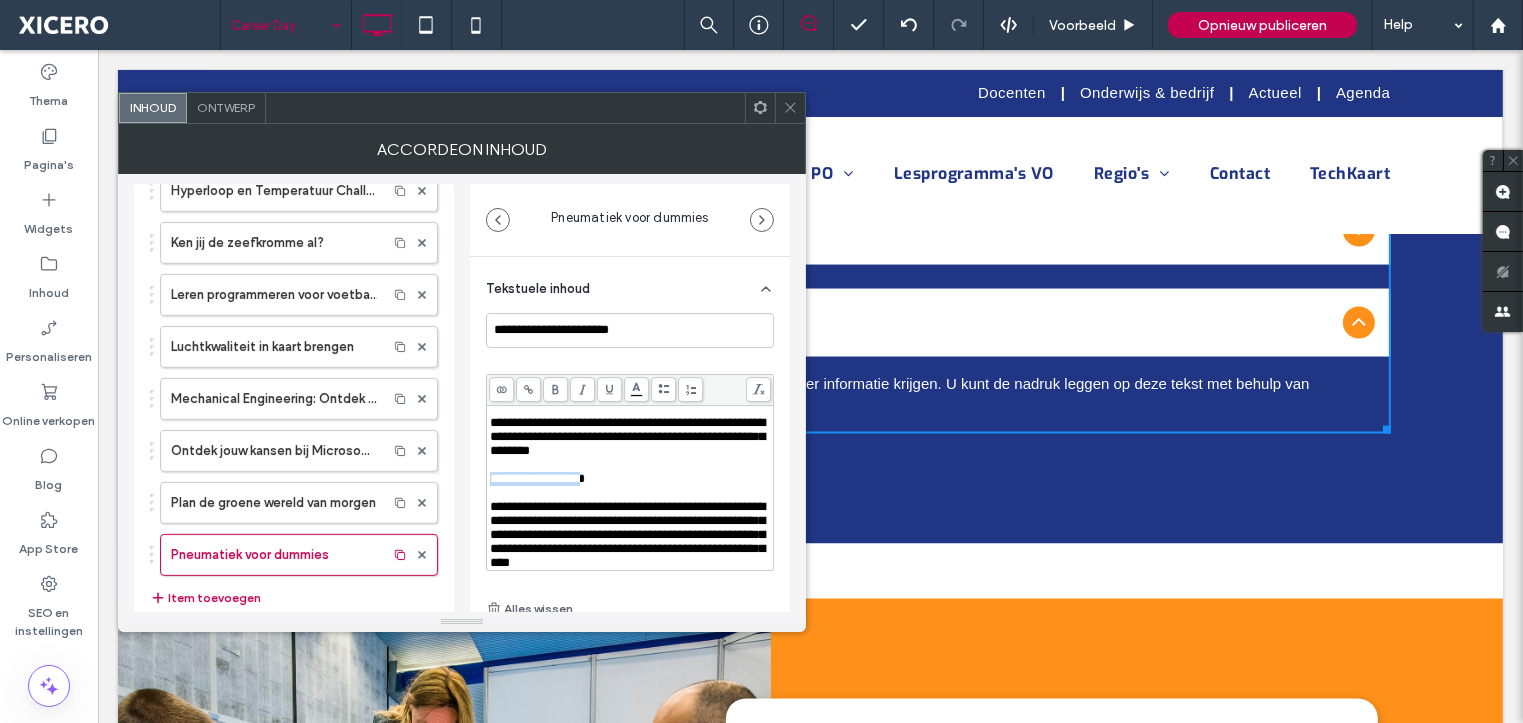 click 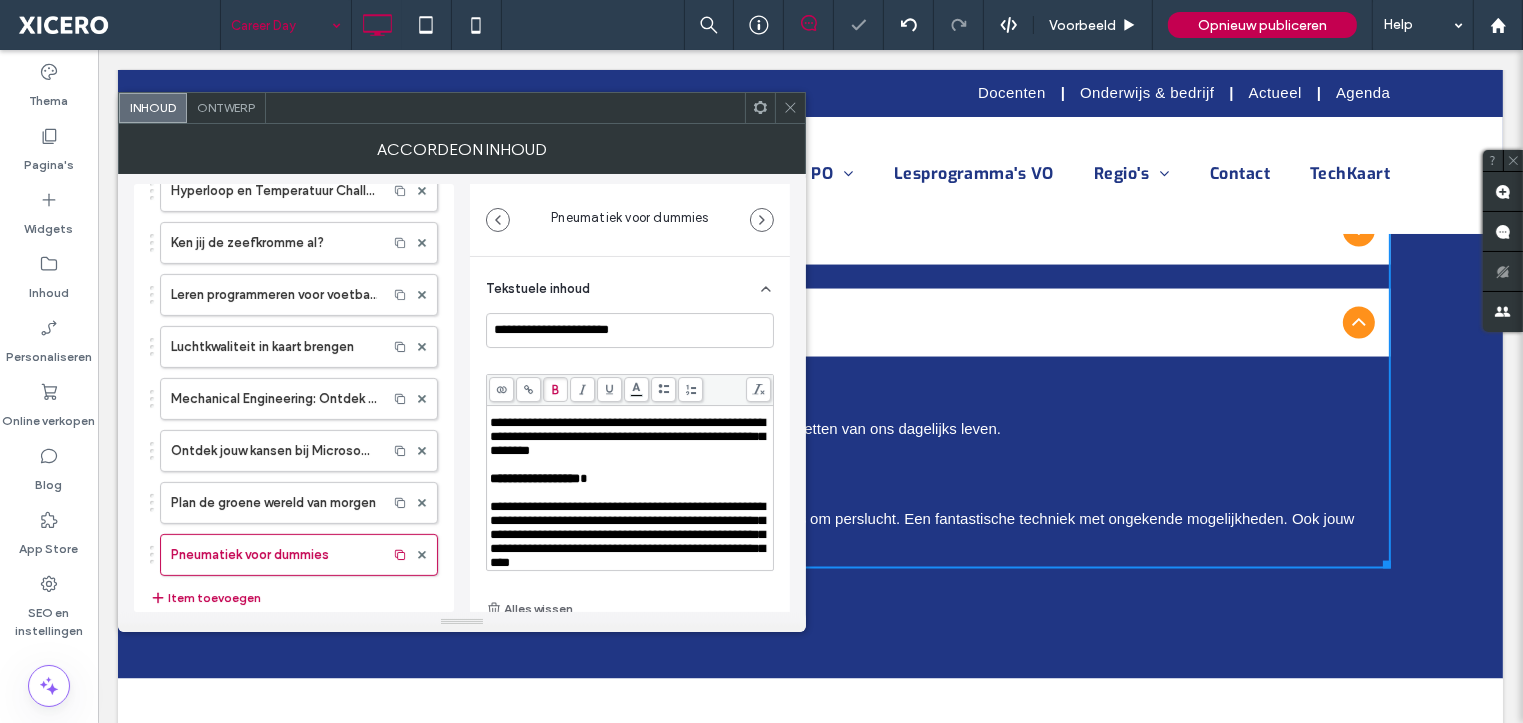 scroll, scrollTop: 3421, scrollLeft: 0, axis: vertical 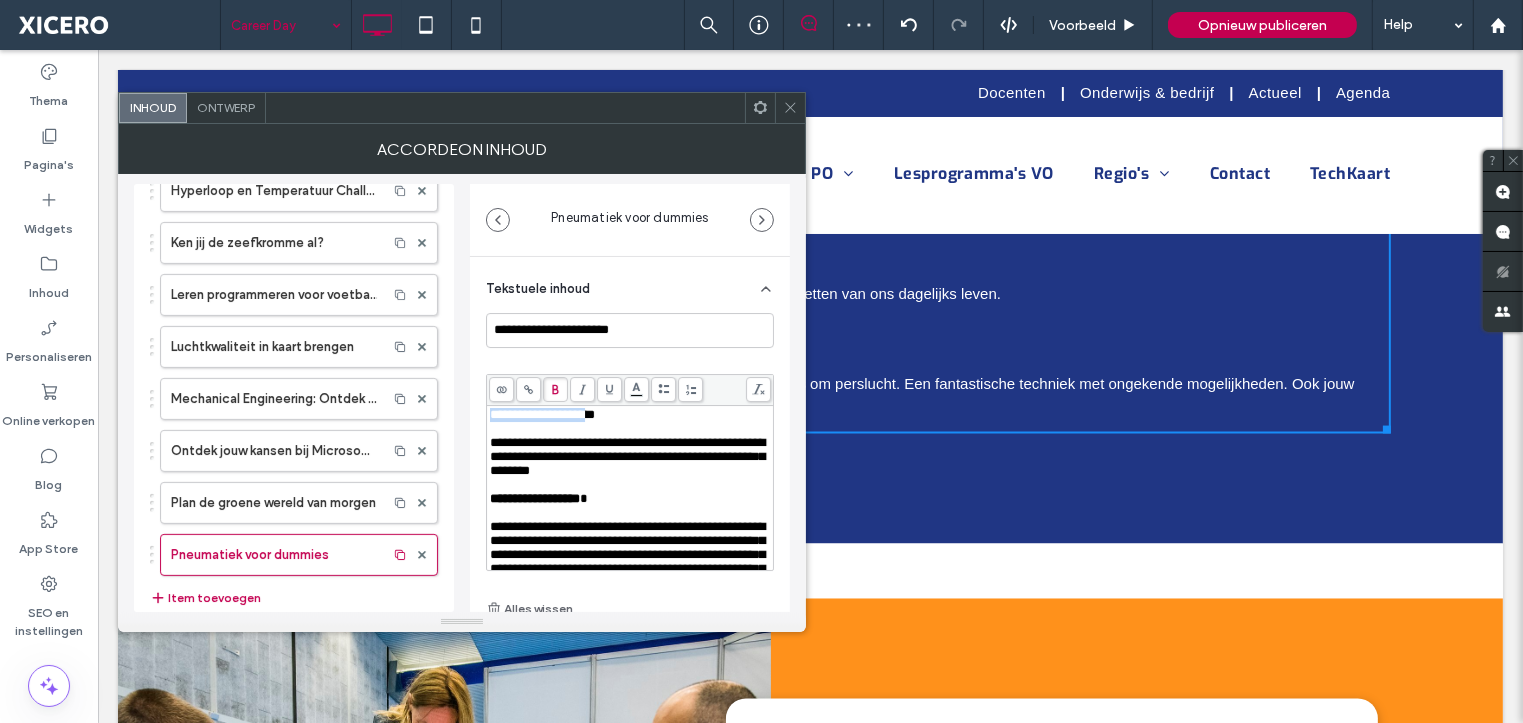 drag, startPoint x: 619, startPoint y: 417, endPoint x: 487, endPoint y: 417, distance: 132 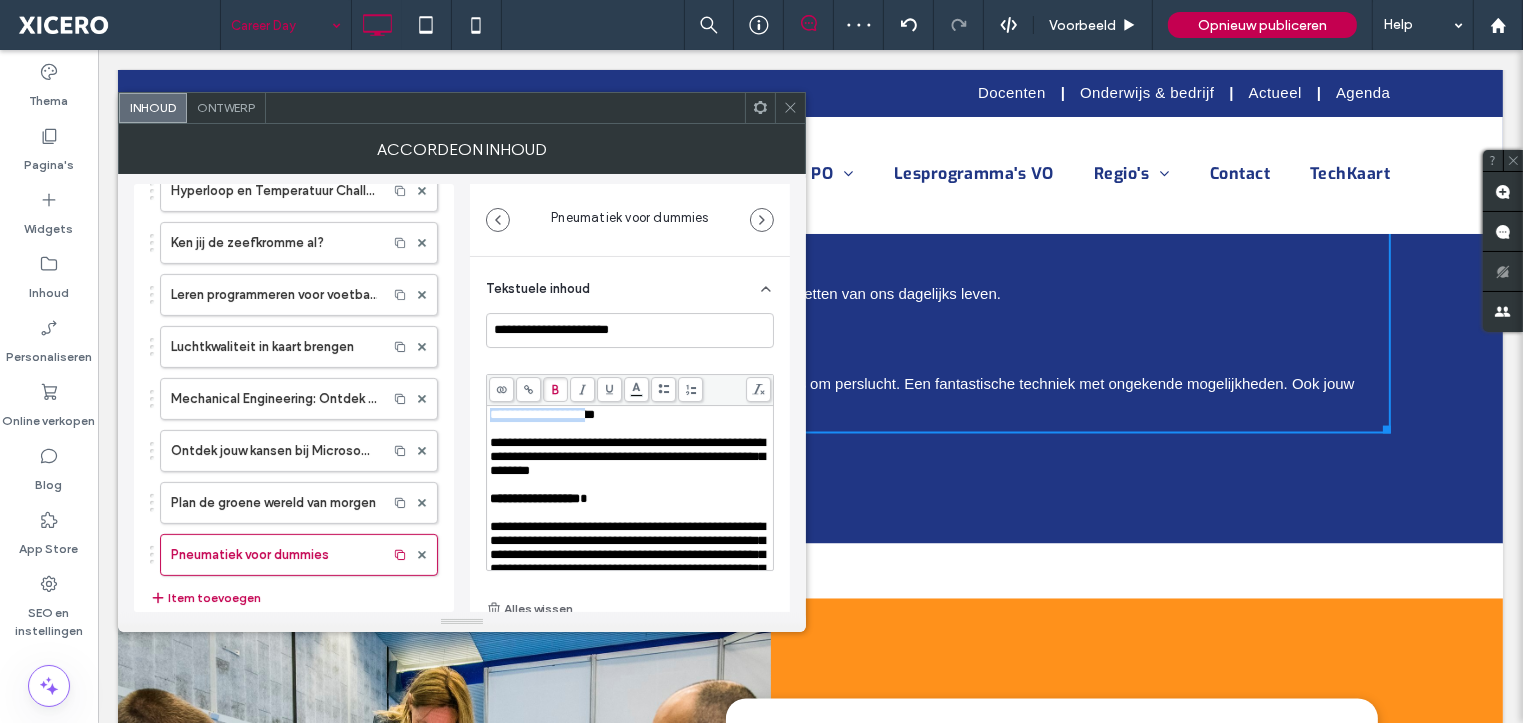 click on "**********" at bounding box center [630, 488] 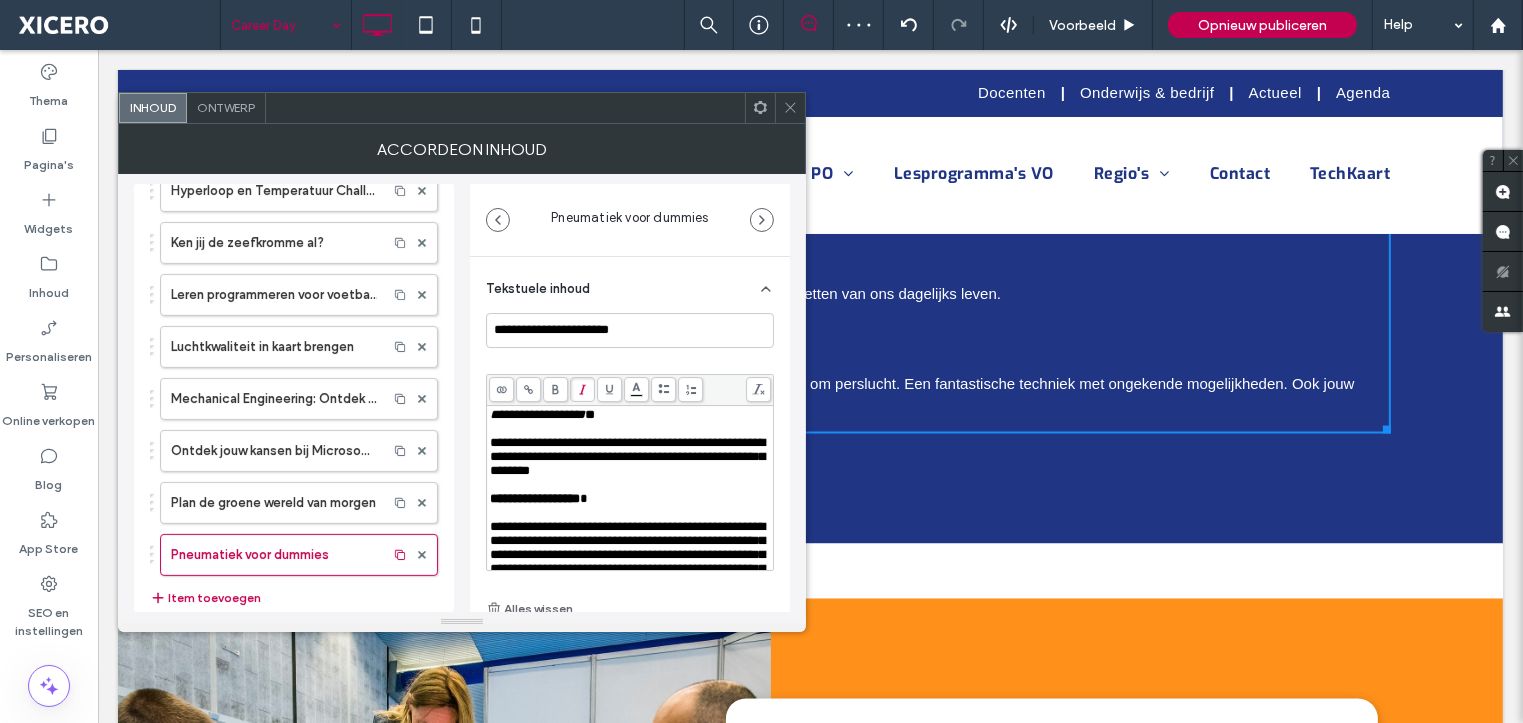 click 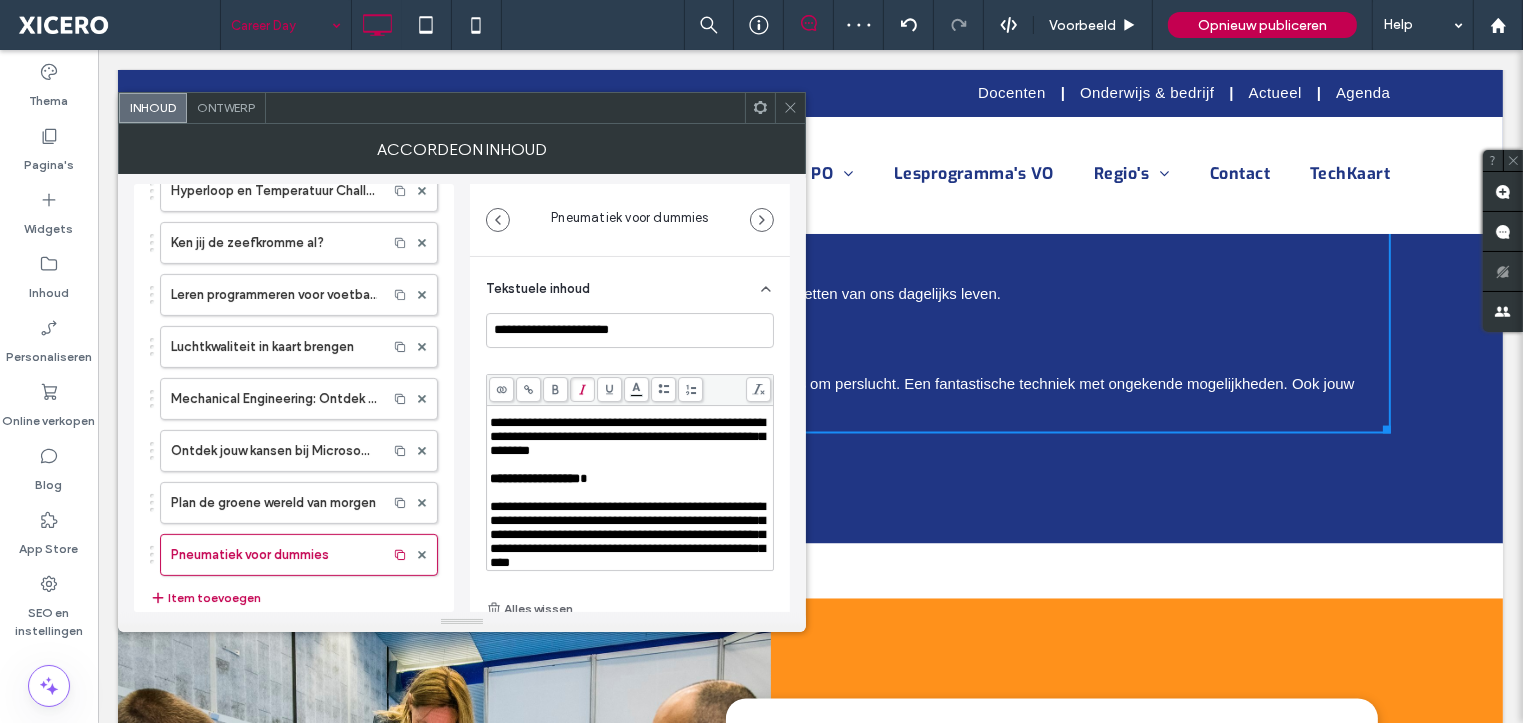 scroll, scrollTop: 76, scrollLeft: 0, axis: vertical 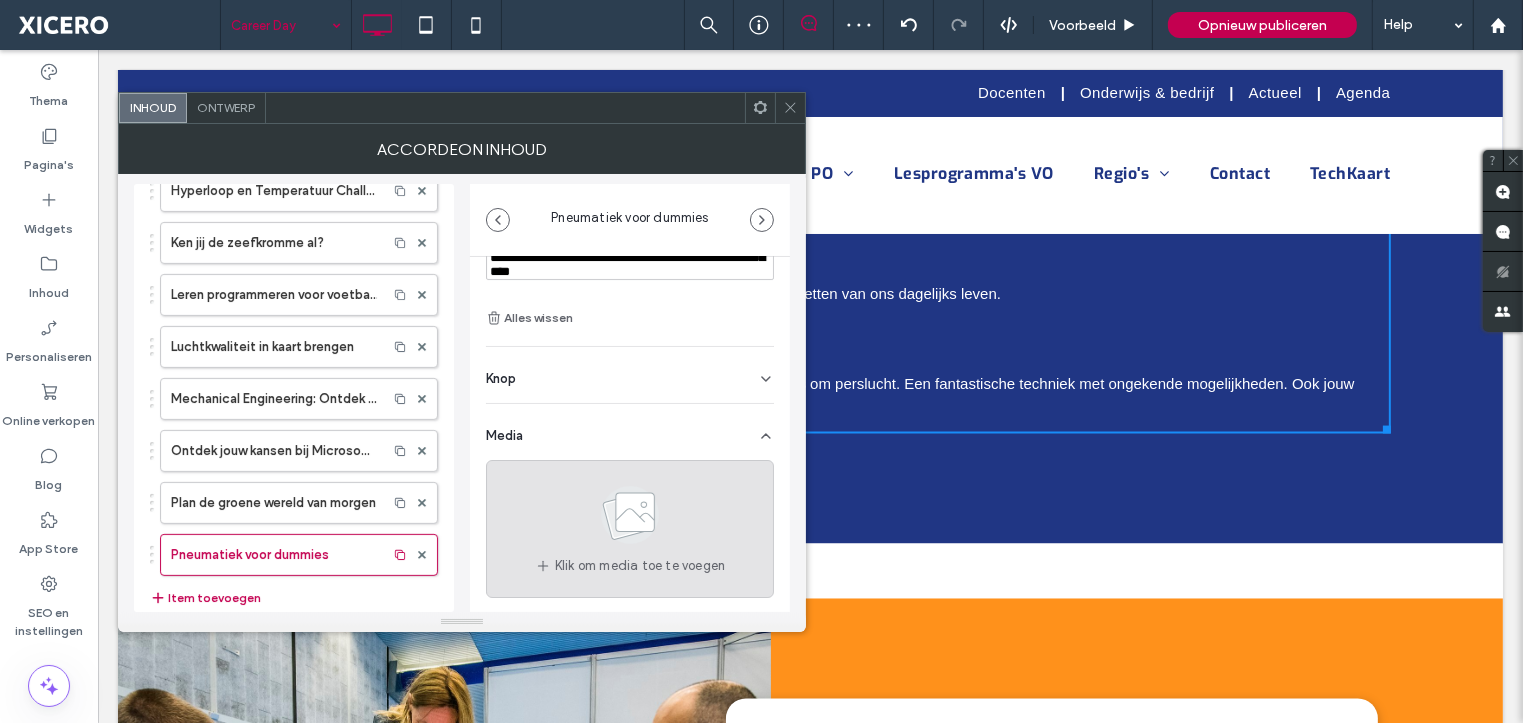 click 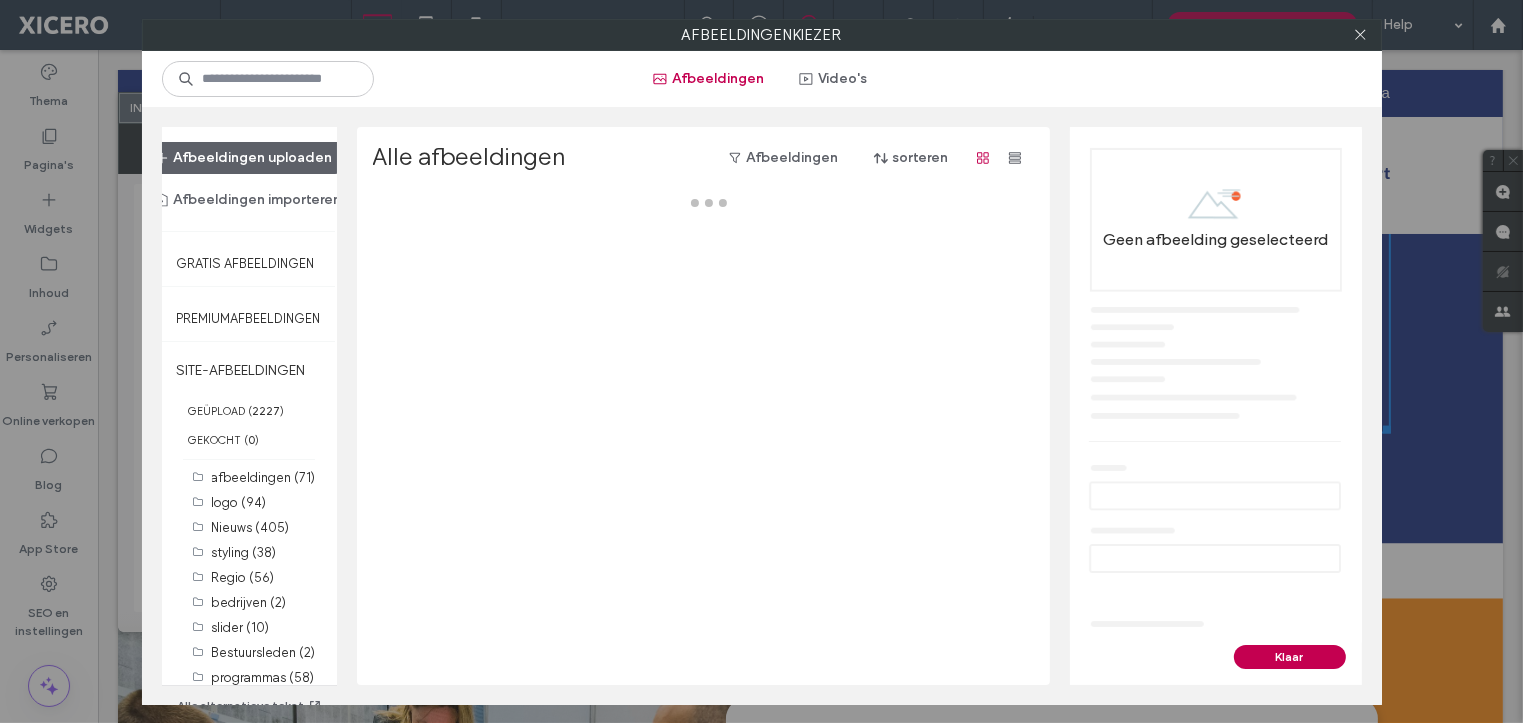 scroll, scrollTop: 3421, scrollLeft: 0, axis: vertical 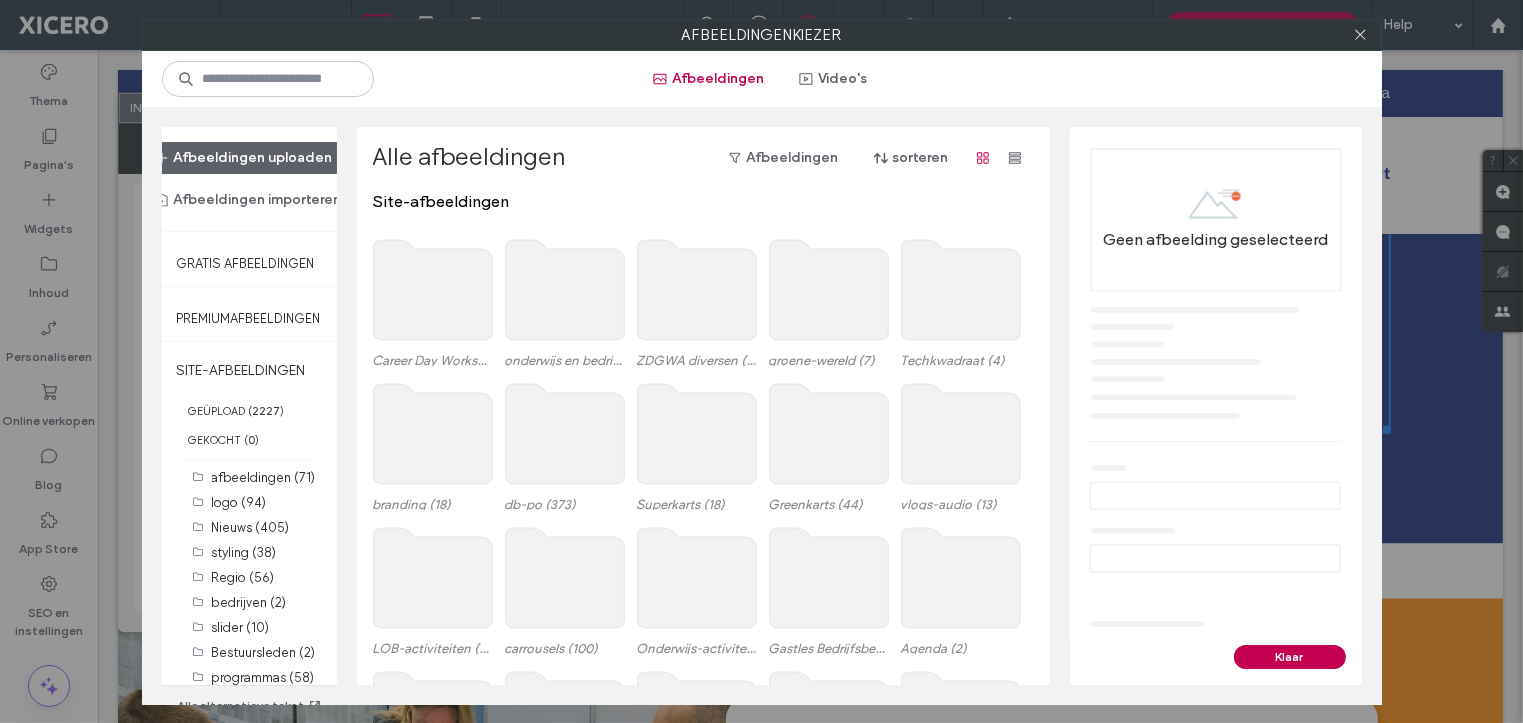 click 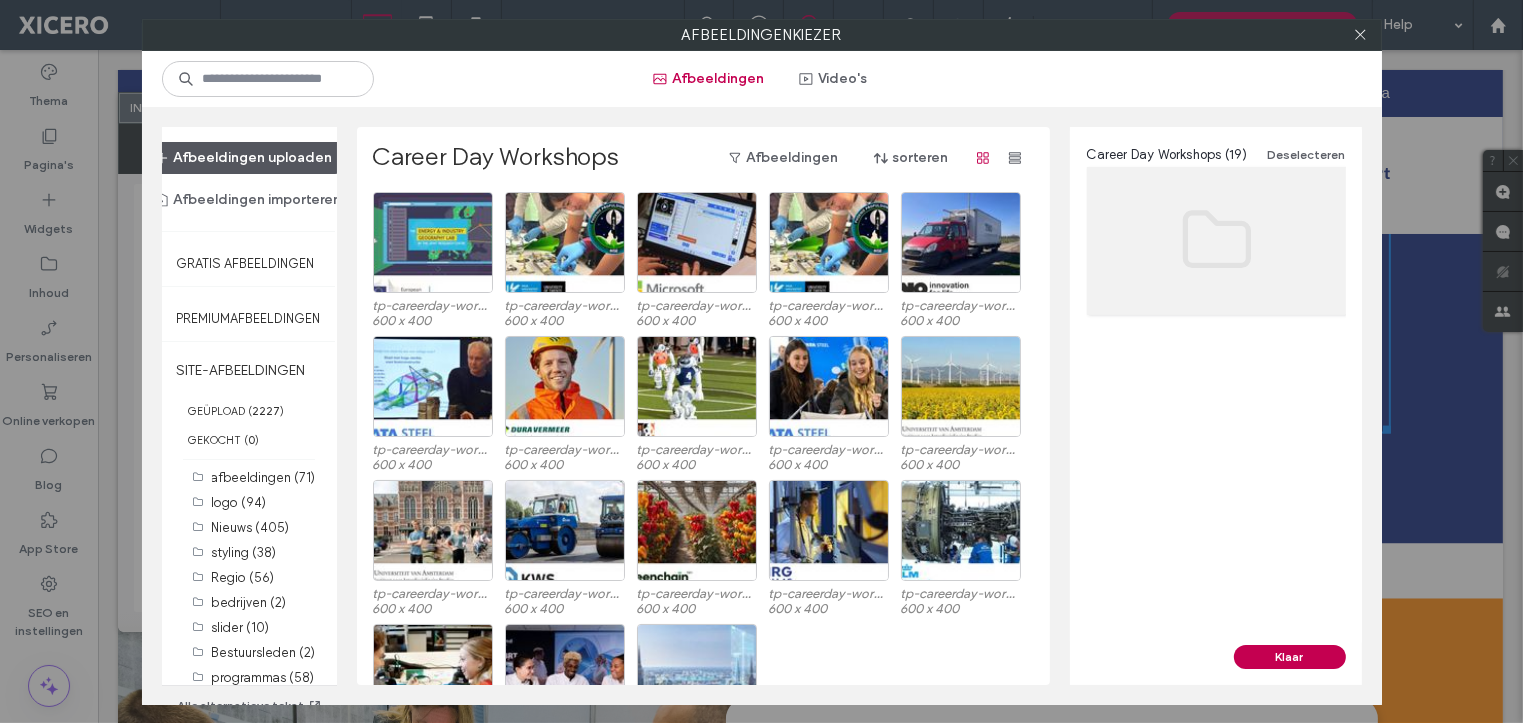 click on "Afbeeldingen uploaden" at bounding box center (244, 158) 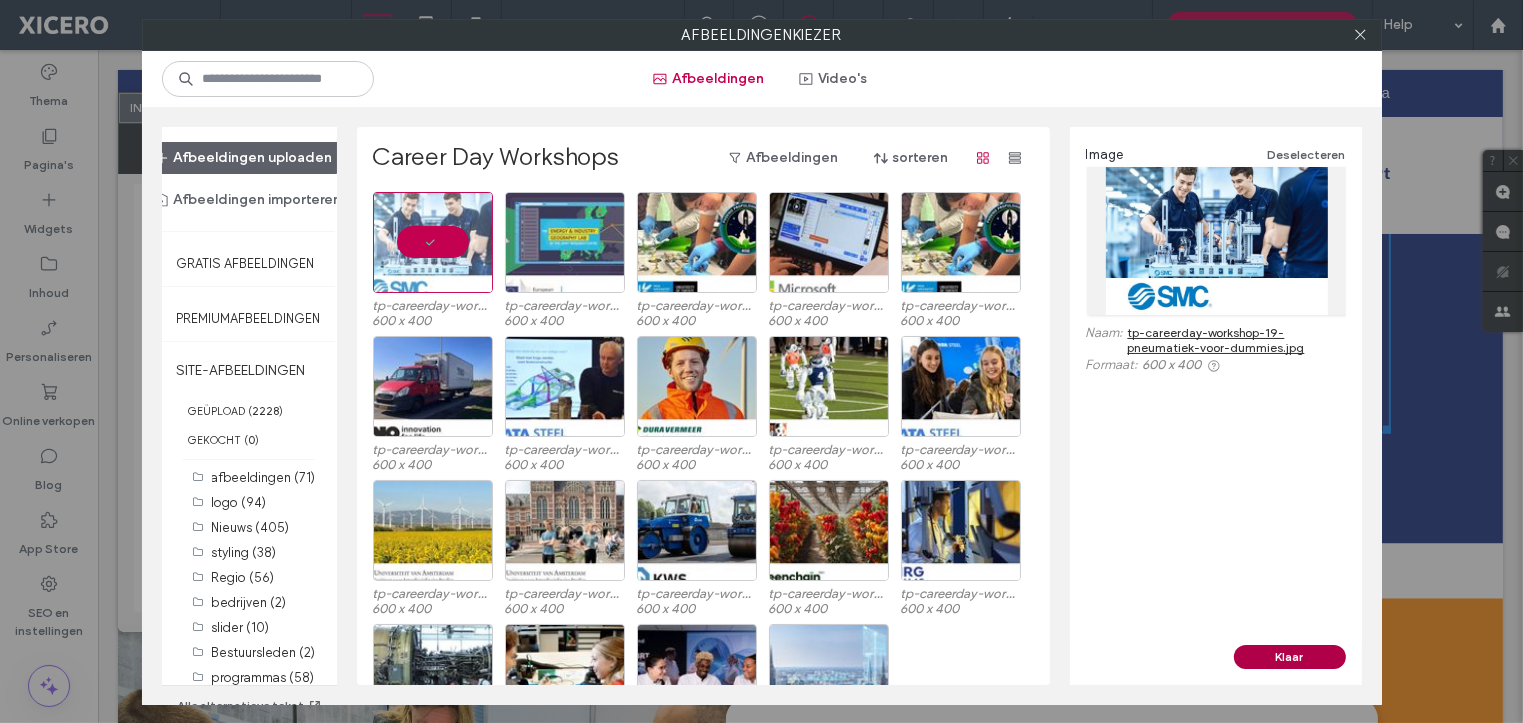 click on "Klaar" at bounding box center (1290, 657) 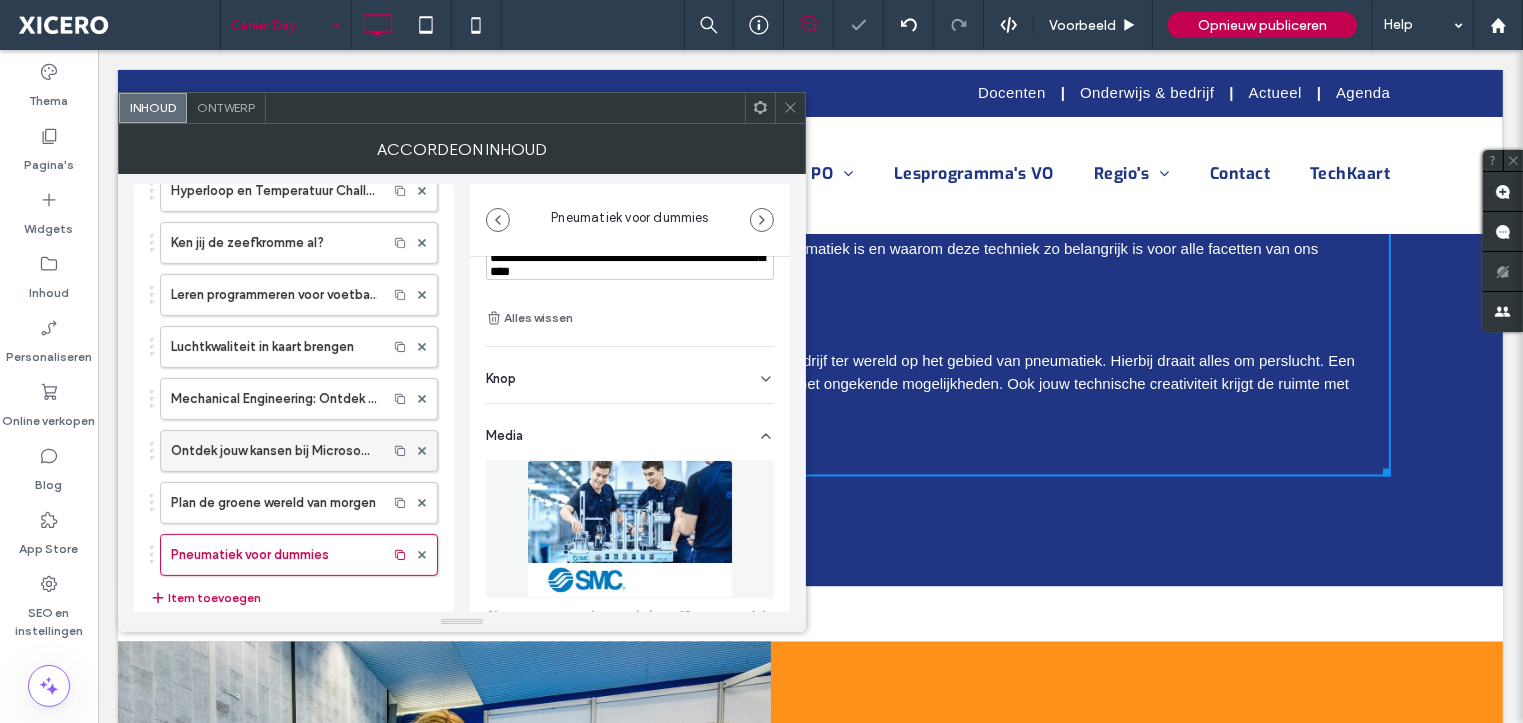 scroll, scrollTop: 3509, scrollLeft: 0, axis: vertical 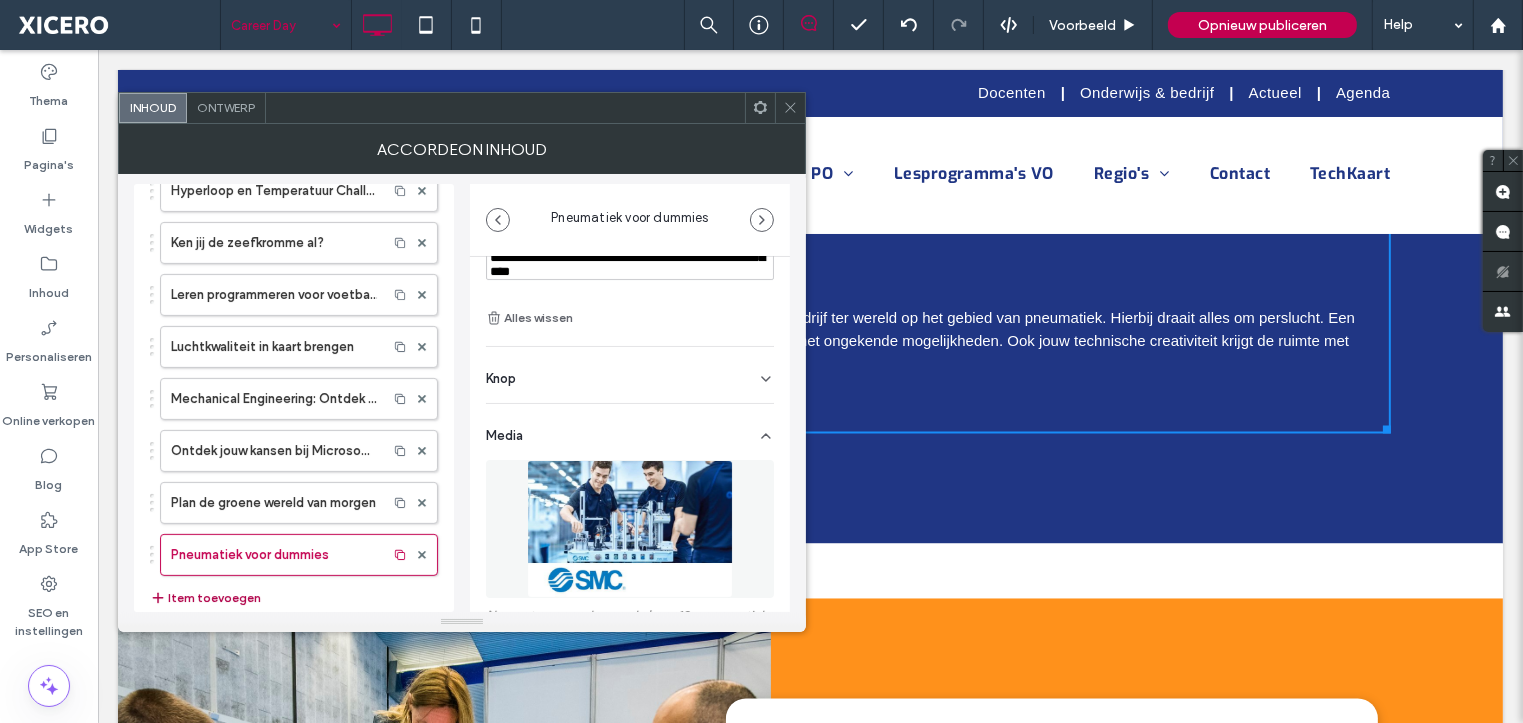 click on "Item toevoegen" at bounding box center (205, 598) 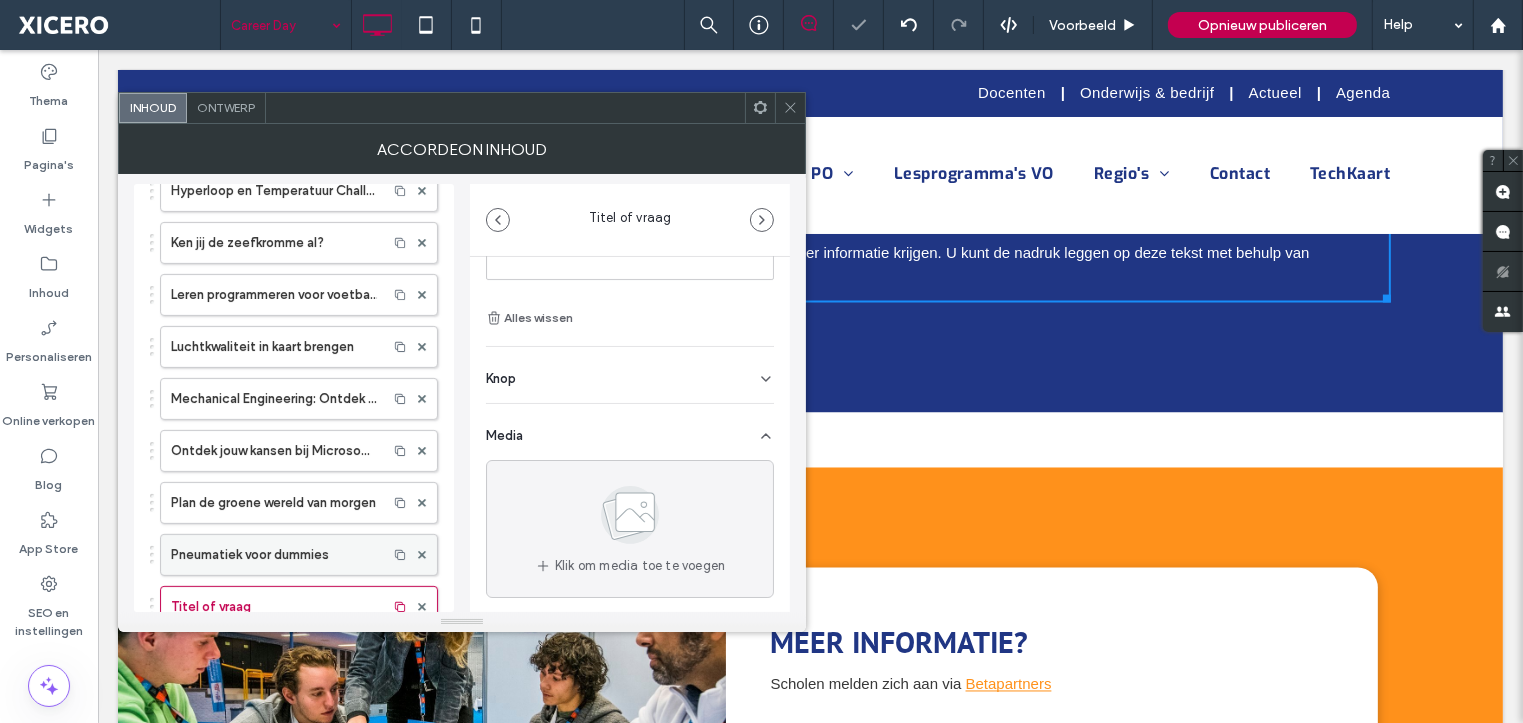 scroll, scrollTop: 3378, scrollLeft: 0, axis: vertical 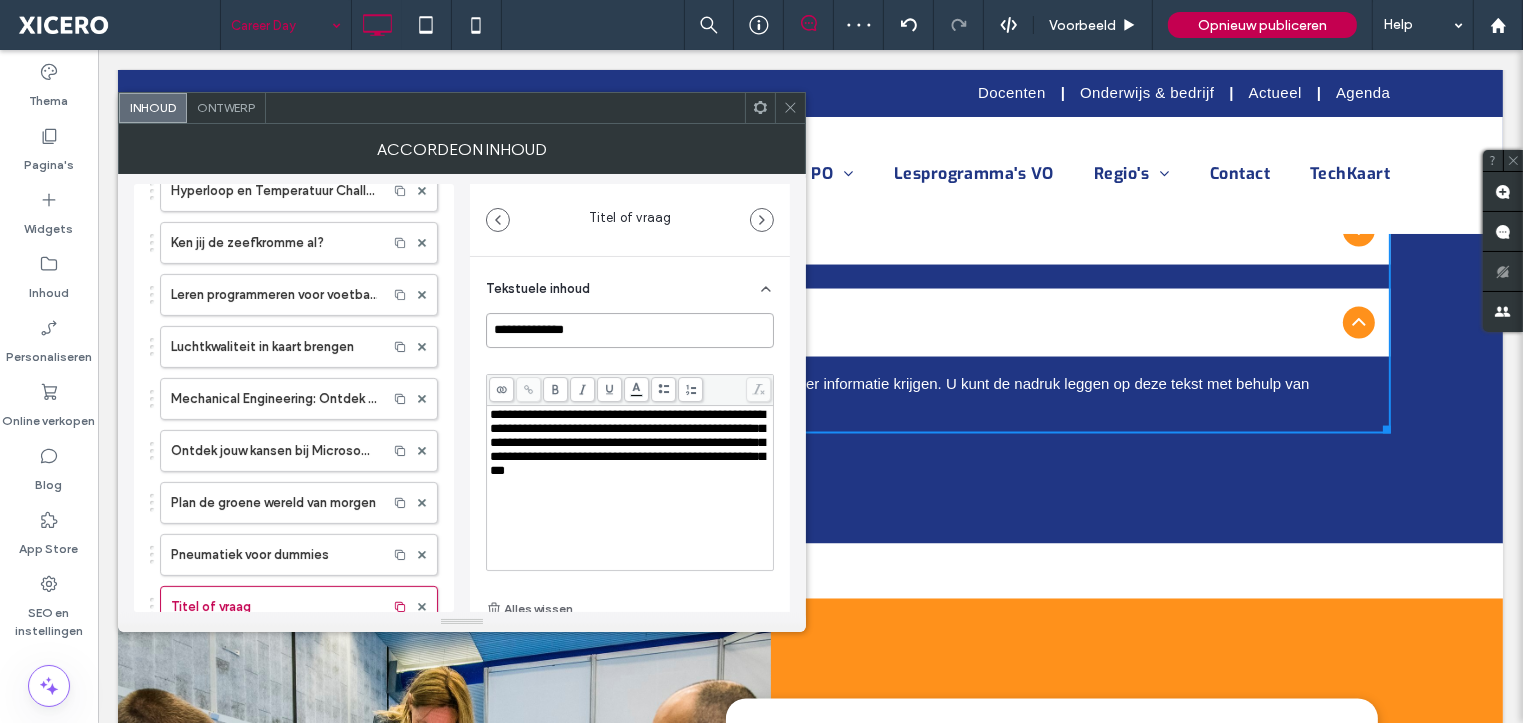 drag, startPoint x: 569, startPoint y: 333, endPoint x: 456, endPoint y: 333, distance: 113 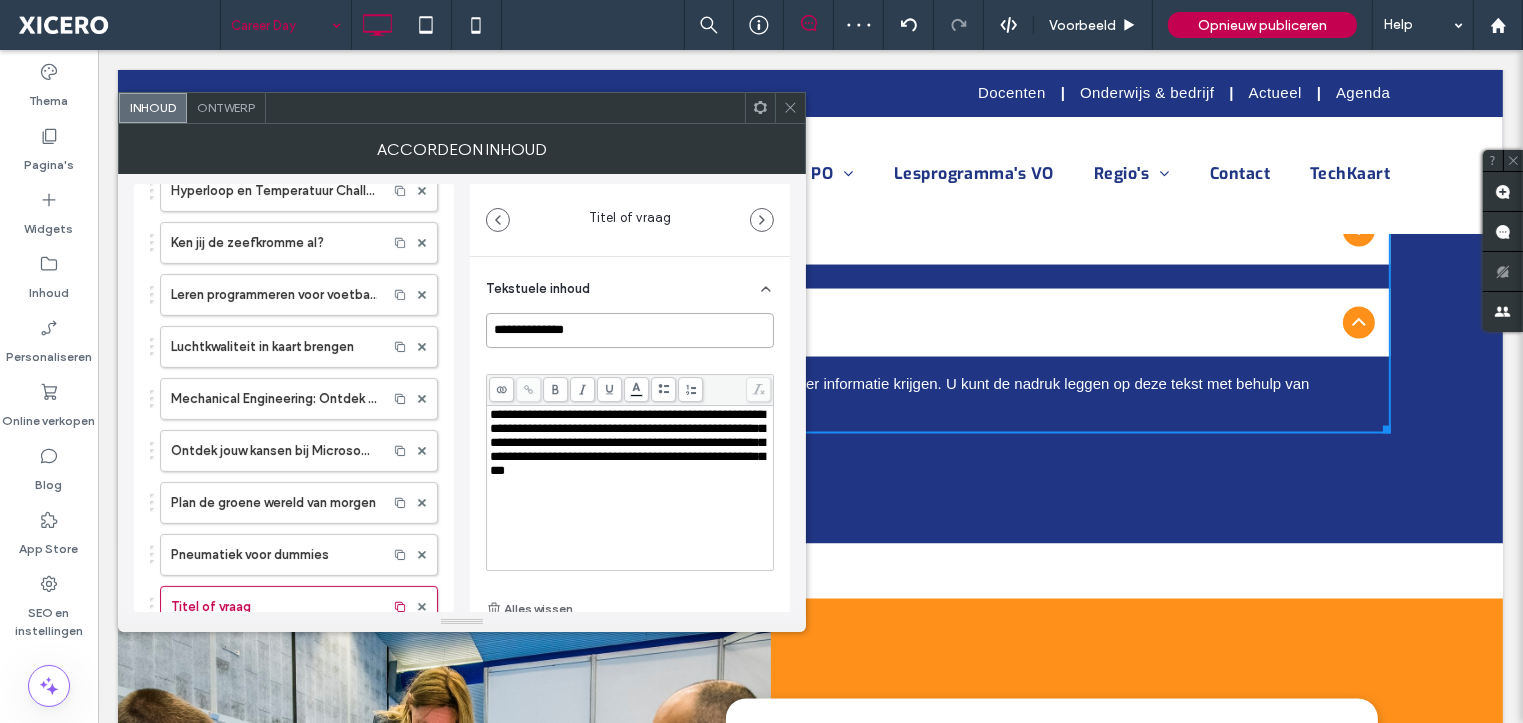 click on "**********" at bounding box center (462, 393) 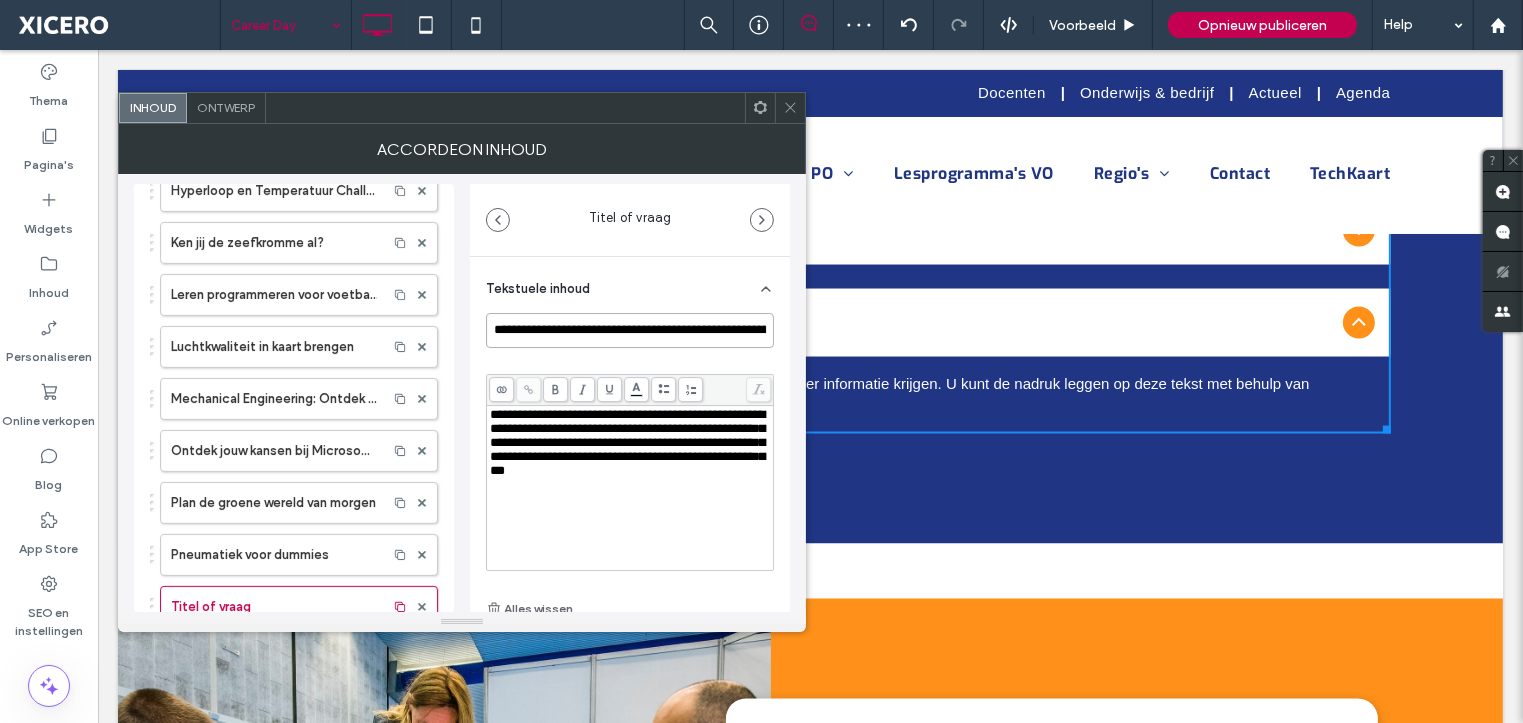 scroll, scrollTop: 0, scrollLeft: 94, axis: horizontal 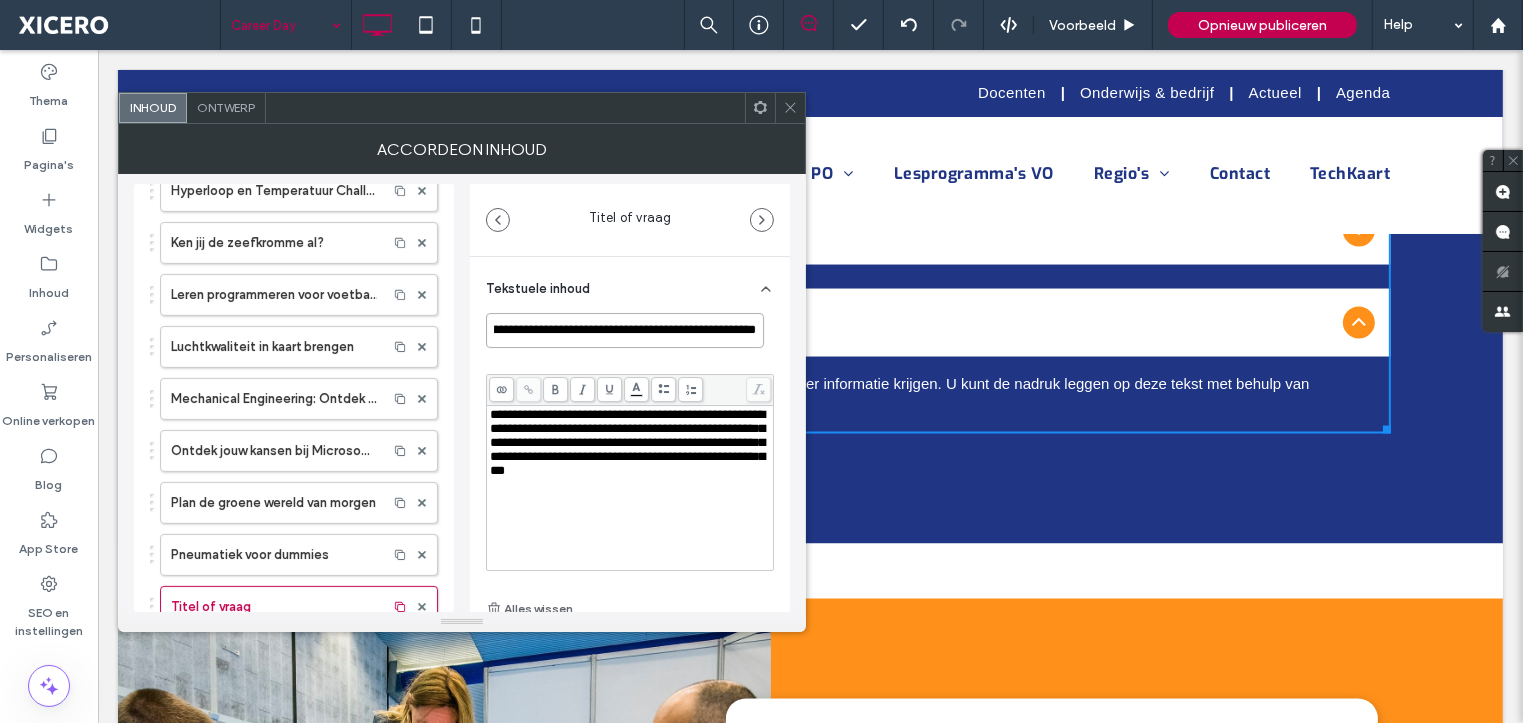 type on "**********" 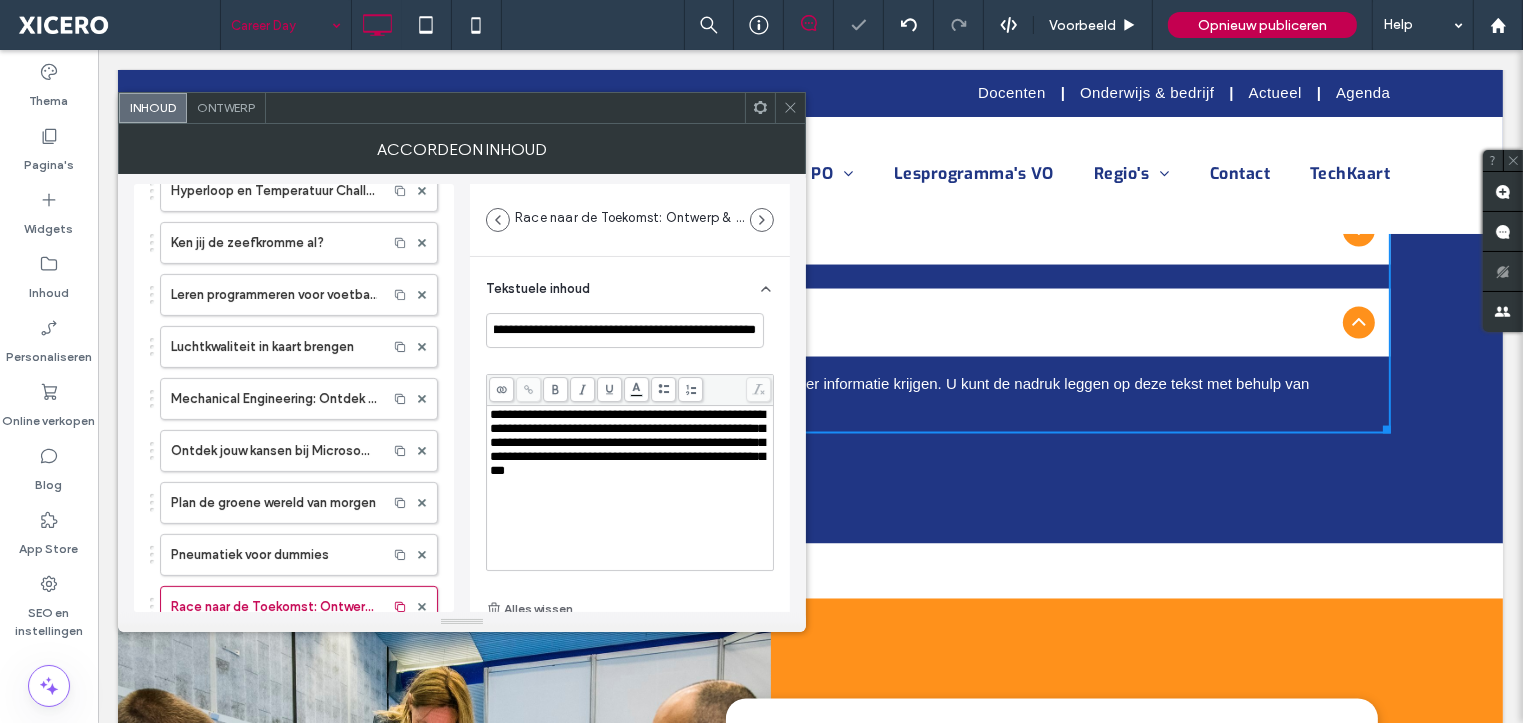 scroll, scrollTop: 0, scrollLeft: 0, axis: both 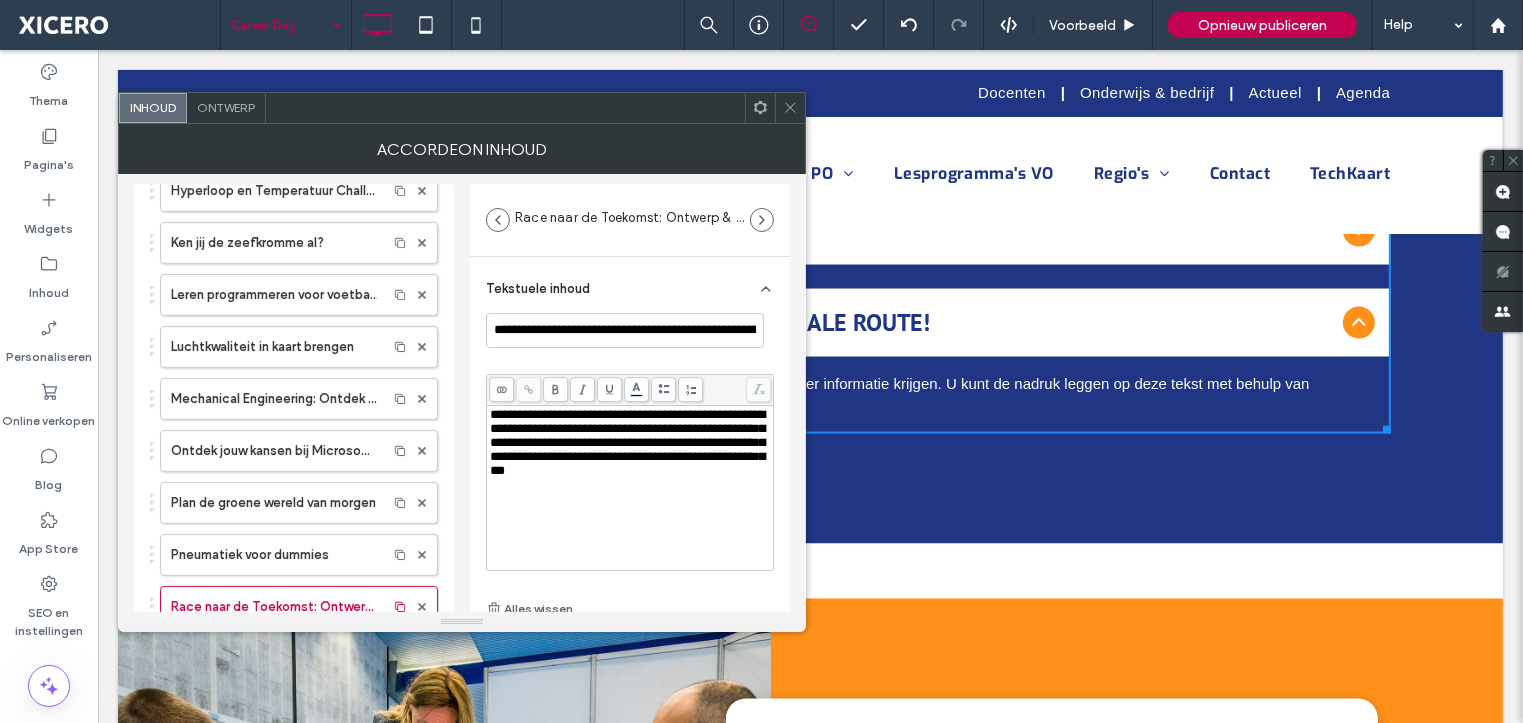 click on "**********" at bounding box center (627, 442) 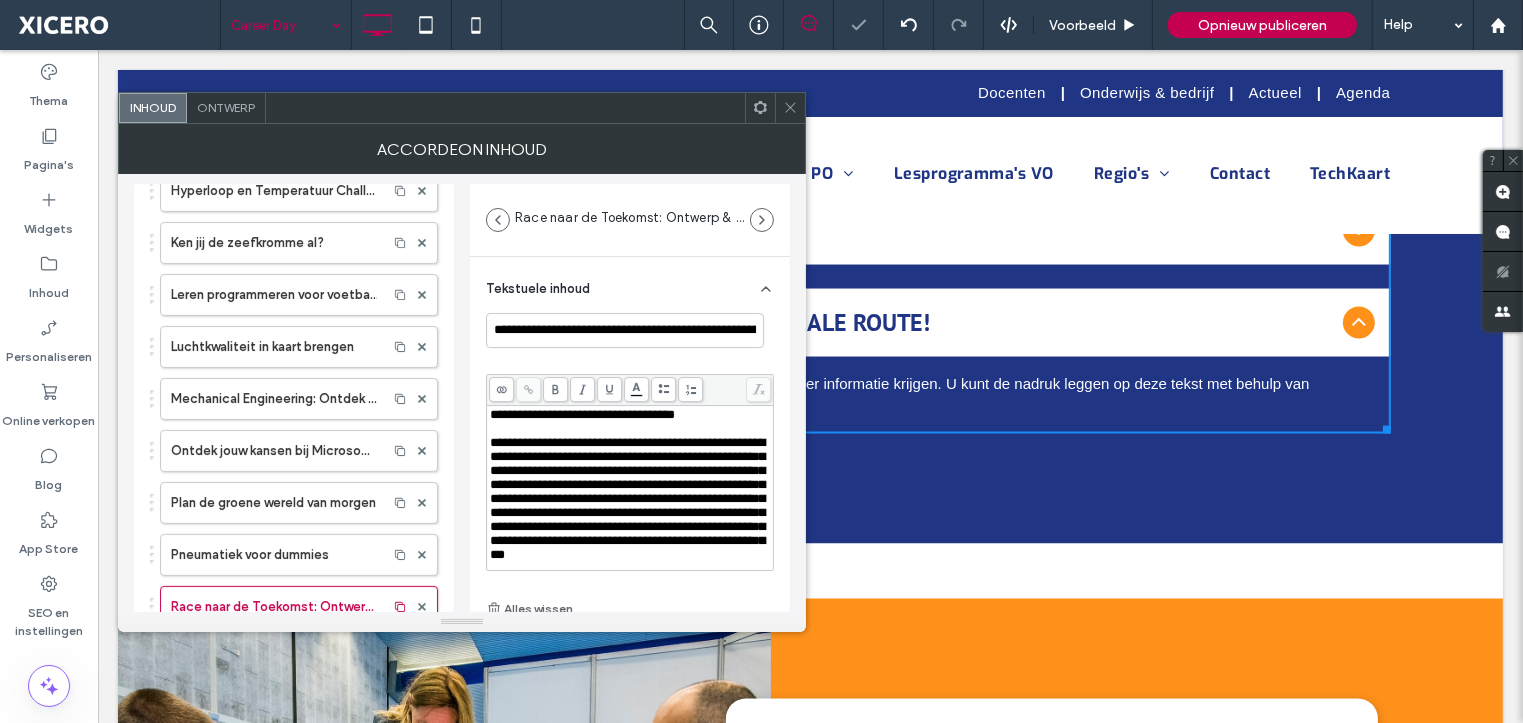 scroll, scrollTop: 214, scrollLeft: 0, axis: vertical 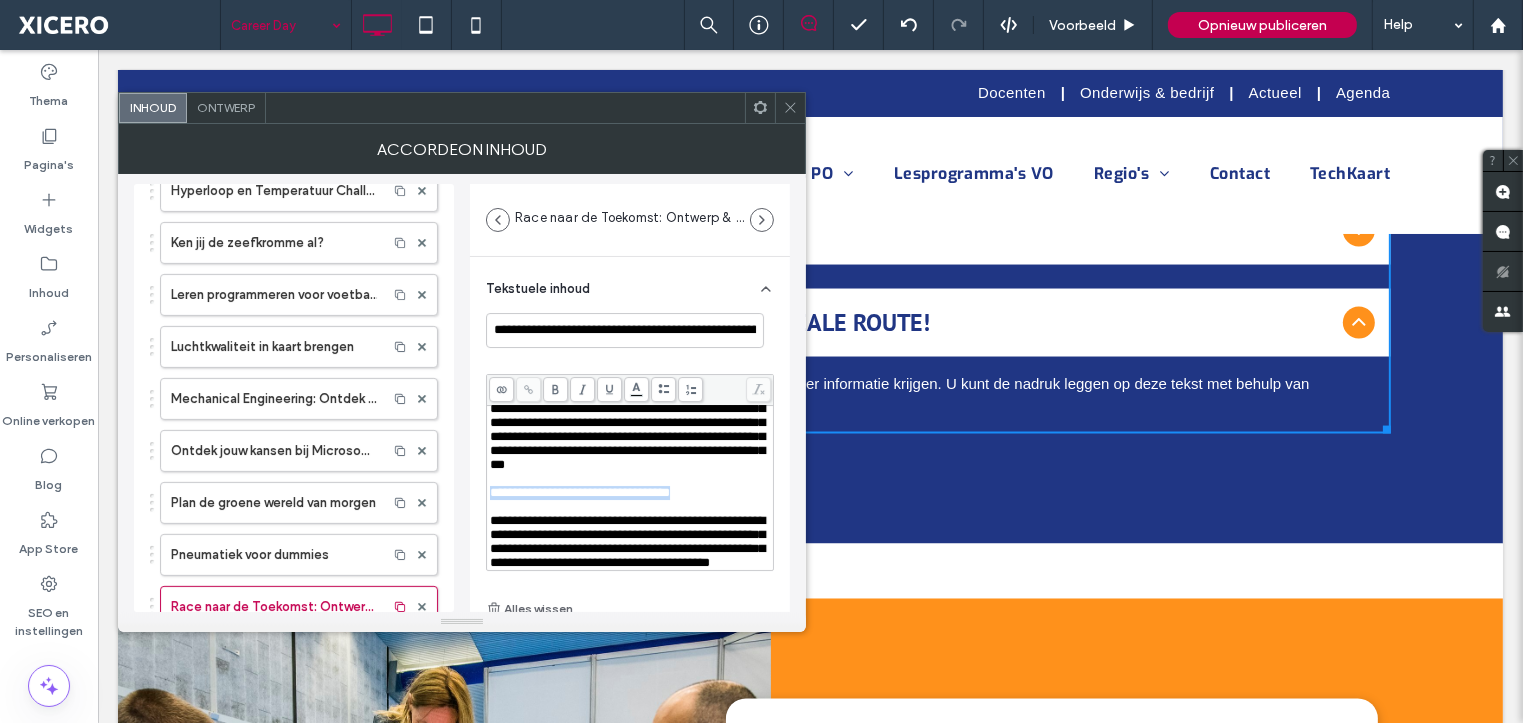 drag, startPoint x: 706, startPoint y: 441, endPoint x: 488, endPoint y: 441, distance: 218 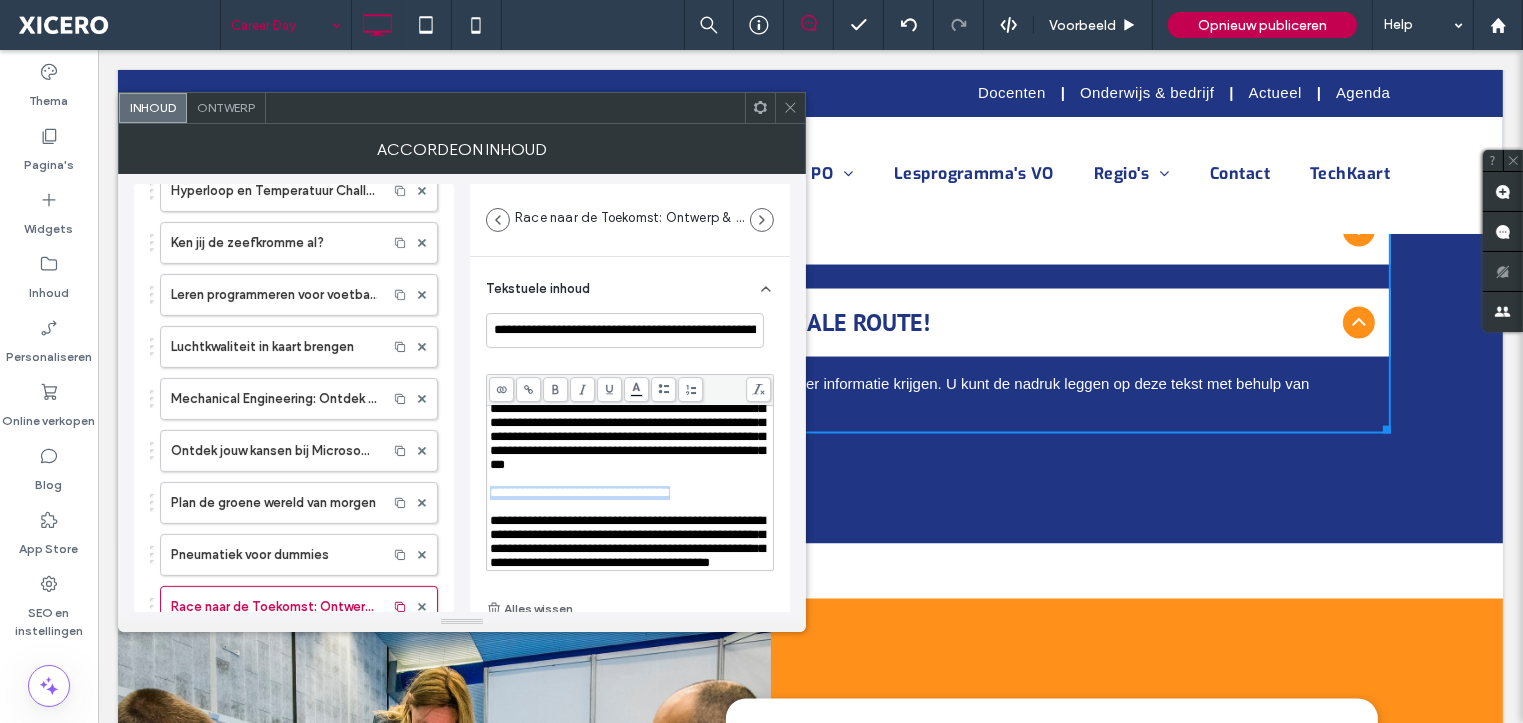 click 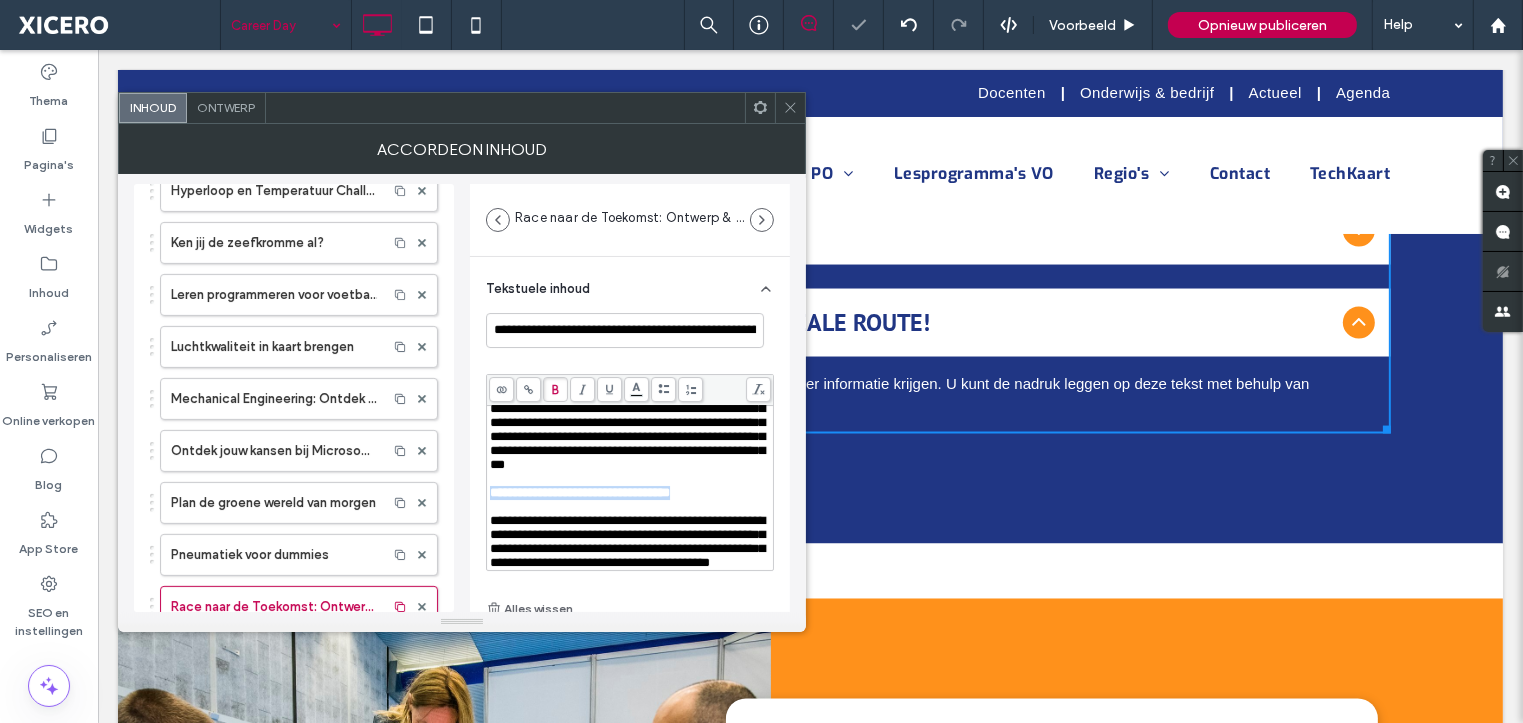 scroll, scrollTop: 3558, scrollLeft: 0, axis: vertical 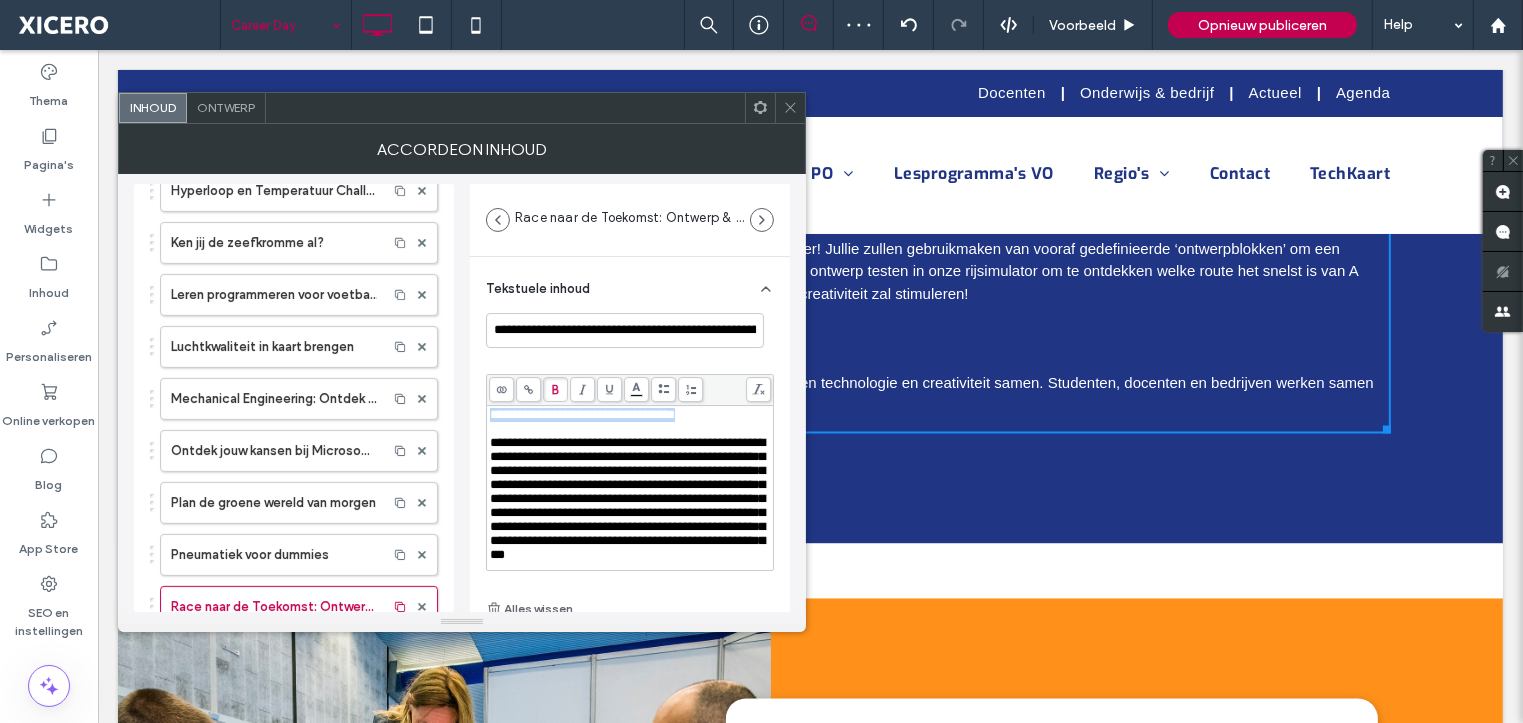 drag, startPoint x: 709, startPoint y: 417, endPoint x: 466, endPoint y: 417, distance: 243 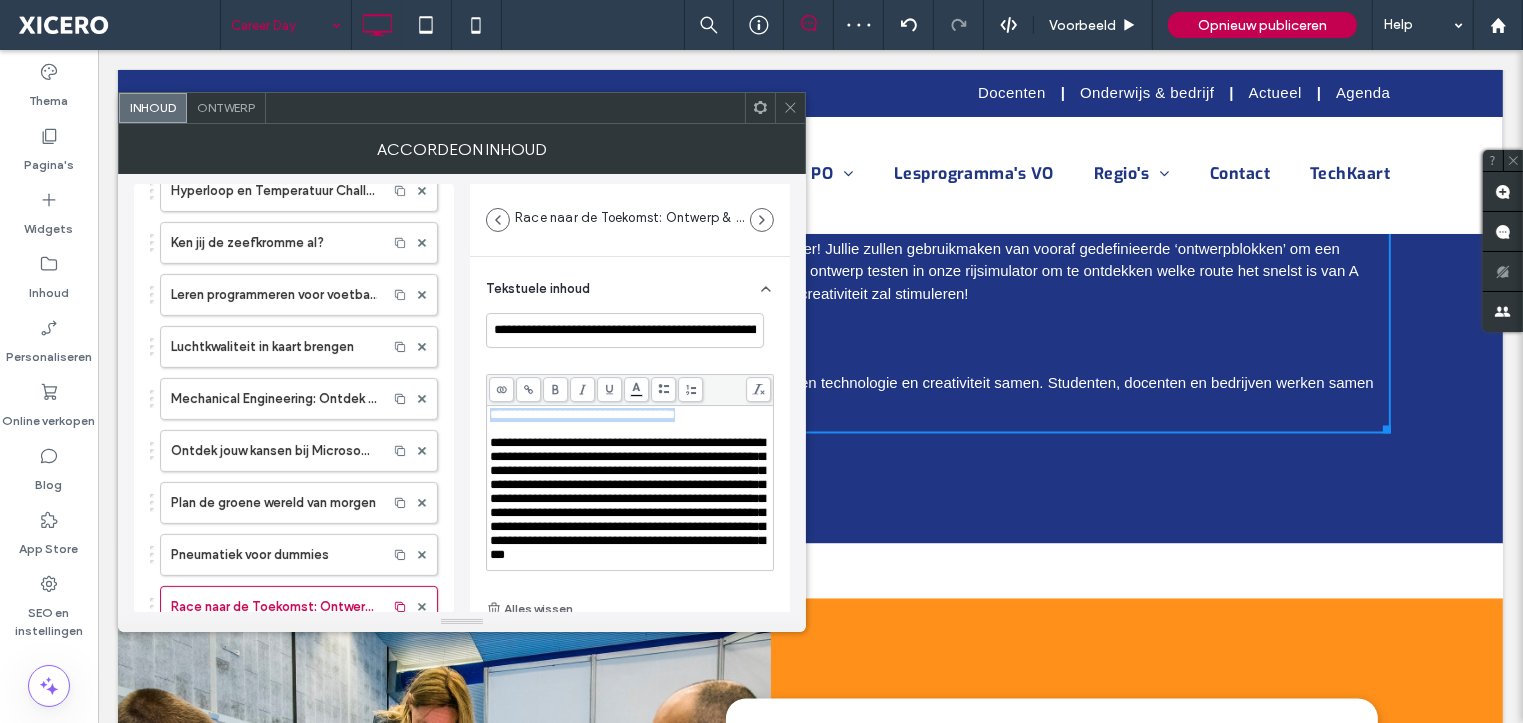 click 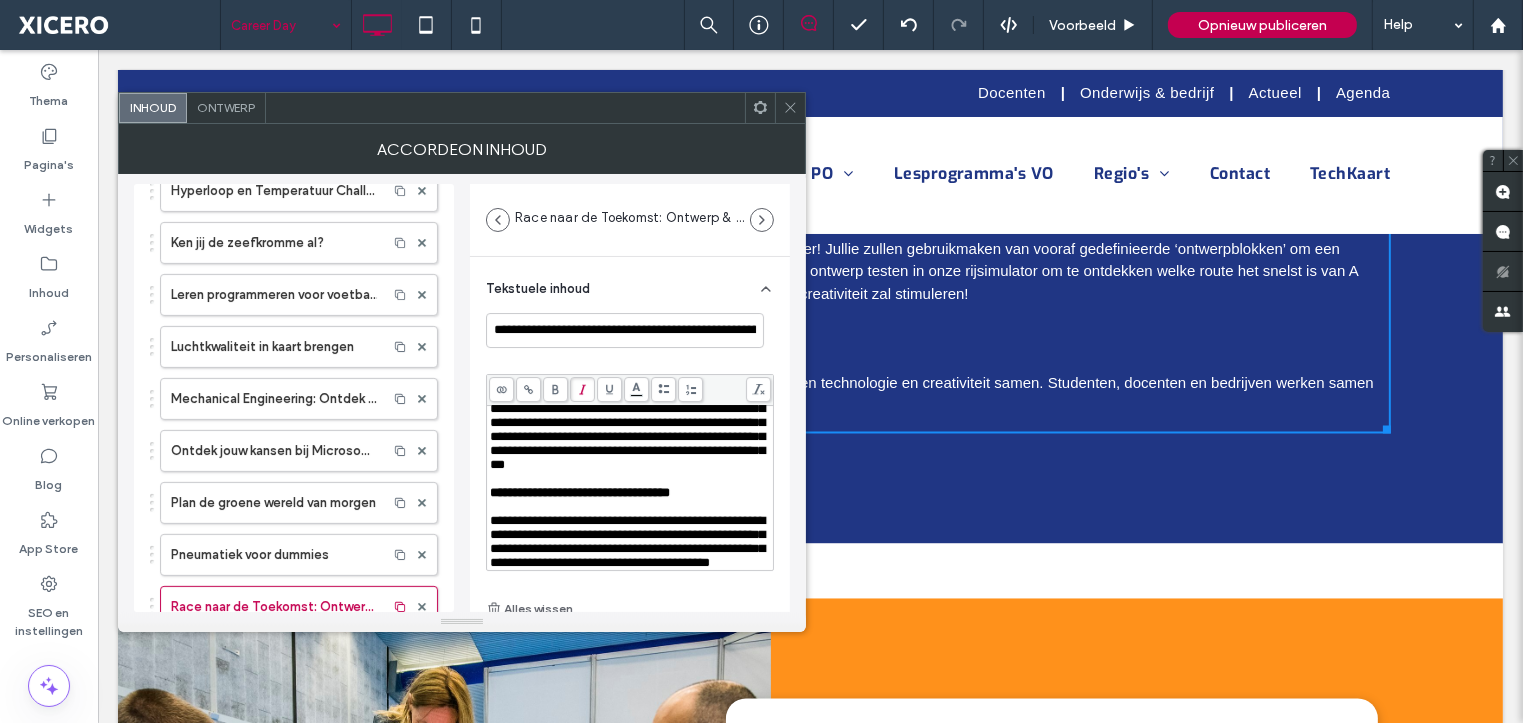 scroll, scrollTop: 200, scrollLeft: 0, axis: vertical 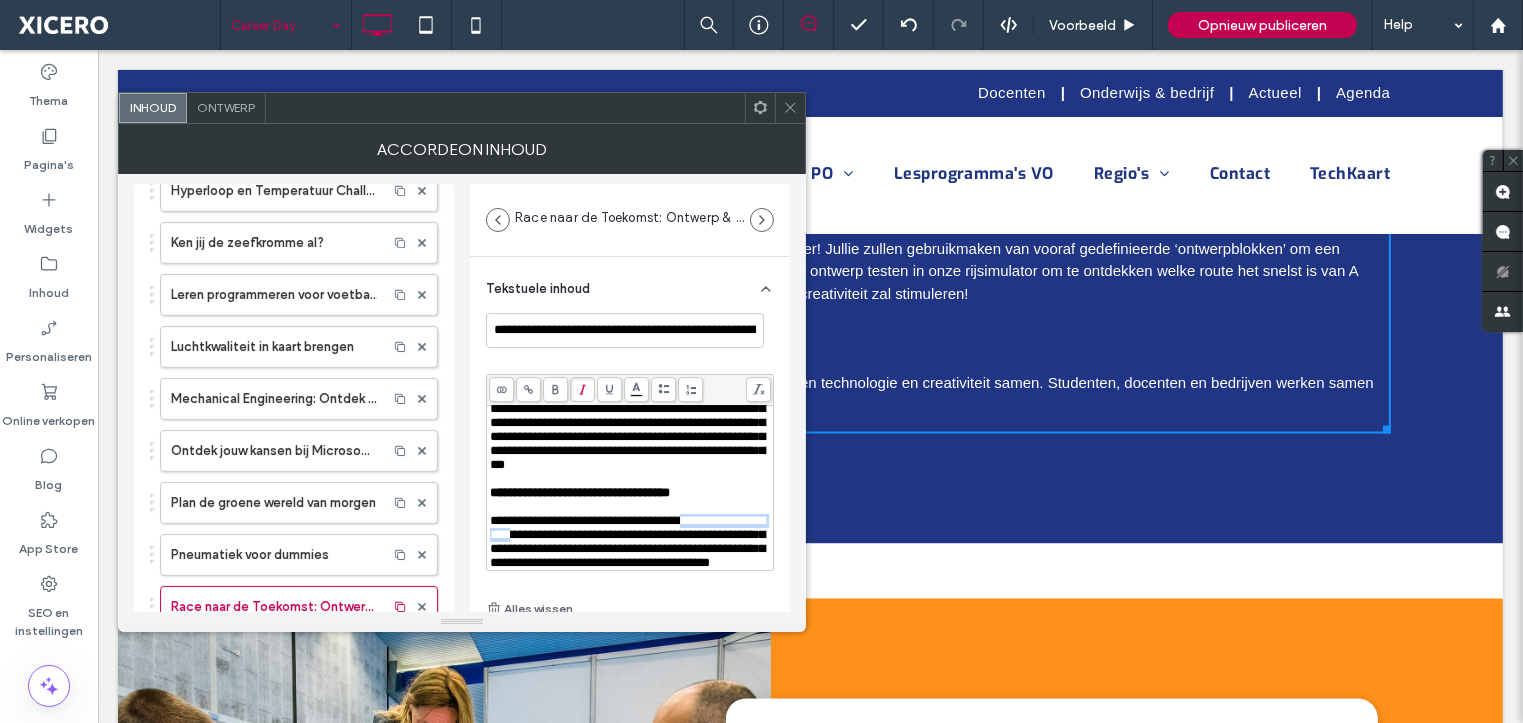 drag, startPoint x: 492, startPoint y: 481, endPoint x: 612, endPoint y: 486, distance: 120.10412 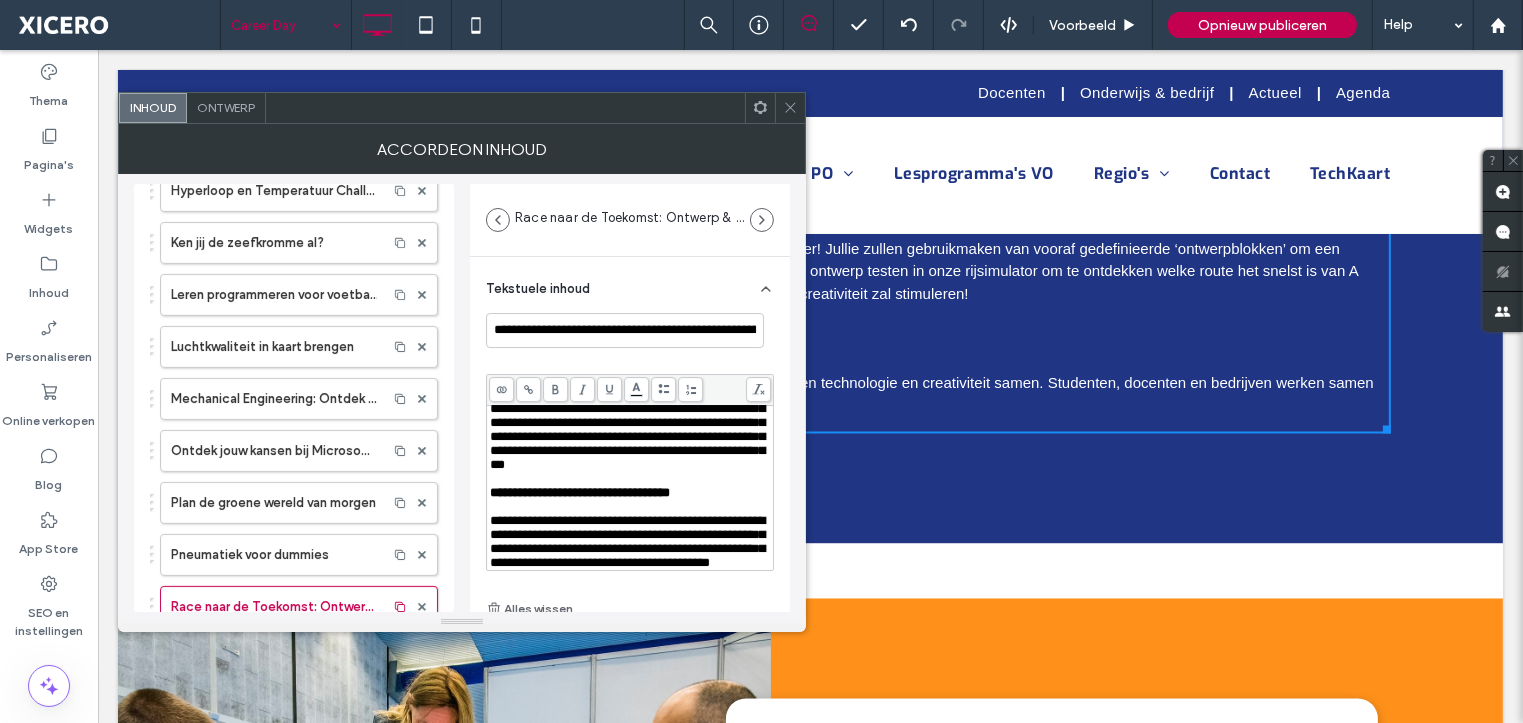 click 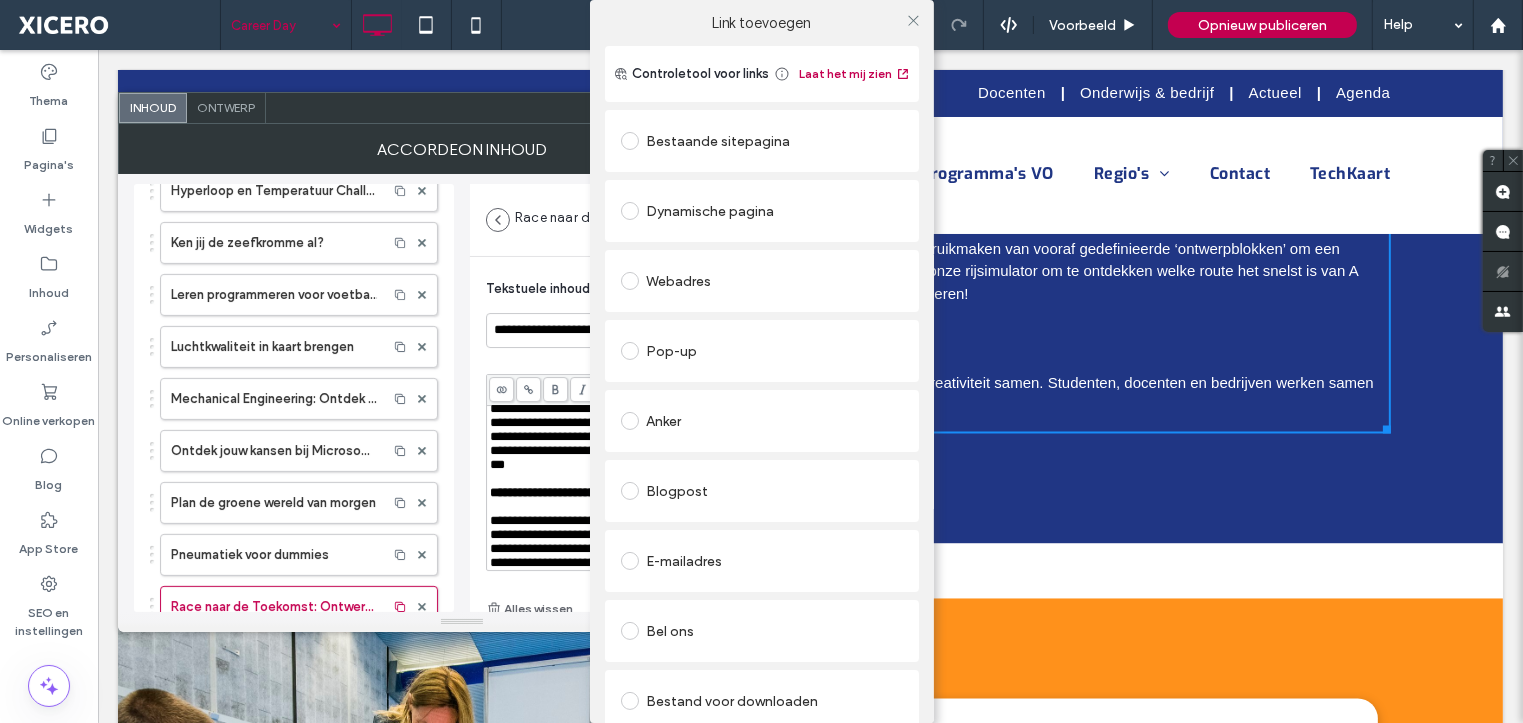 click on "Webadres" at bounding box center [762, 281] 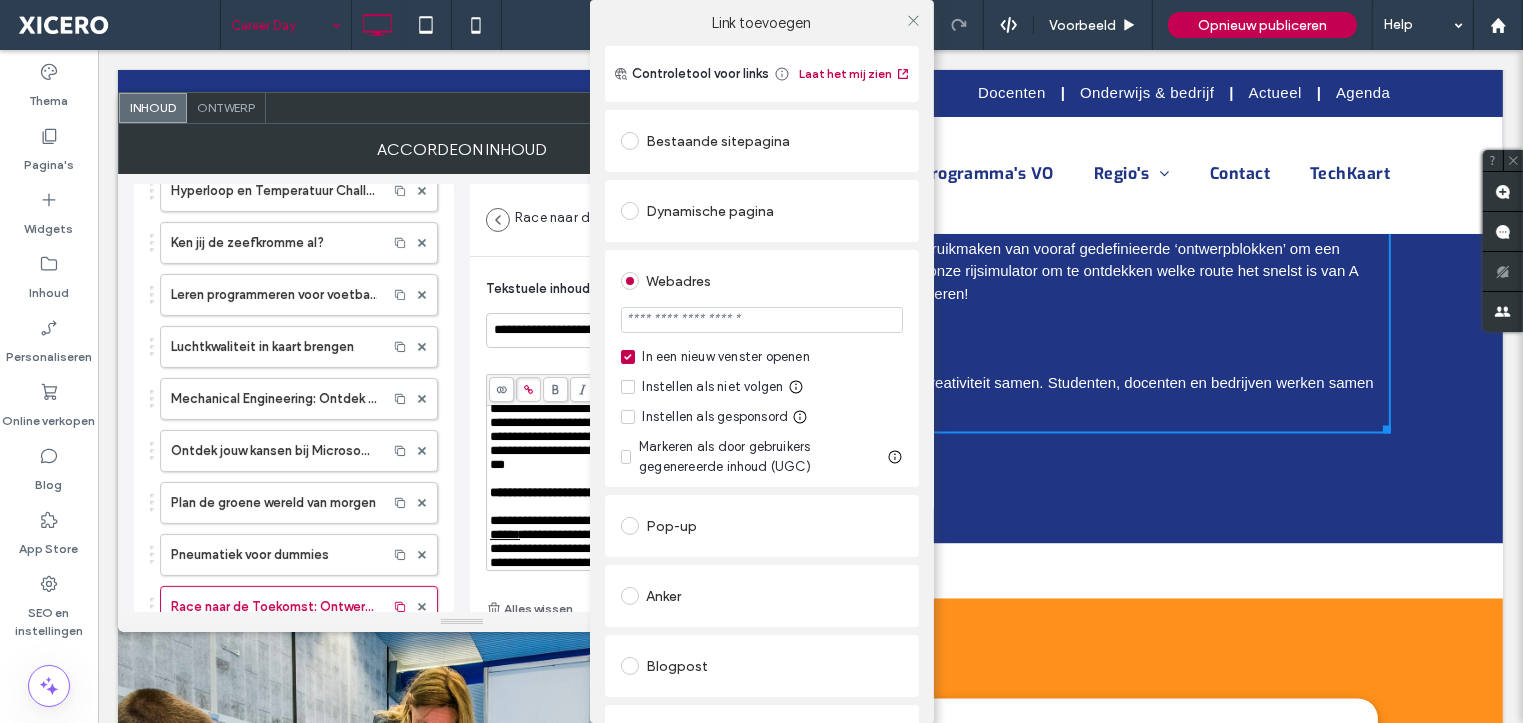 scroll, scrollTop: 220, scrollLeft: 0, axis: vertical 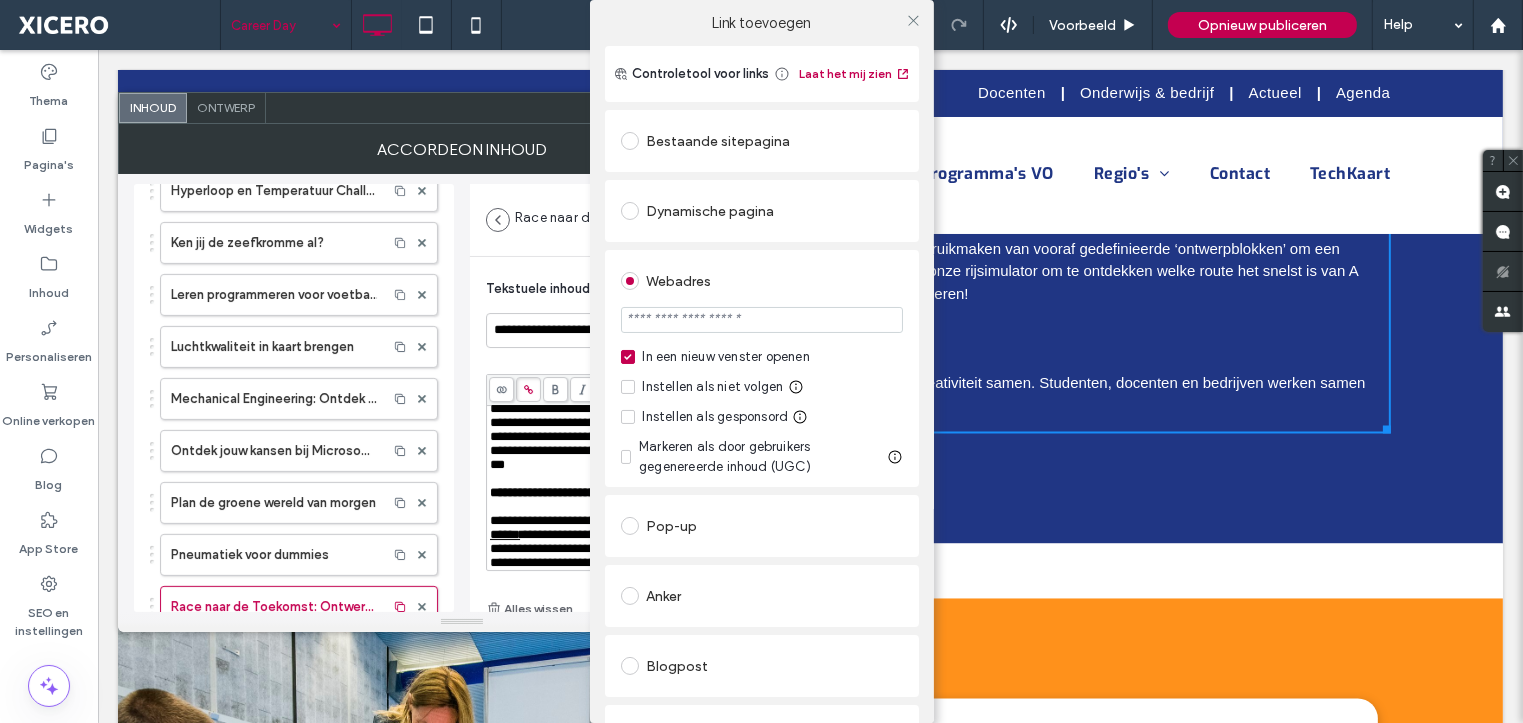 click at bounding box center [762, 320] 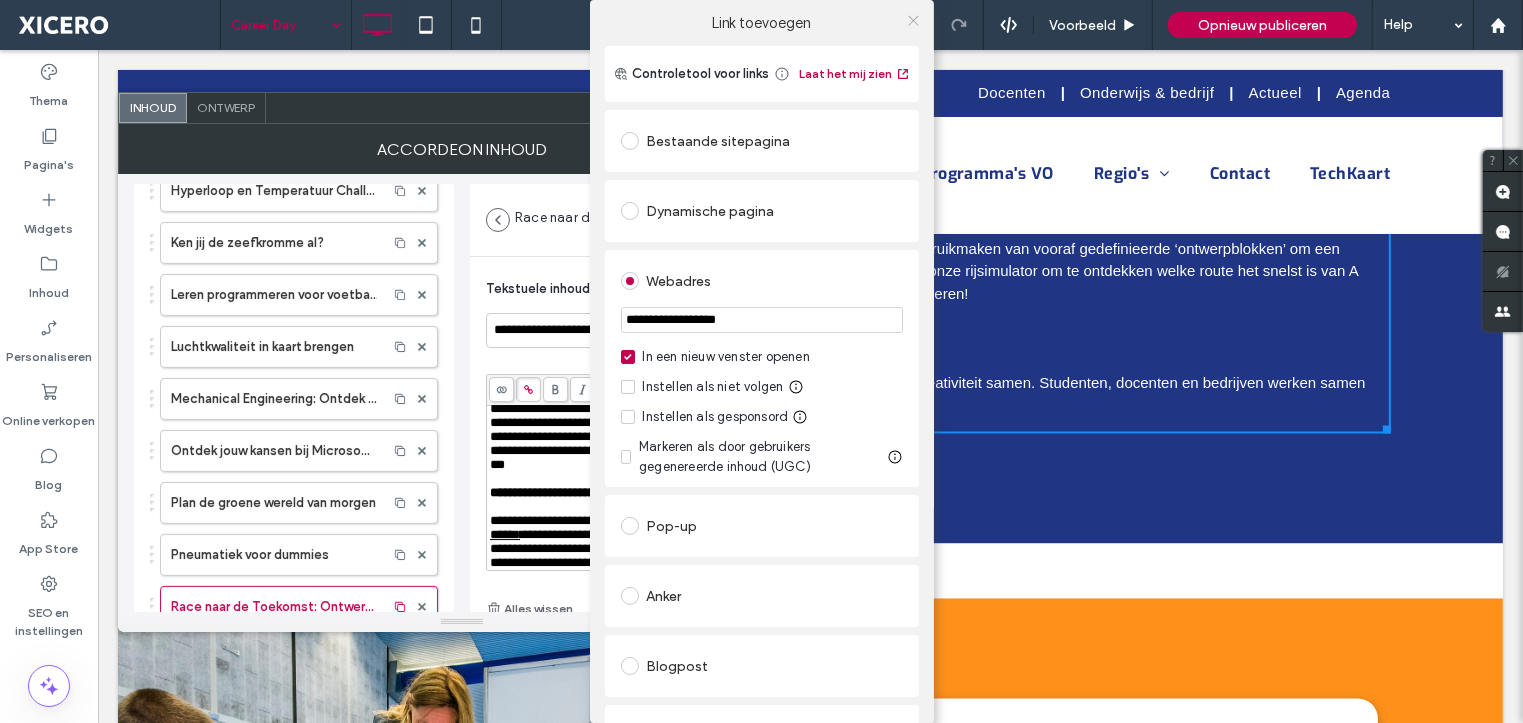 type on "**********" 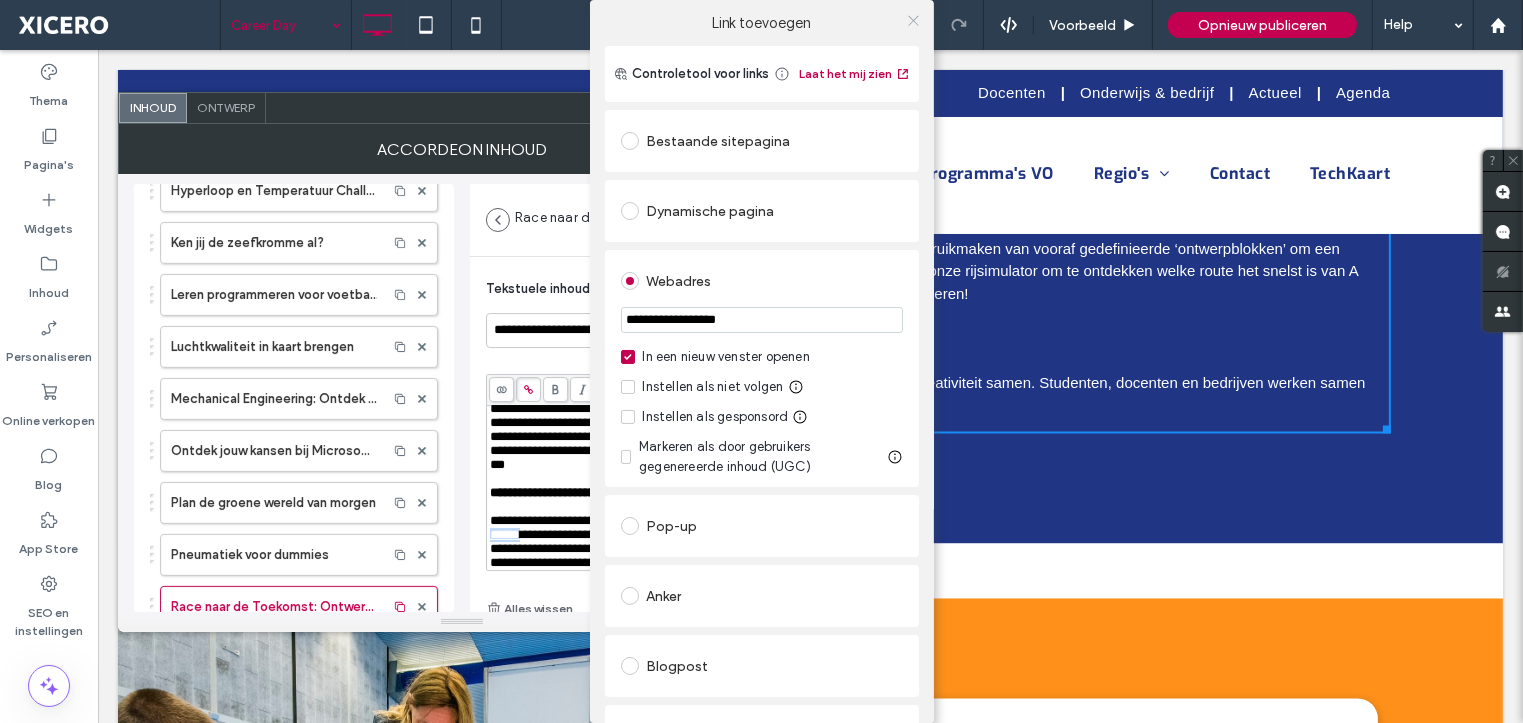click 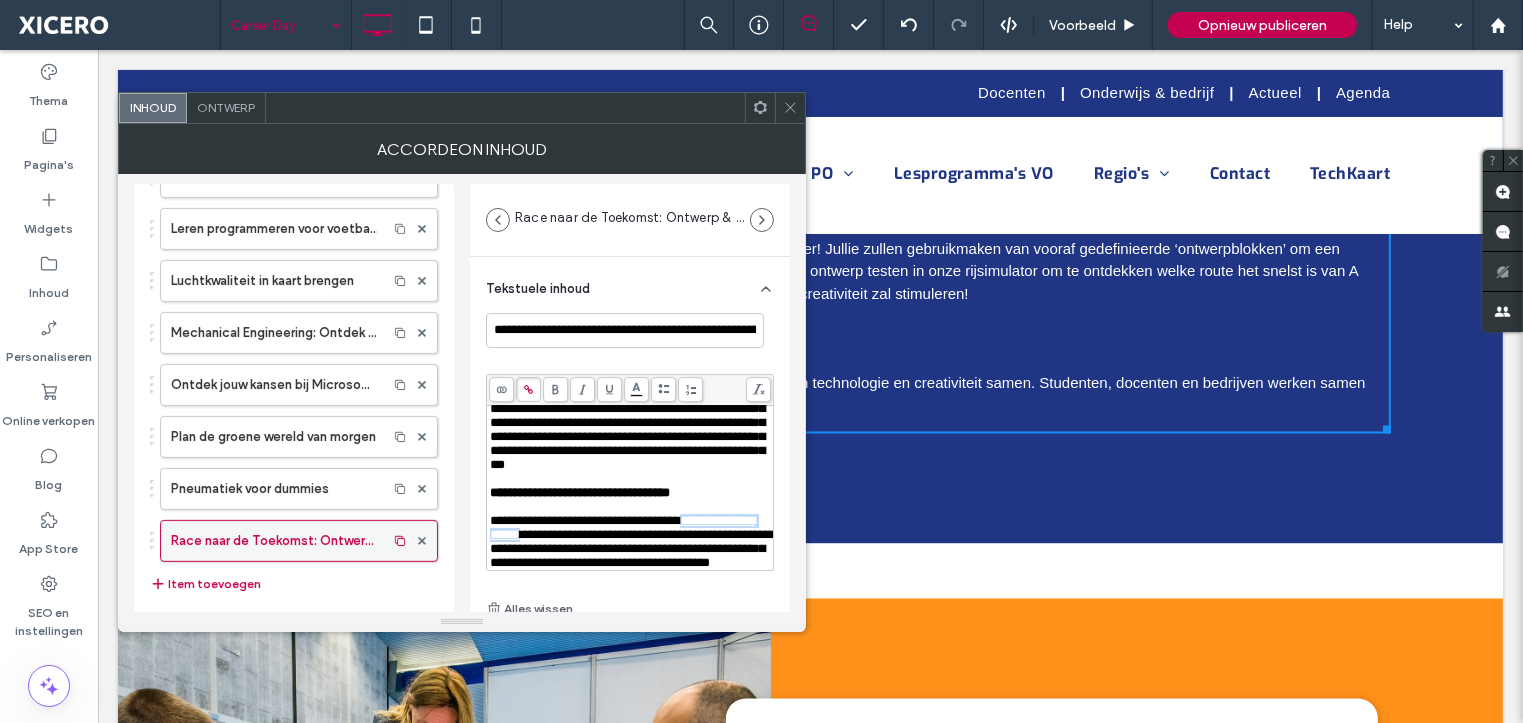 scroll, scrollTop: 848, scrollLeft: 0, axis: vertical 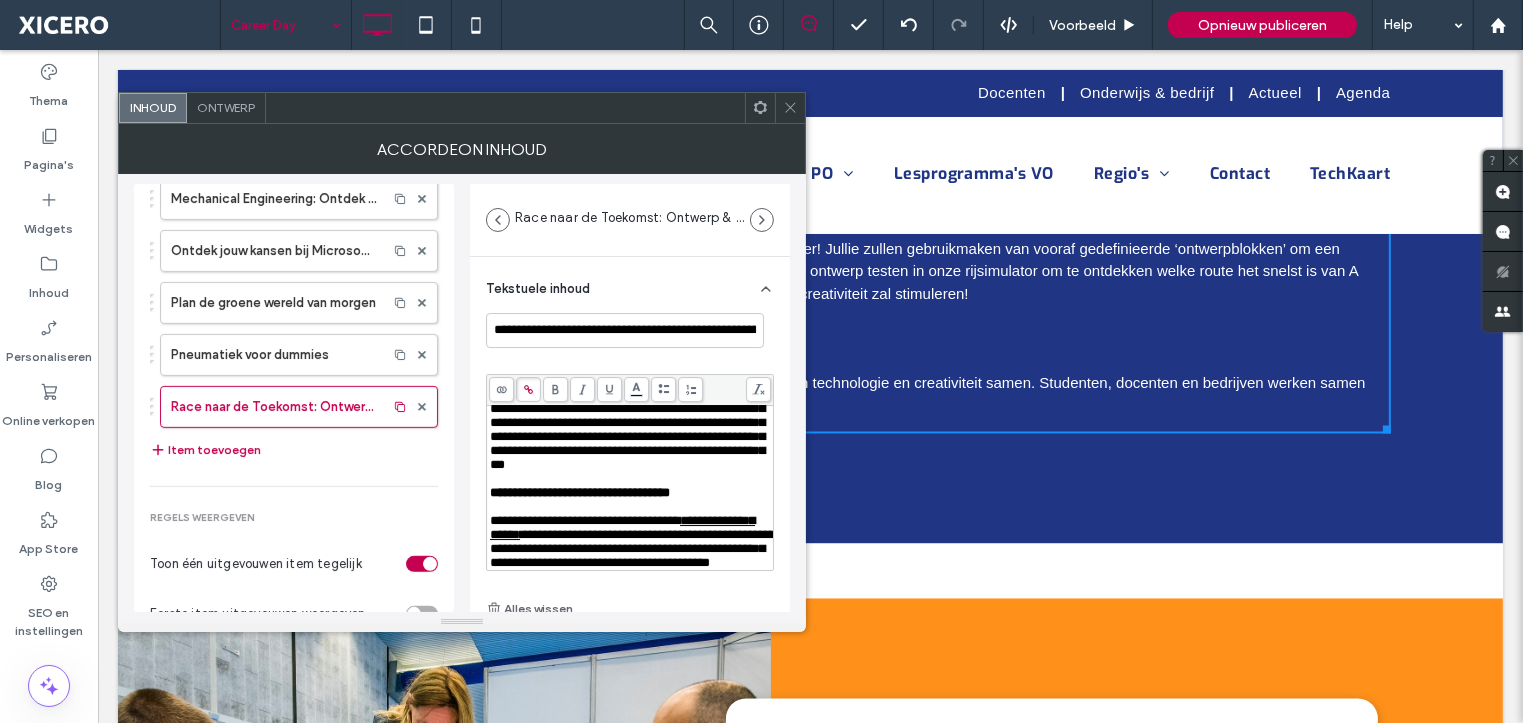 click on "**********" at bounding box center (632, 548) 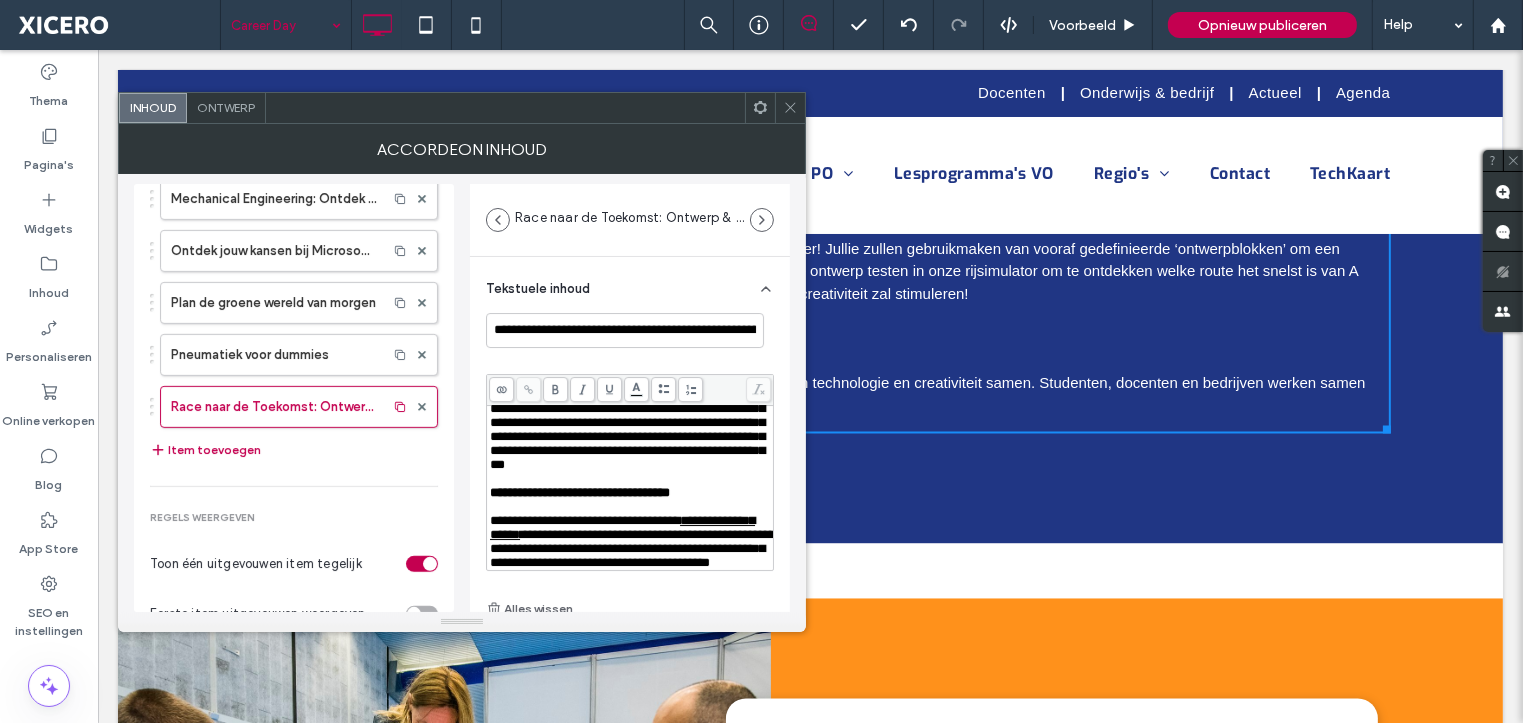 scroll, scrollTop: 220, scrollLeft: 0, axis: vertical 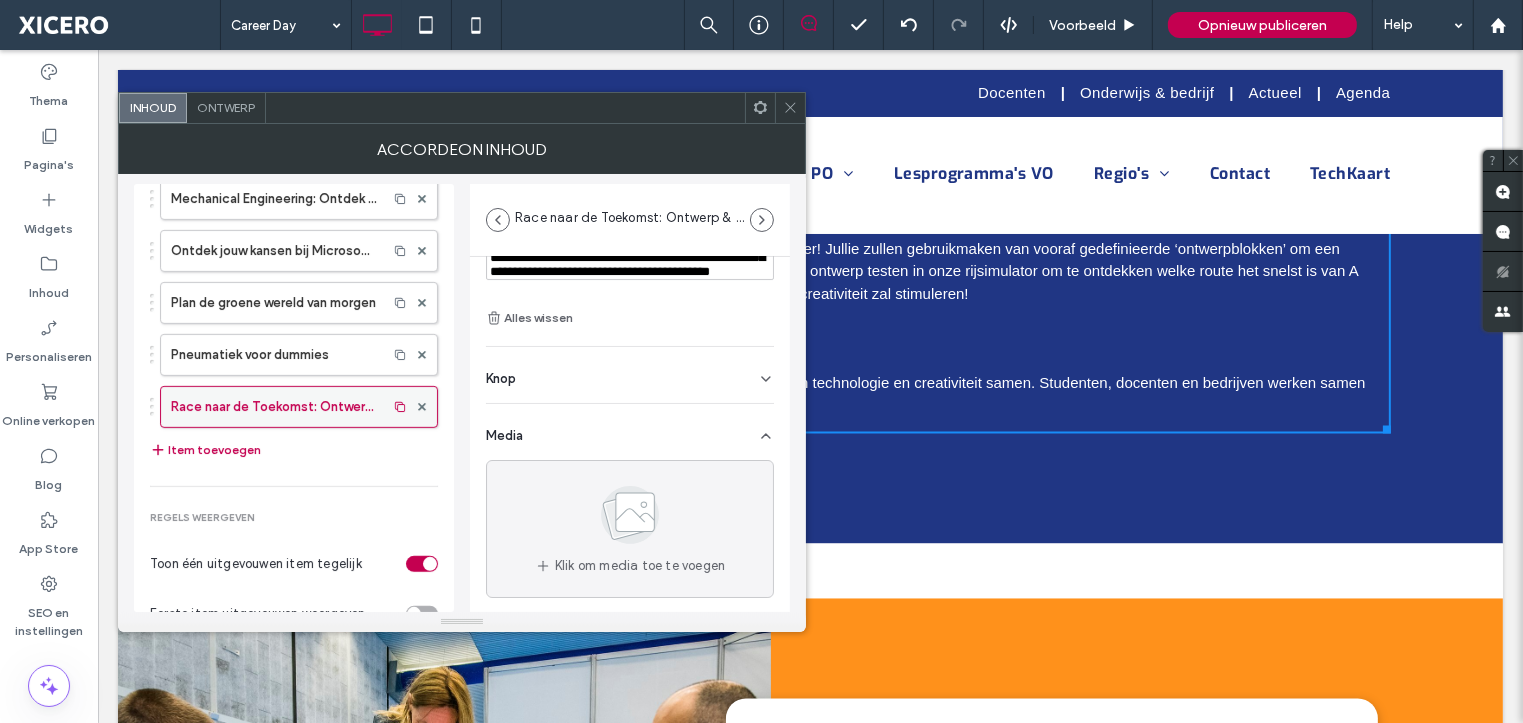 click on "Race naar de Toekomst: Ontwerp & Test Jouw Ideale Route!" at bounding box center [274, 407] 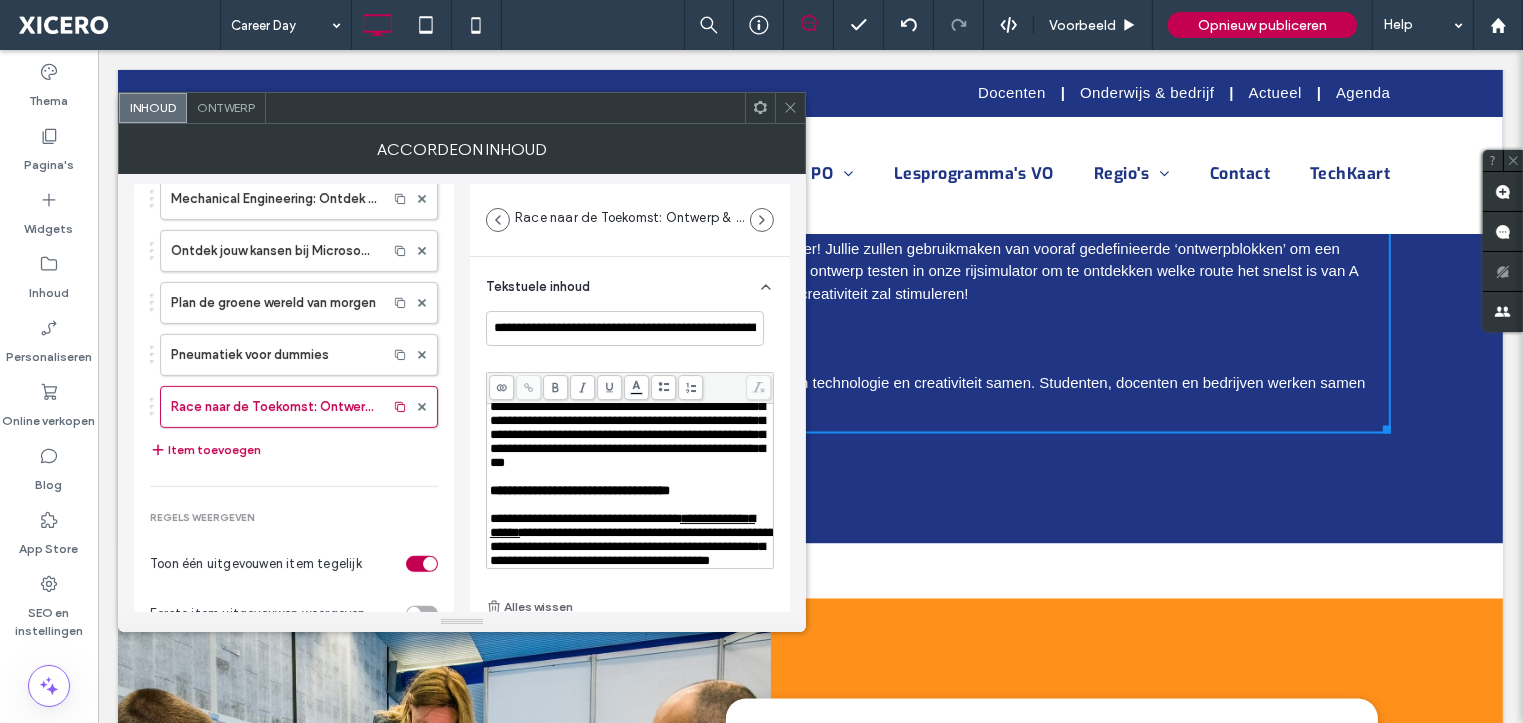 scroll, scrollTop: 0, scrollLeft: 0, axis: both 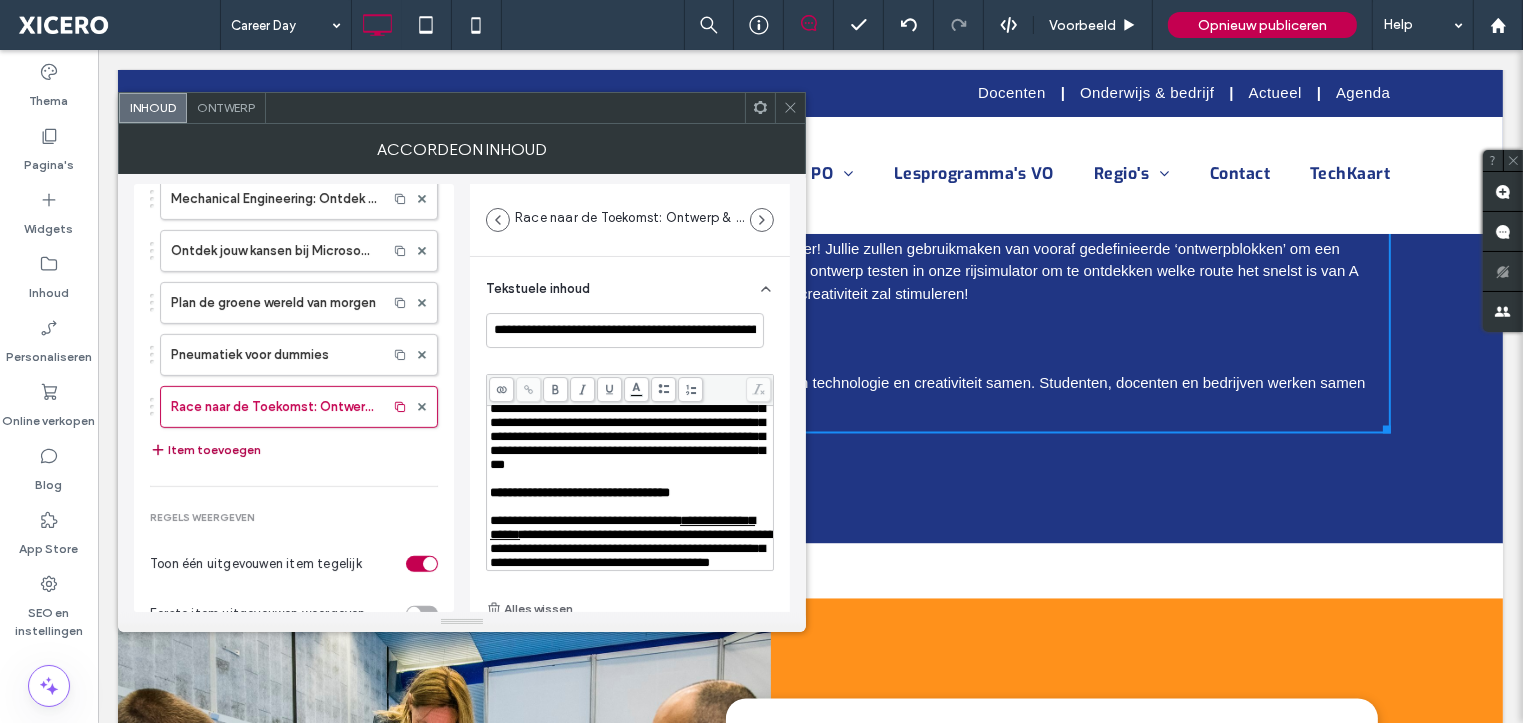 click on "Item toevoegen" at bounding box center [205, 450] 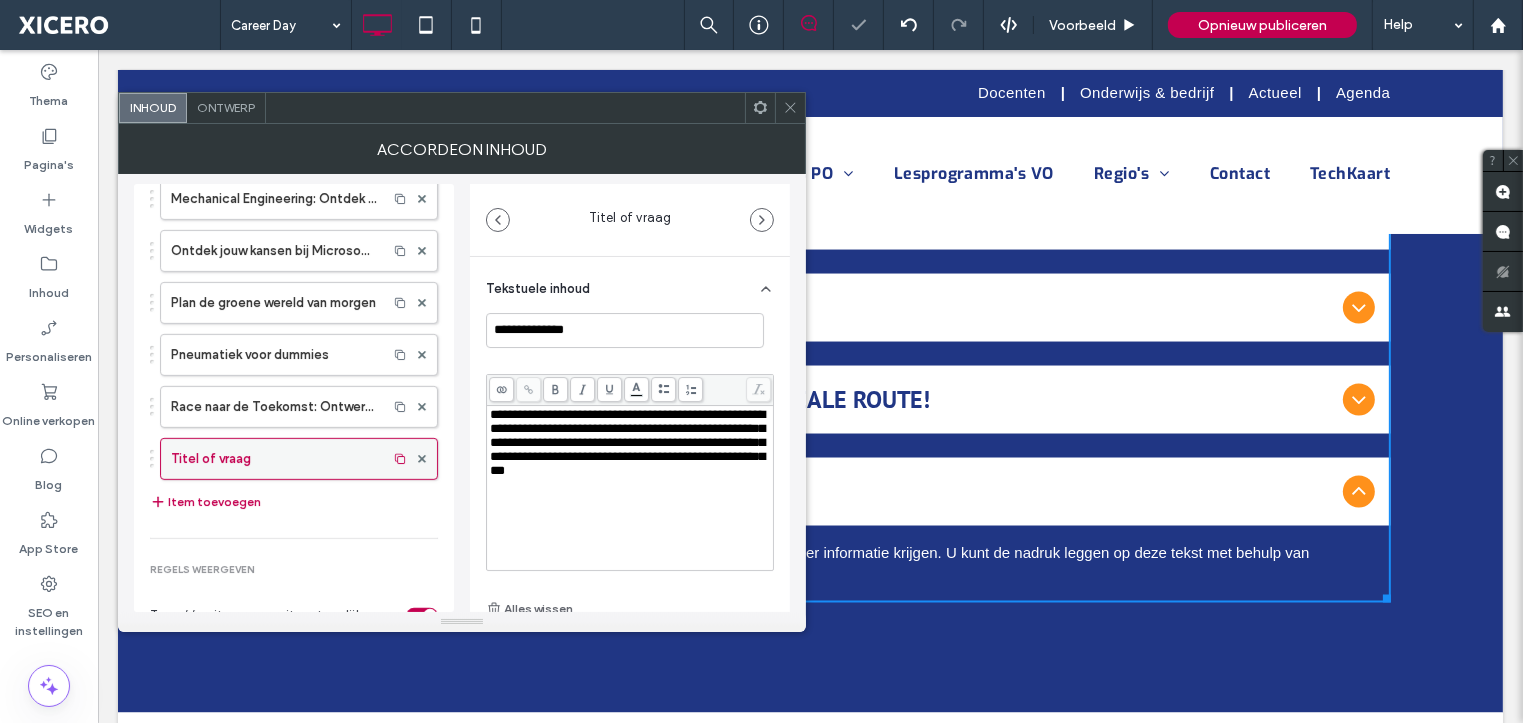 scroll, scrollTop: 3470, scrollLeft: 0, axis: vertical 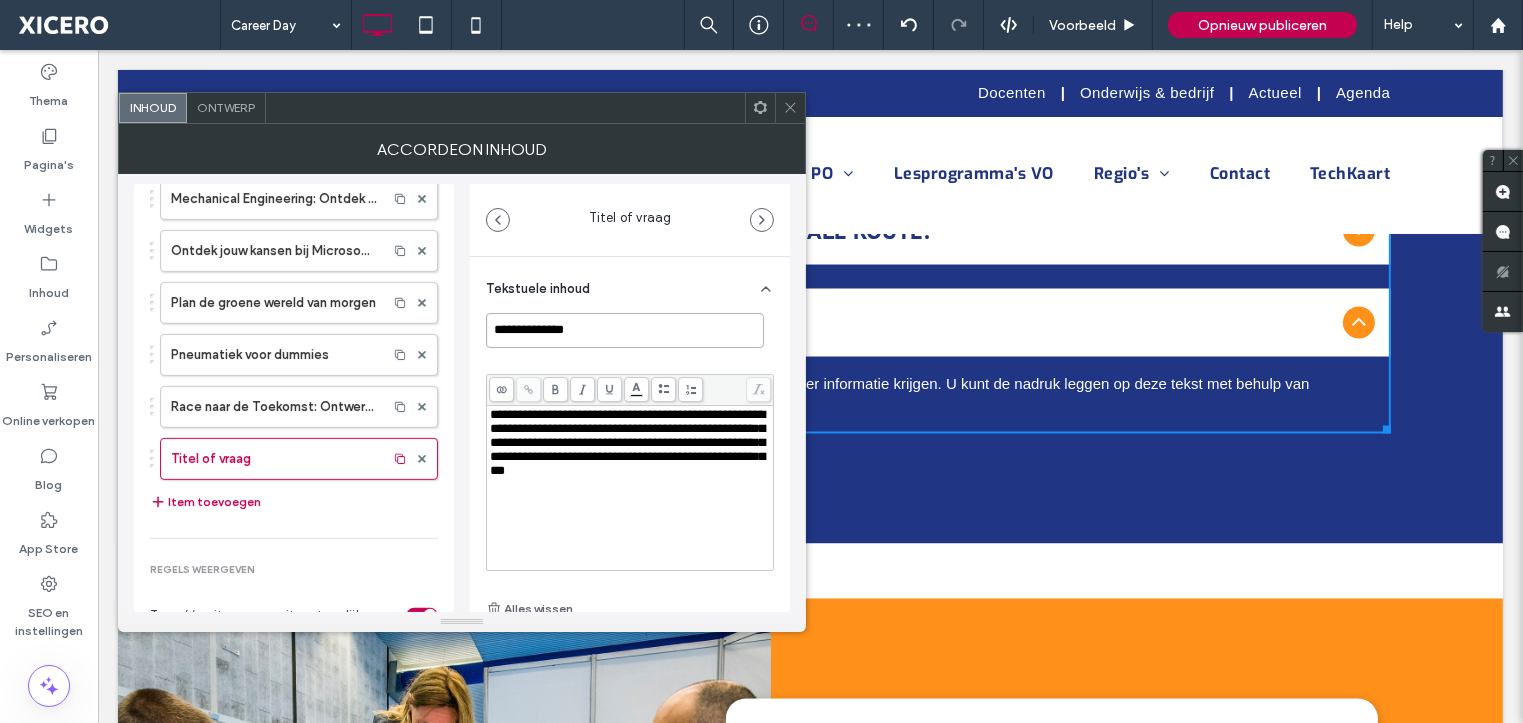 drag, startPoint x: 584, startPoint y: 335, endPoint x: 464, endPoint y: 339, distance: 120.06665 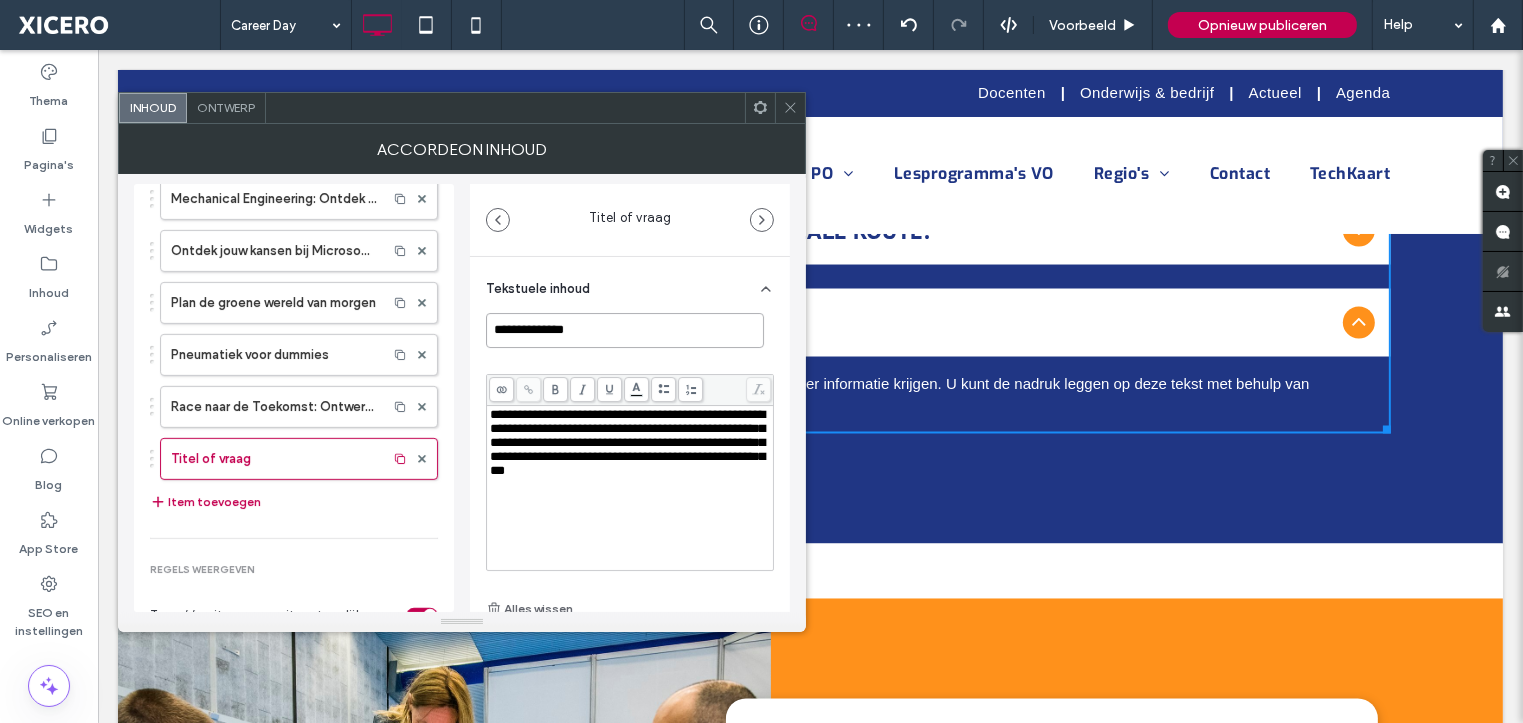 click on "**********" at bounding box center [462, 393] 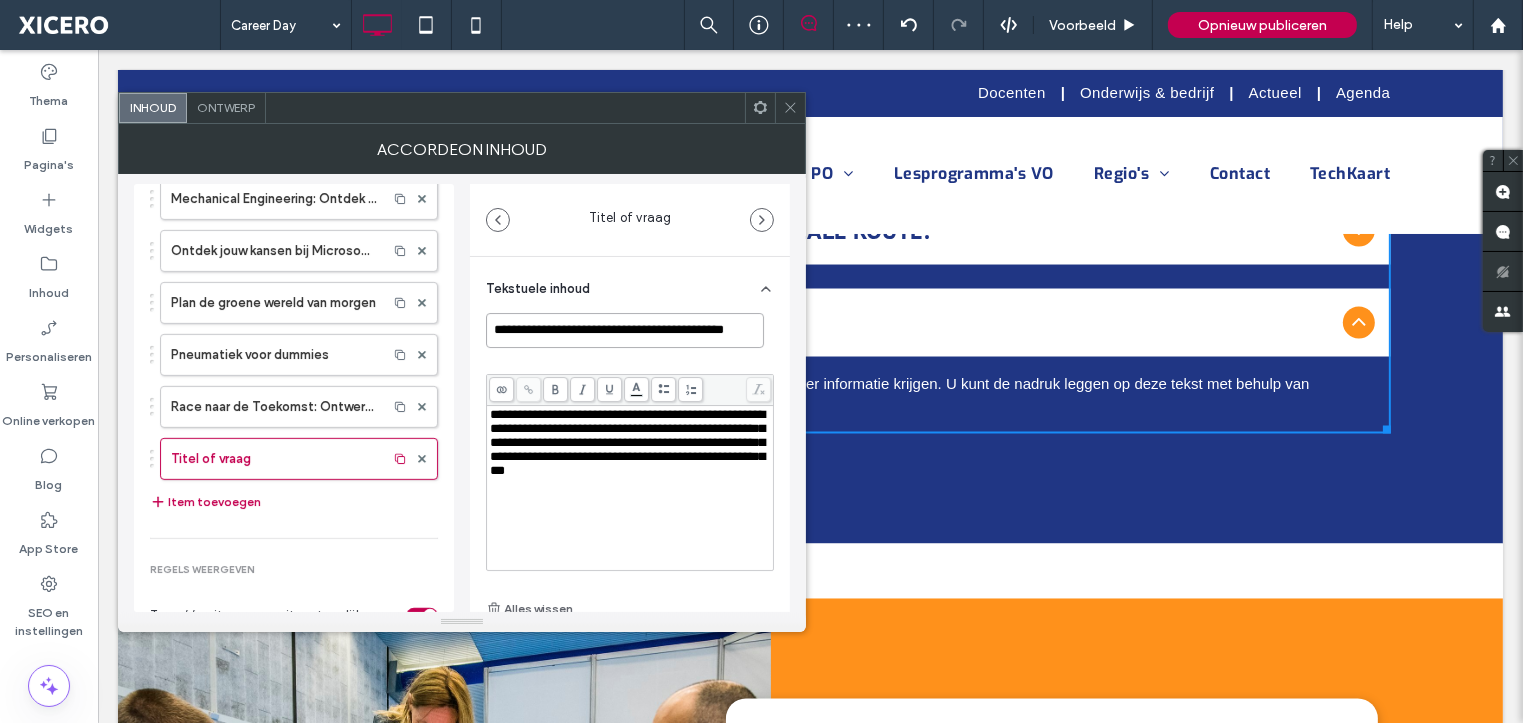 scroll, scrollTop: 0, scrollLeft: 8, axis: horizontal 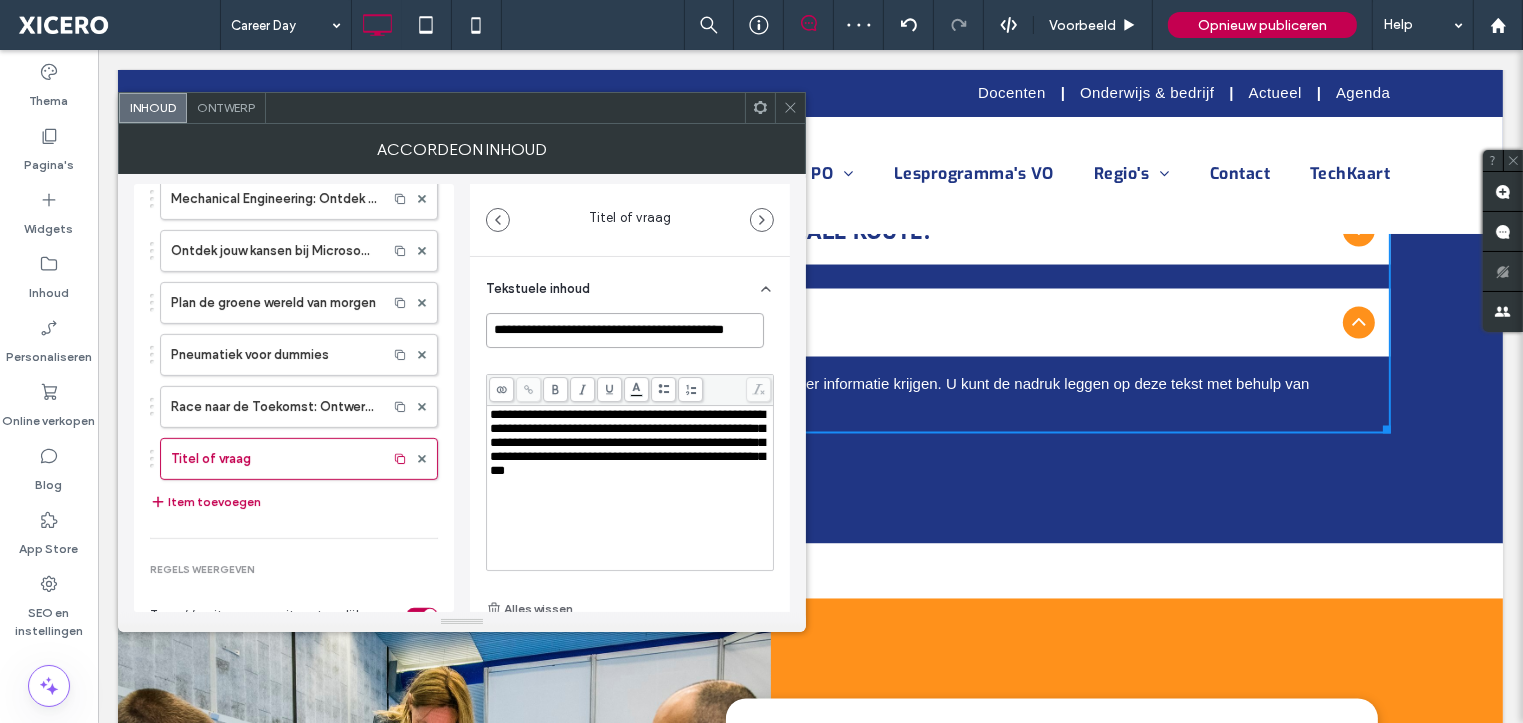 type on "**********" 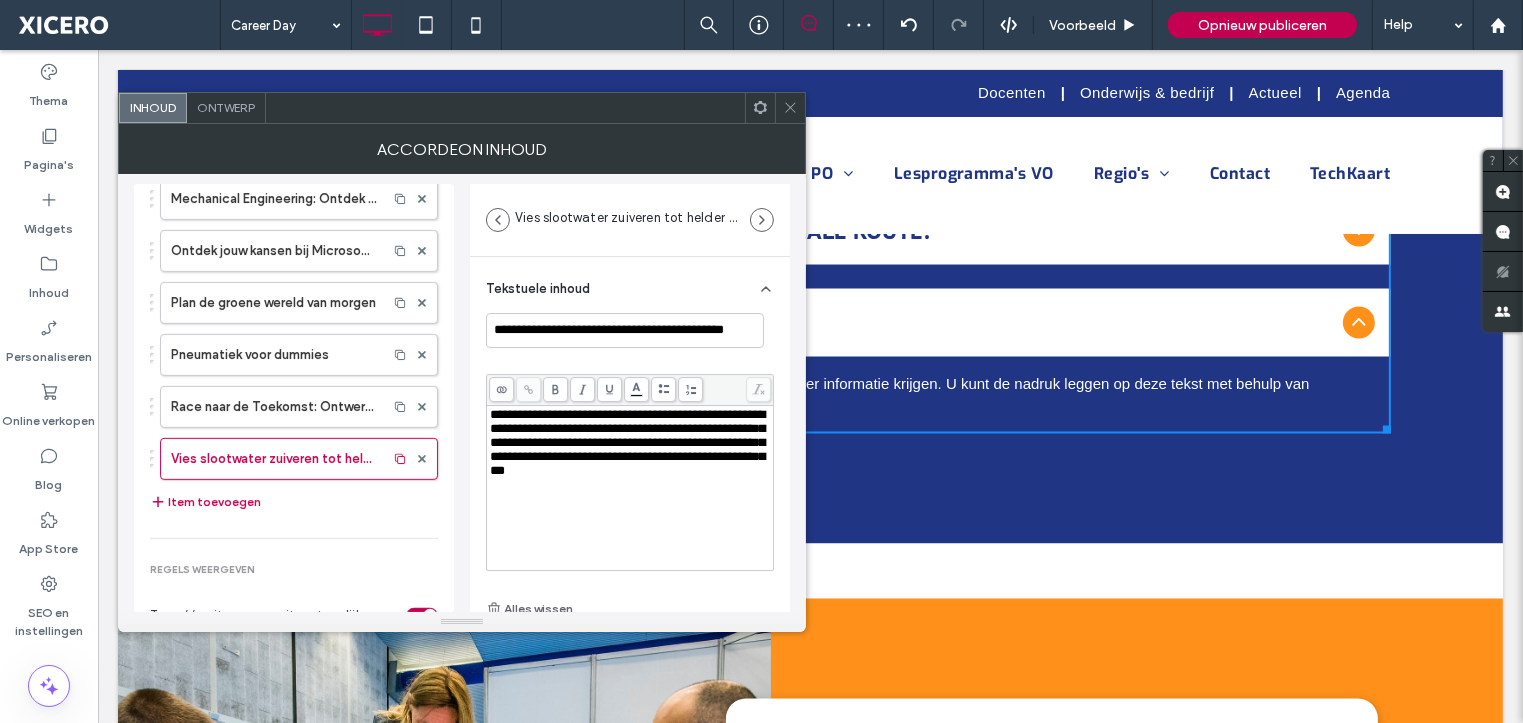 scroll, scrollTop: 0, scrollLeft: 0, axis: both 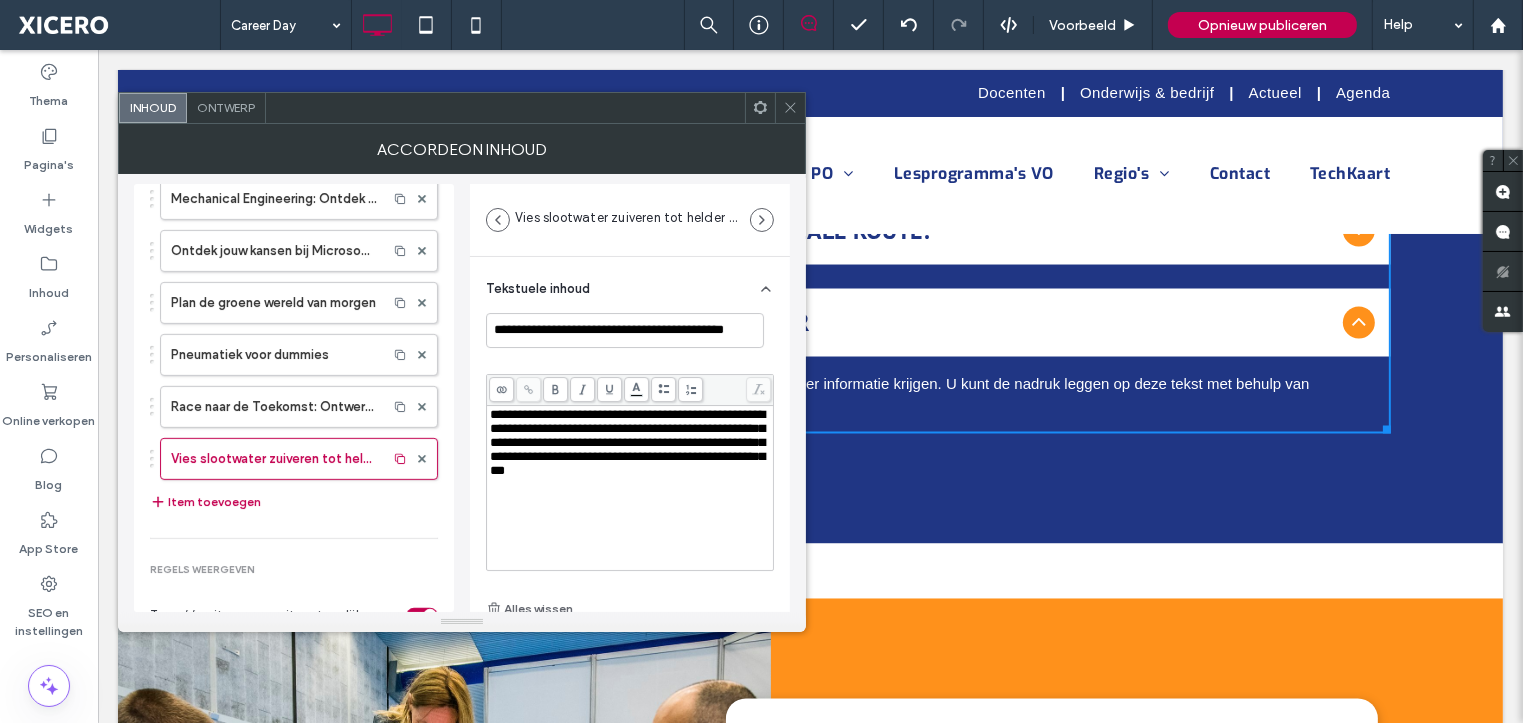 click on "**********" at bounding box center (627, 442) 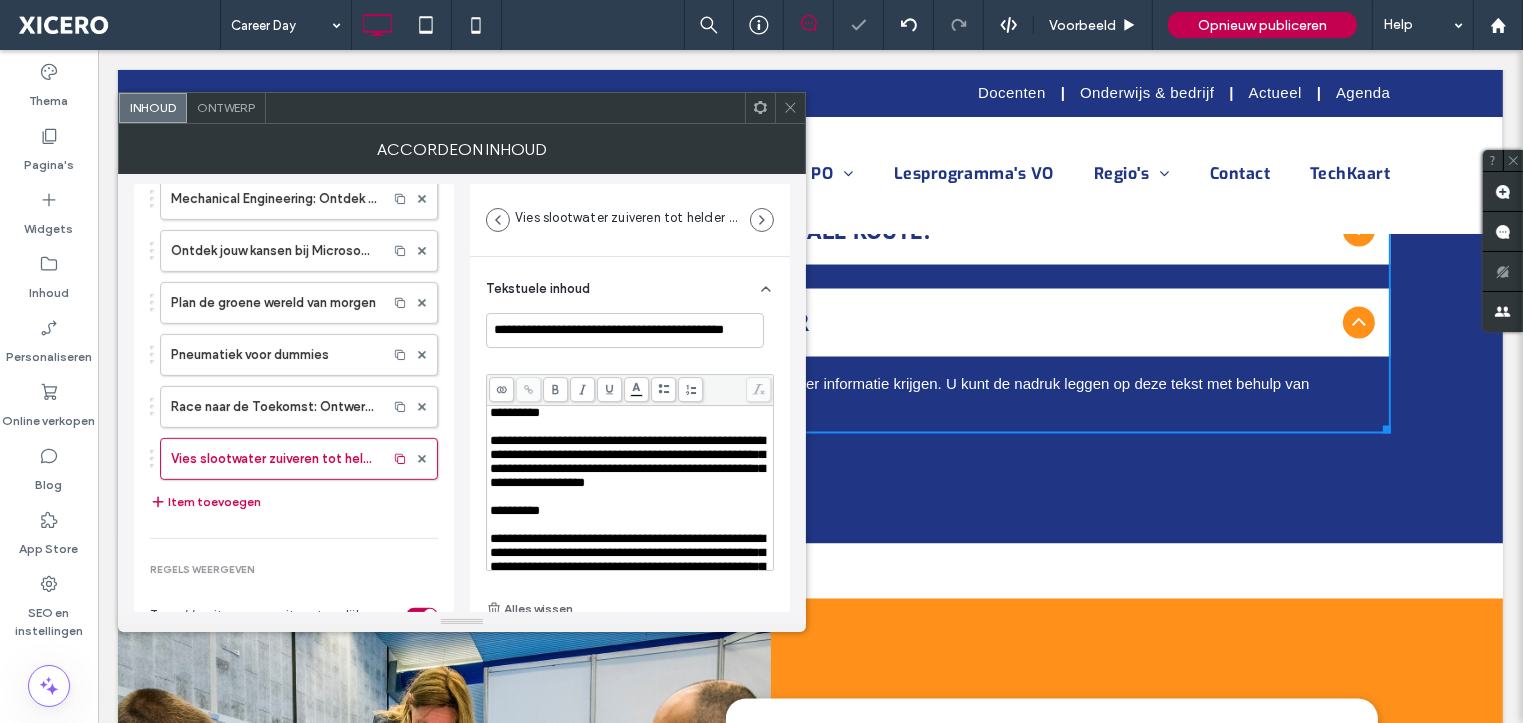 scroll, scrollTop: 0, scrollLeft: 0, axis: both 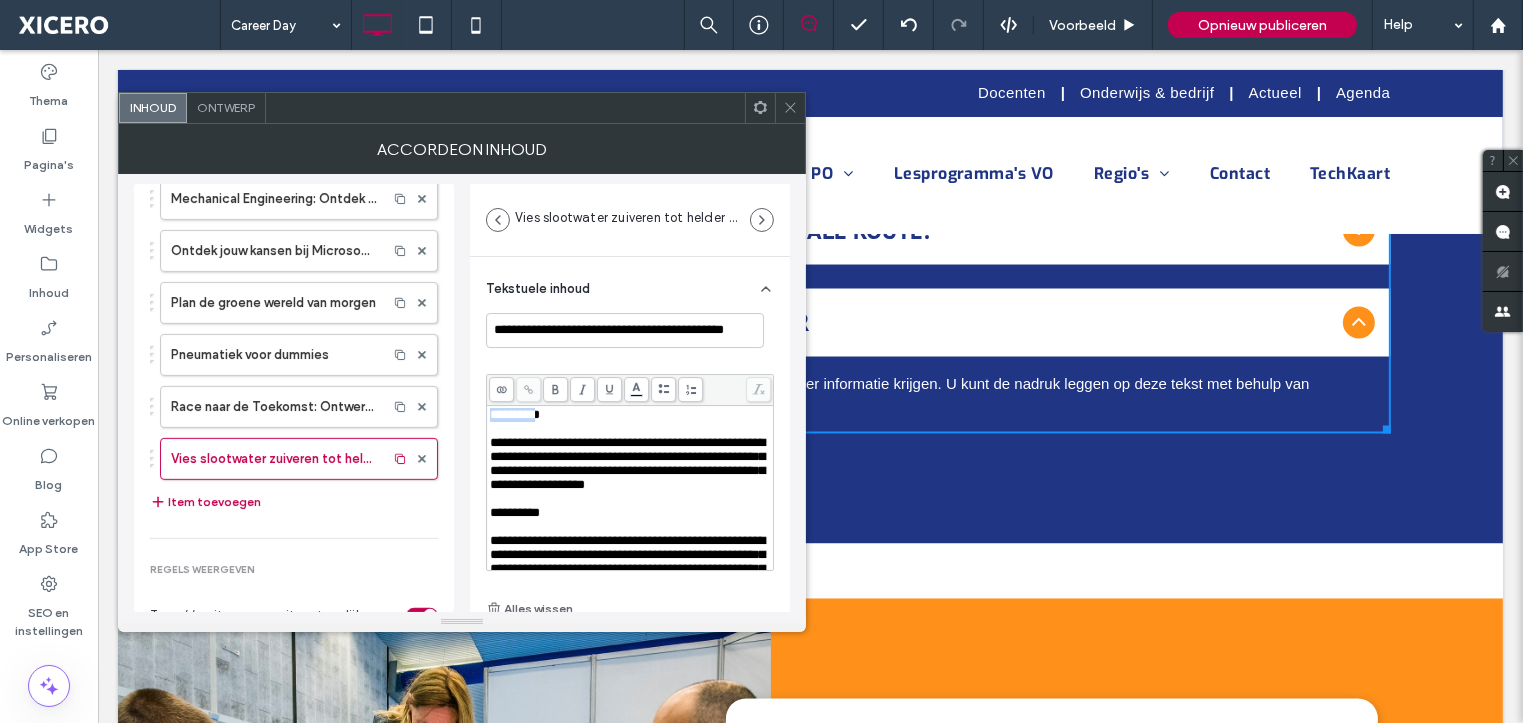 drag, startPoint x: 552, startPoint y: 413, endPoint x: 467, endPoint y: 413, distance: 85 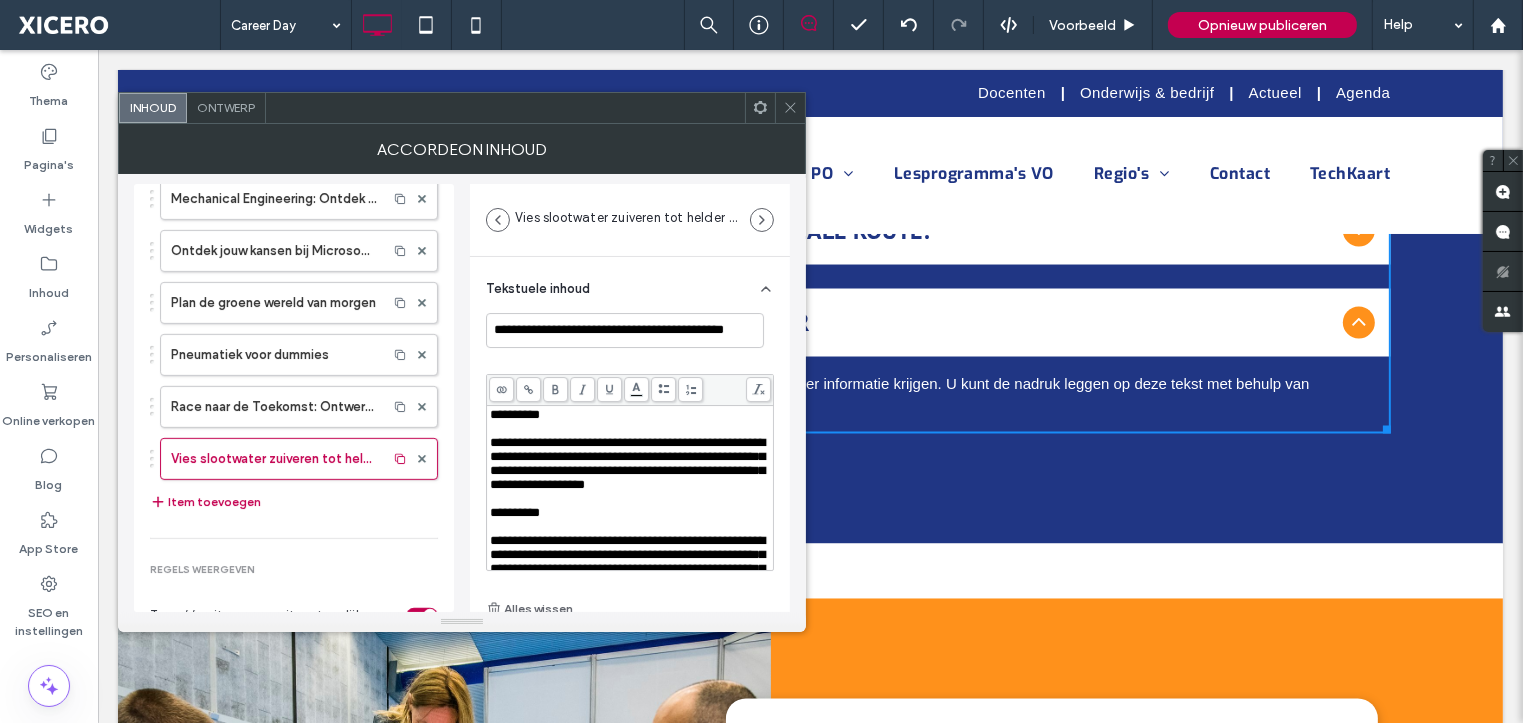 click 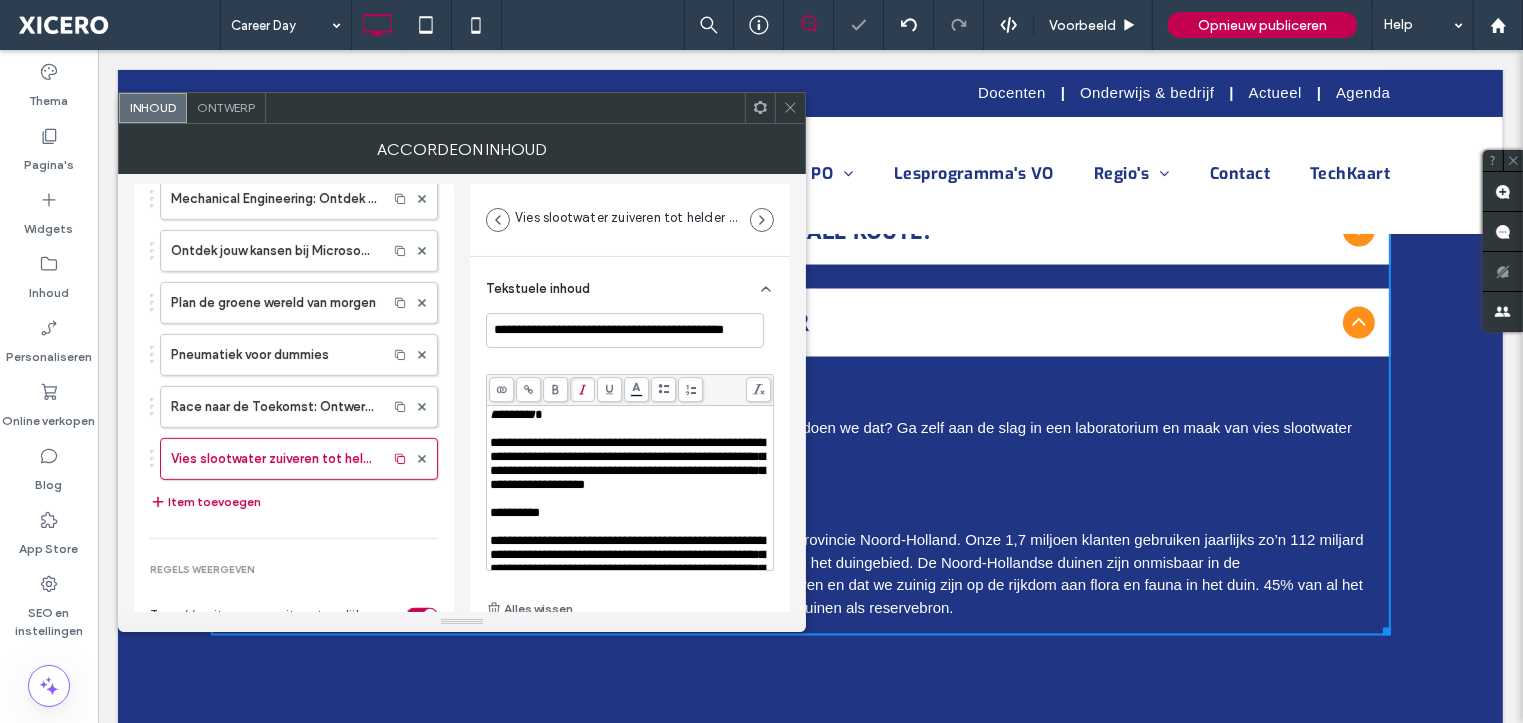 scroll, scrollTop: 3672, scrollLeft: 0, axis: vertical 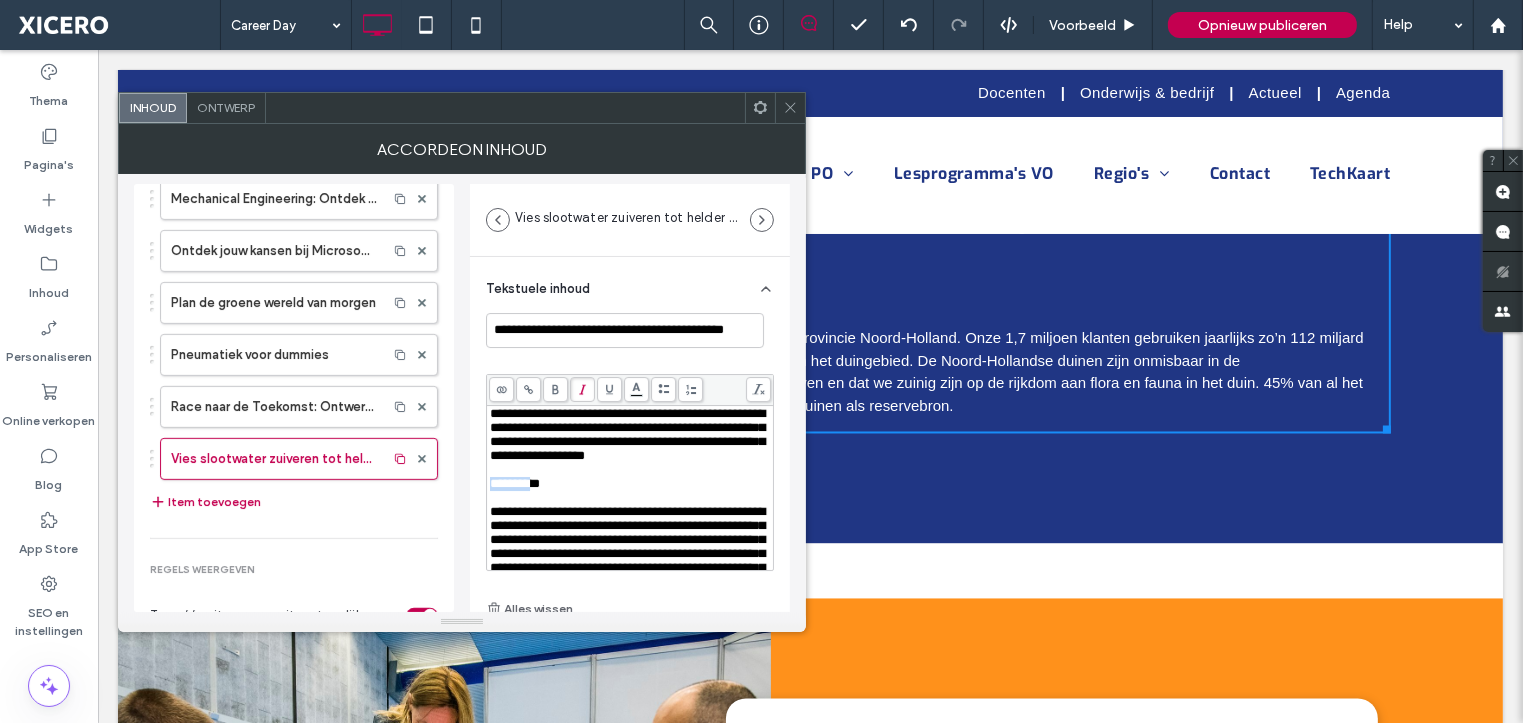 drag, startPoint x: 544, startPoint y: 542, endPoint x: 463, endPoint y: 513, distance: 86.034874 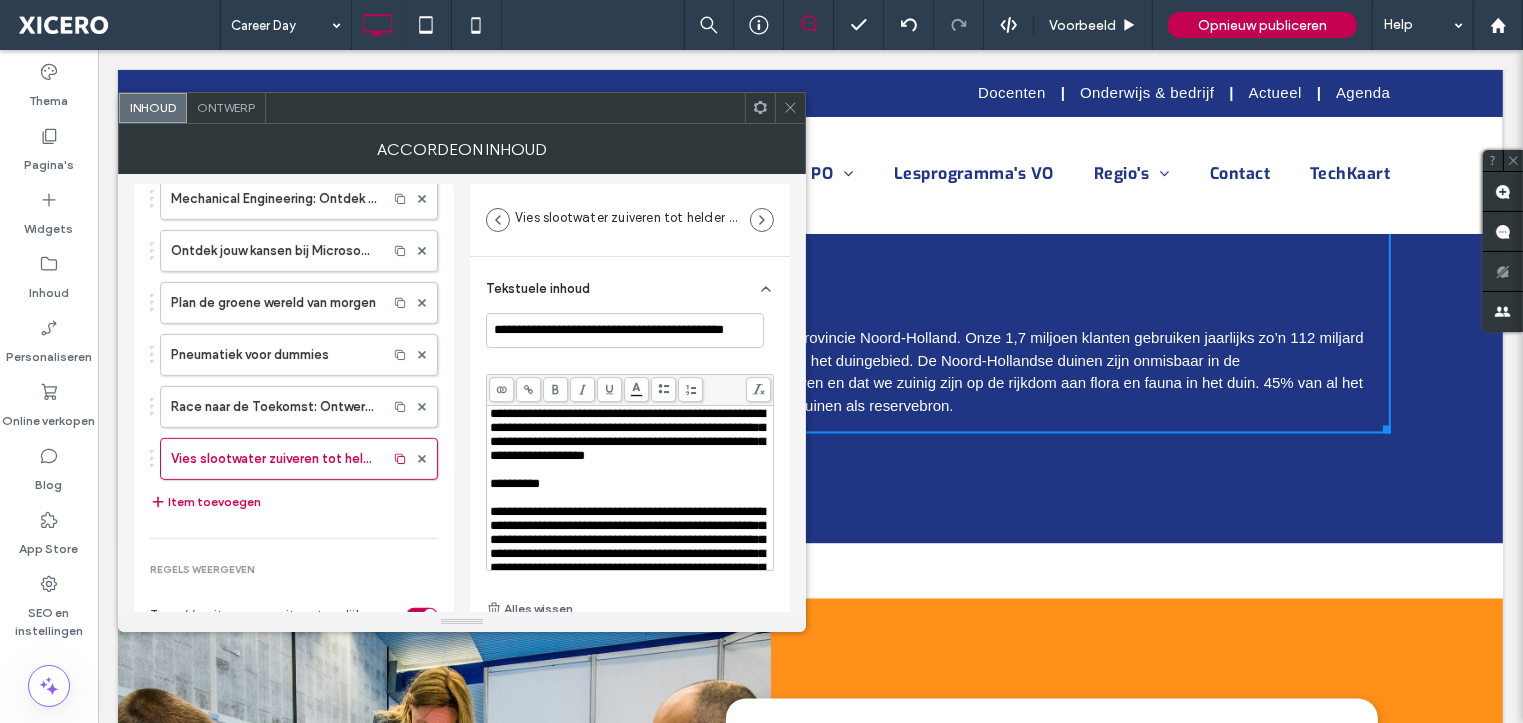 click at bounding box center [555, 389] 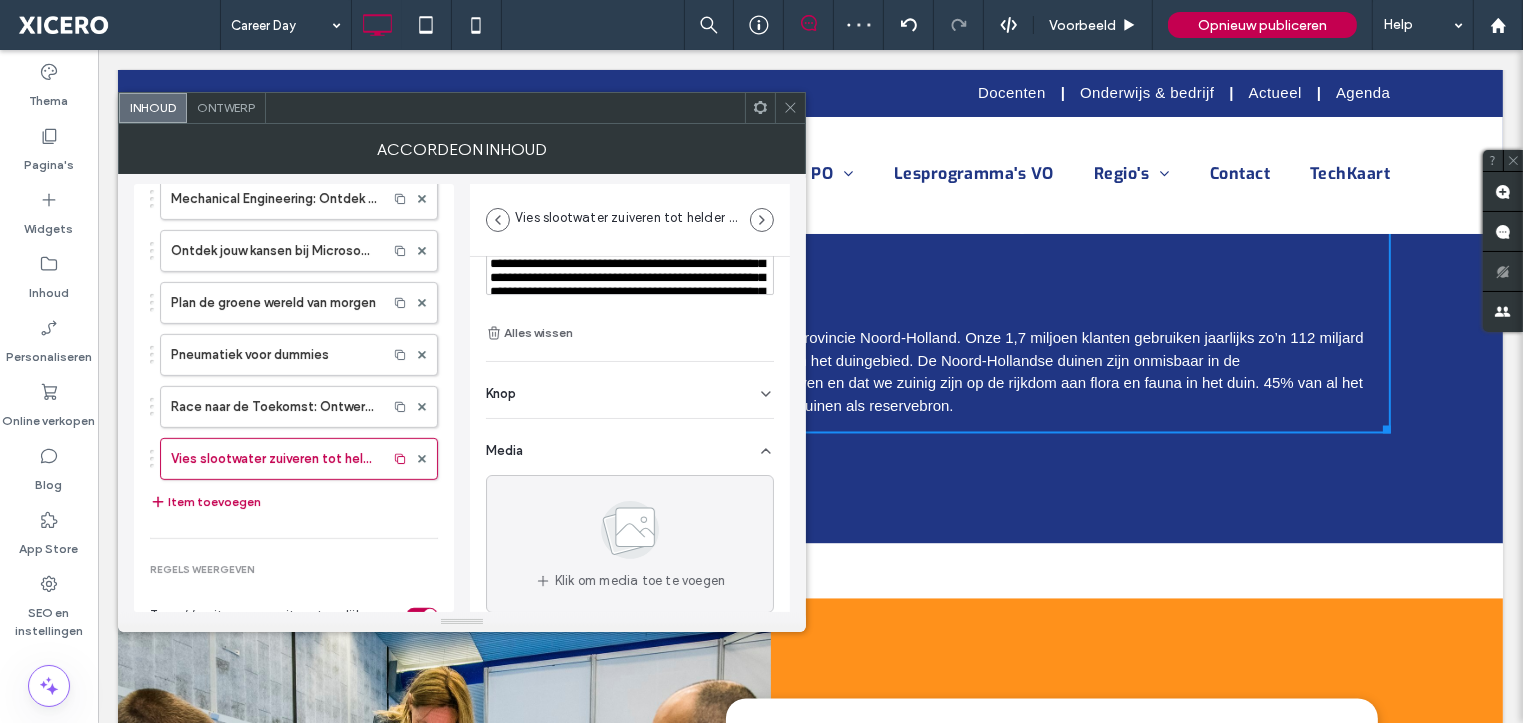 scroll, scrollTop: 291, scrollLeft: 0, axis: vertical 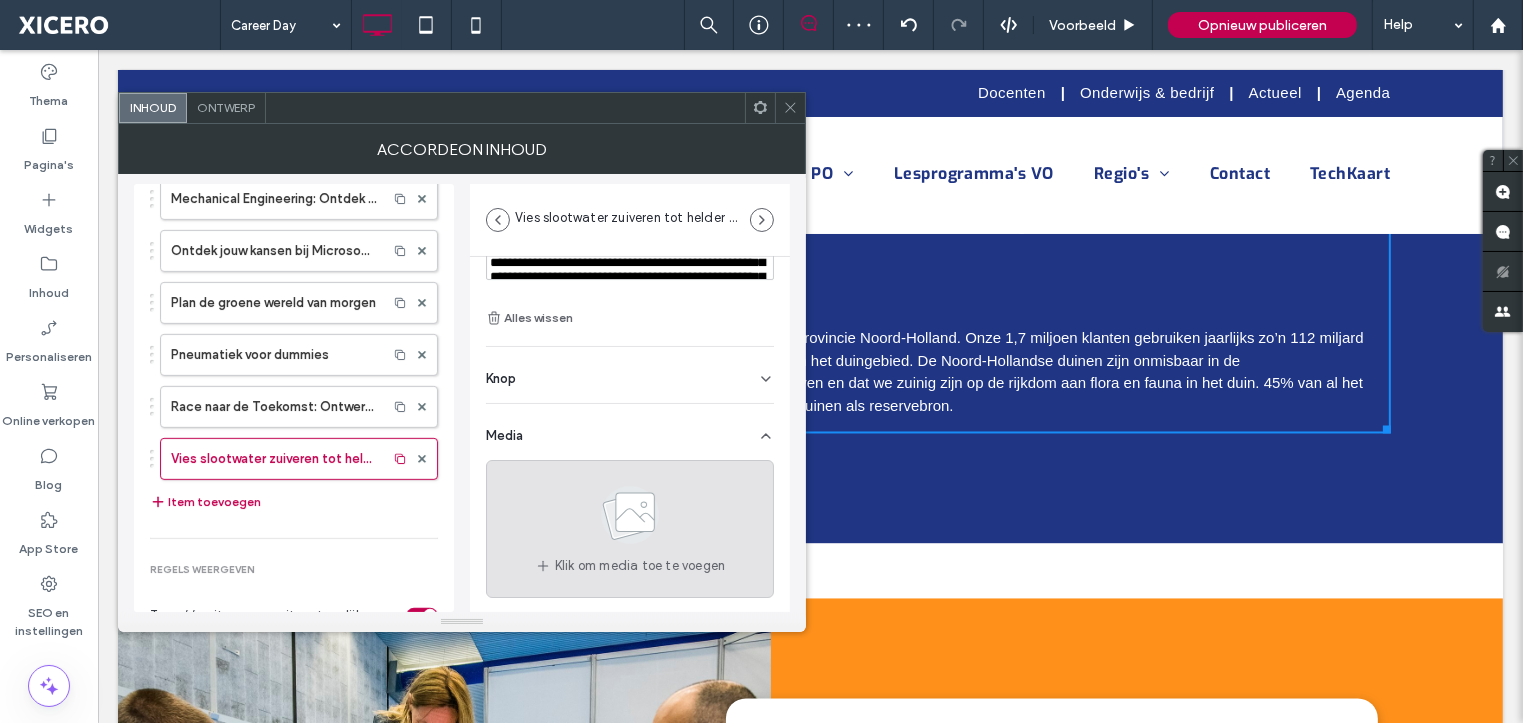 click on "Klik om media toe te voegen" at bounding box center [630, 529] 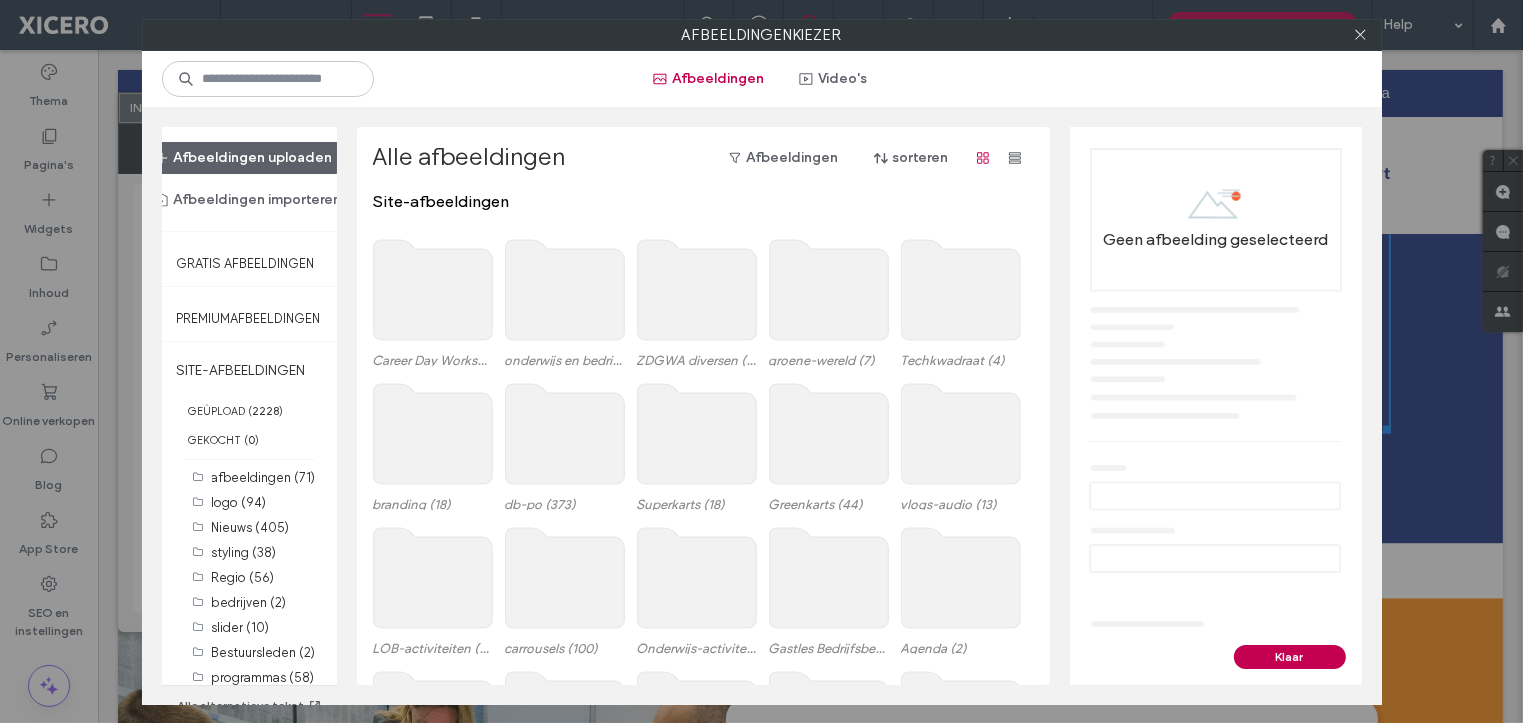 click 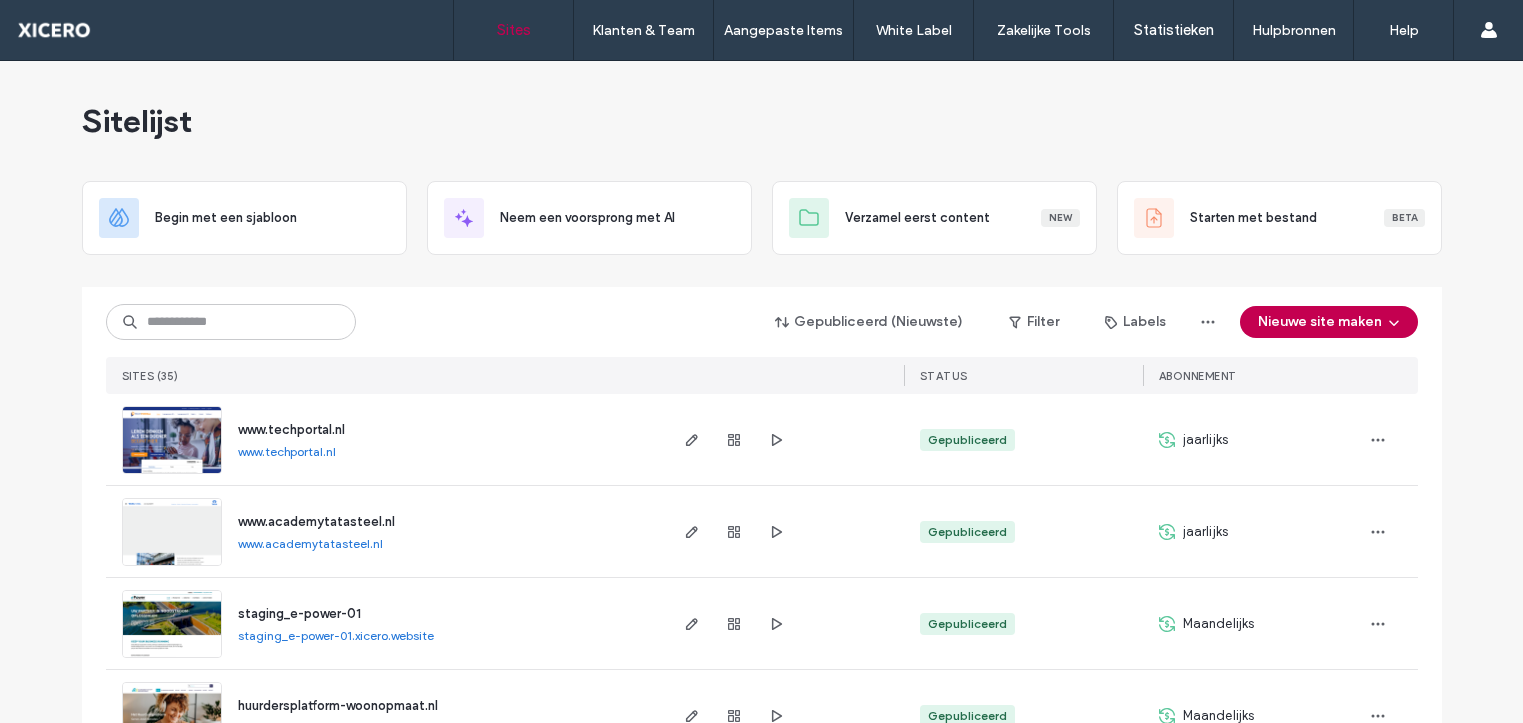 scroll, scrollTop: 0, scrollLeft: 0, axis: both 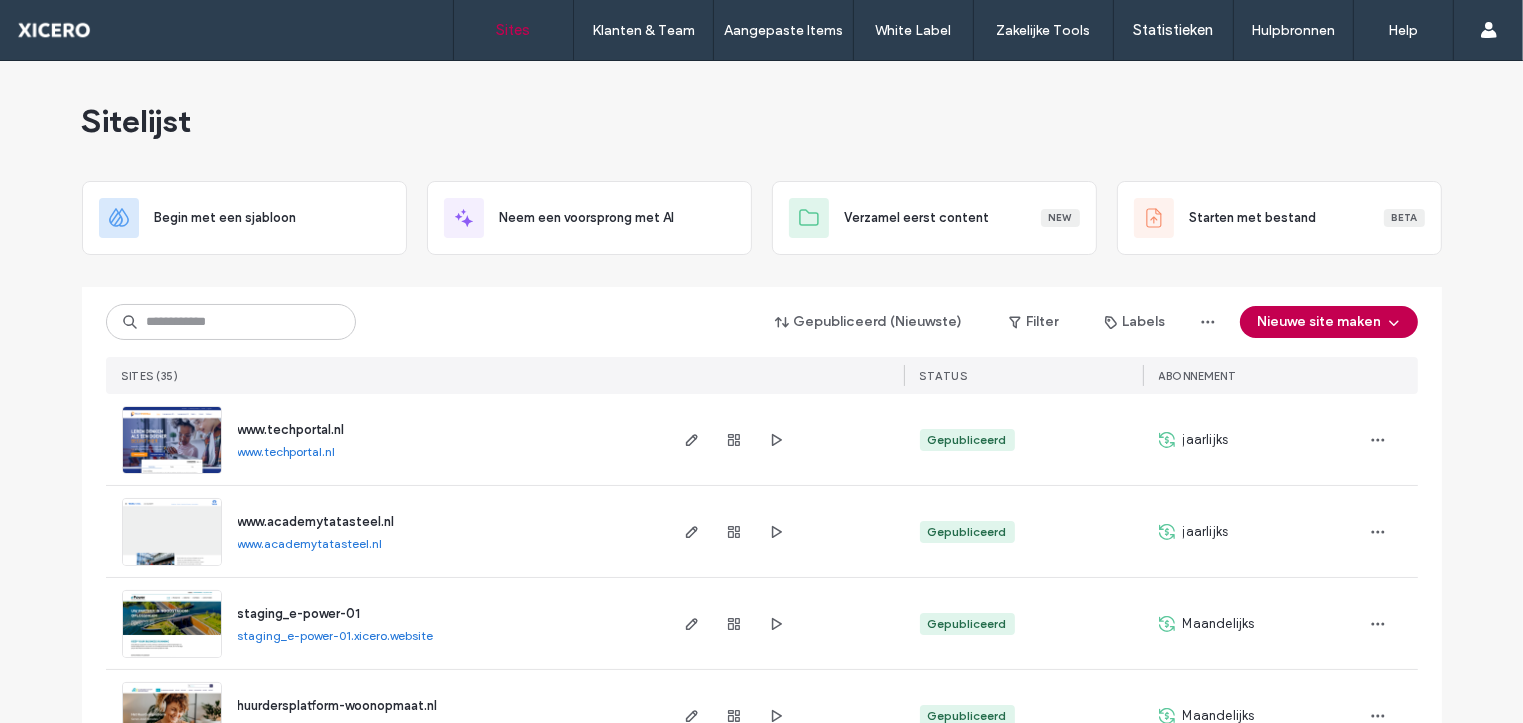 click on "Klantbeheer" at bounding box center [624, 81] 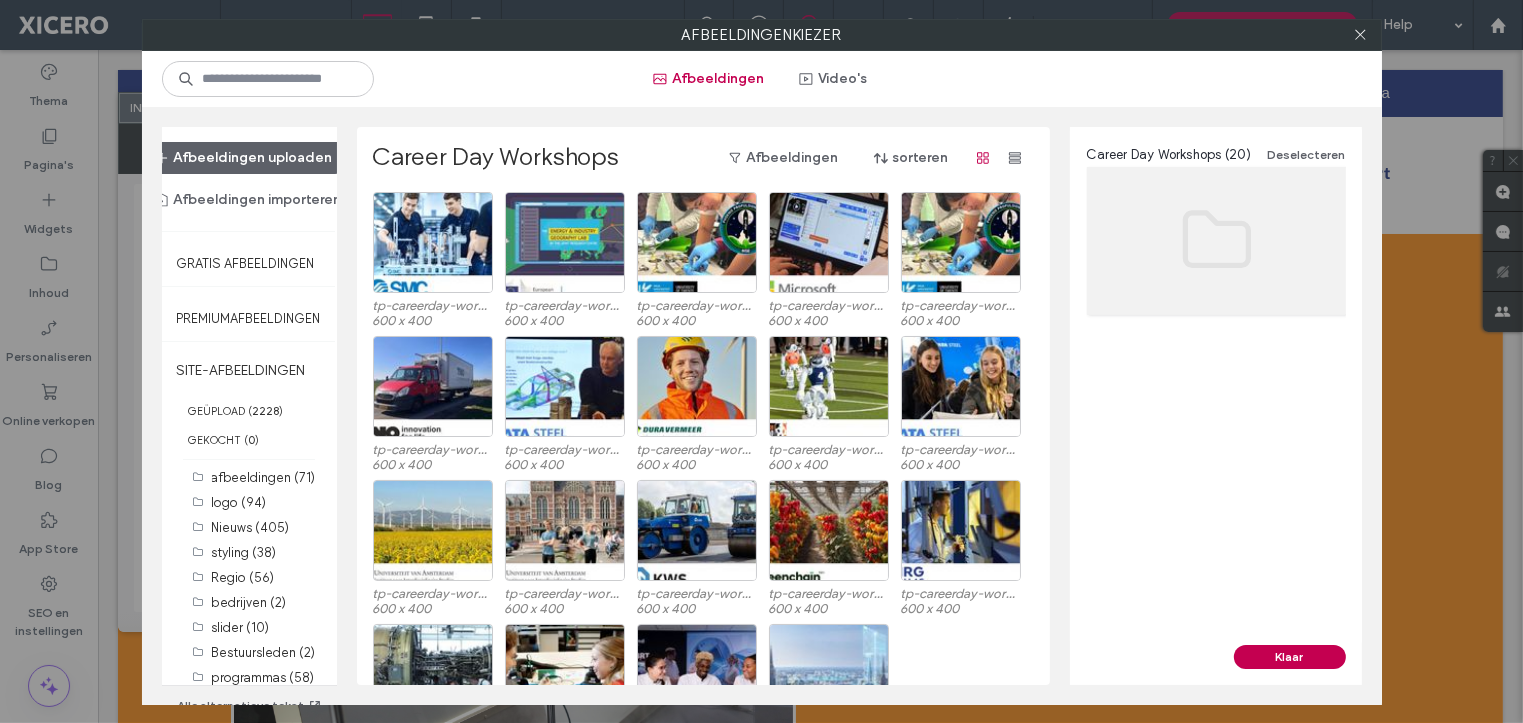 scroll, scrollTop: 3672, scrollLeft: 0, axis: vertical 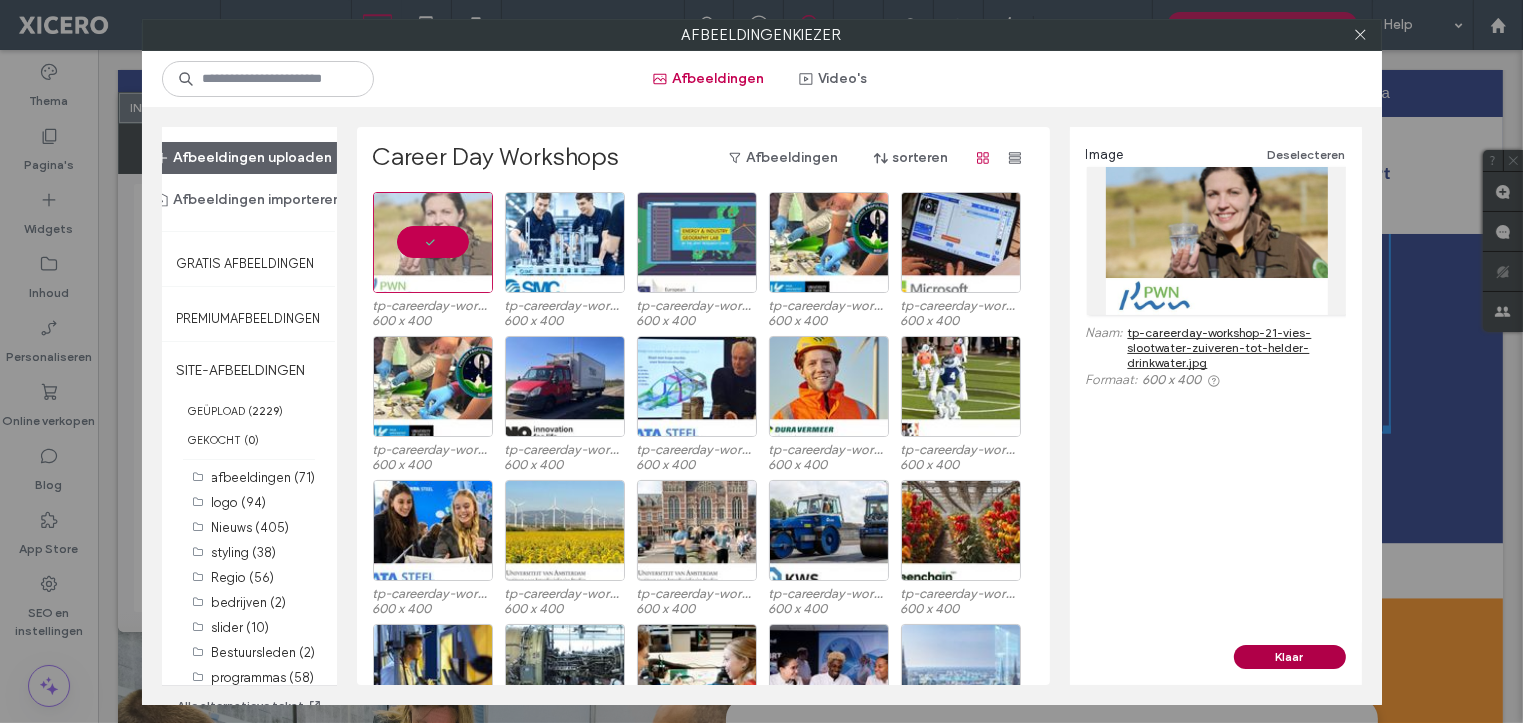 click on "Klaar" at bounding box center [1290, 657] 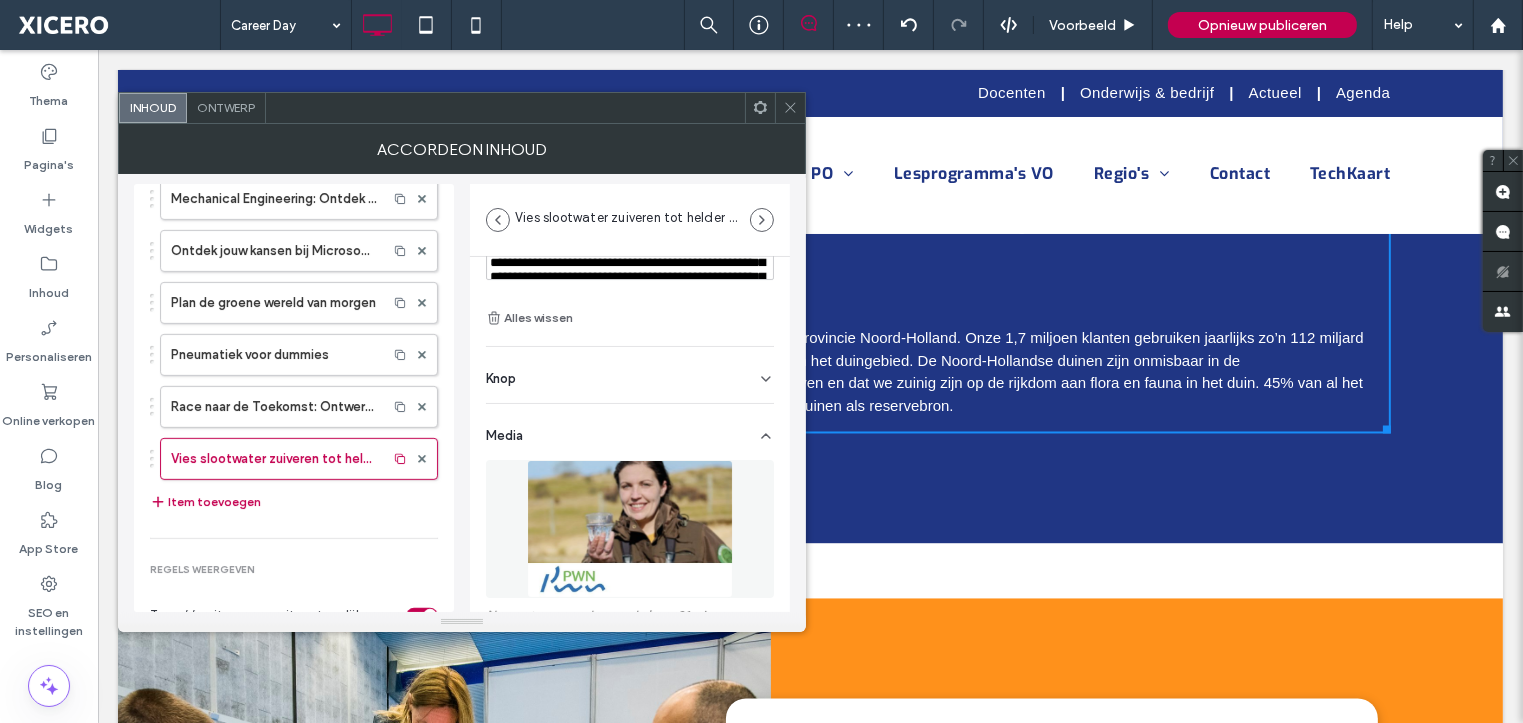 scroll, scrollTop: 3718, scrollLeft: 0, axis: vertical 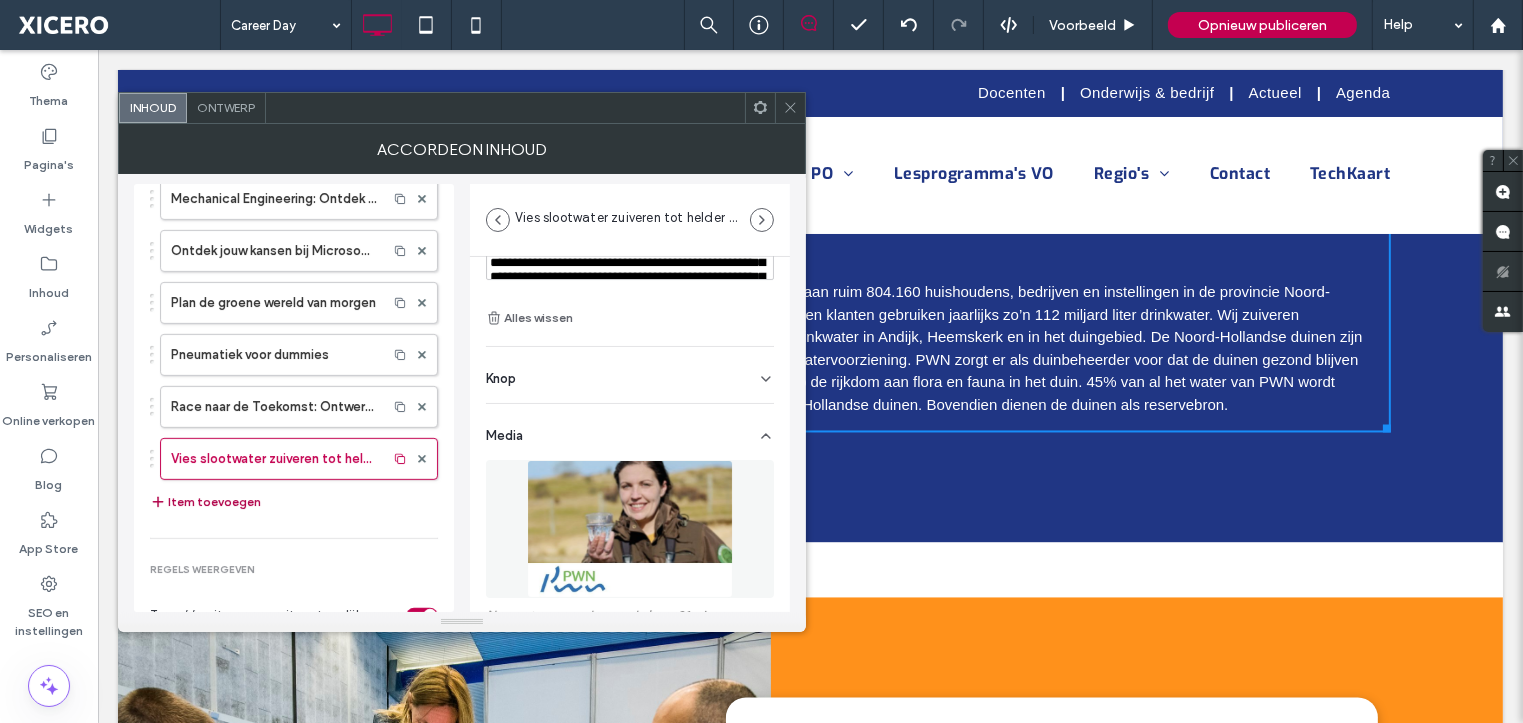 click on "Item toevoegen" at bounding box center (205, 502) 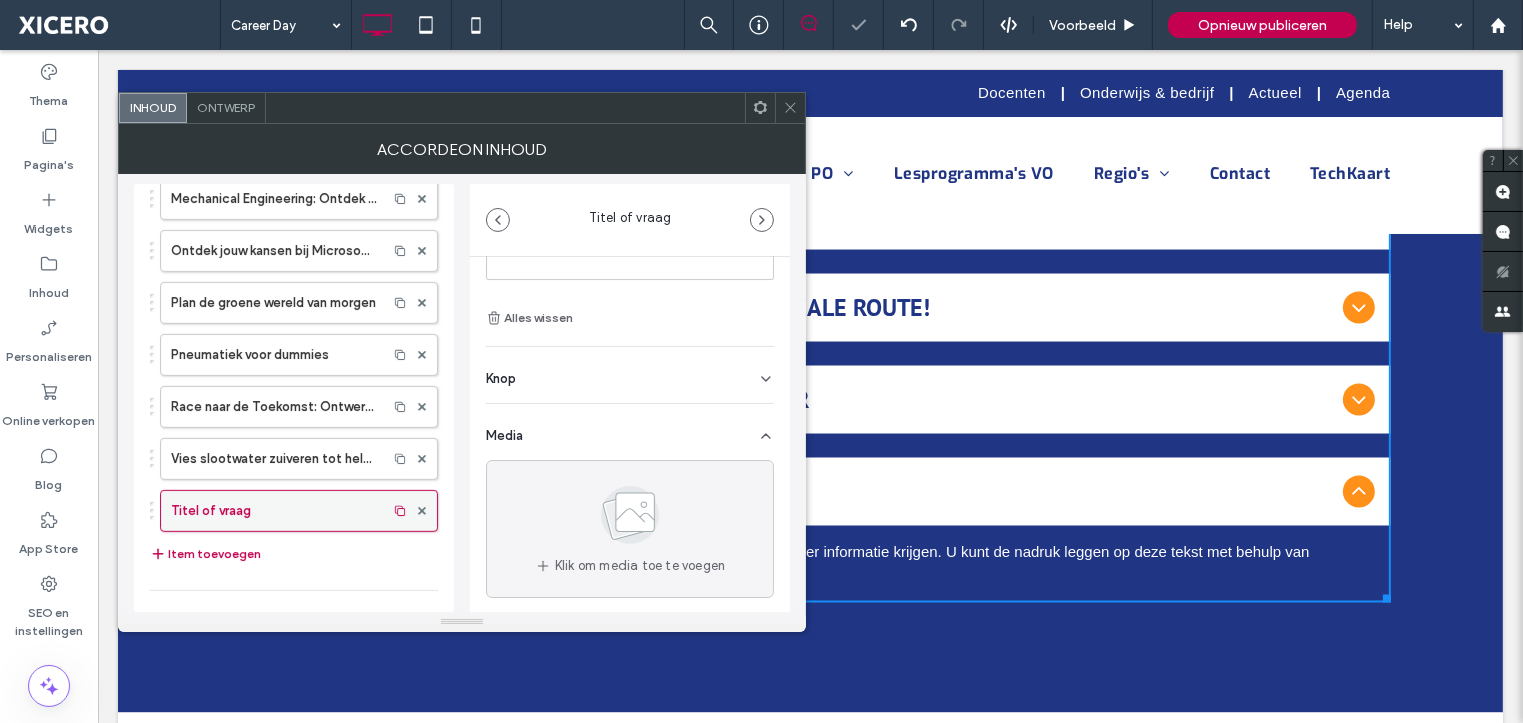 scroll, scrollTop: 3562, scrollLeft: 0, axis: vertical 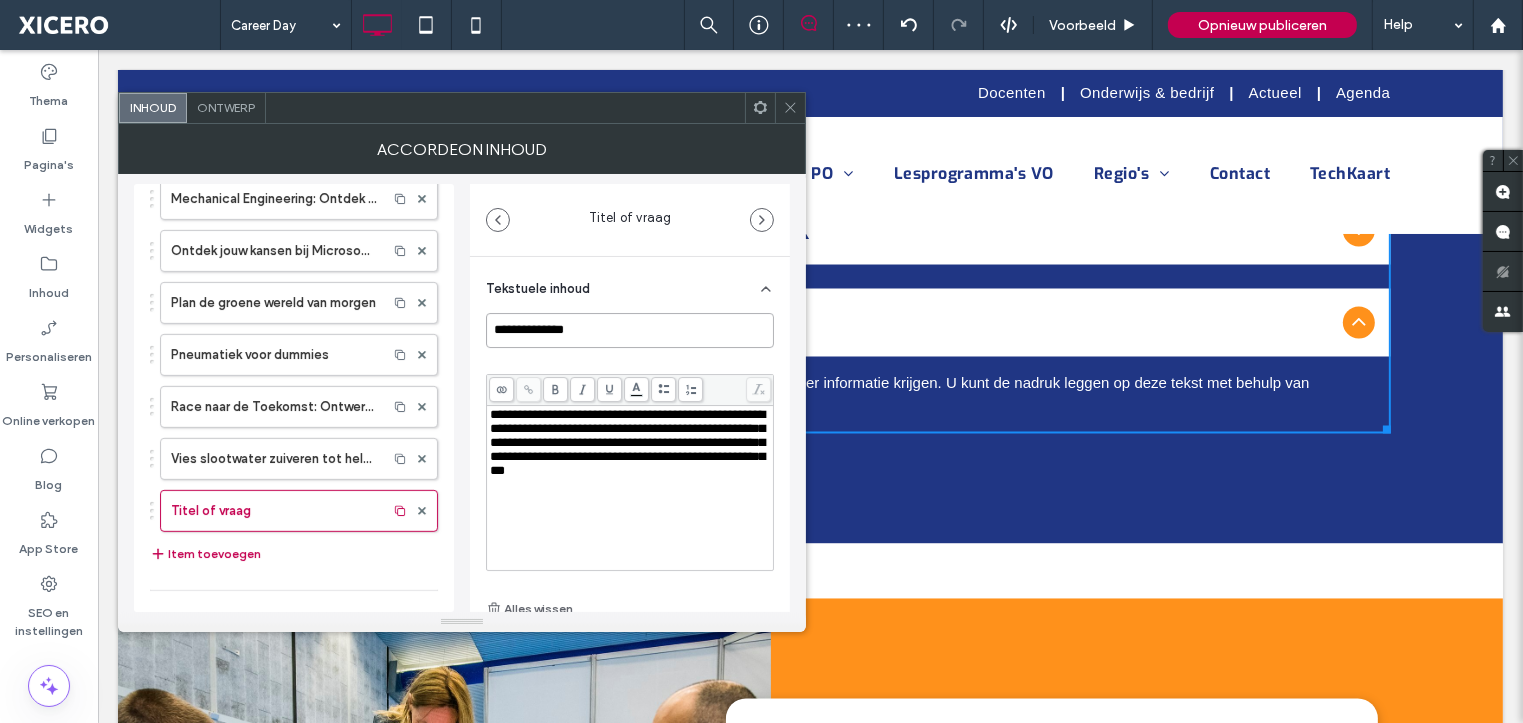 drag, startPoint x: 600, startPoint y: 329, endPoint x: 457, endPoint y: 329, distance: 143 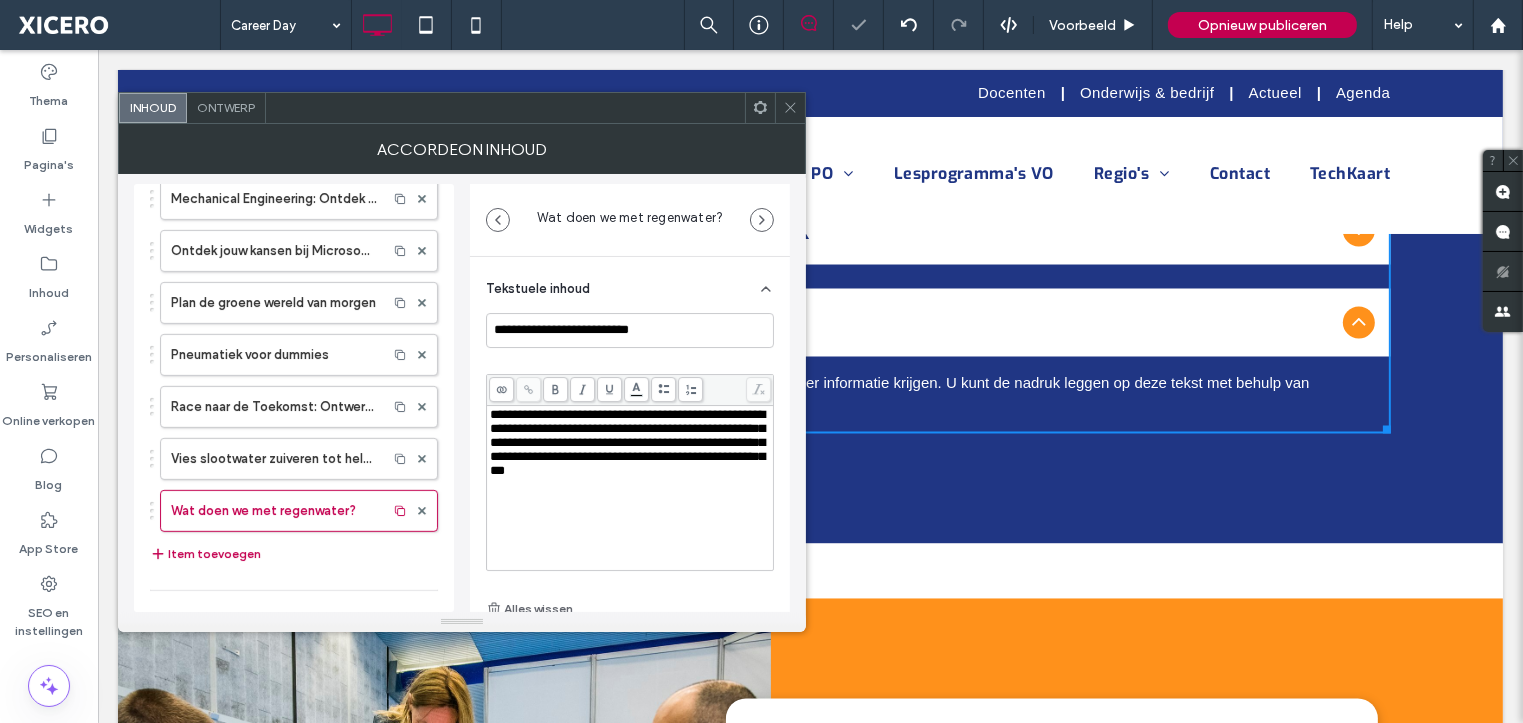 scroll, scrollTop: 3562, scrollLeft: 0, axis: vertical 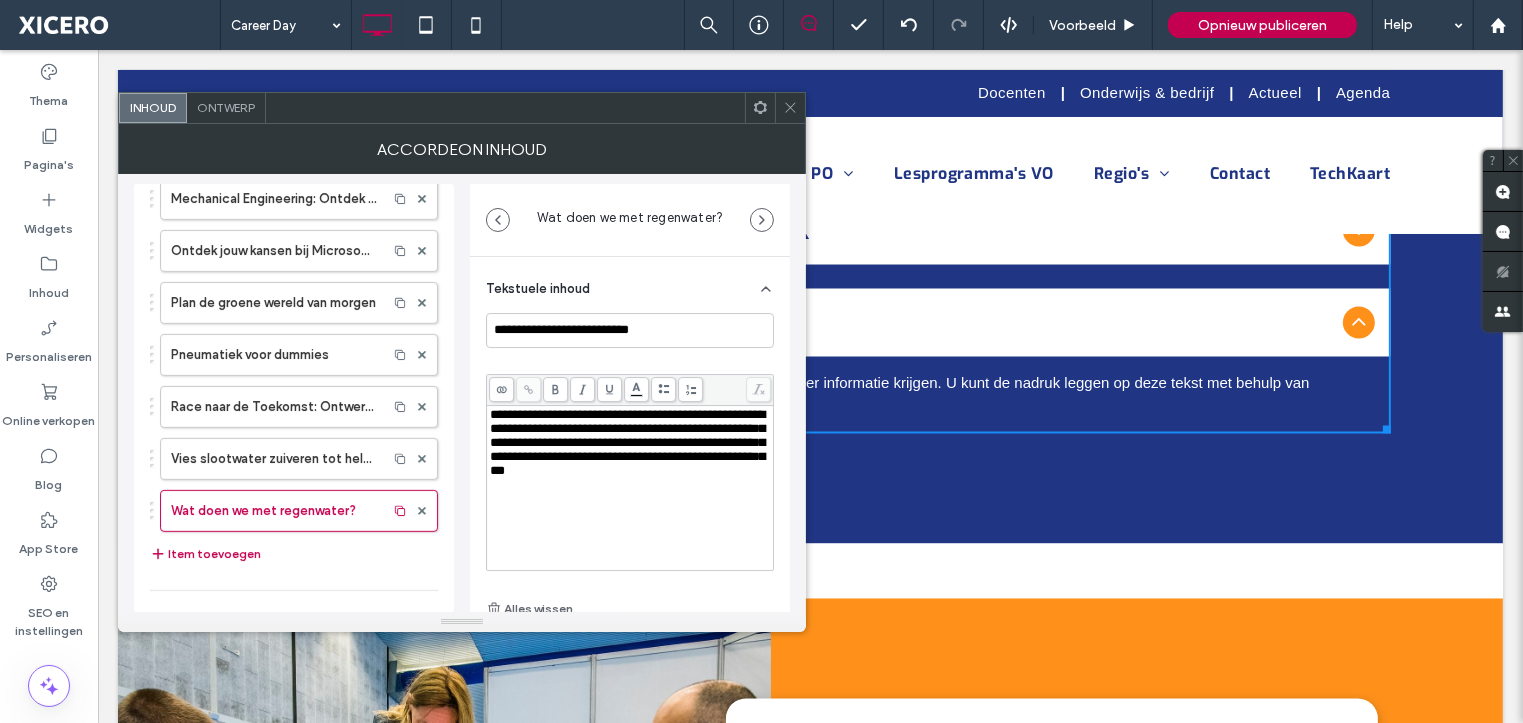 click on "**********" at bounding box center (630, 488) 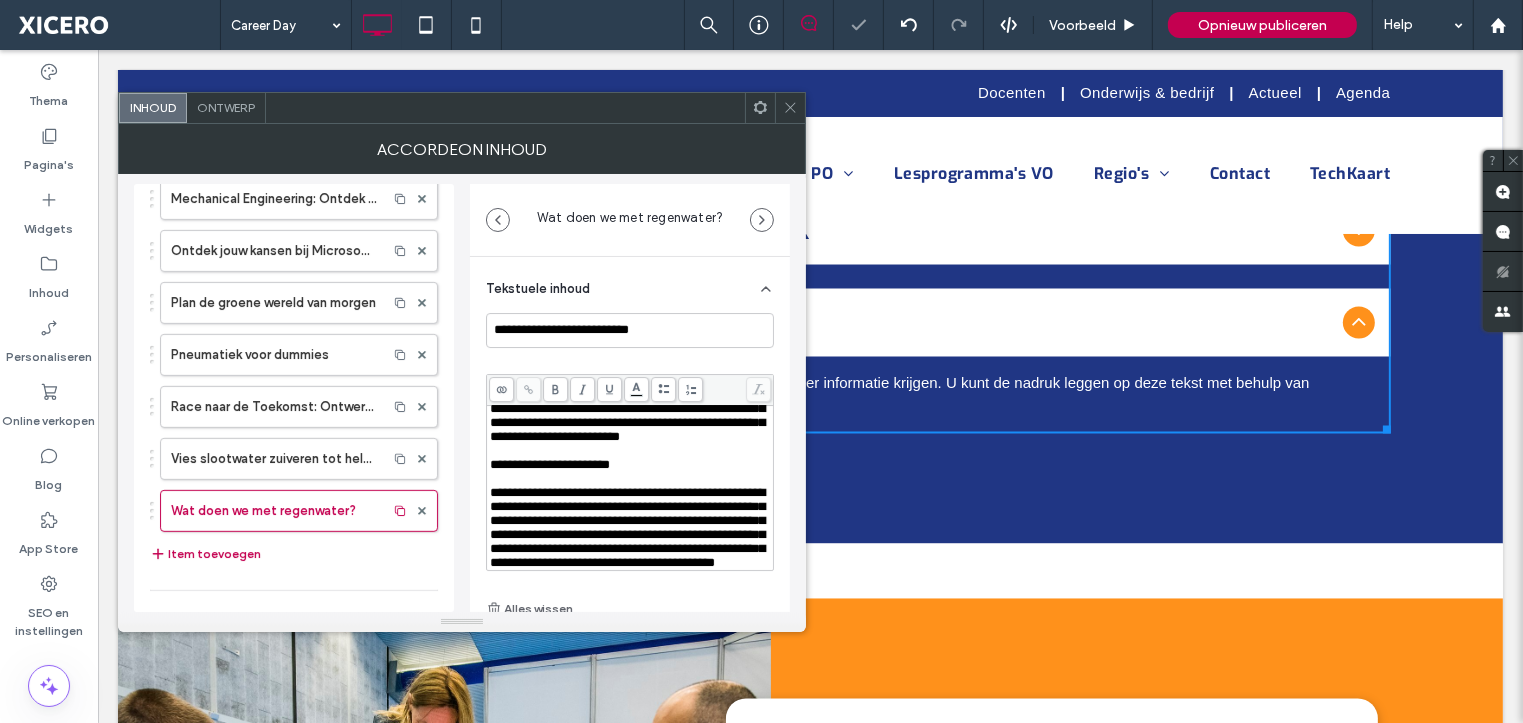 scroll, scrollTop: 0, scrollLeft: 0, axis: both 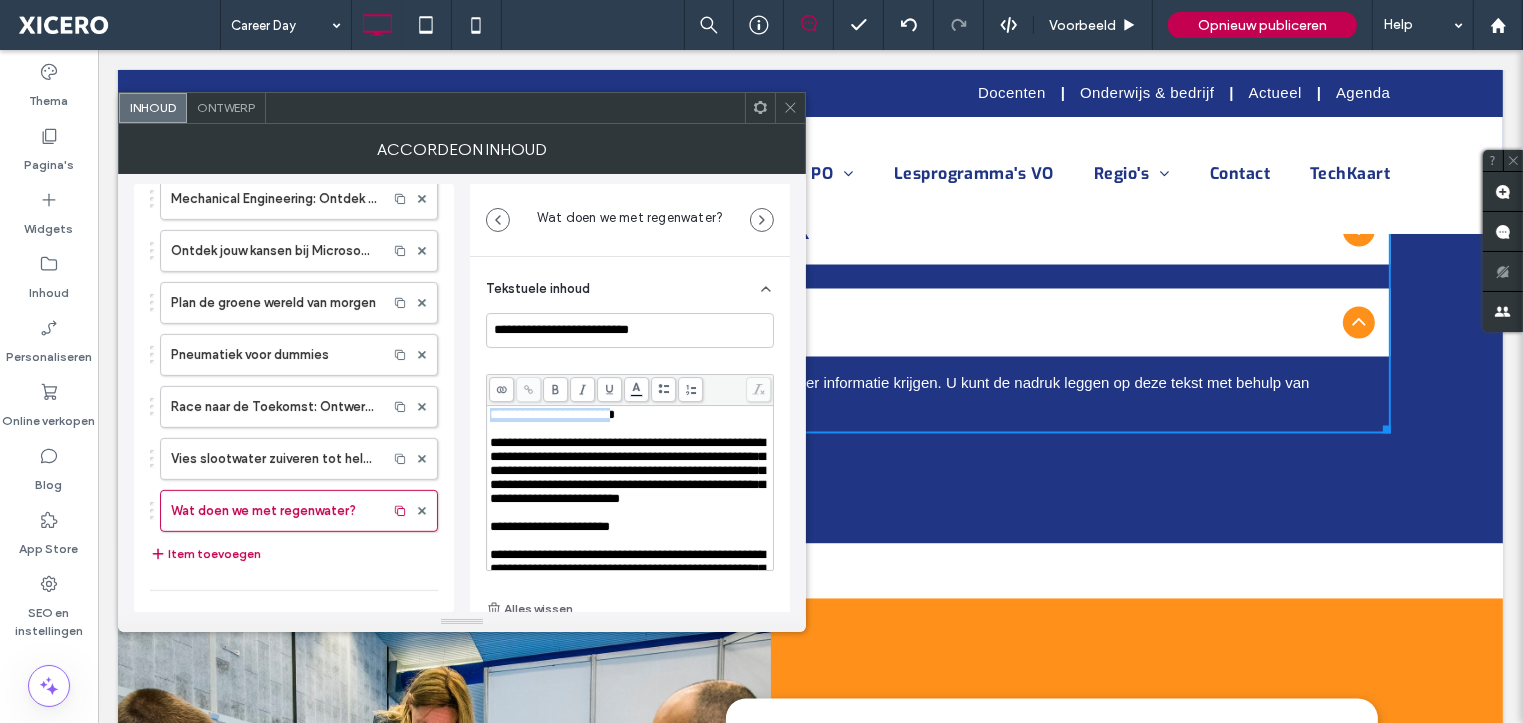 drag, startPoint x: 649, startPoint y: 412, endPoint x: 480, endPoint y: 412, distance: 169 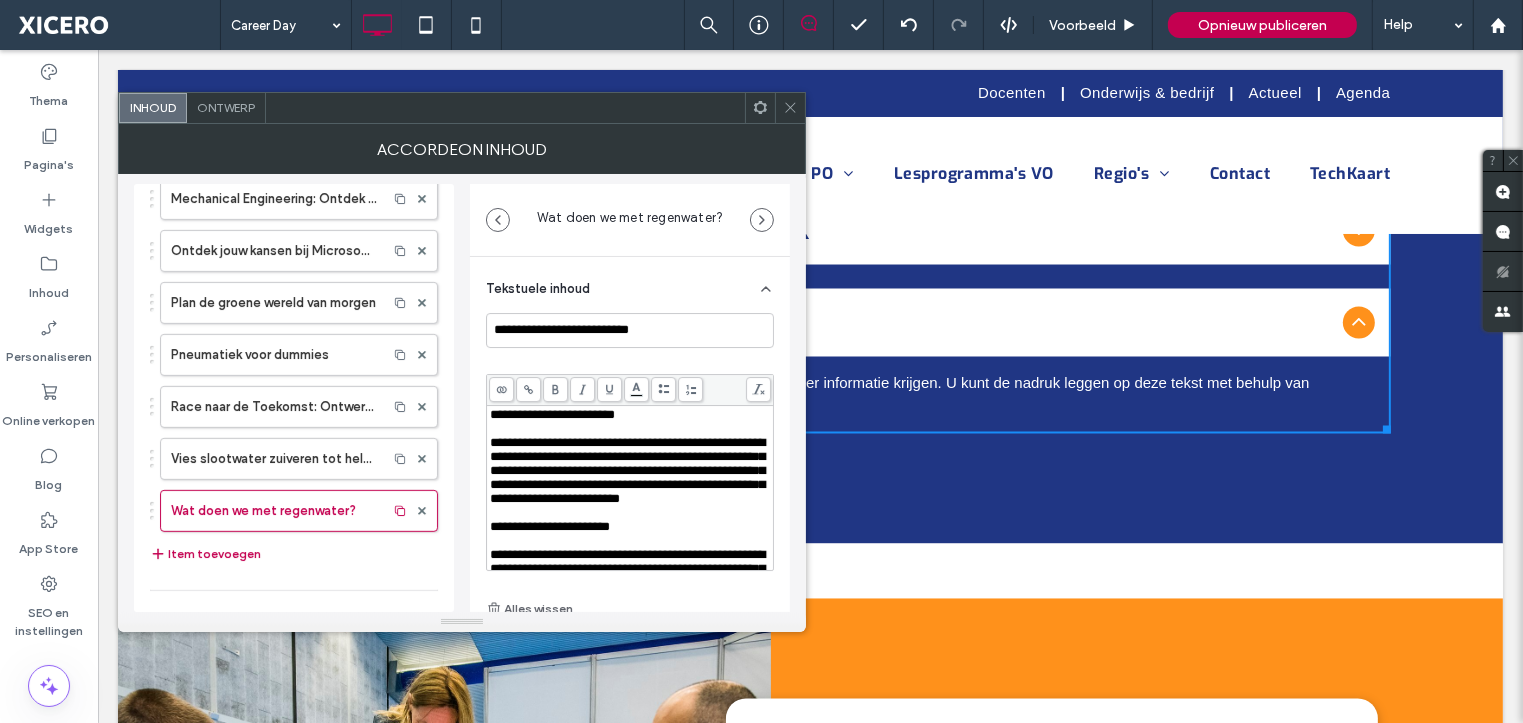click 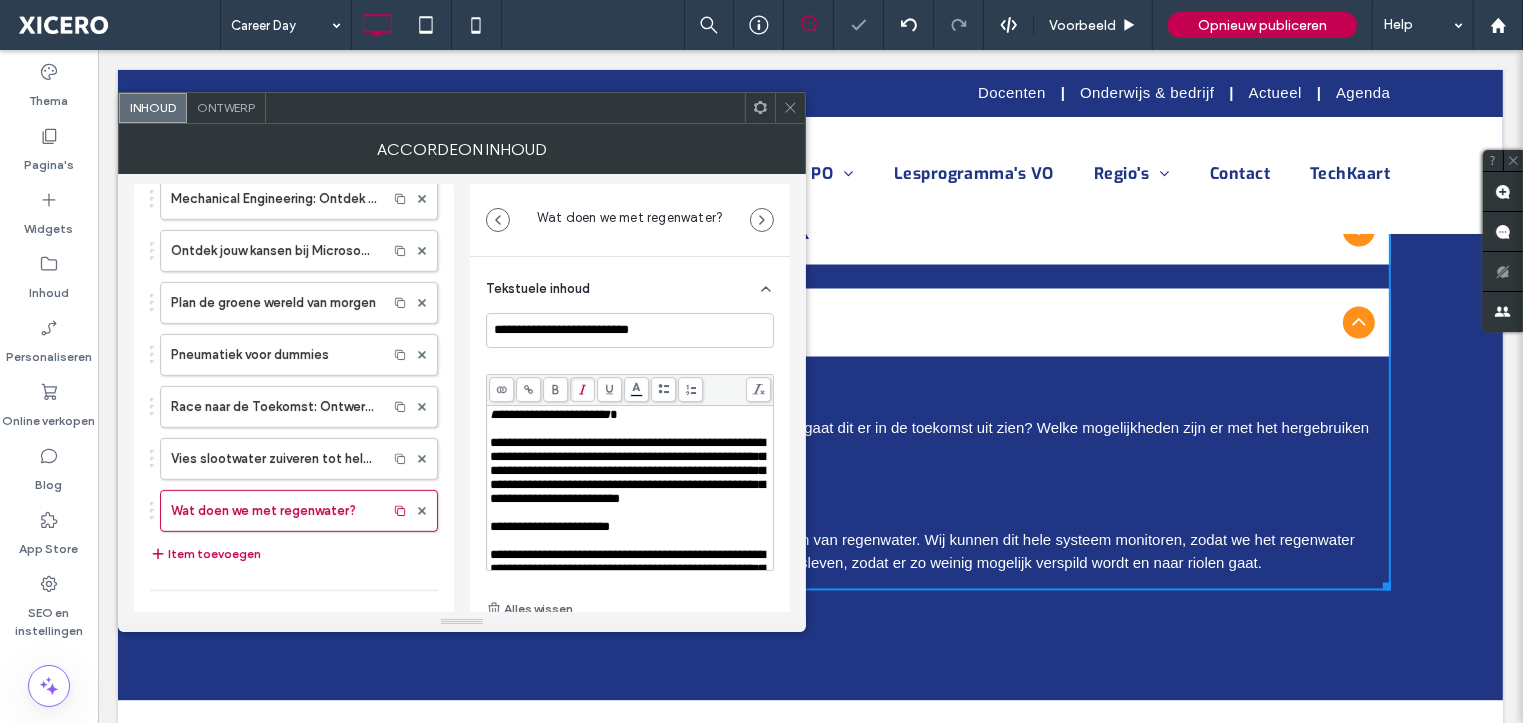 scroll, scrollTop: 3720, scrollLeft: 0, axis: vertical 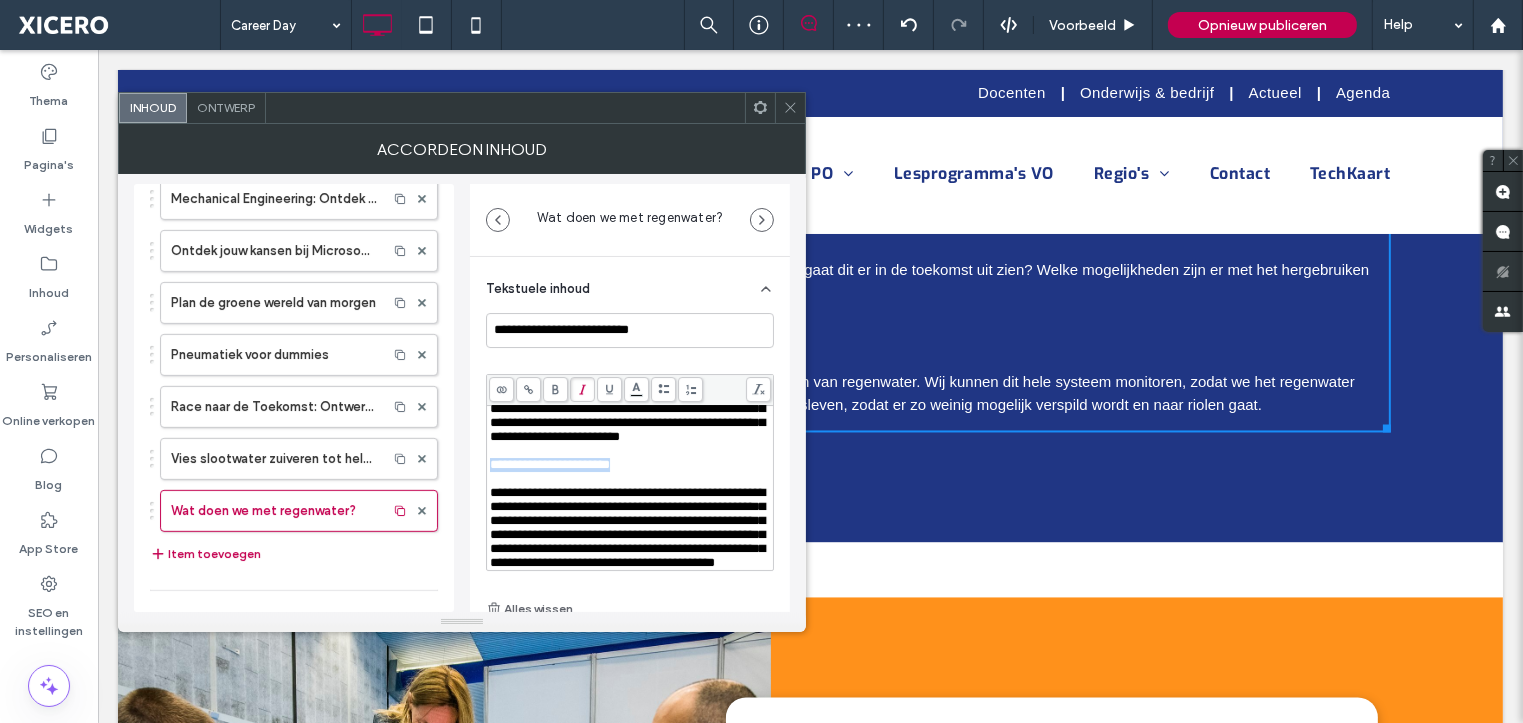 drag, startPoint x: 648, startPoint y: 474, endPoint x: 489, endPoint y: 476, distance: 159.01257 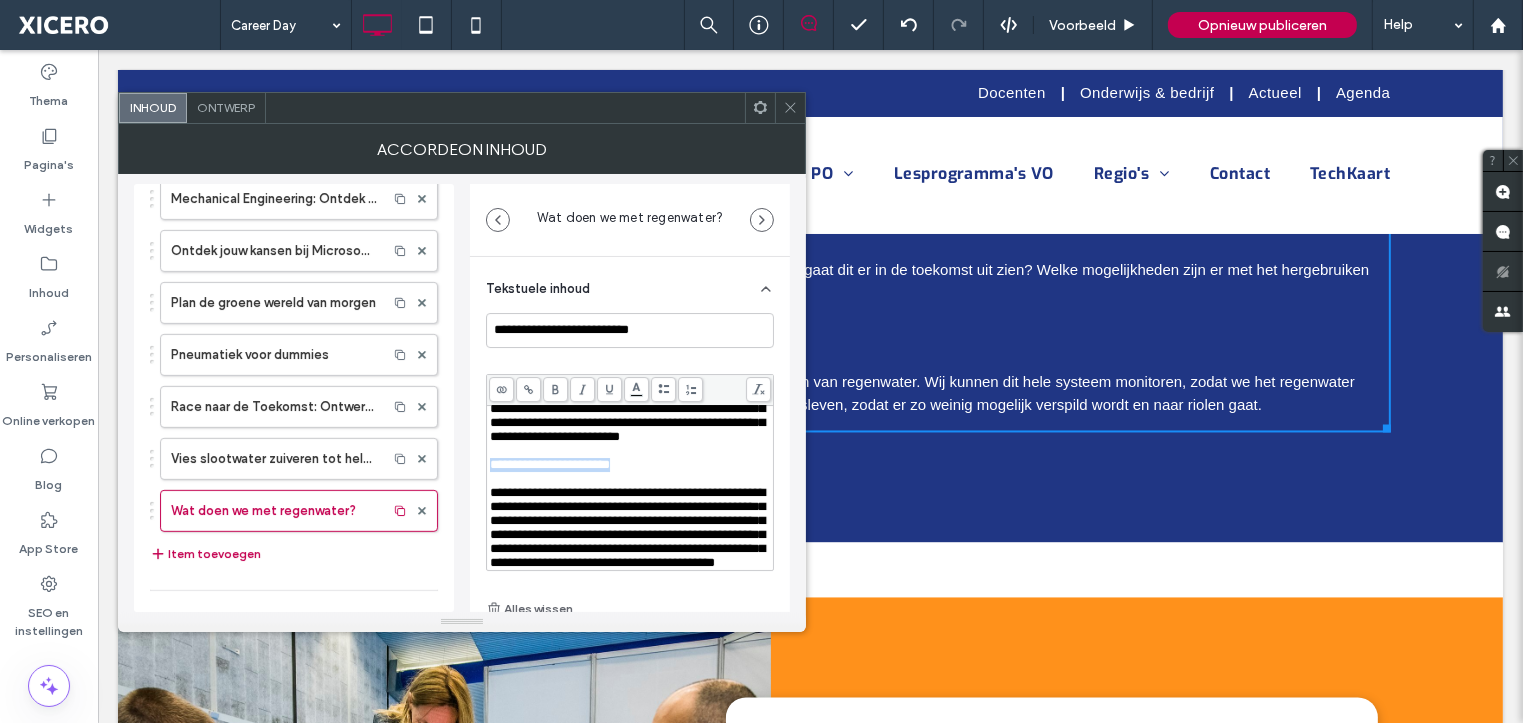 click on "**********" at bounding box center [550, 464] 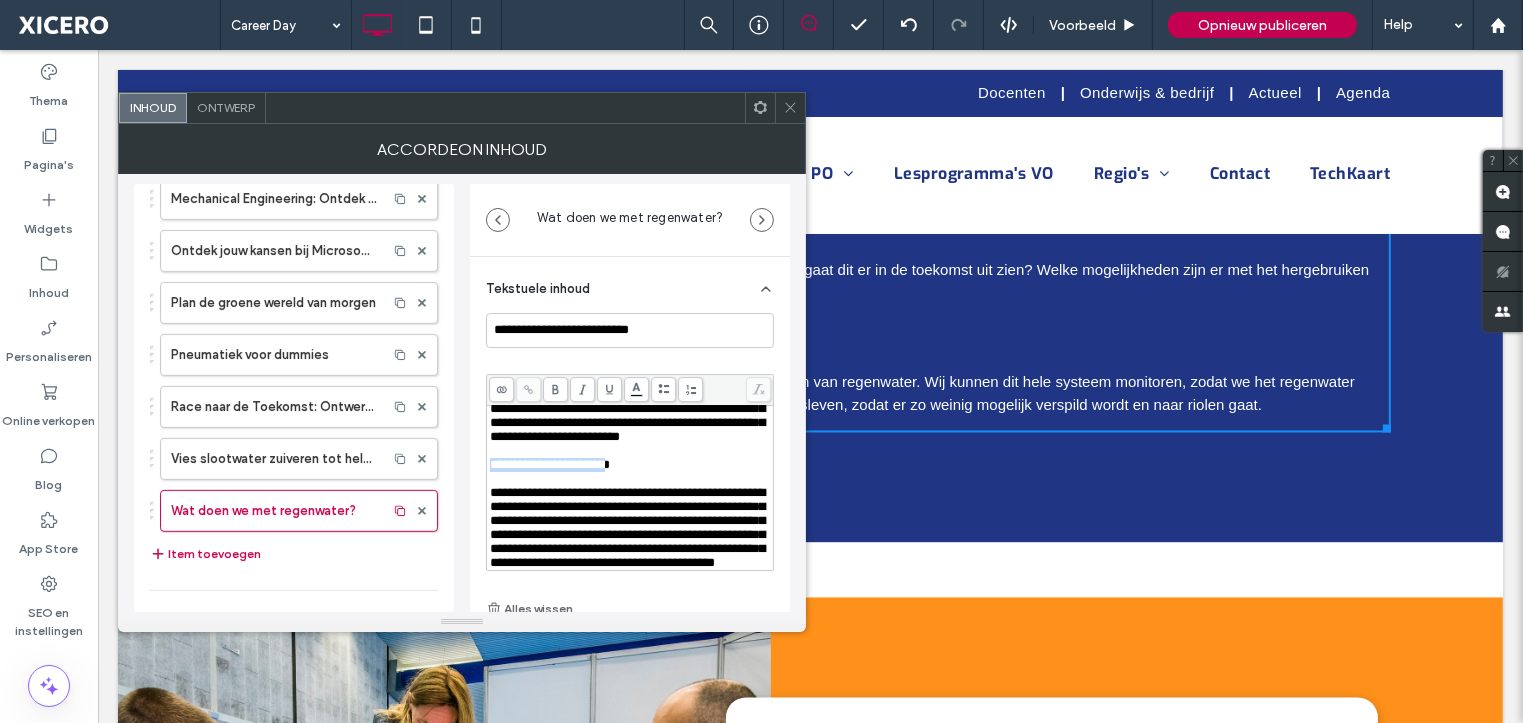 drag, startPoint x: 646, startPoint y: 477, endPoint x: 491, endPoint y: 478, distance: 155.00322 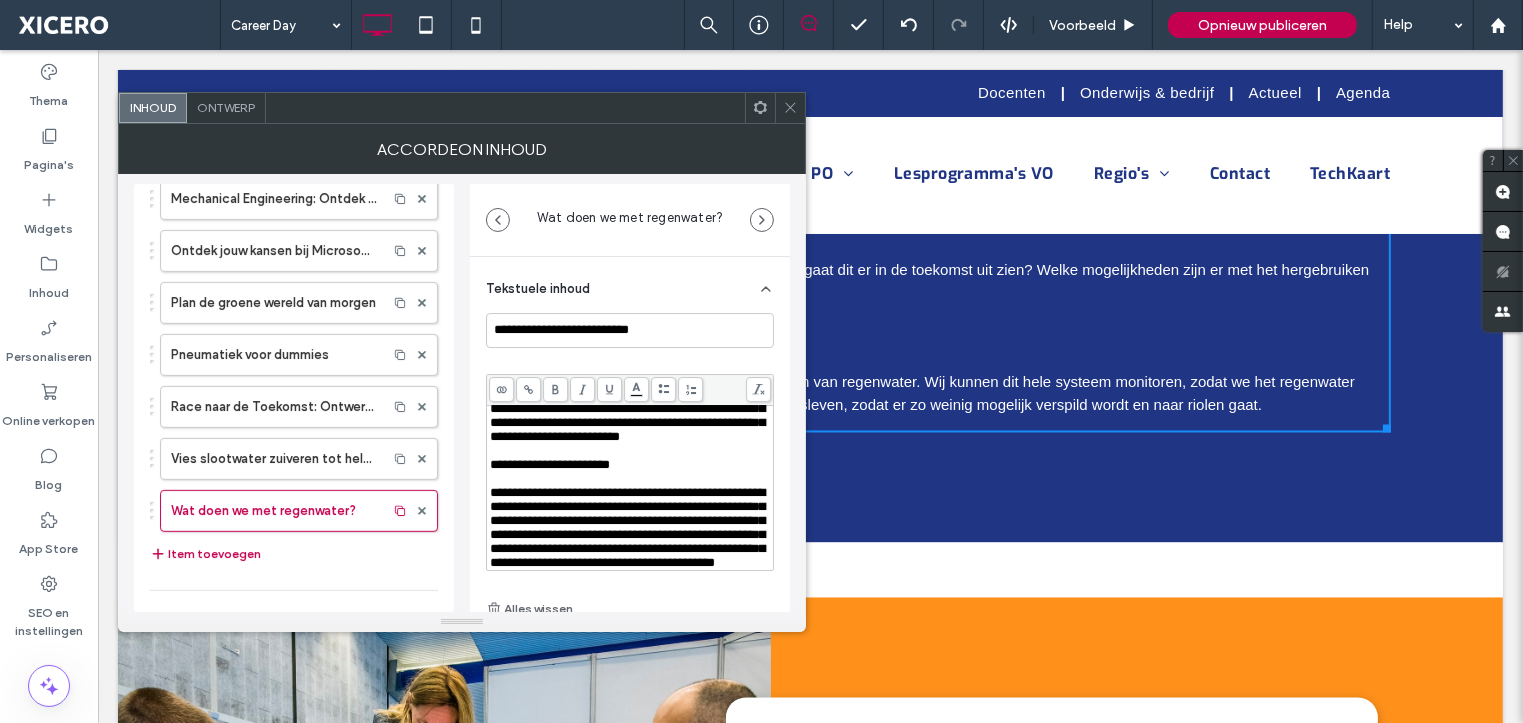 click 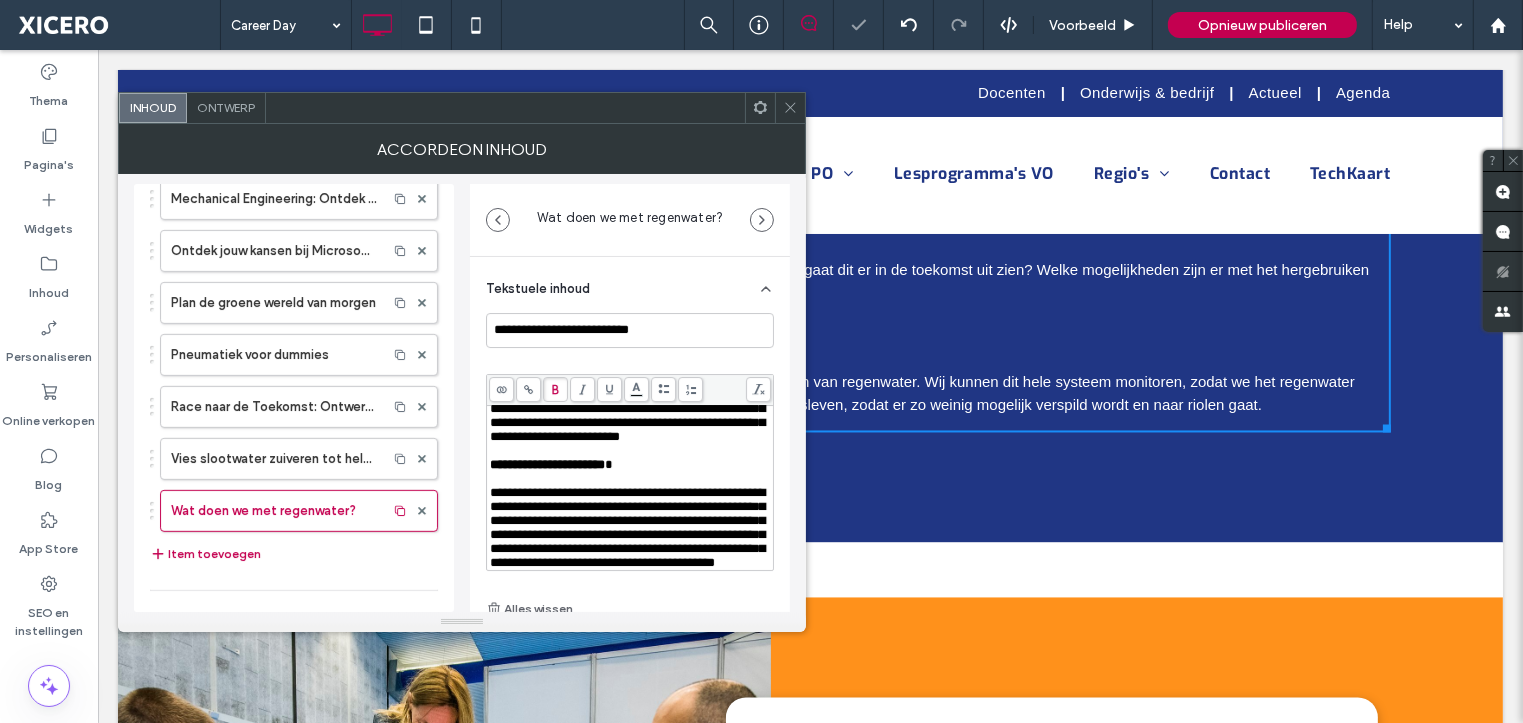 scroll, scrollTop: 3720, scrollLeft: 0, axis: vertical 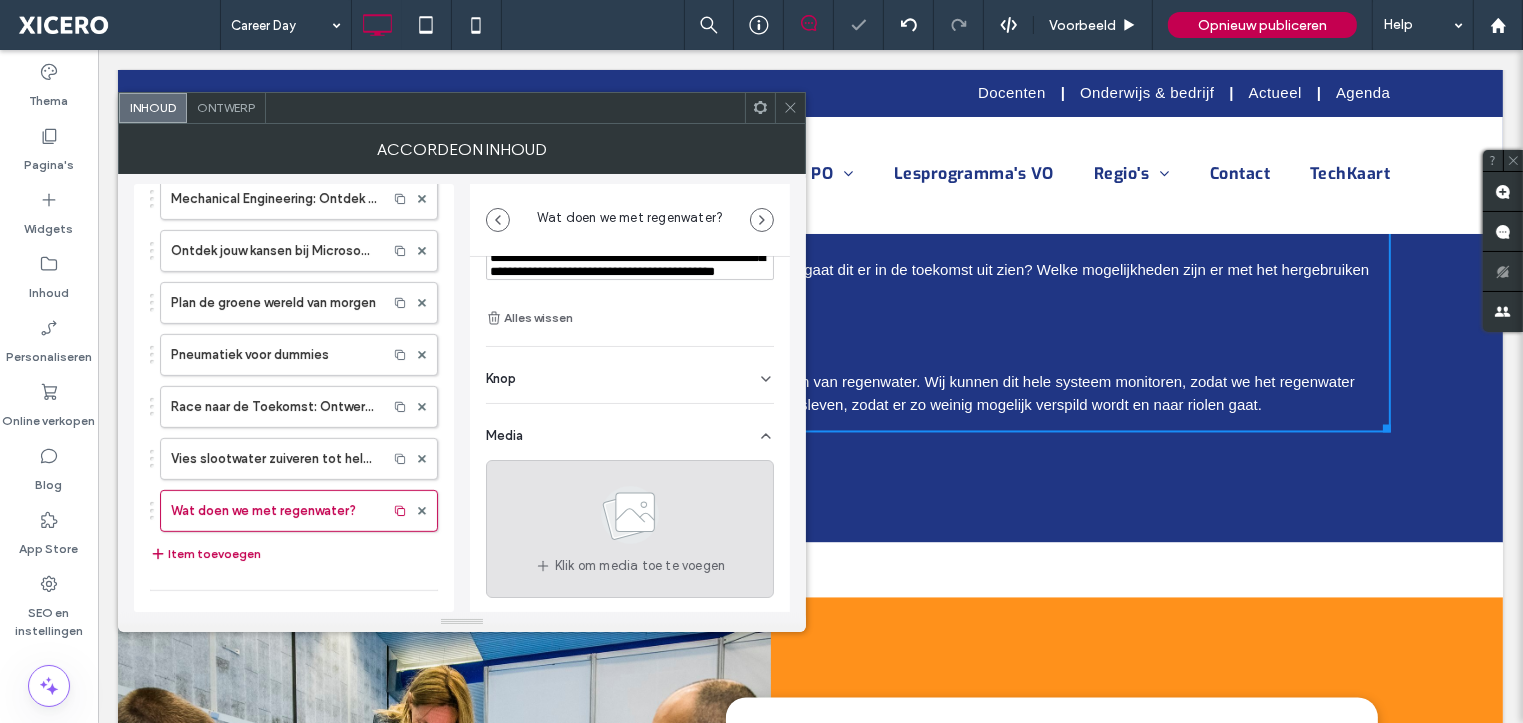 click on "Klik om media toe te voegen" at bounding box center [630, 529] 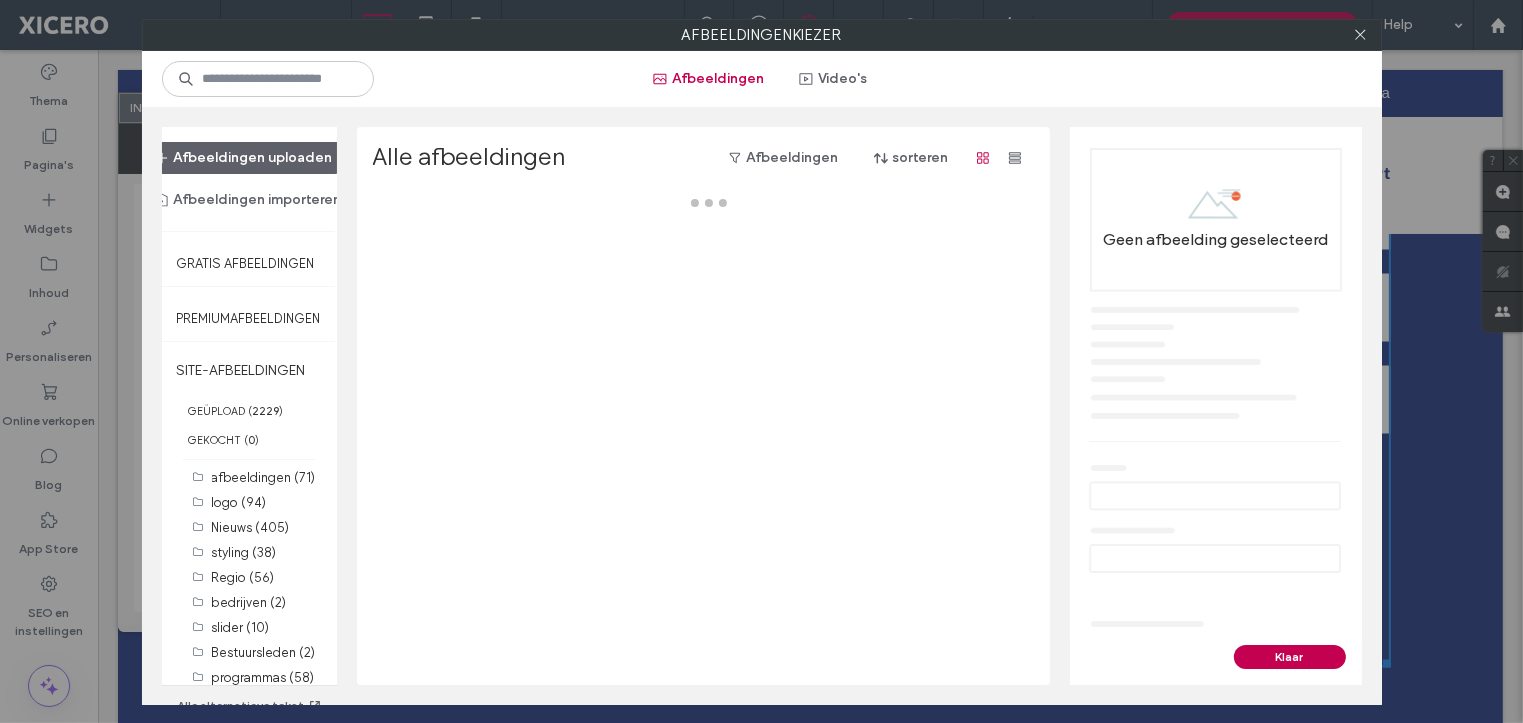 scroll, scrollTop: 3720, scrollLeft: 0, axis: vertical 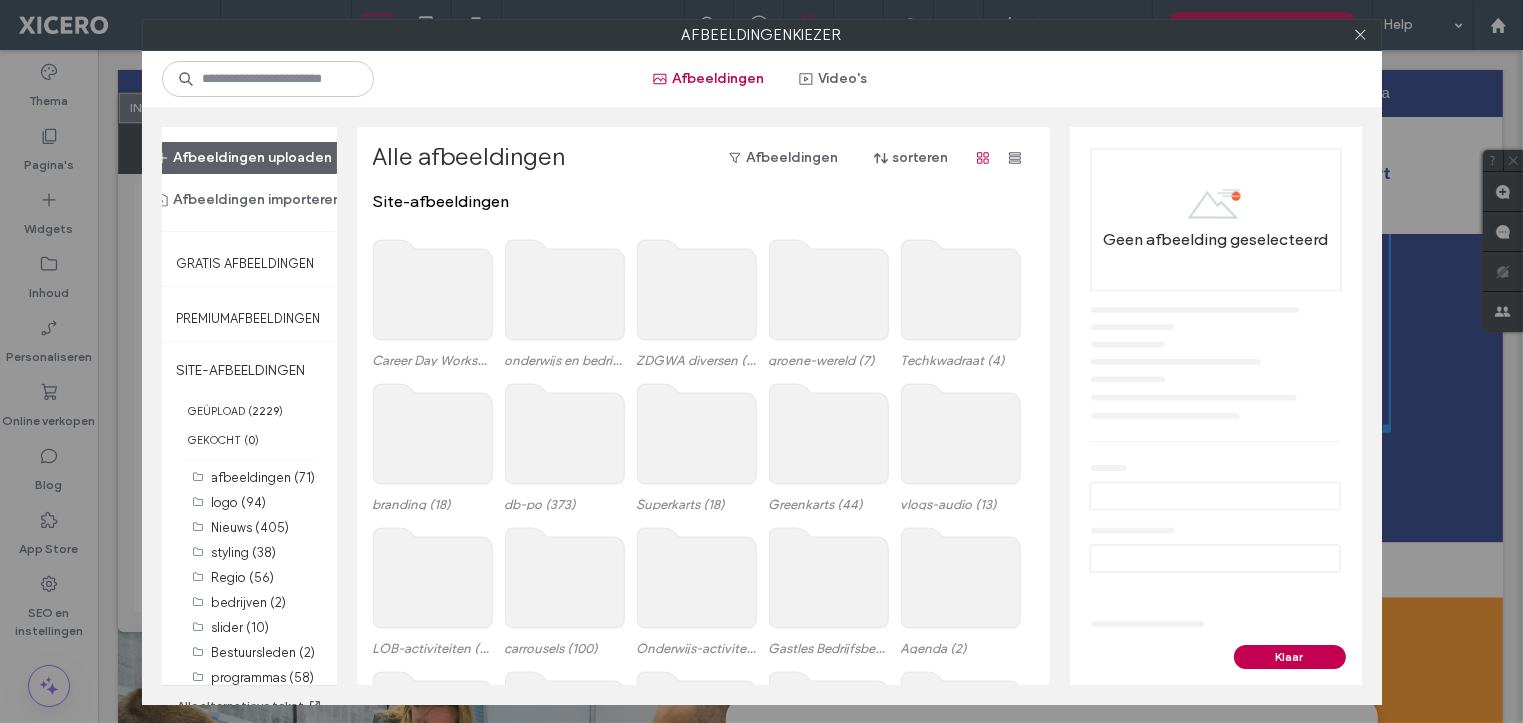 click 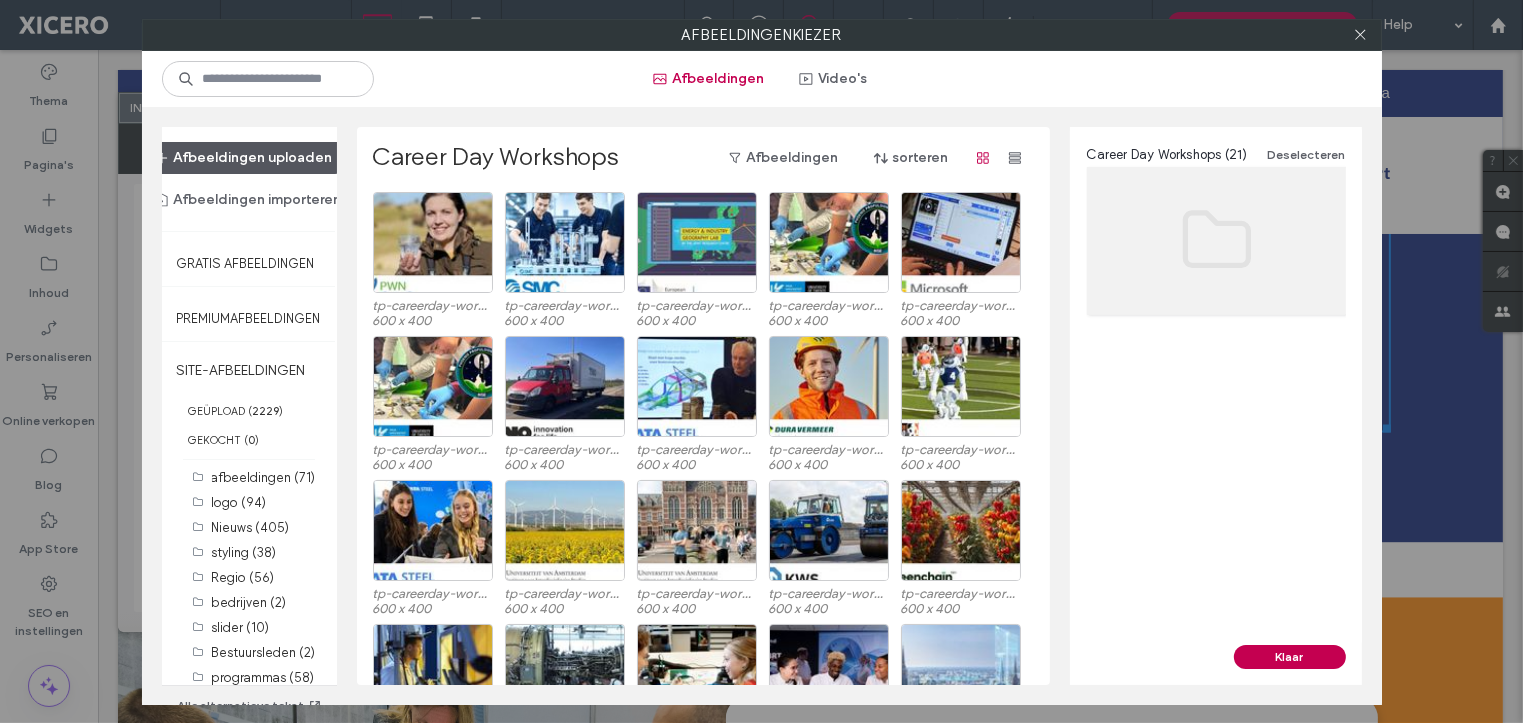 click on "Afbeeldingen uploaden" at bounding box center [244, 158] 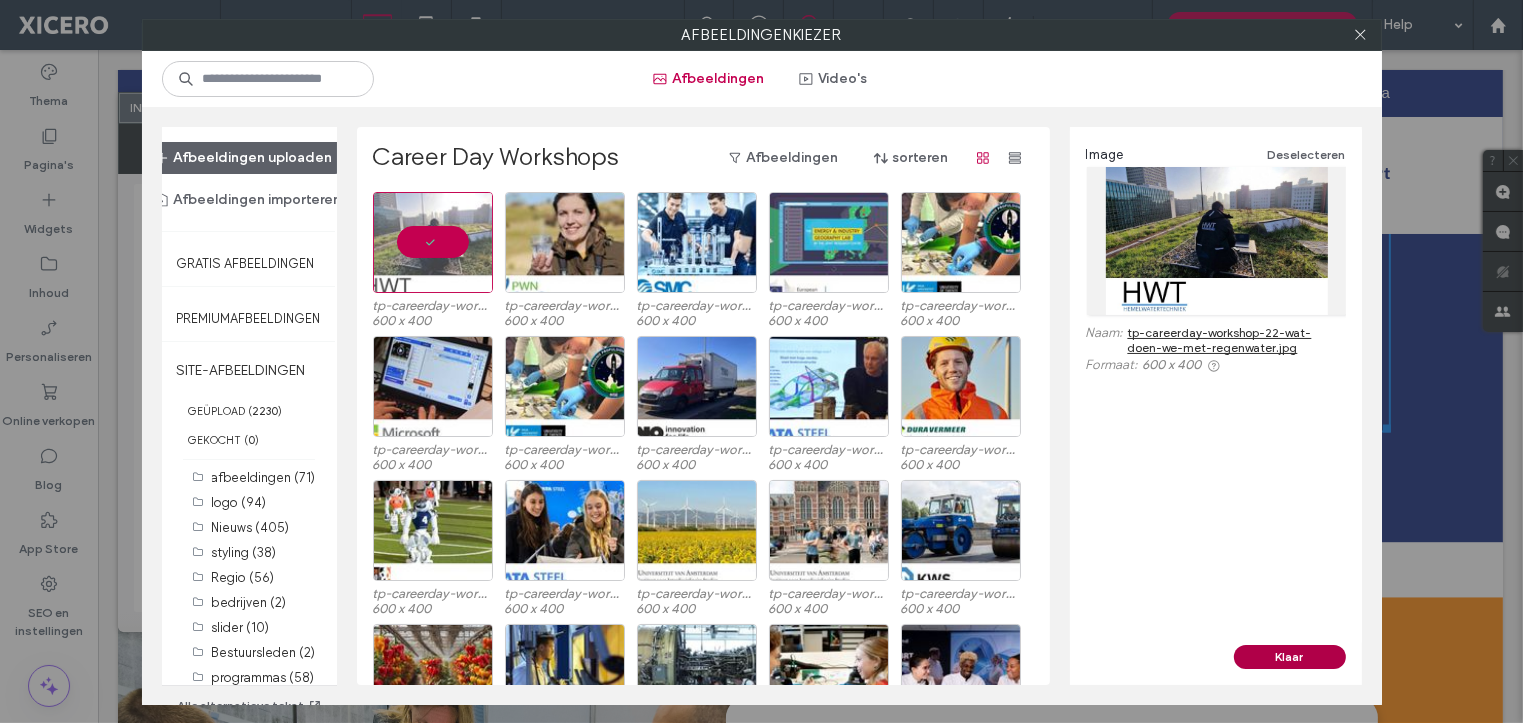 click on "Klaar" at bounding box center (1290, 657) 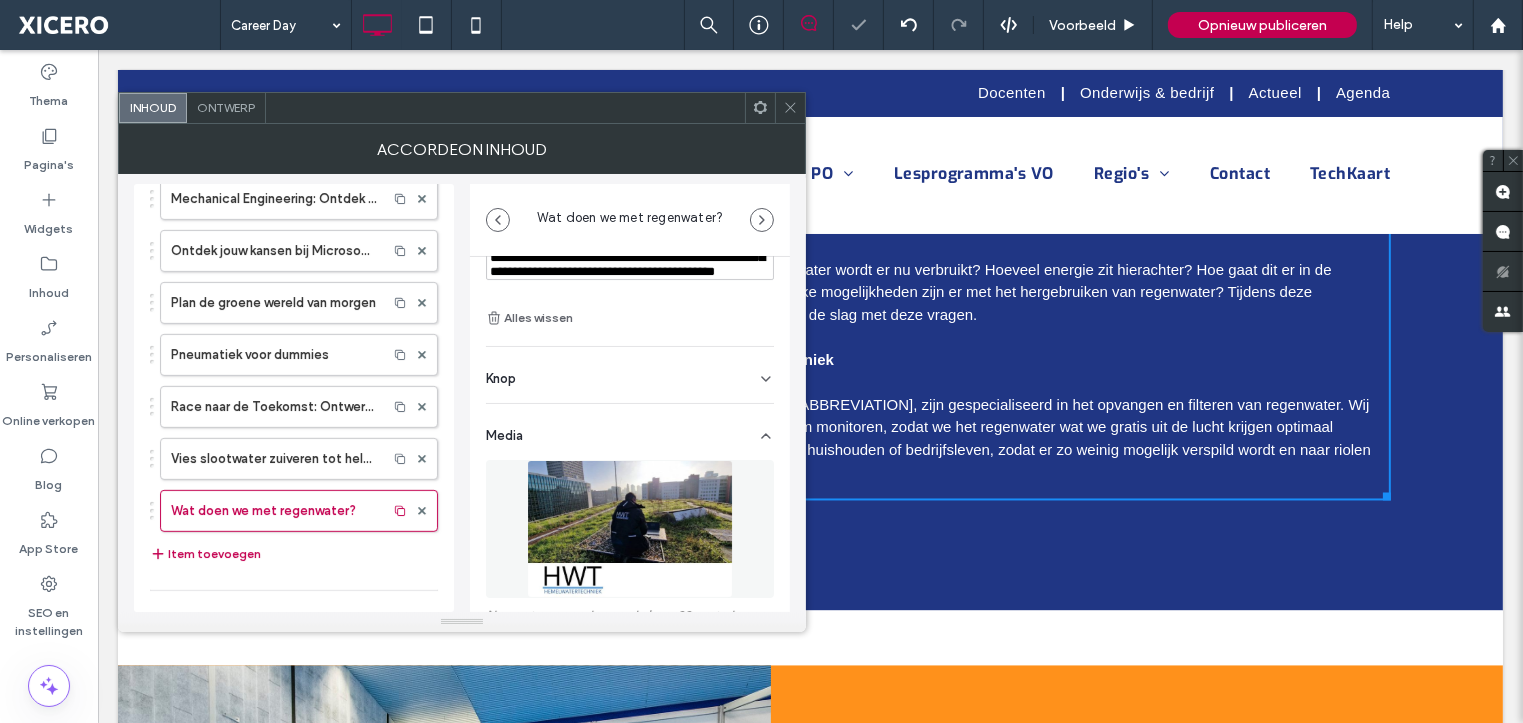 scroll, scrollTop: 3787, scrollLeft: 0, axis: vertical 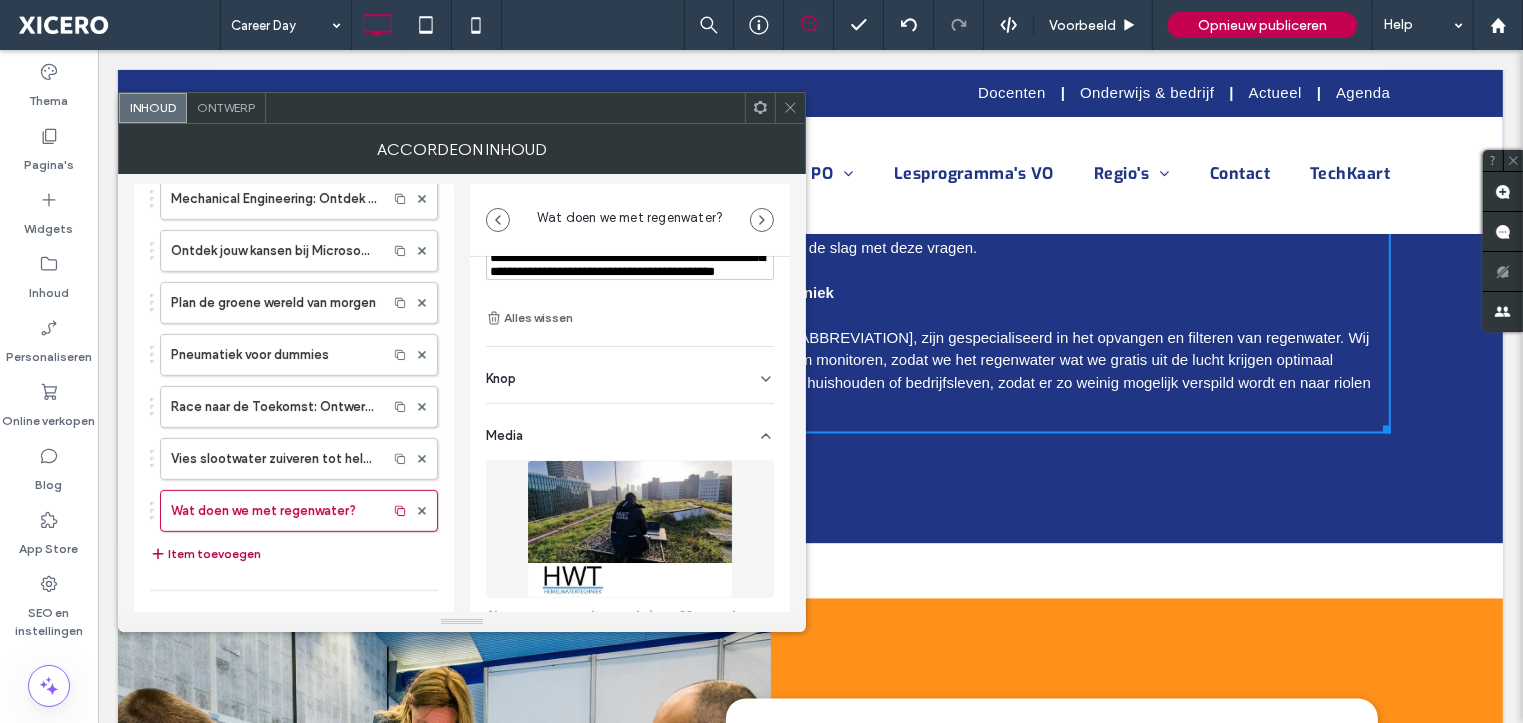 click on "Item toevoegen" at bounding box center (205, 554) 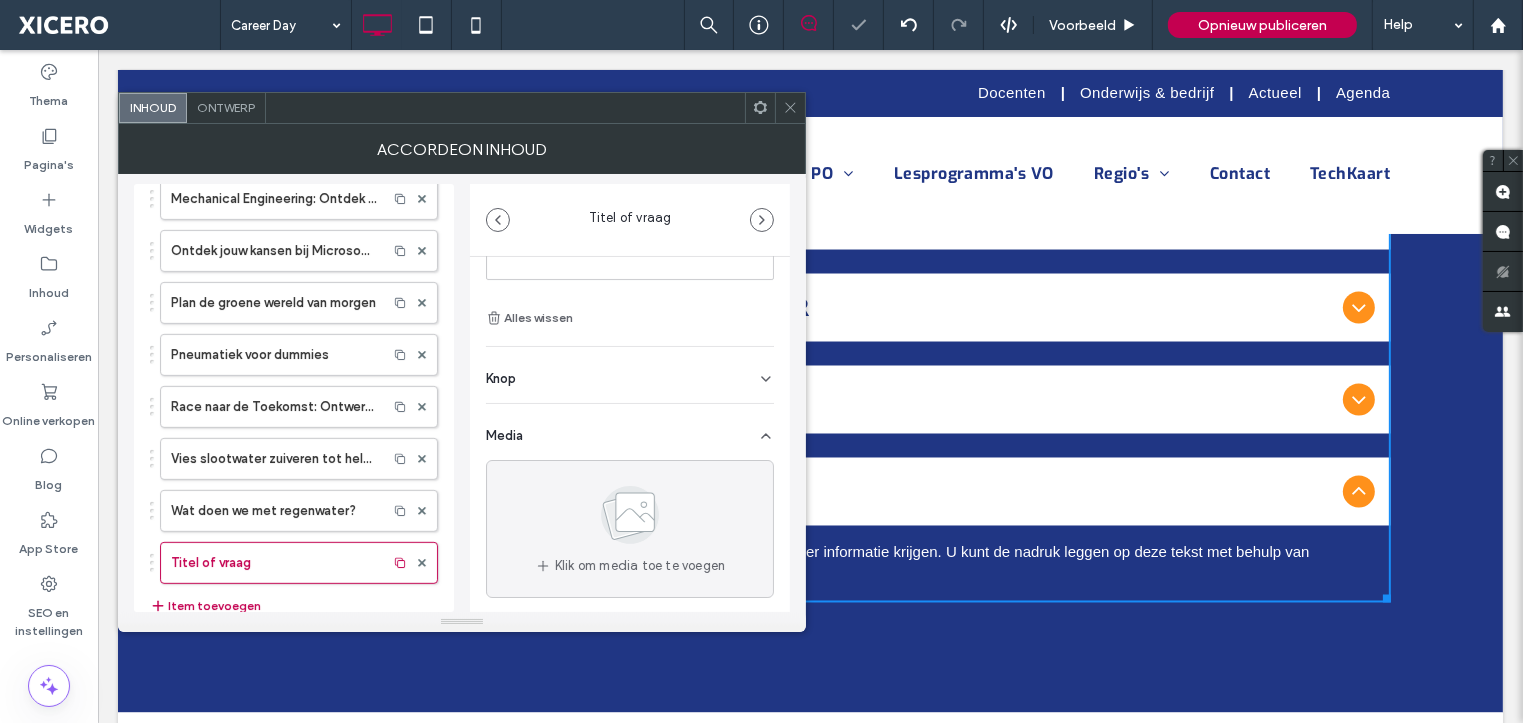 scroll, scrollTop: 3654, scrollLeft: 0, axis: vertical 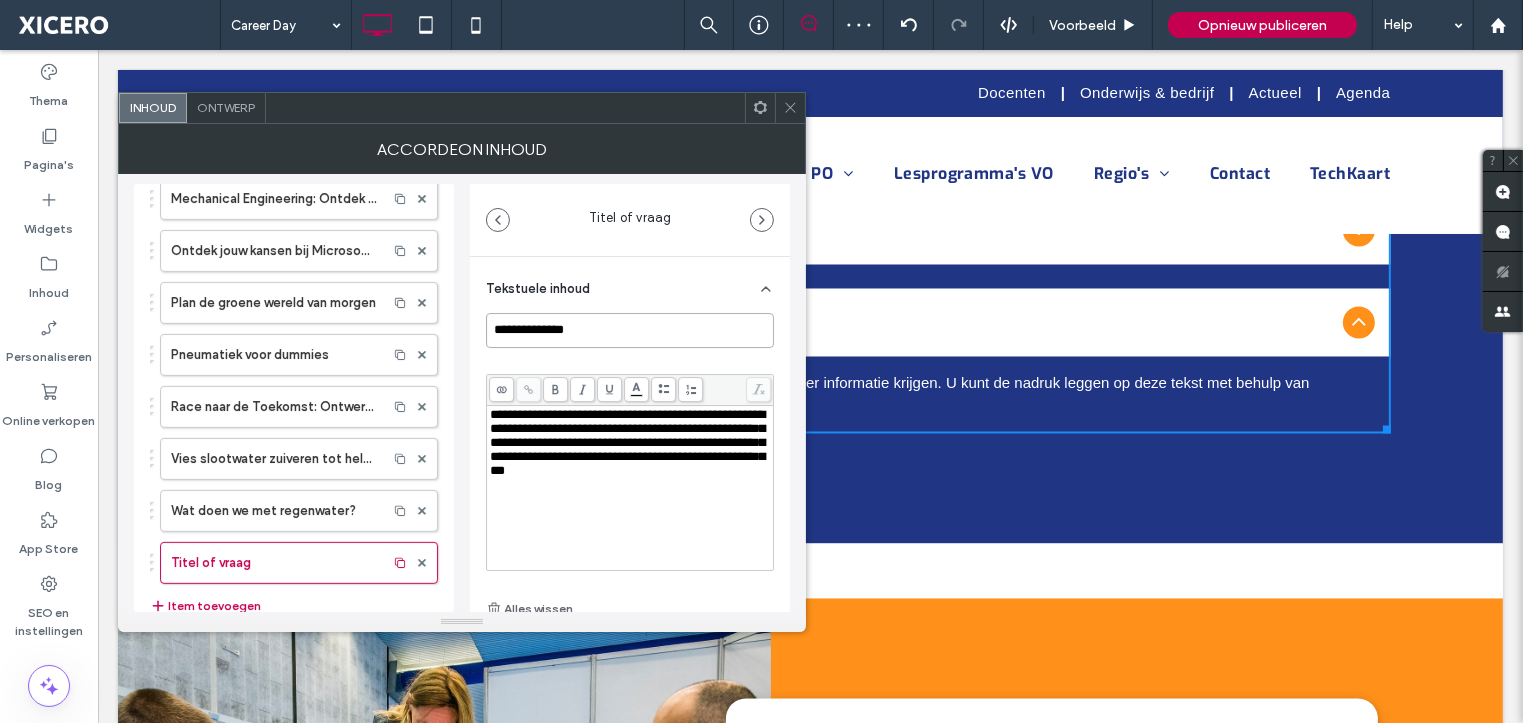 drag, startPoint x: 592, startPoint y: 325, endPoint x: 463, endPoint y: 345, distance: 130.54118 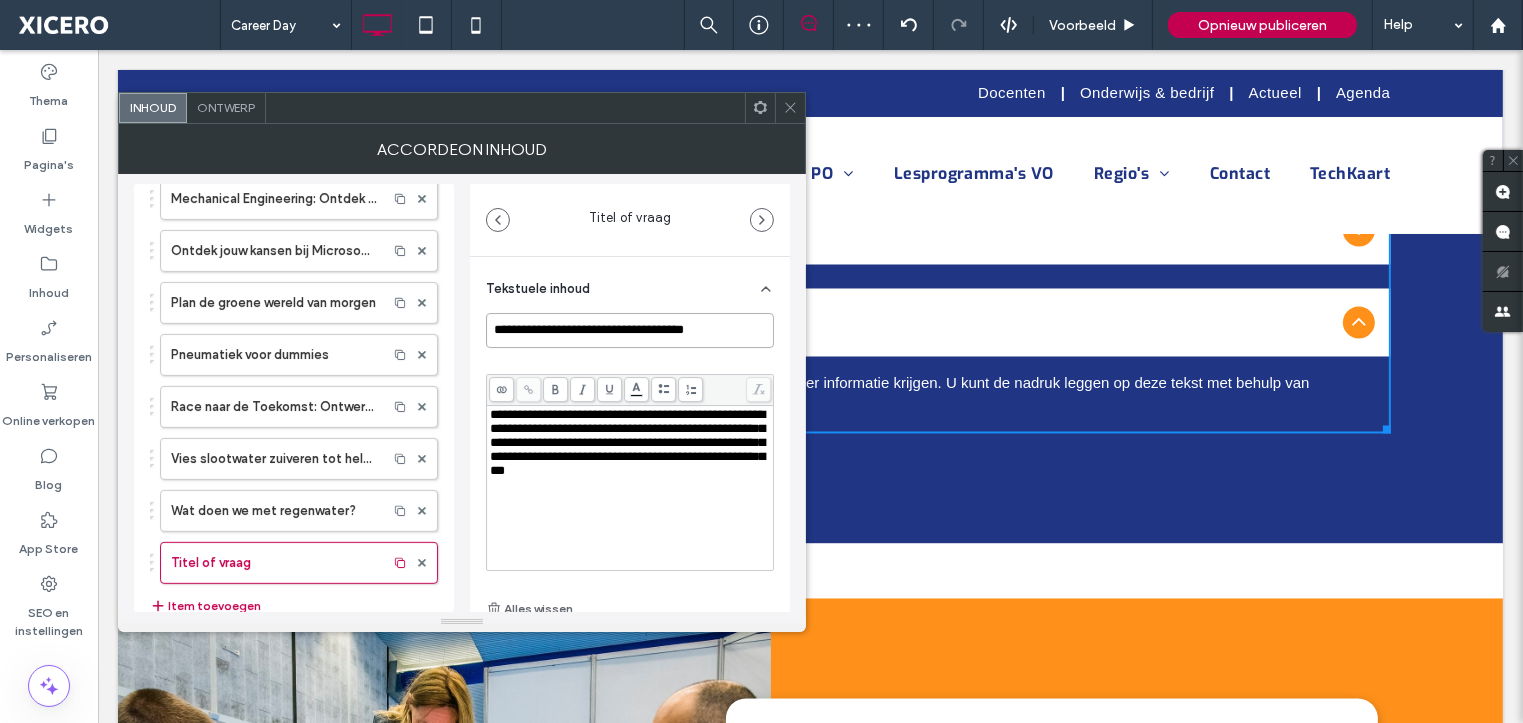 type on "**********" 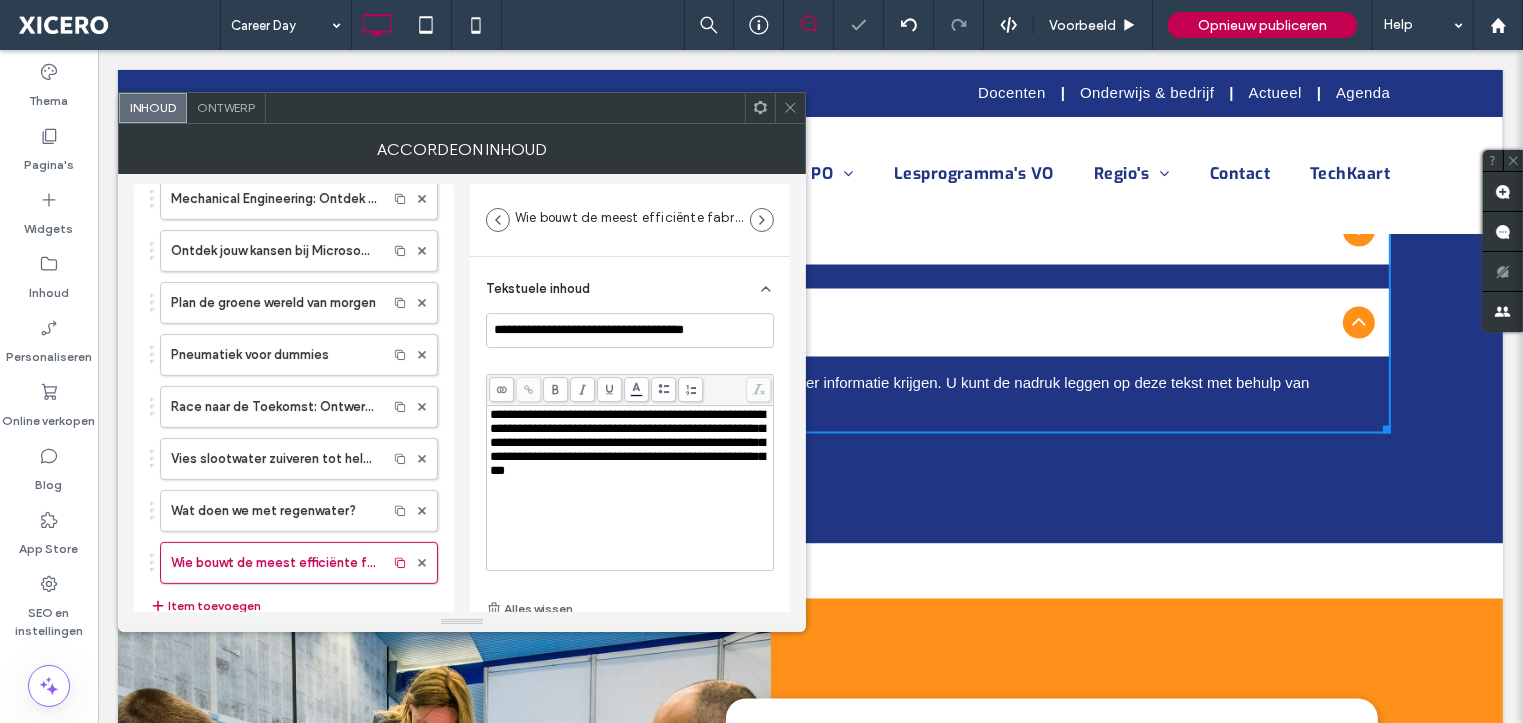 scroll, scrollTop: 3654, scrollLeft: 0, axis: vertical 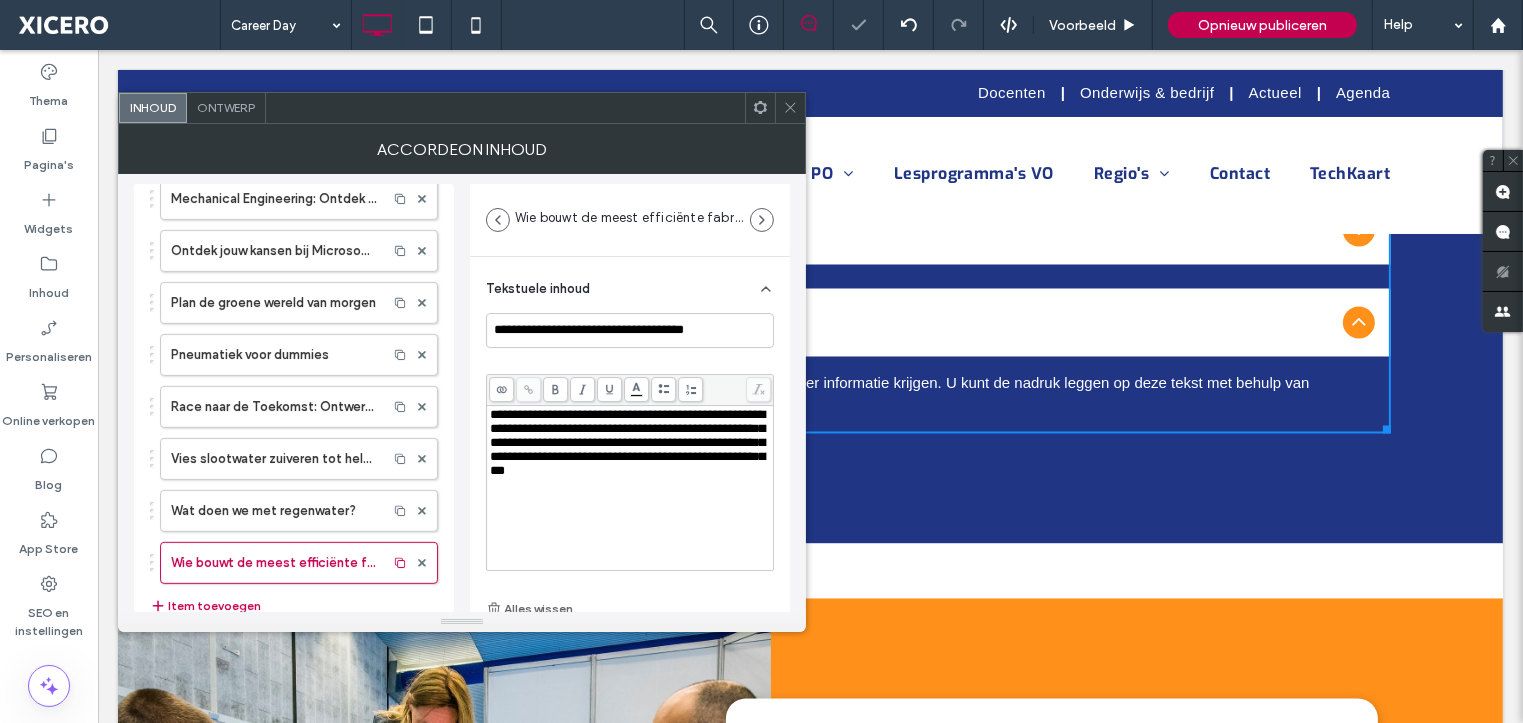 click on "**********" at bounding box center (627, 442) 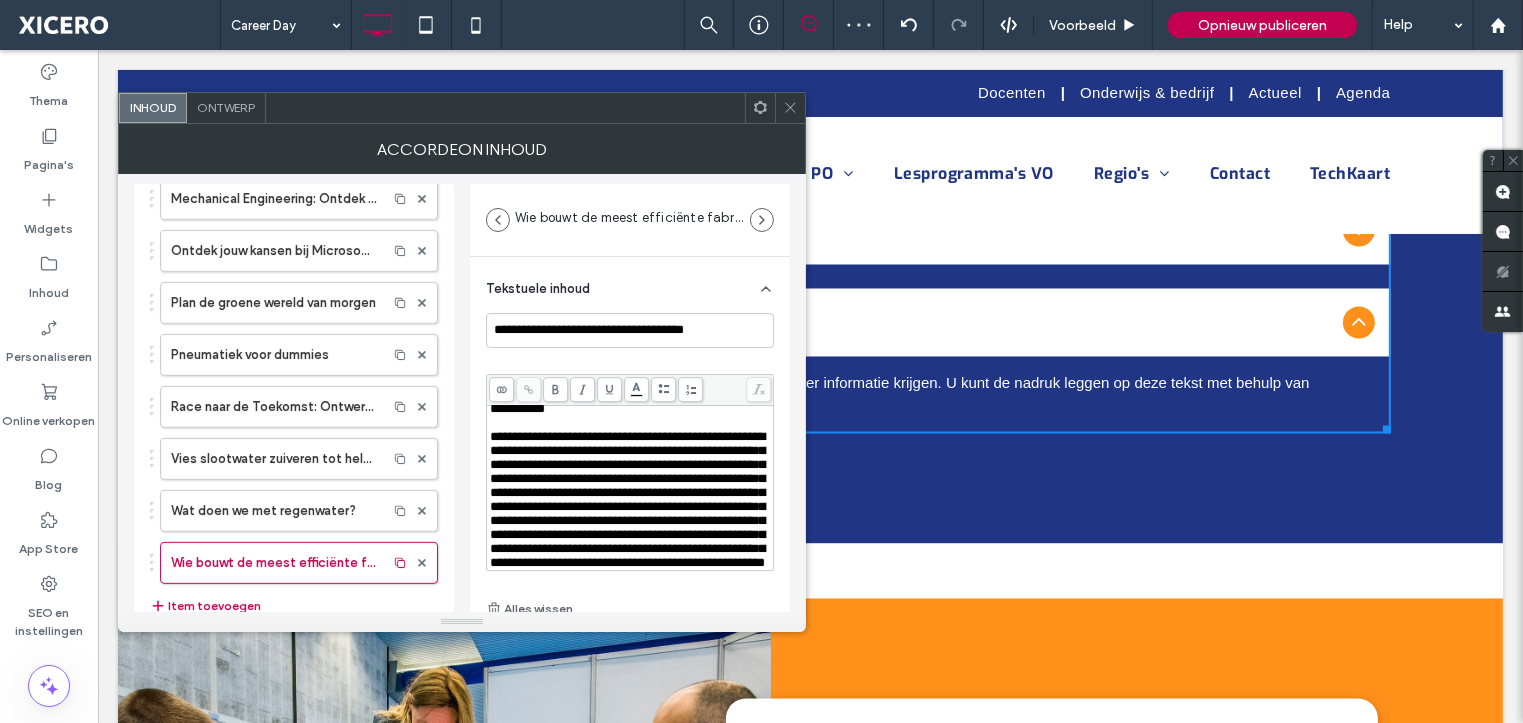 scroll, scrollTop: 0, scrollLeft: 0, axis: both 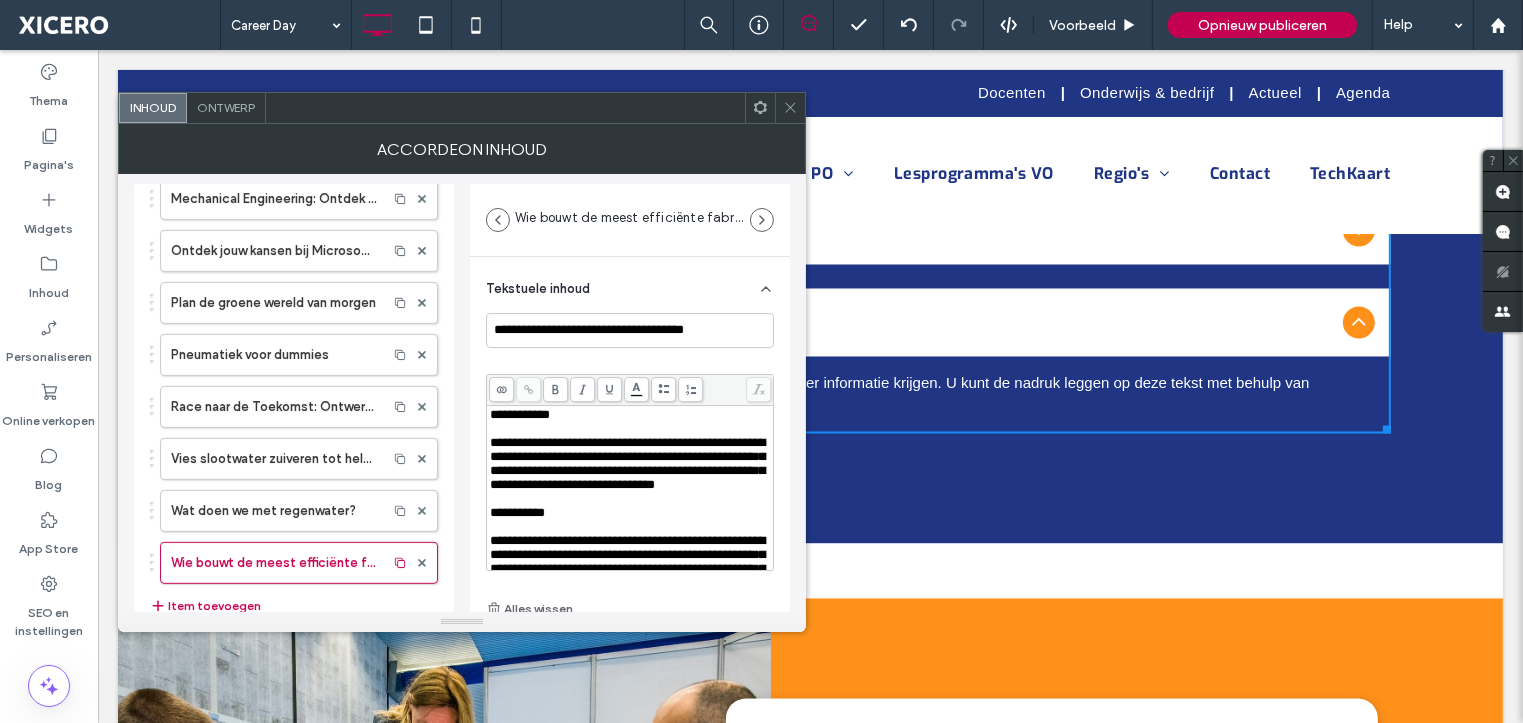 click on "**********" at bounding box center (630, 415) 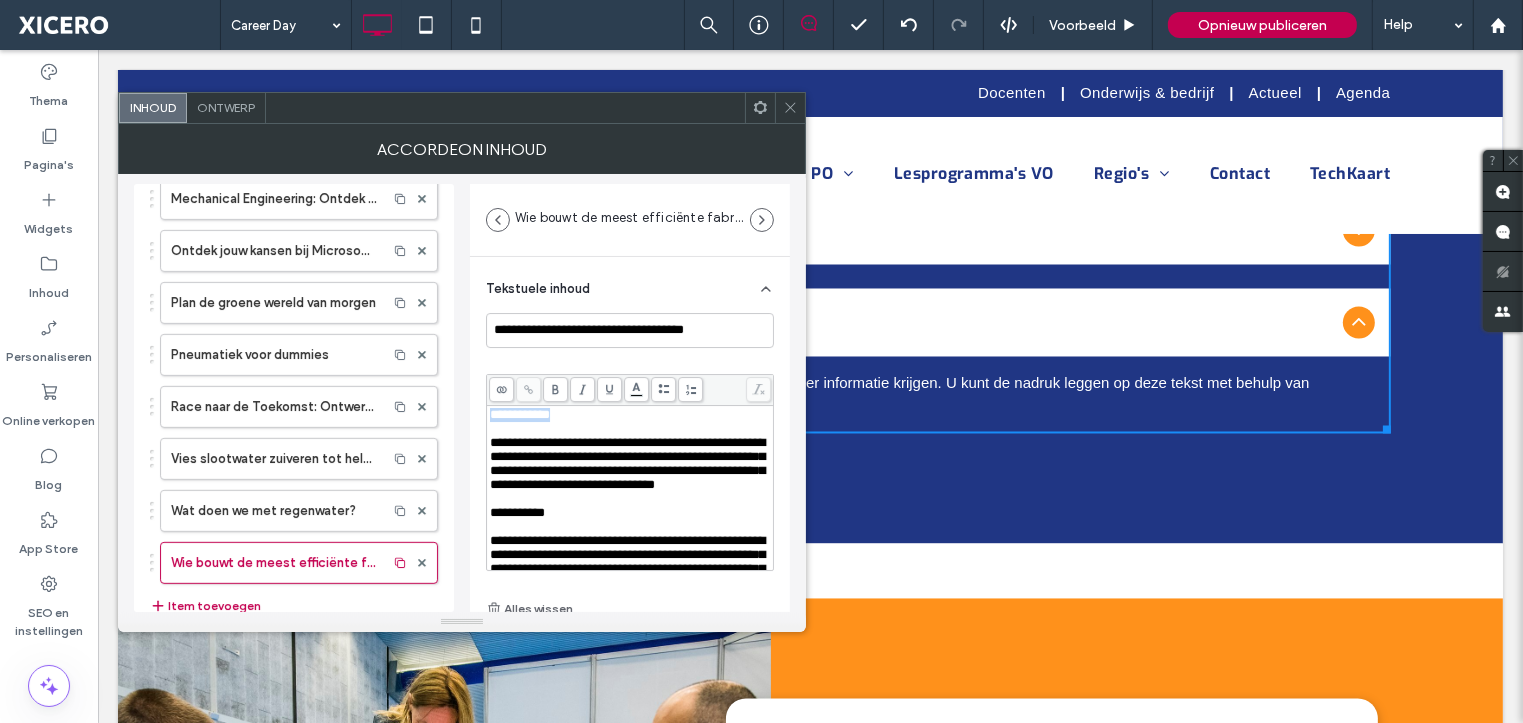 drag, startPoint x: 568, startPoint y: 417, endPoint x: 484, endPoint y: 417, distance: 84 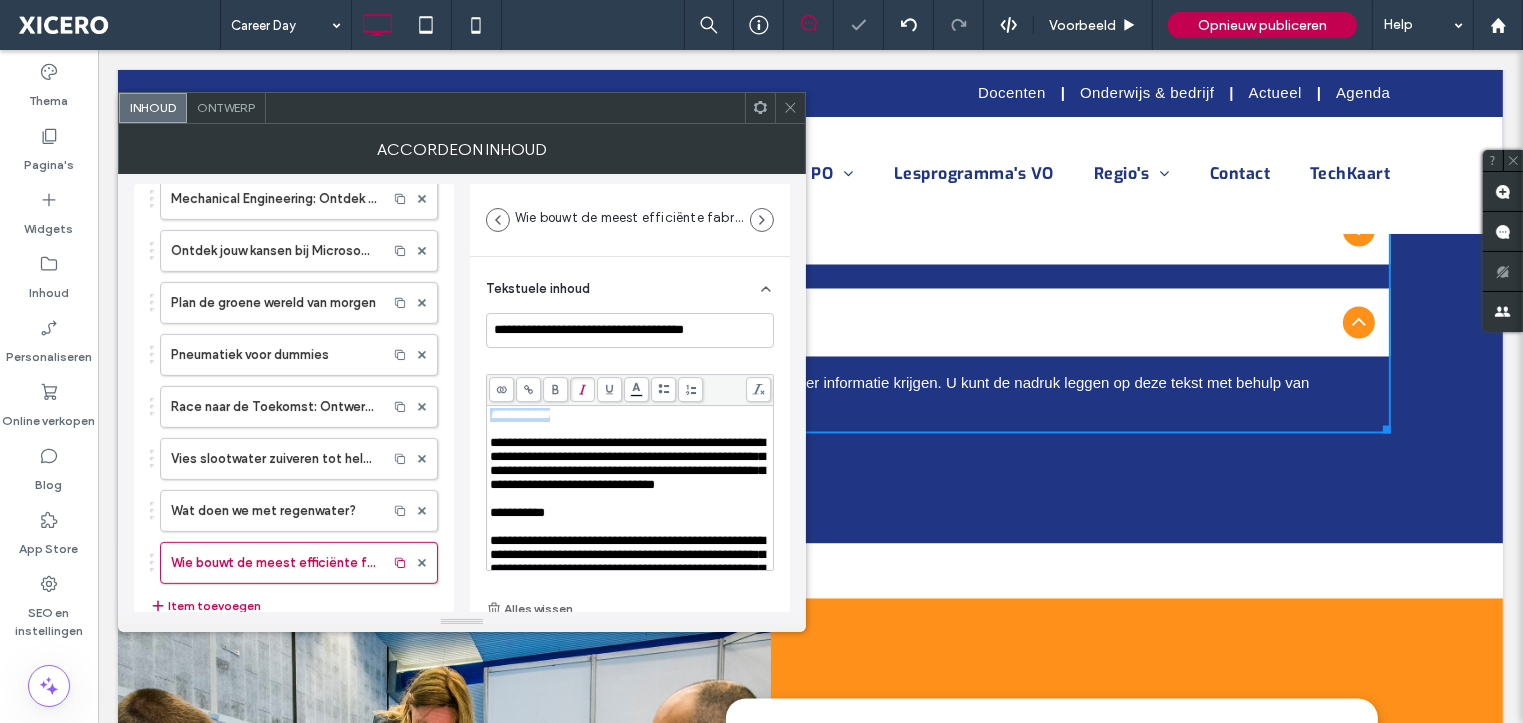 click 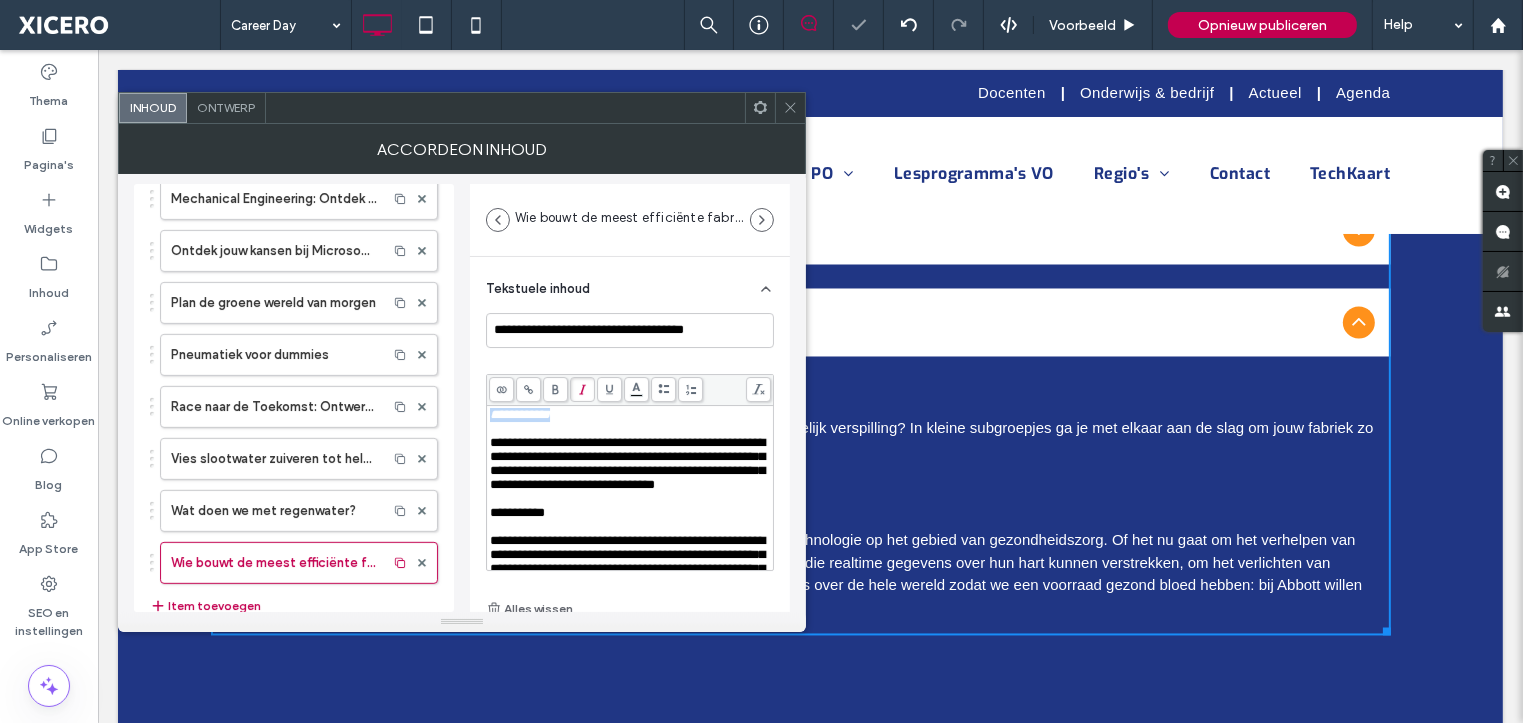 scroll, scrollTop: 3856, scrollLeft: 0, axis: vertical 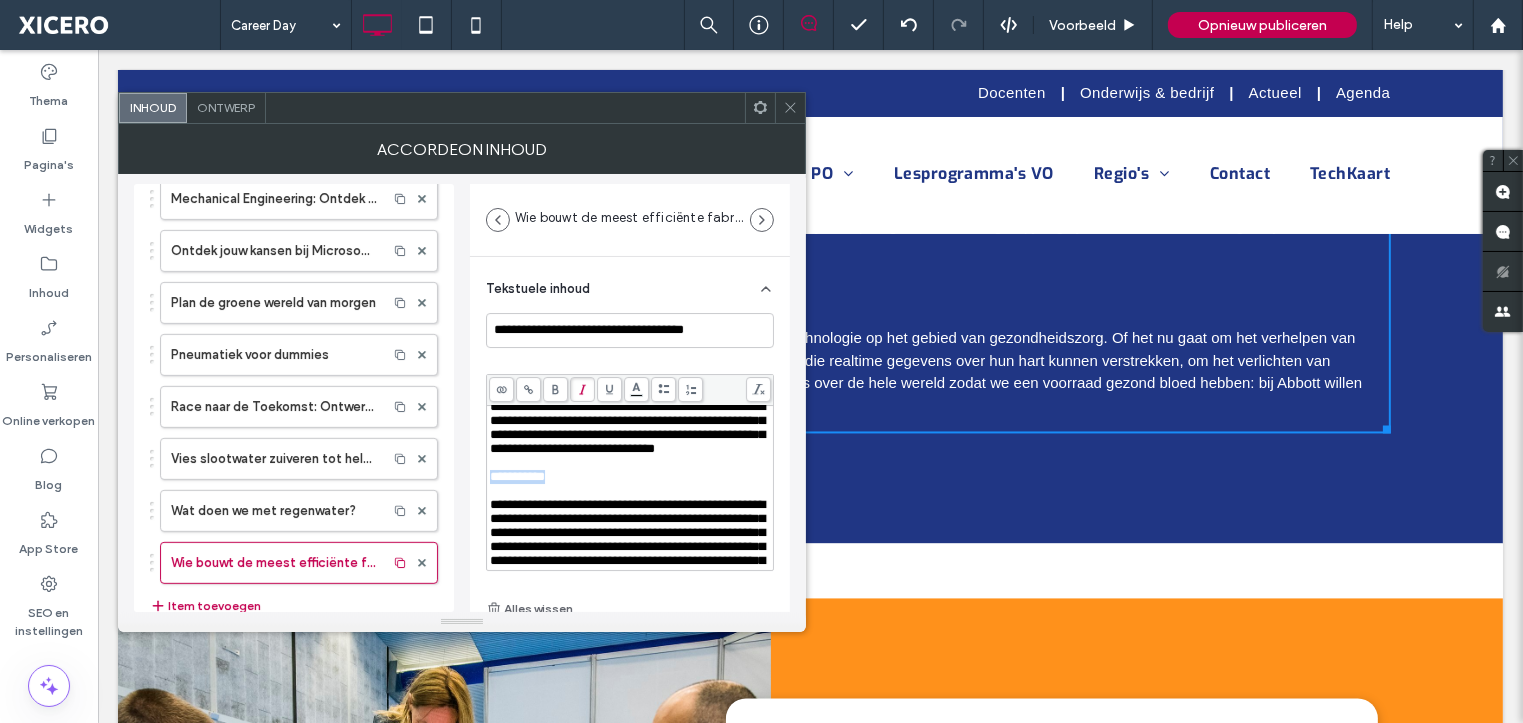 drag, startPoint x: 563, startPoint y: 541, endPoint x: 492, endPoint y: 507, distance: 78.72102 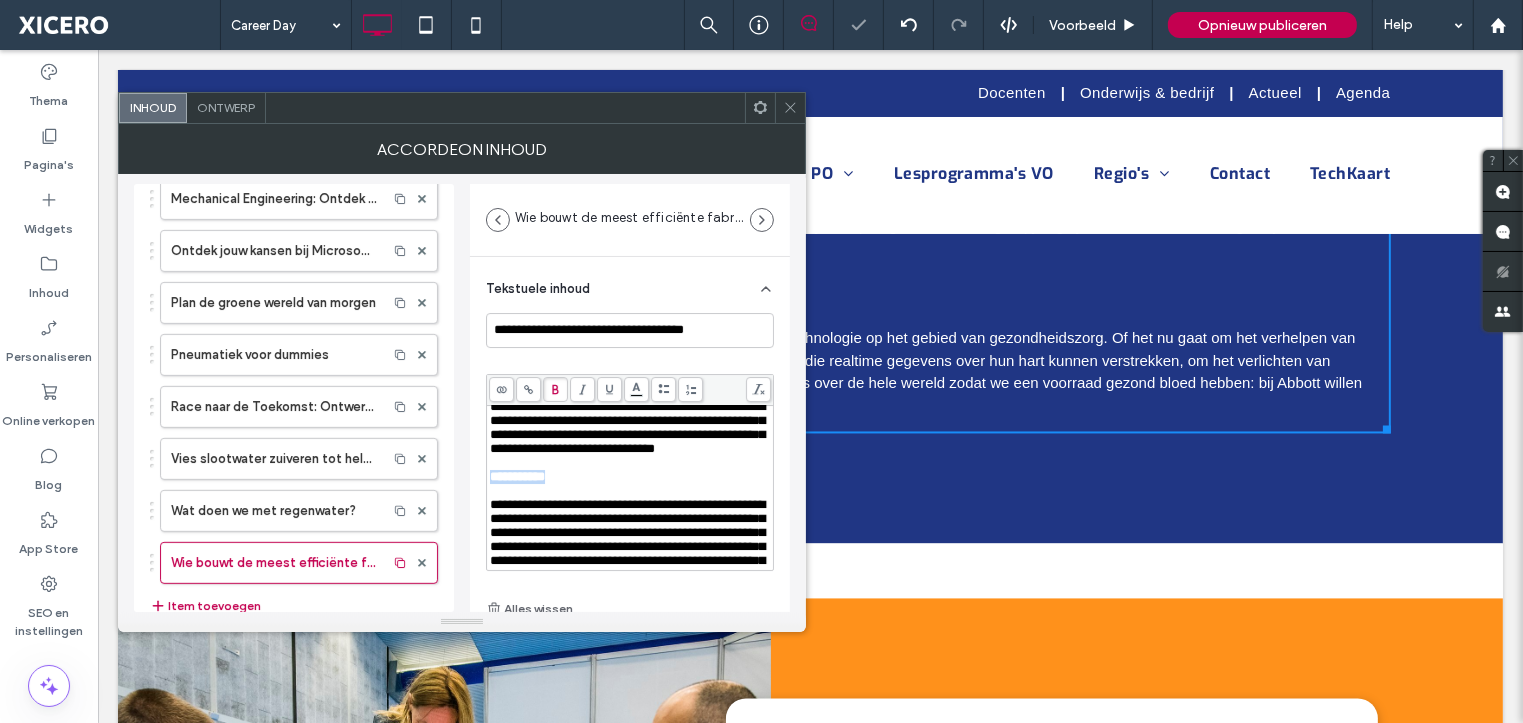 click 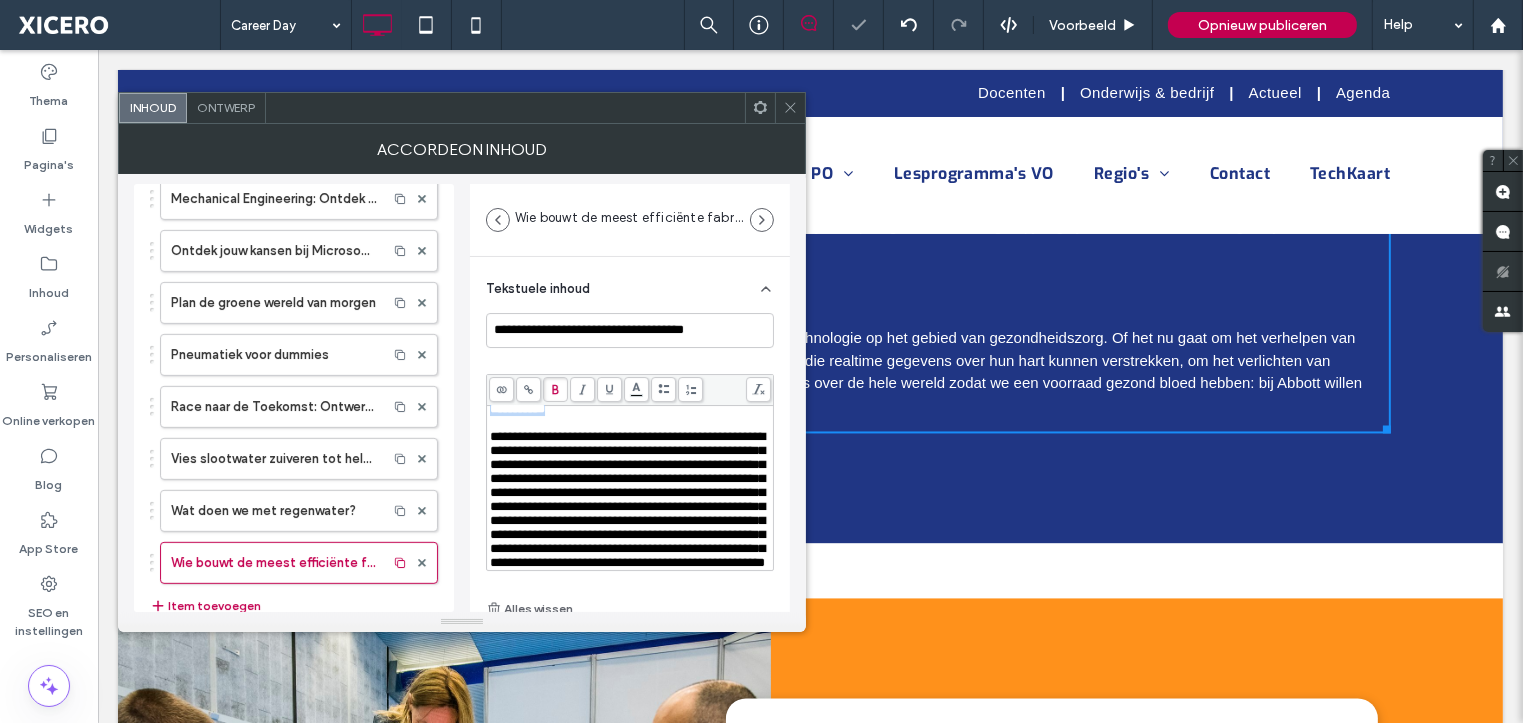 scroll, scrollTop: 252, scrollLeft: 0, axis: vertical 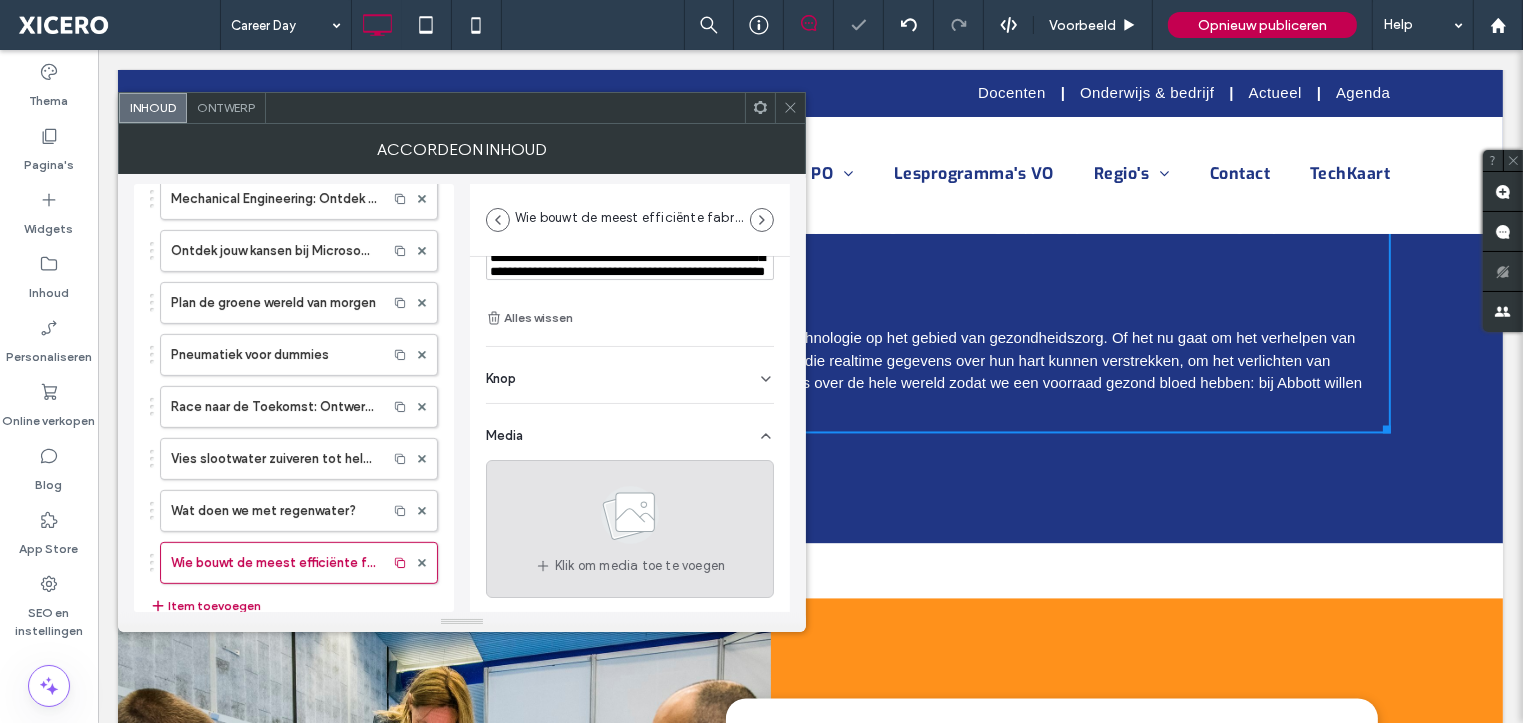 click 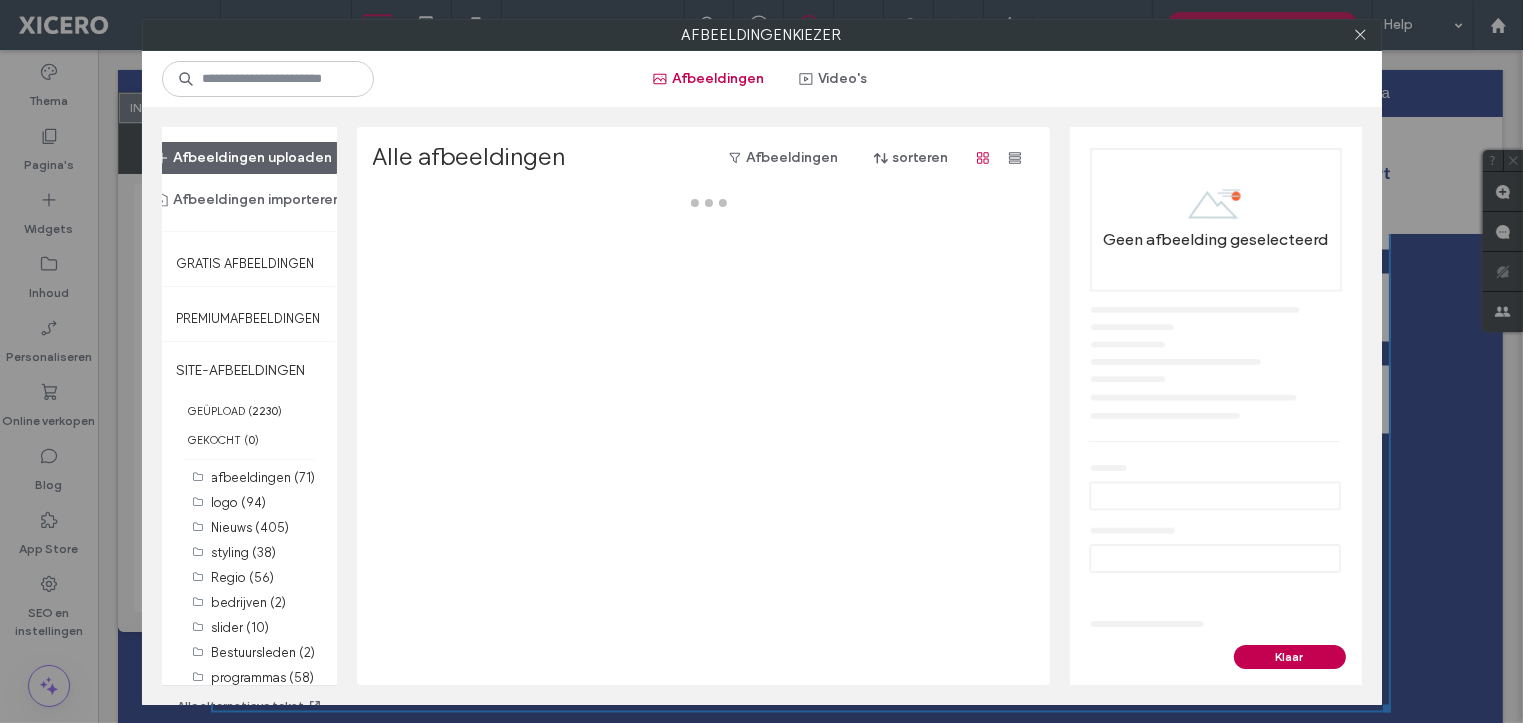 scroll, scrollTop: 3856, scrollLeft: 0, axis: vertical 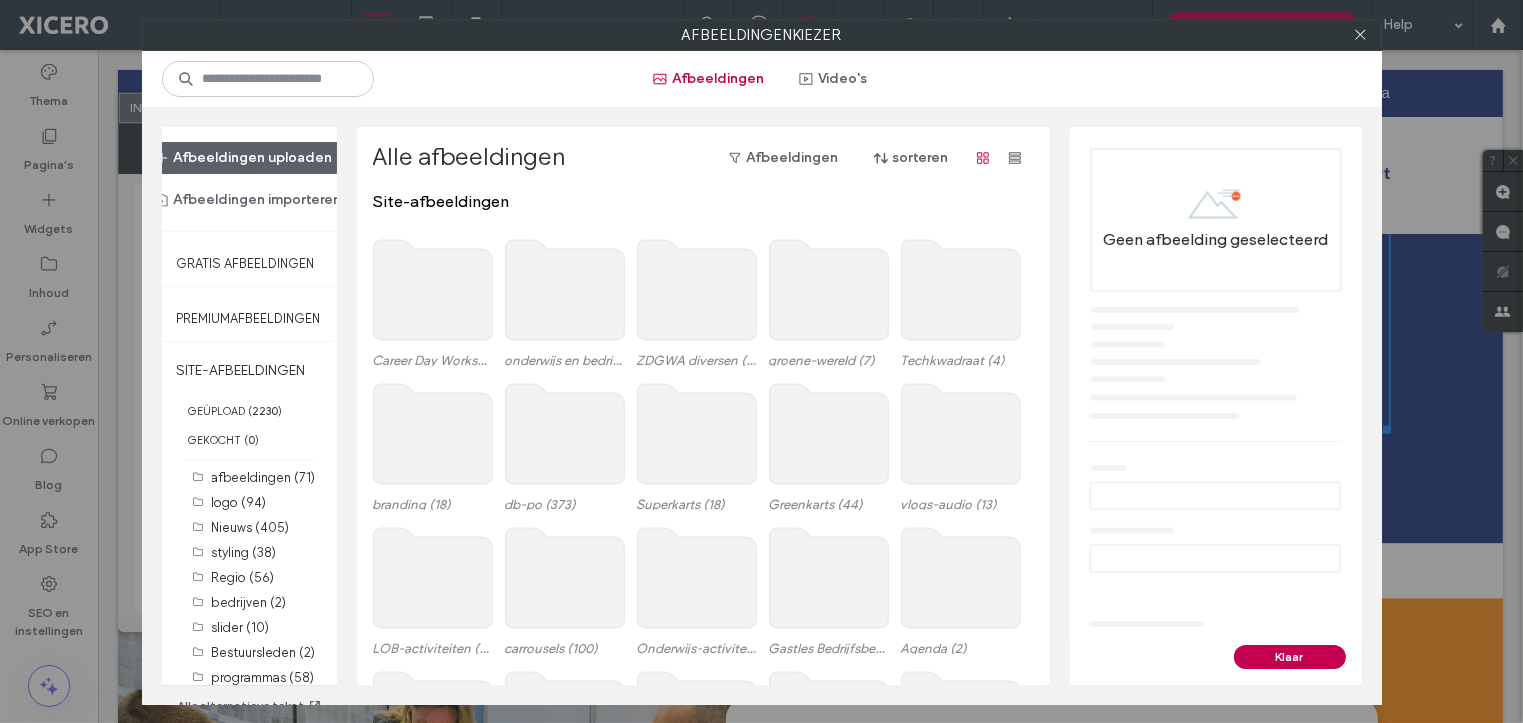 click 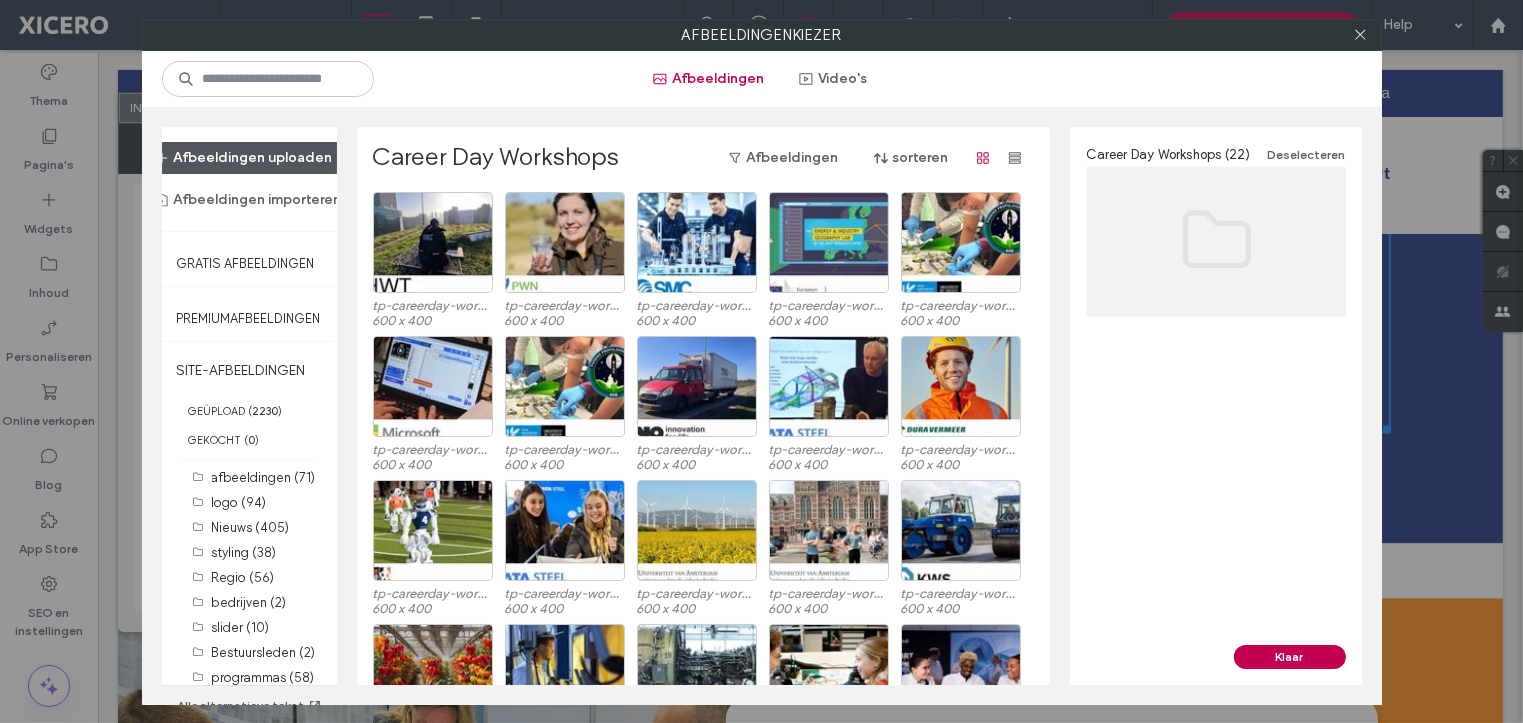 click on "Afbeeldingen uploaden" at bounding box center [244, 158] 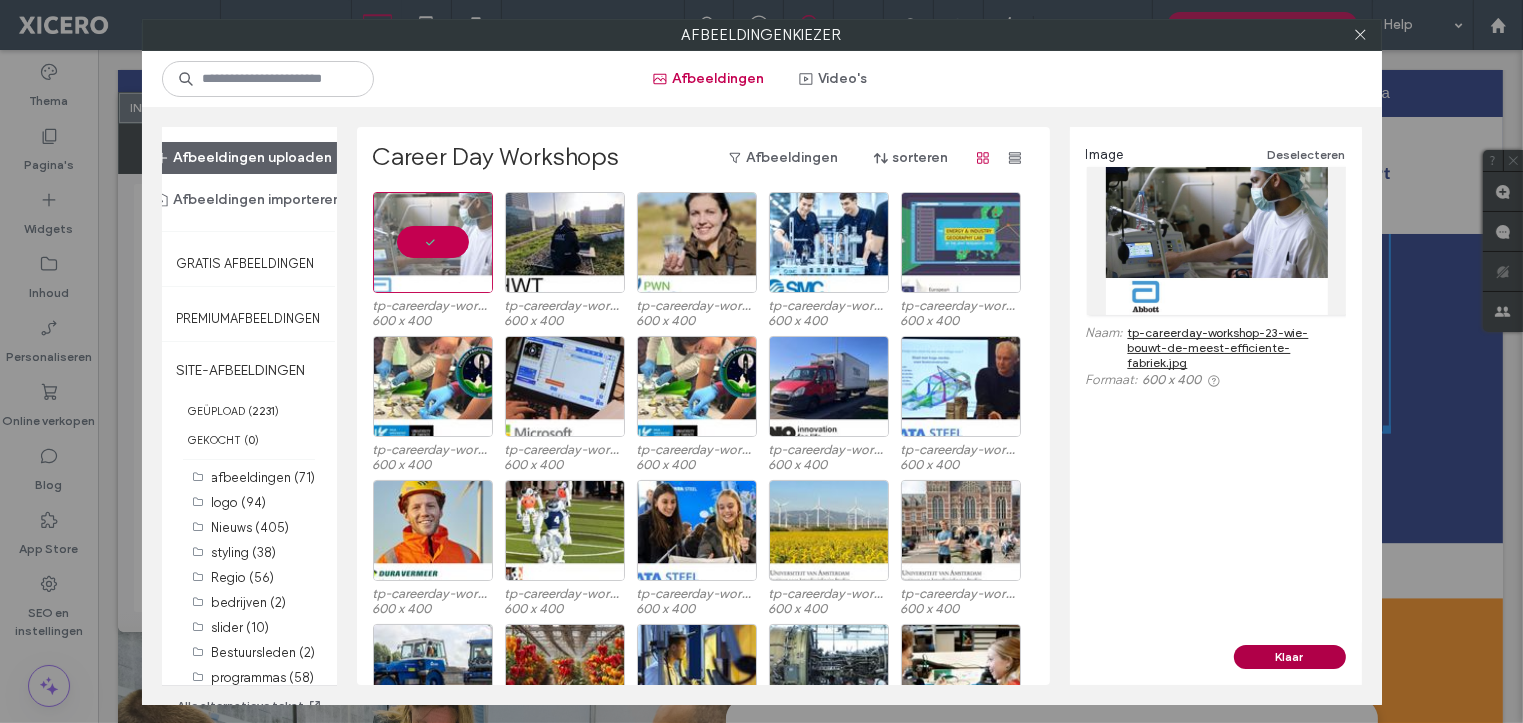 drag, startPoint x: 1299, startPoint y: 650, endPoint x: 1198, endPoint y: 603, distance: 111.40018 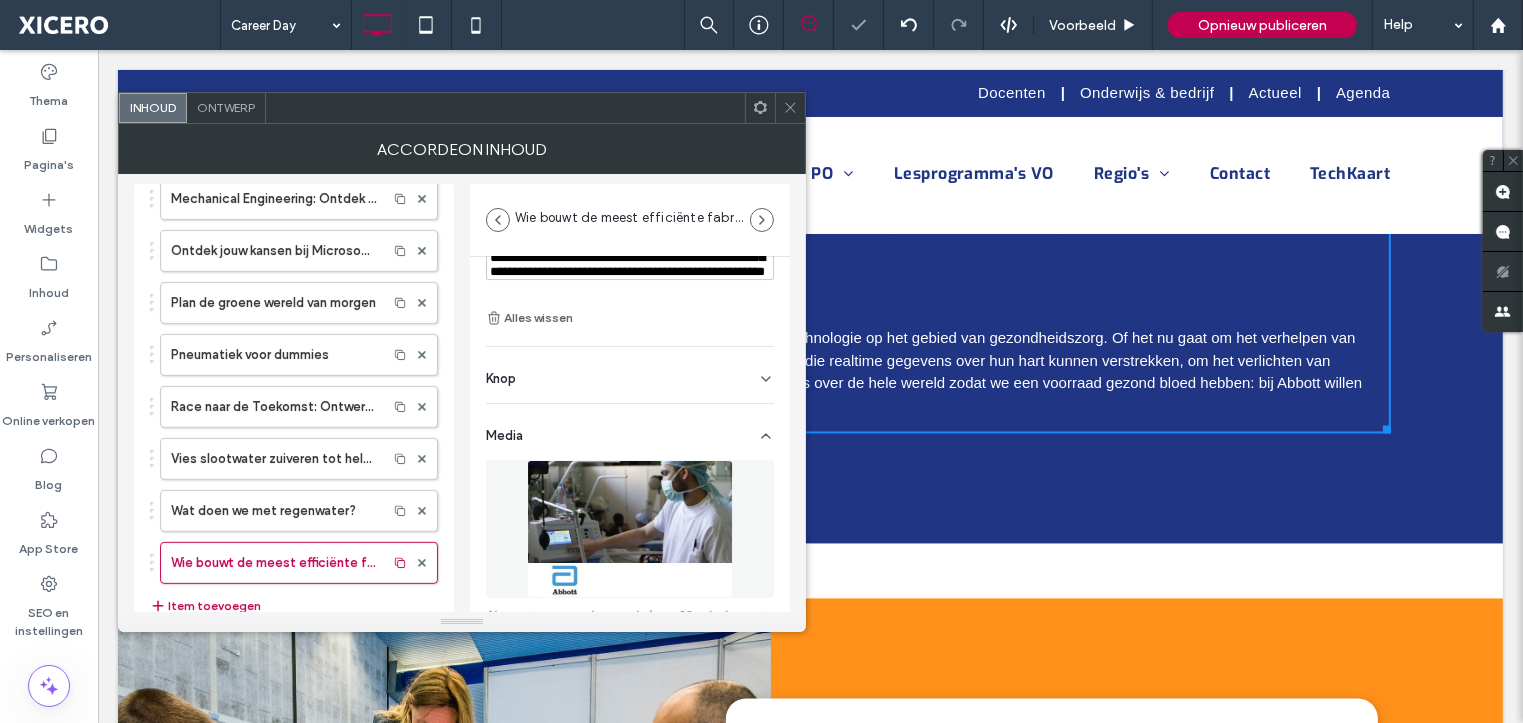 scroll, scrollTop: 3902, scrollLeft: 0, axis: vertical 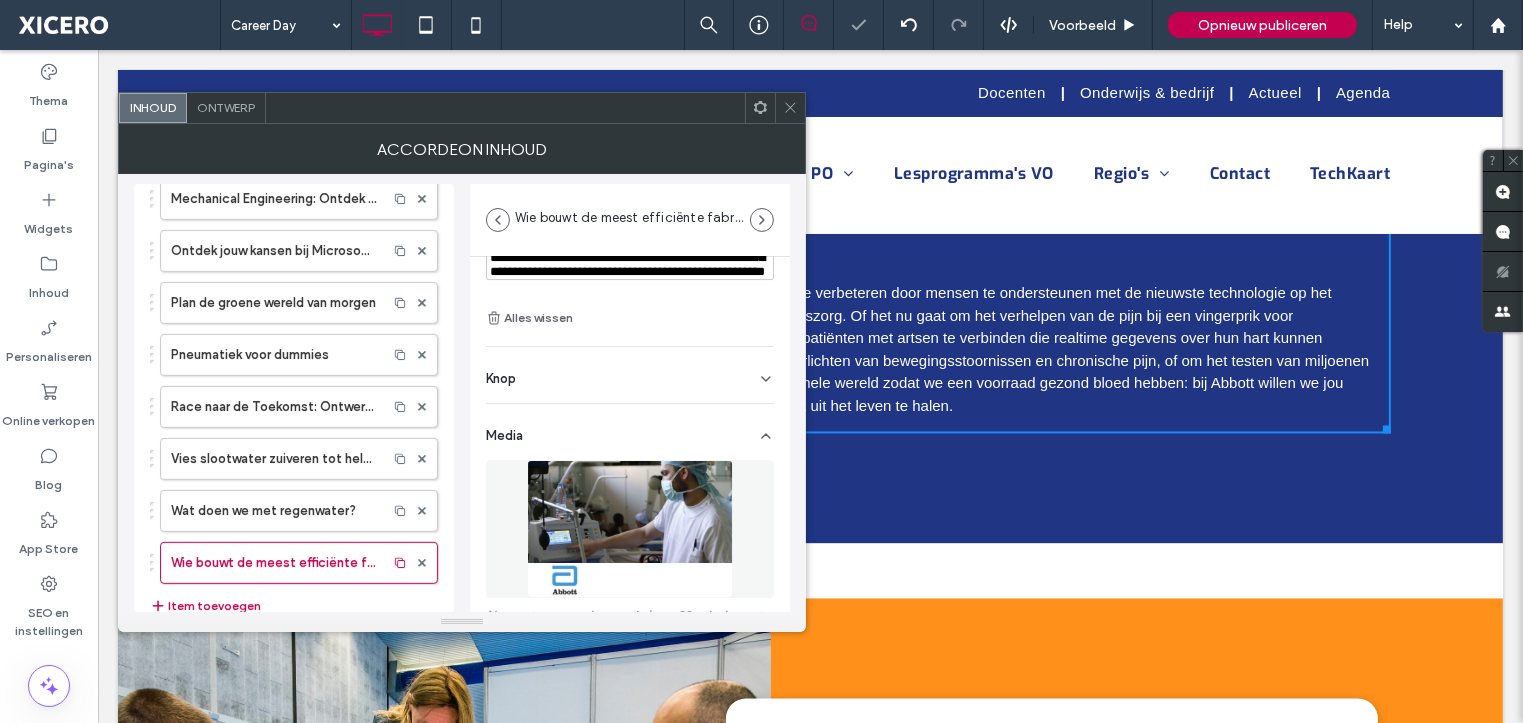 click 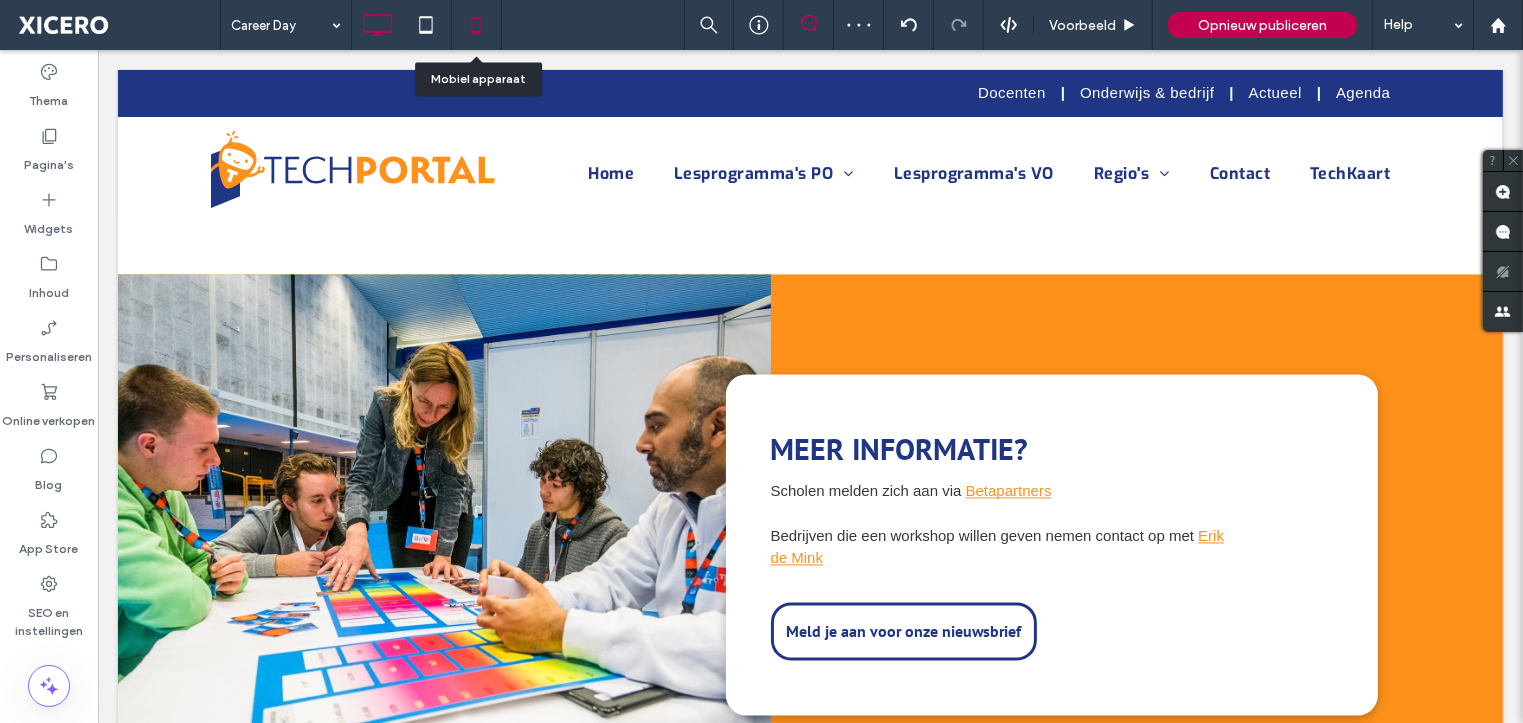 click 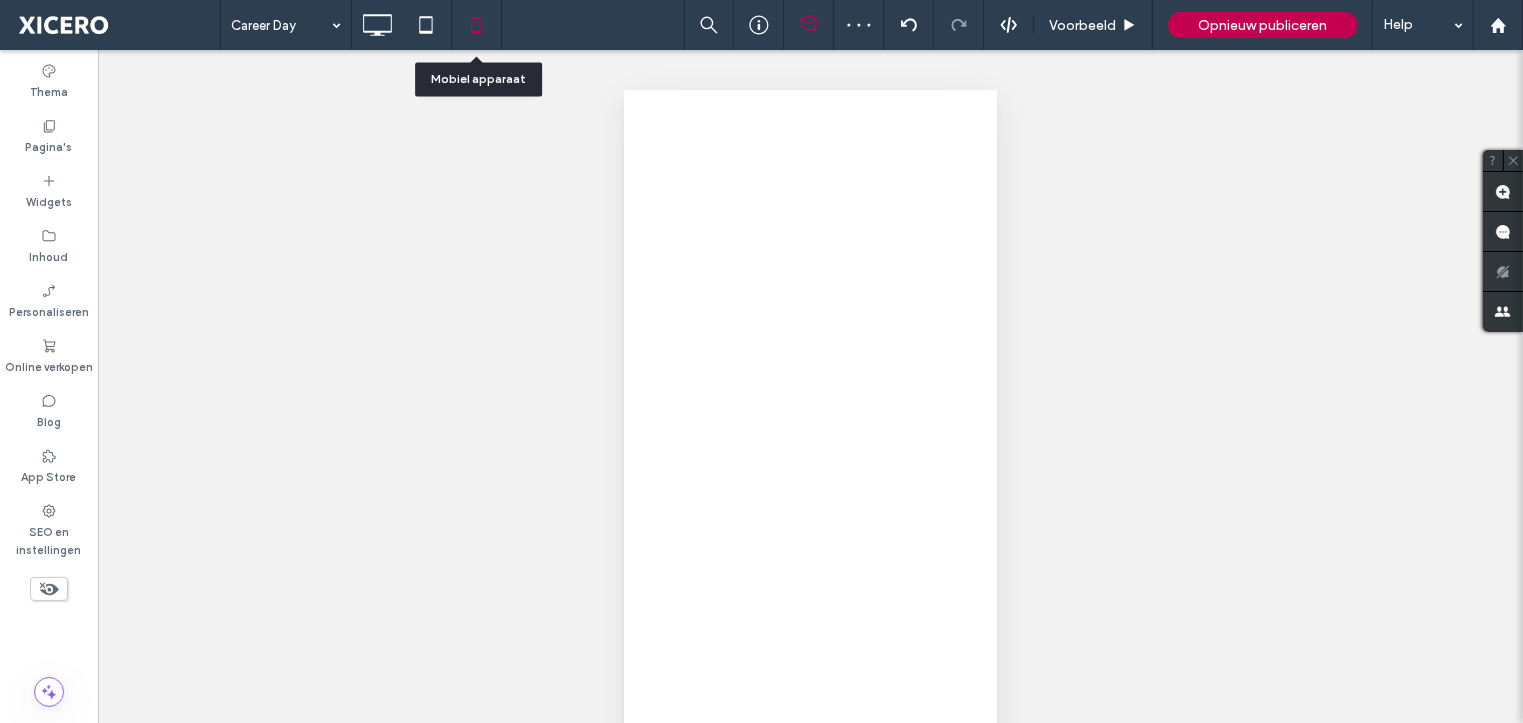 scroll, scrollTop: 0, scrollLeft: 0, axis: both 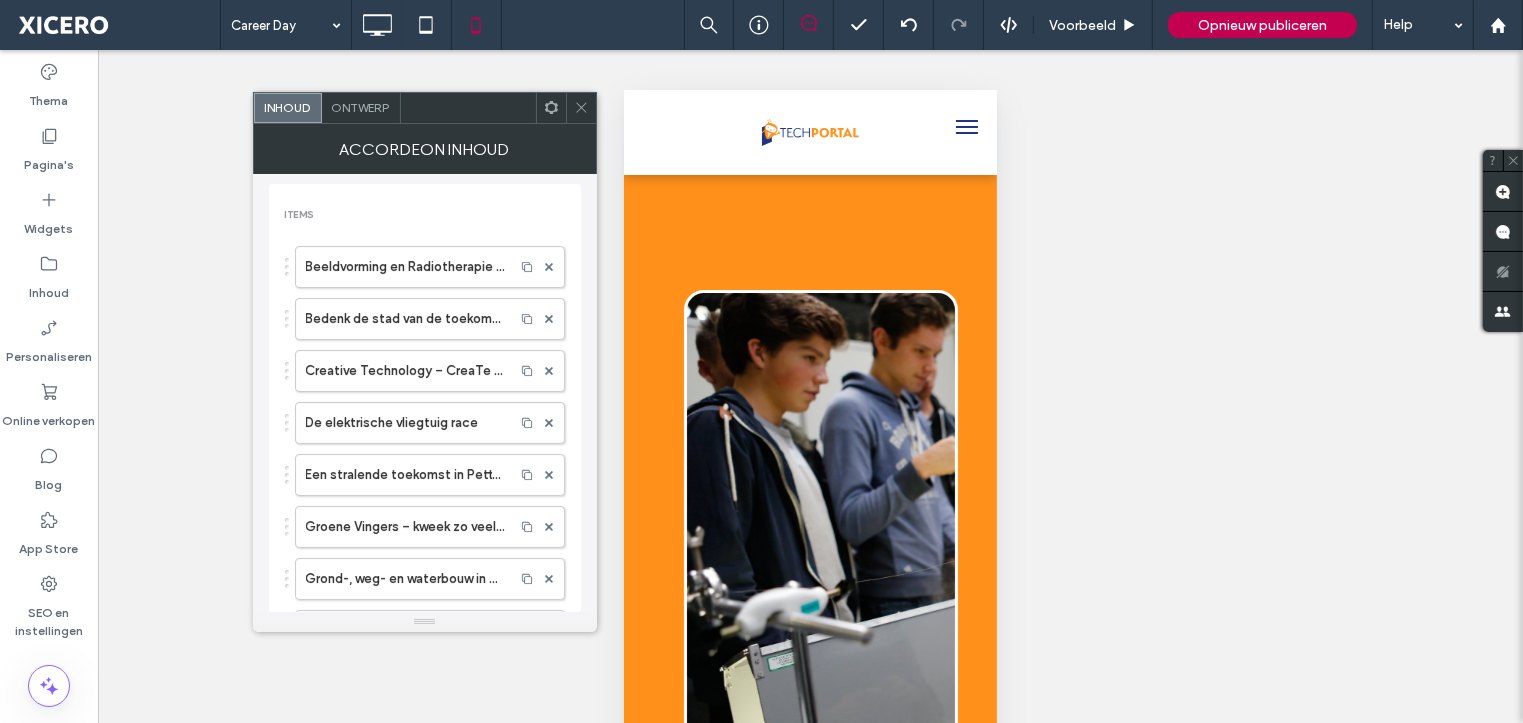 click 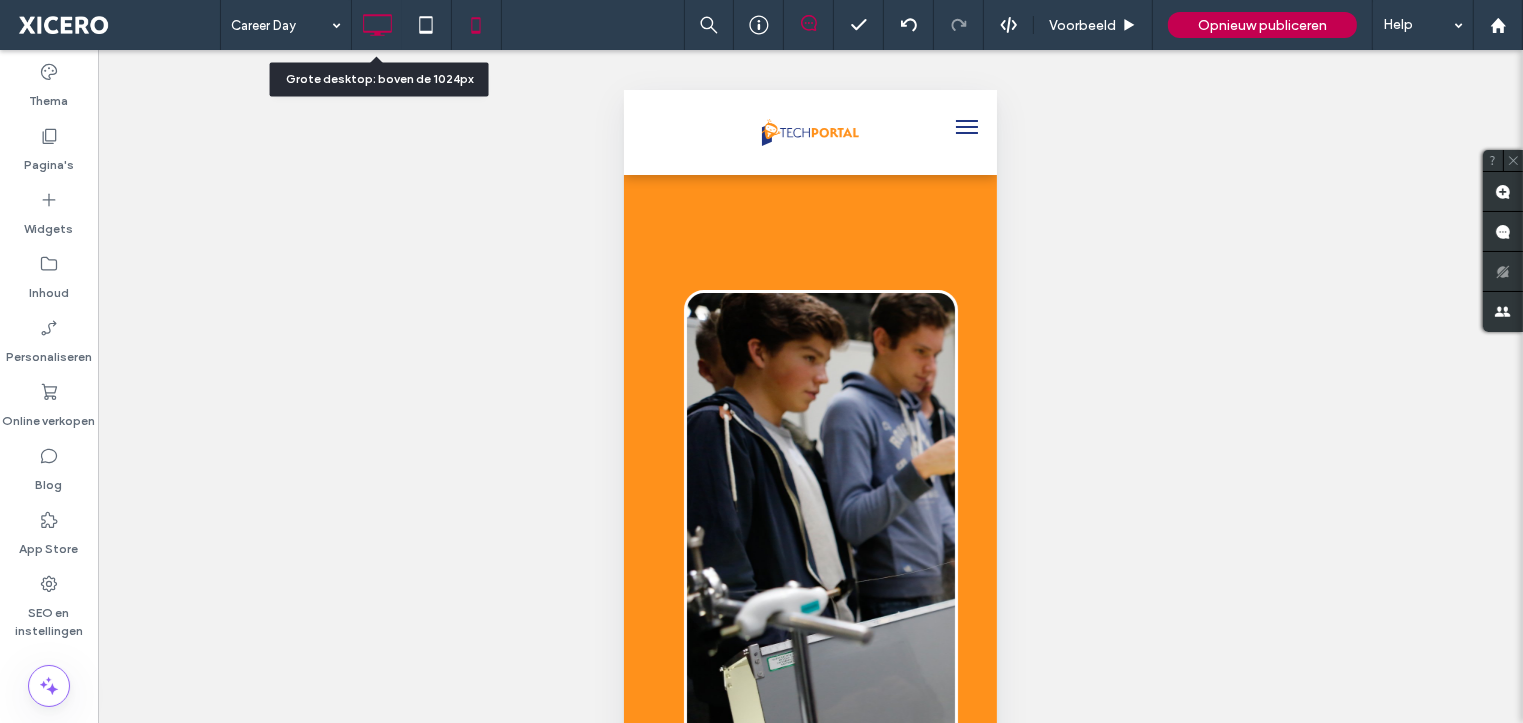 click 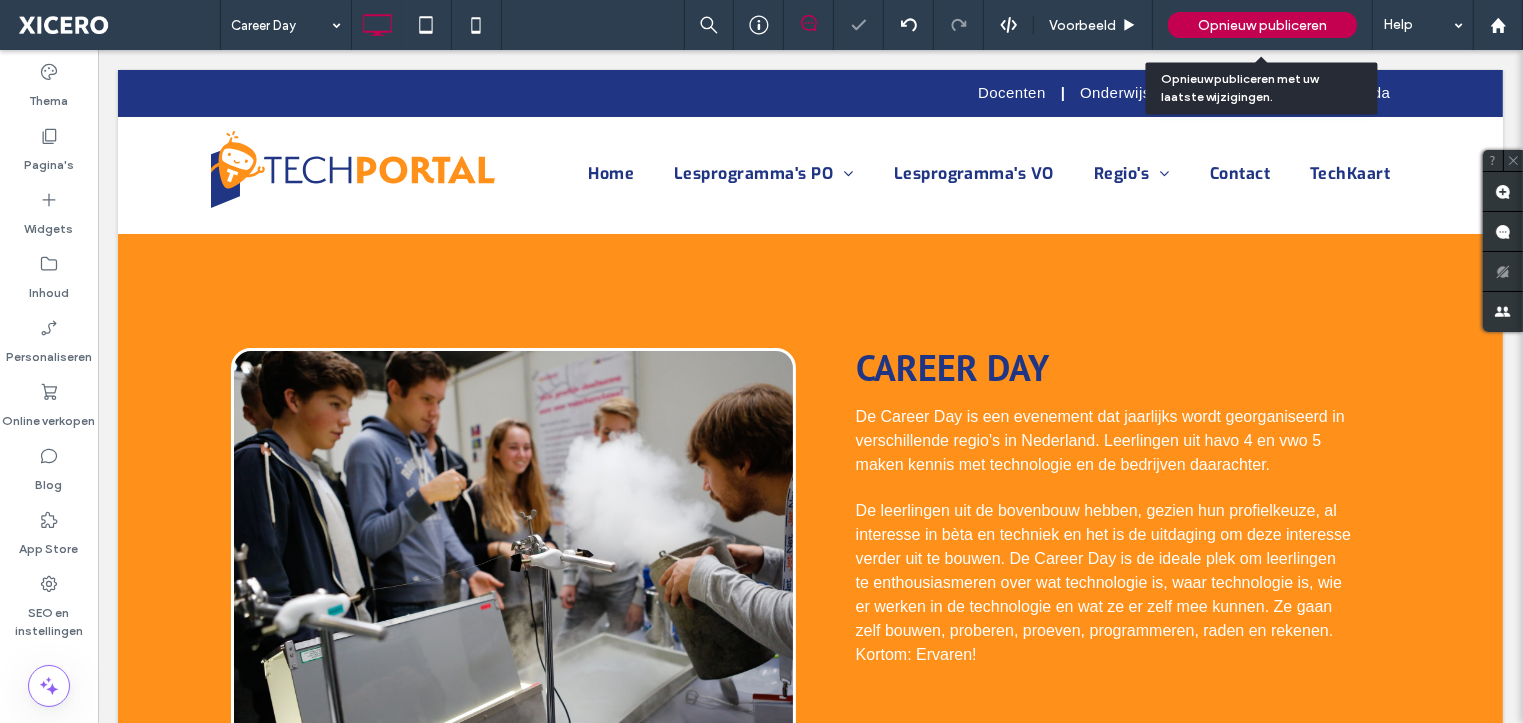 click on "Opnieuw publiceren" at bounding box center [1262, 25] 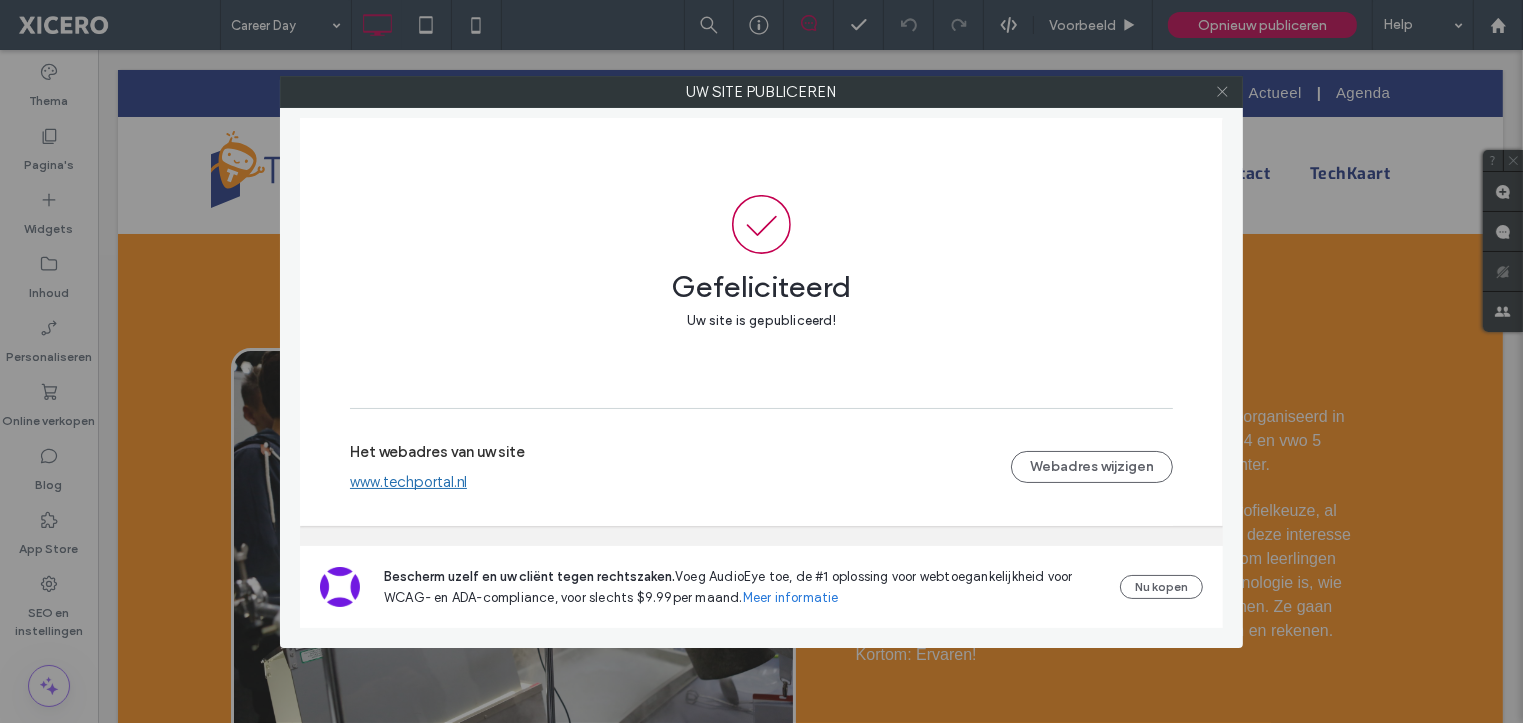 click 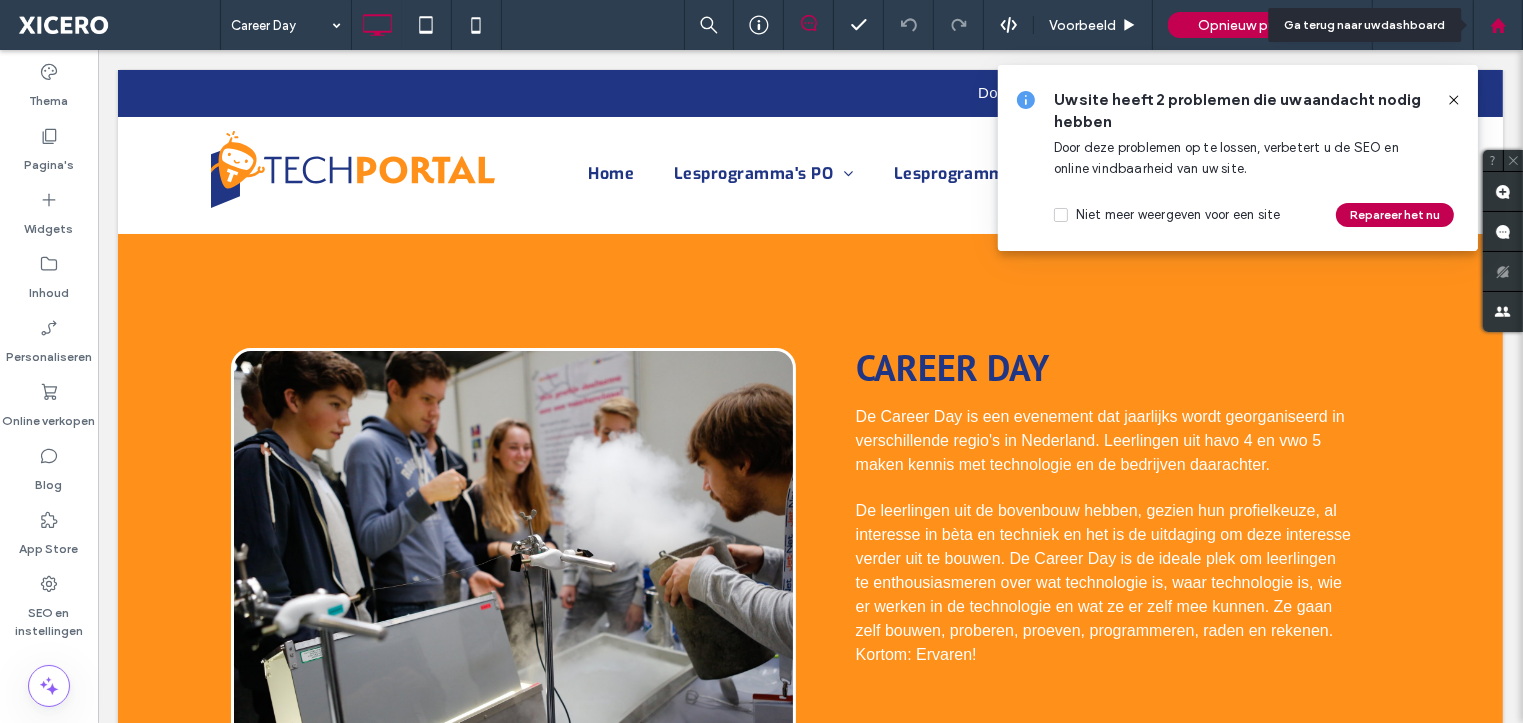 click 